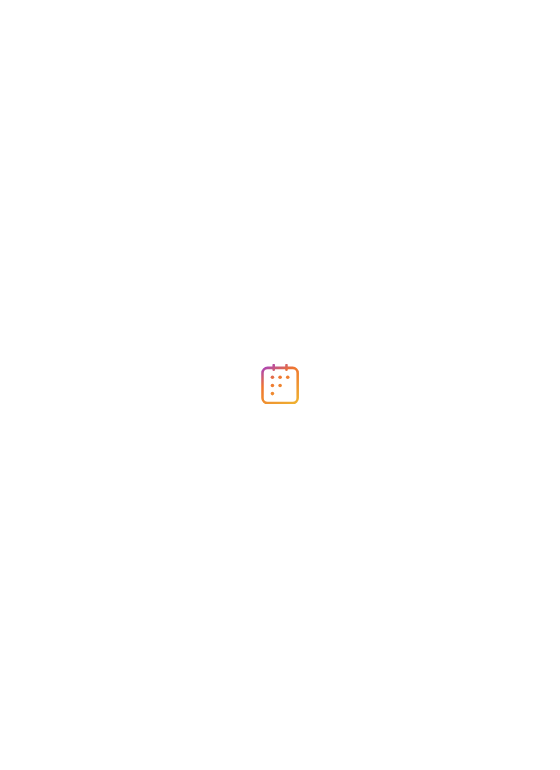 scroll, scrollTop: 0, scrollLeft: 0, axis: both 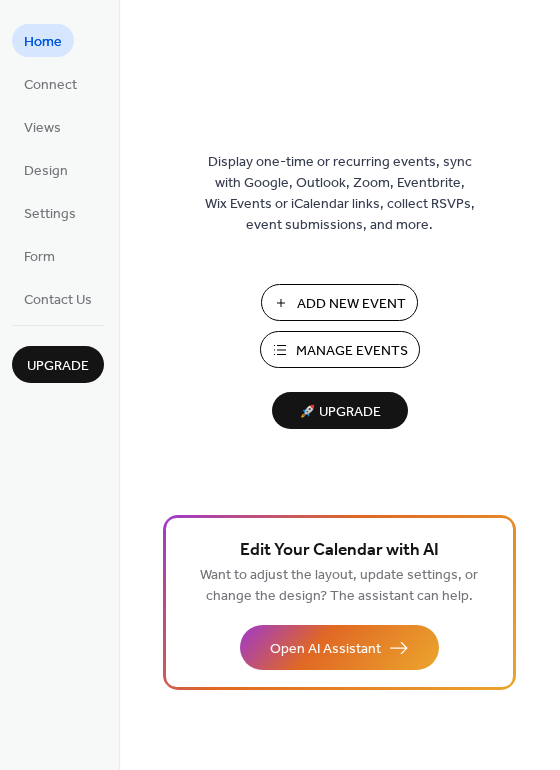 click on "Manage Events" at bounding box center (352, 351) 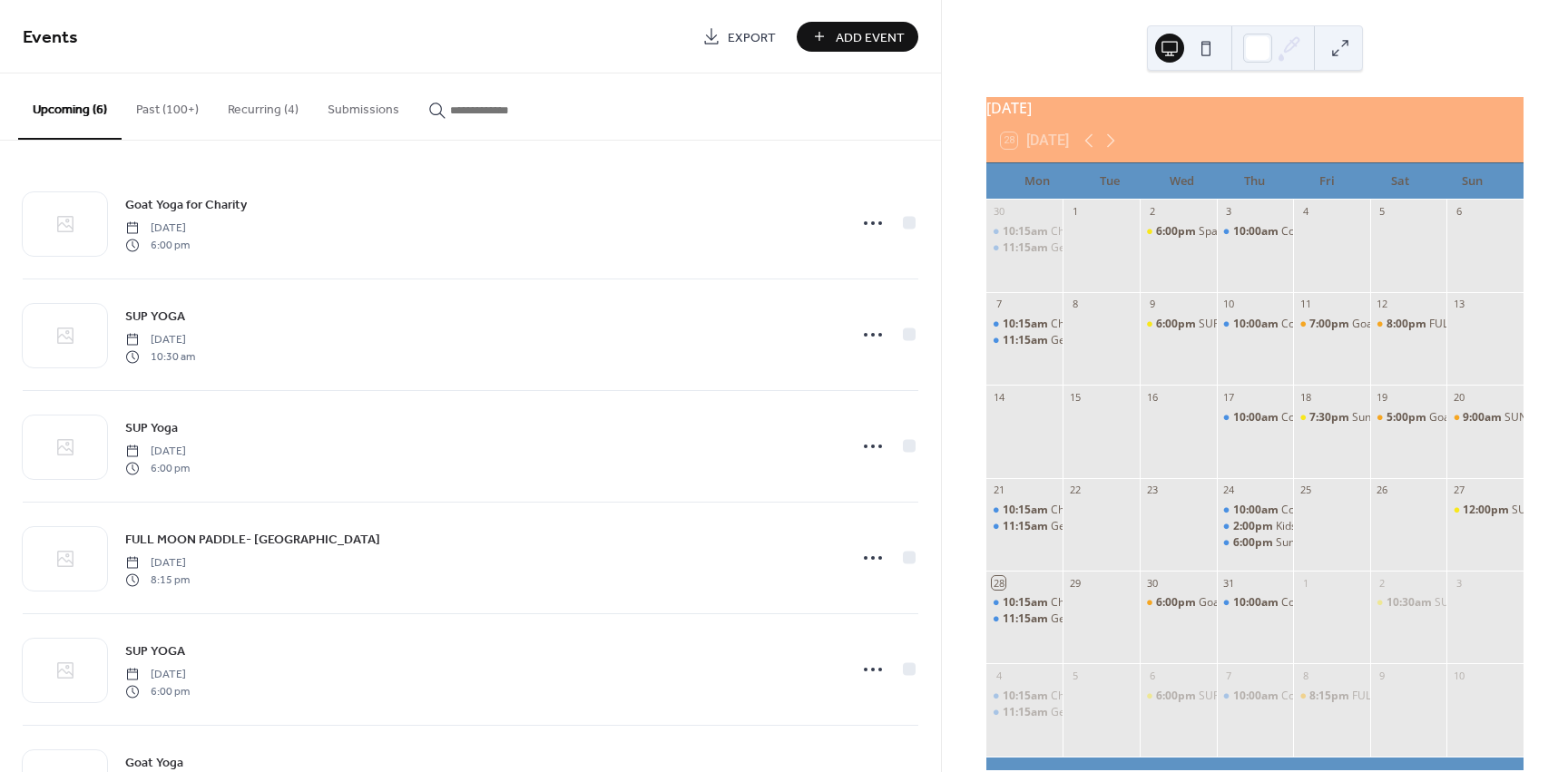 scroll, scrollTop: 0, scrollLeft: 0, axis: both 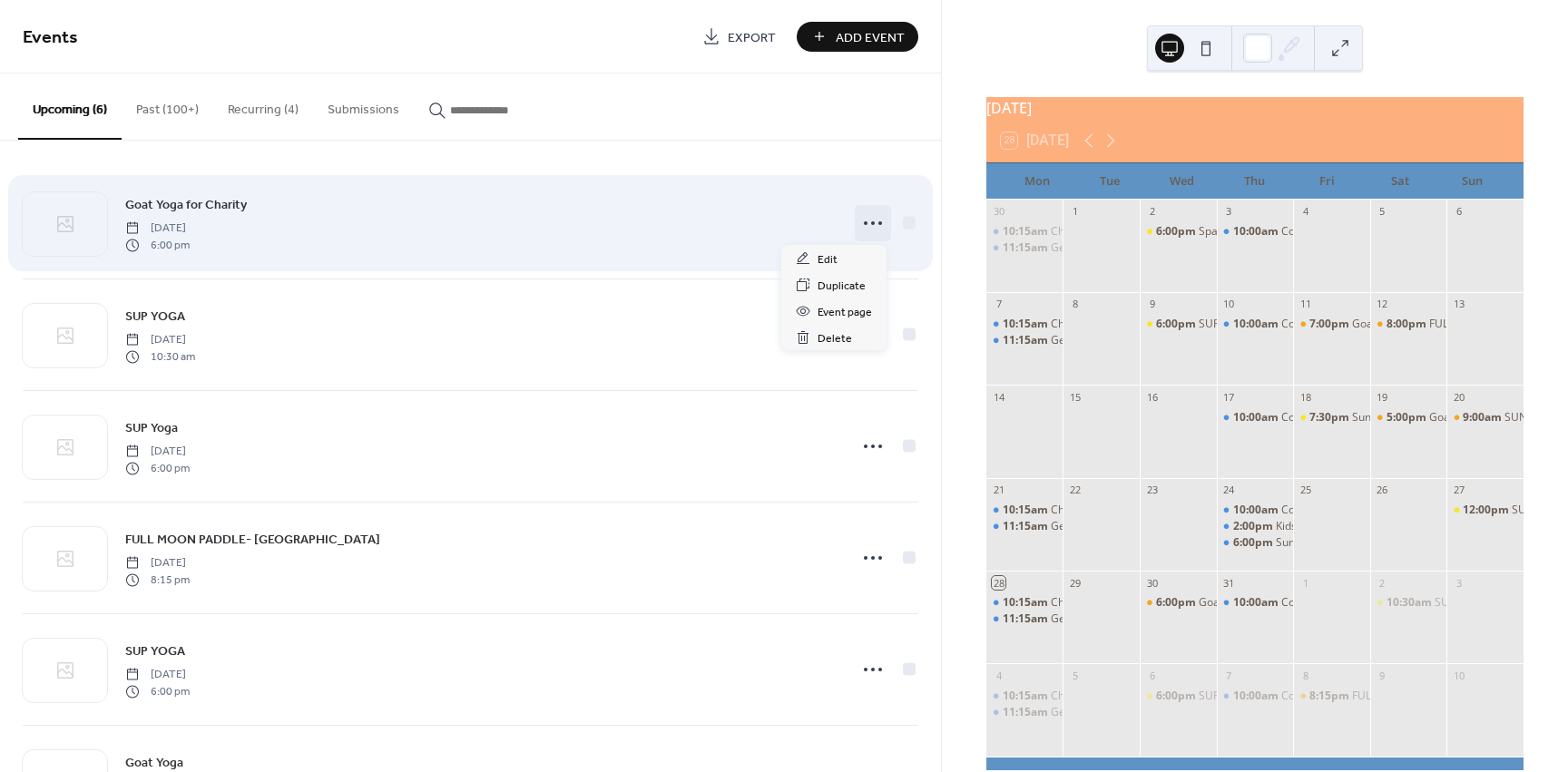 click 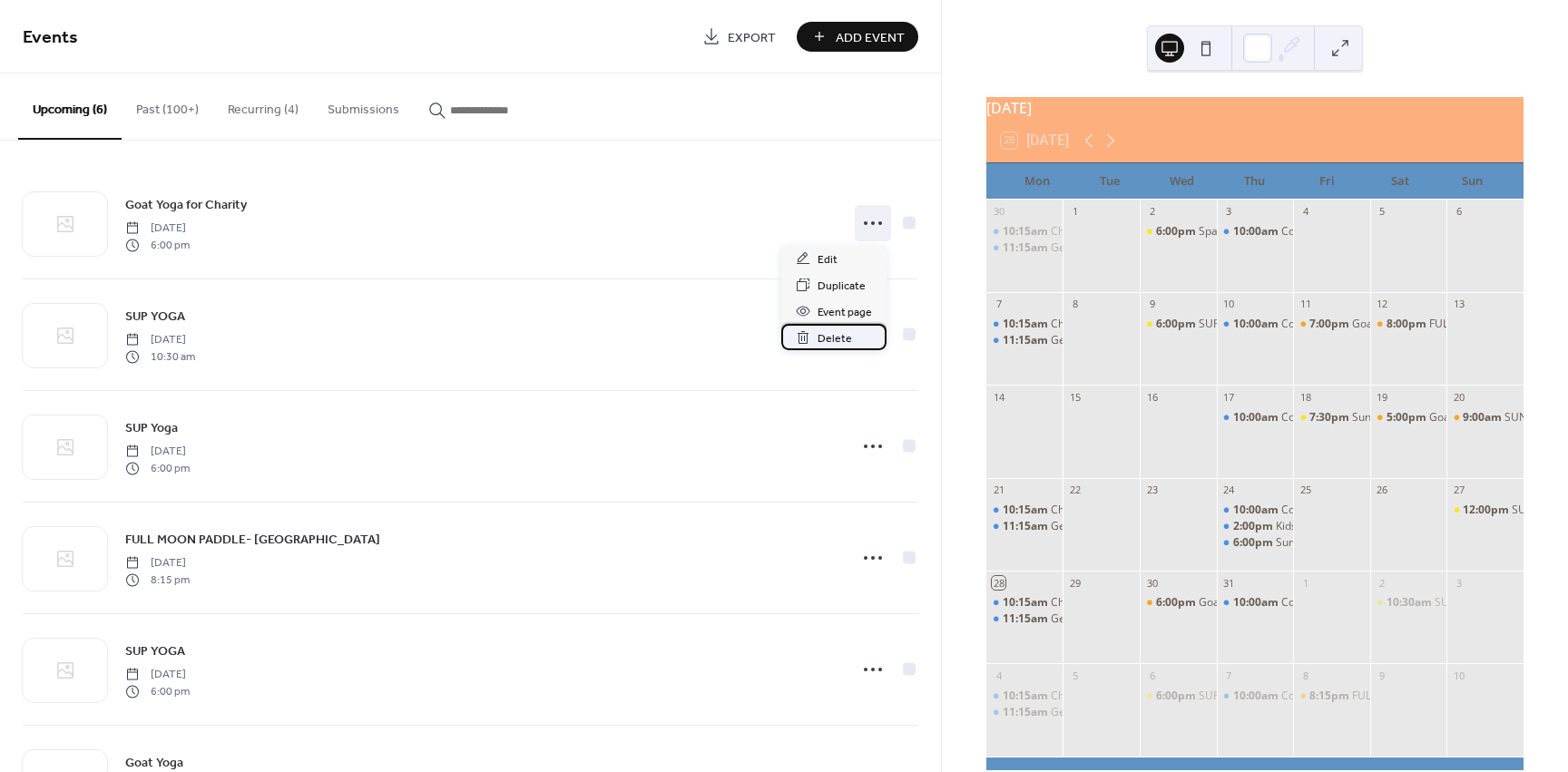 click on "Delete" at bounding box center (835, 338) 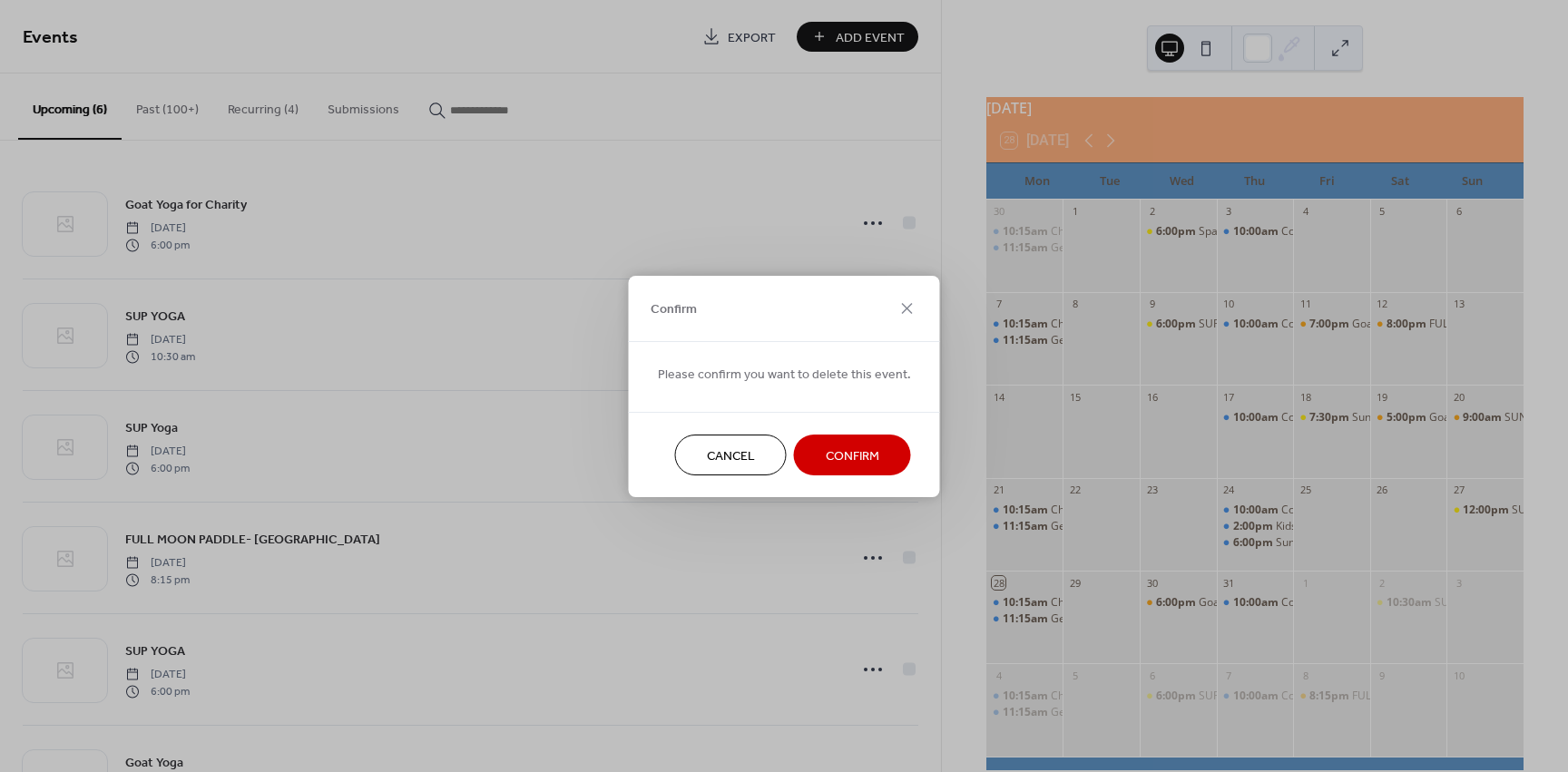 click on "Confirm" at bounding box center [852, 454] 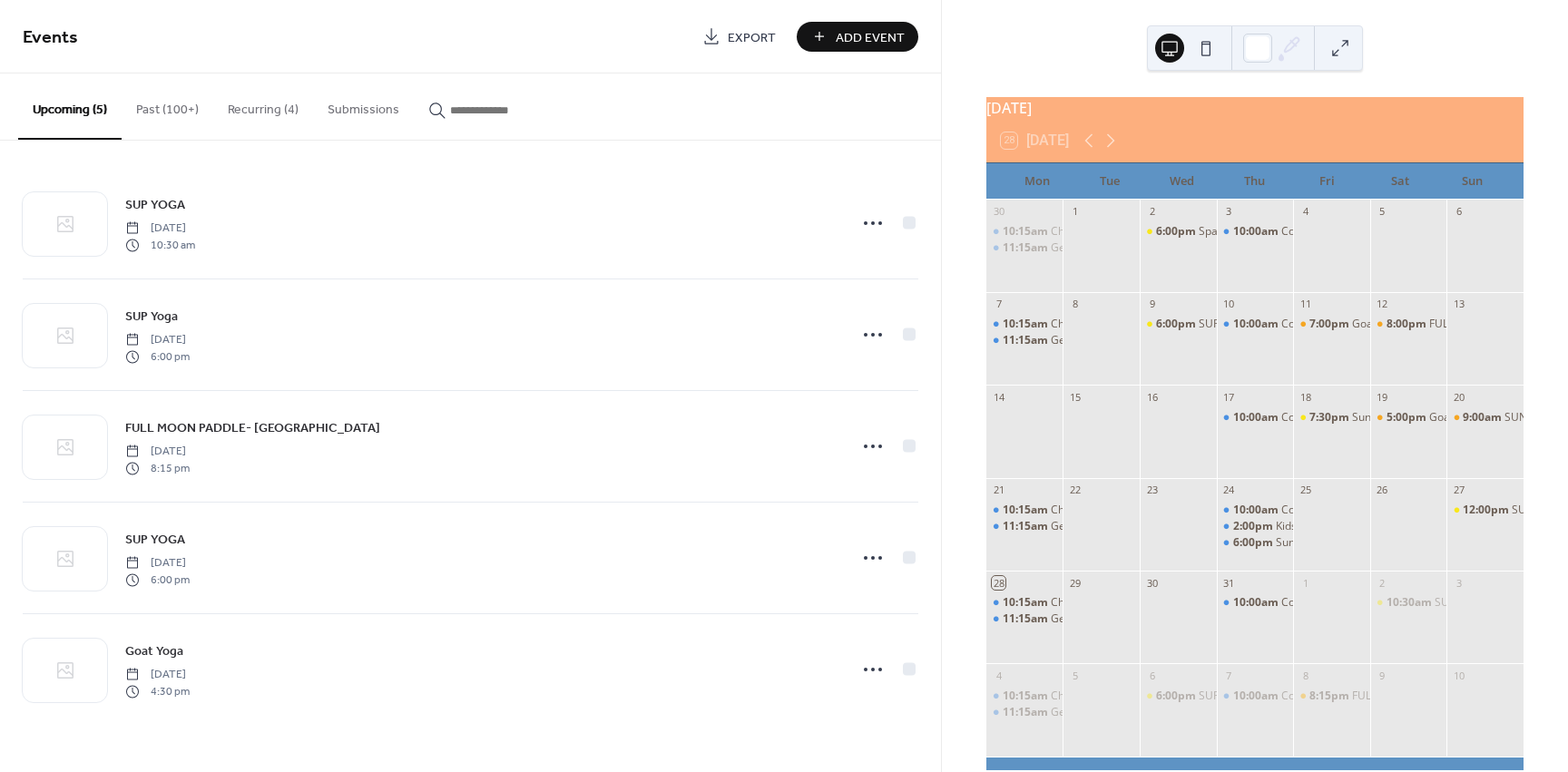click on "Add Event" at bounding box center (870, 37) 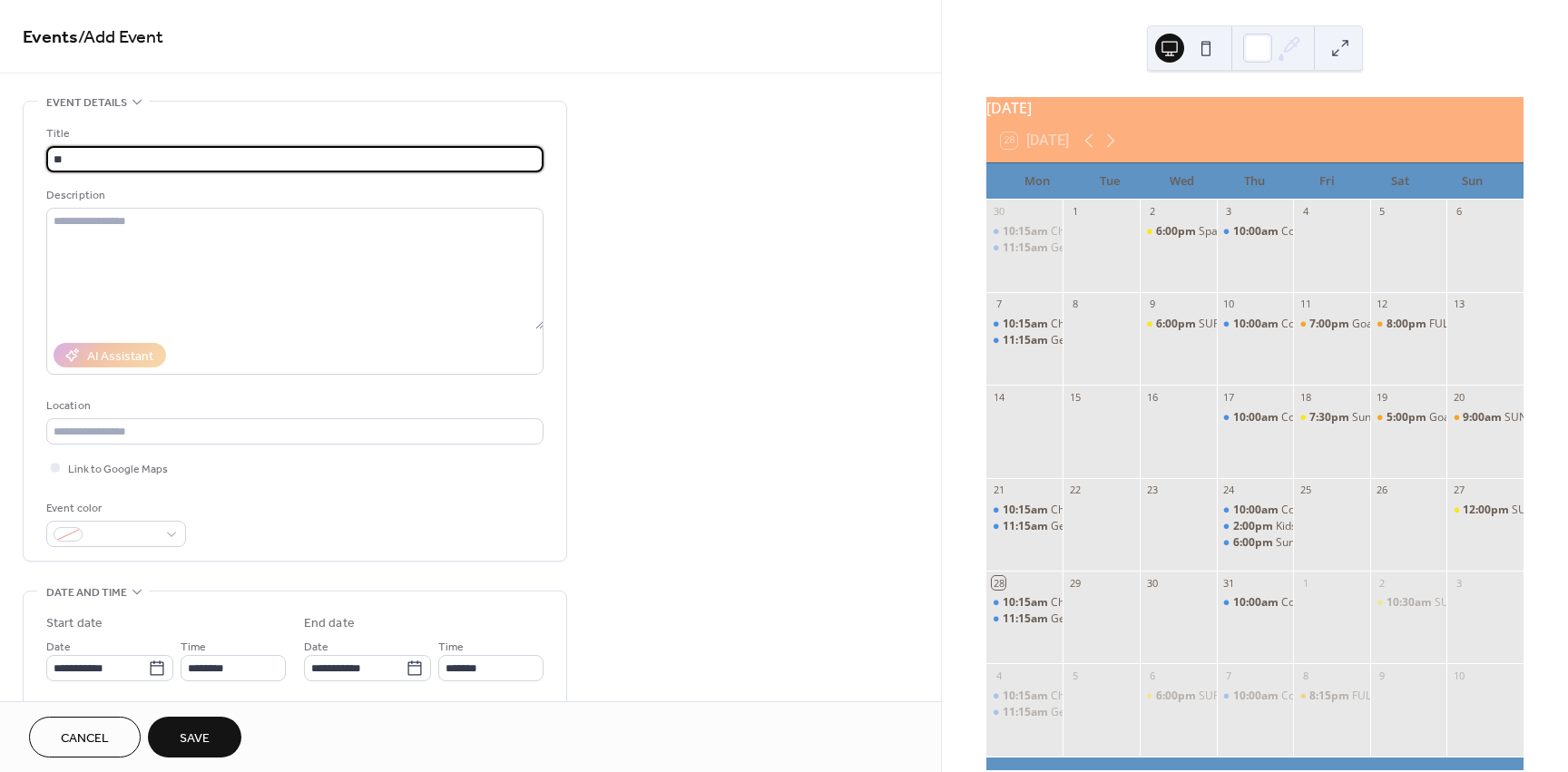 type on "*" 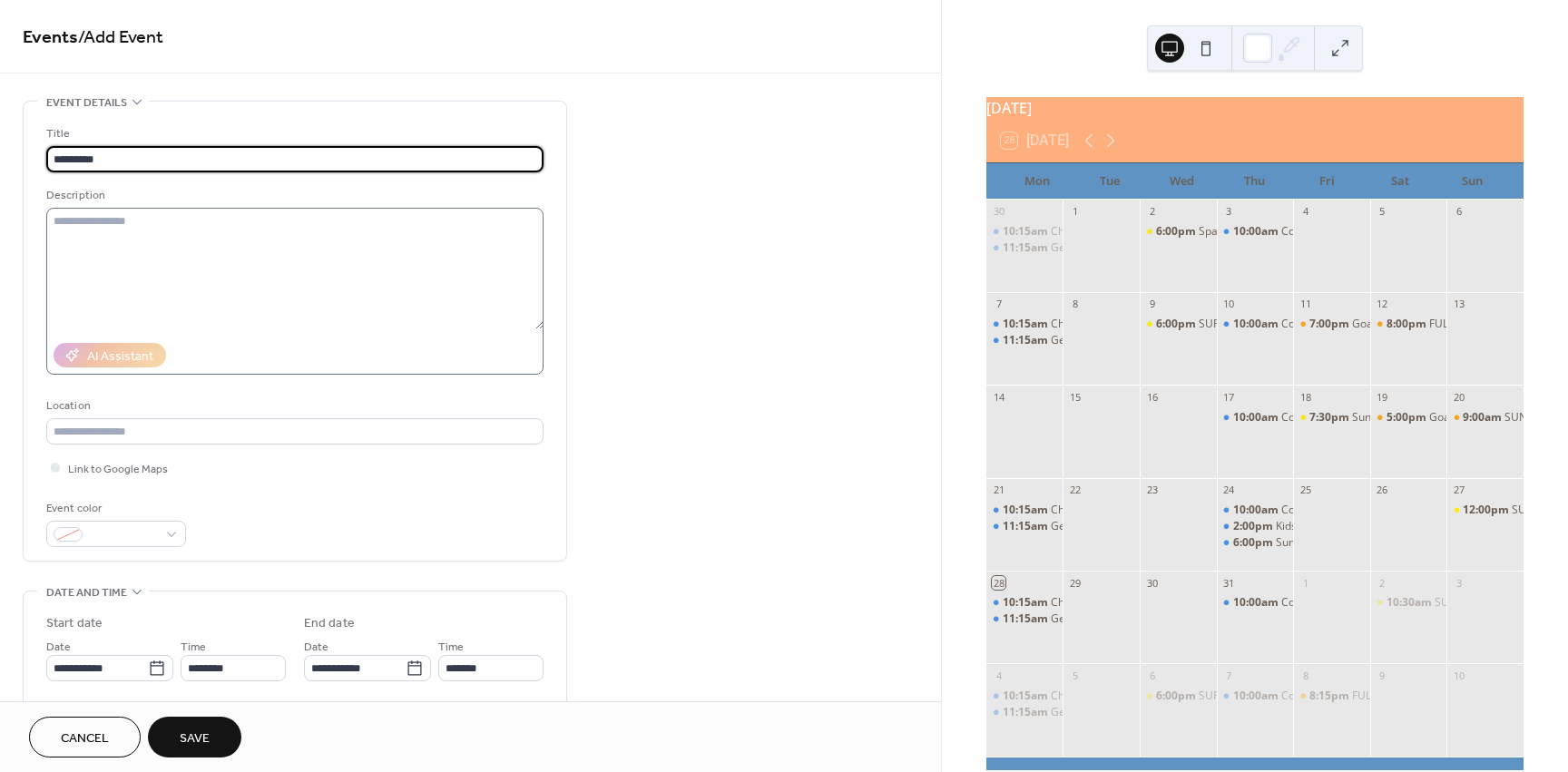 type on "*********" 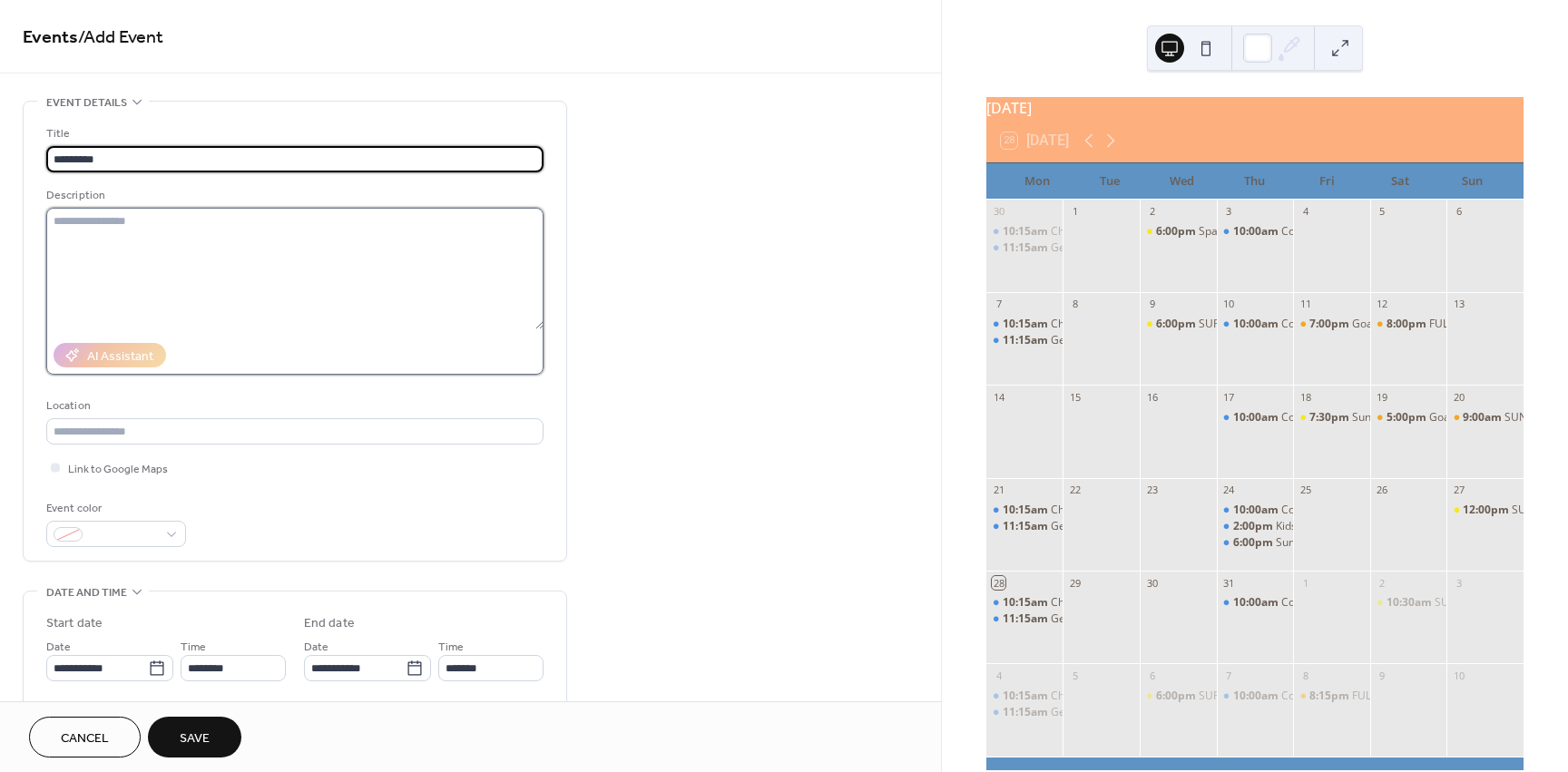 click at bounding box center (295, 269) 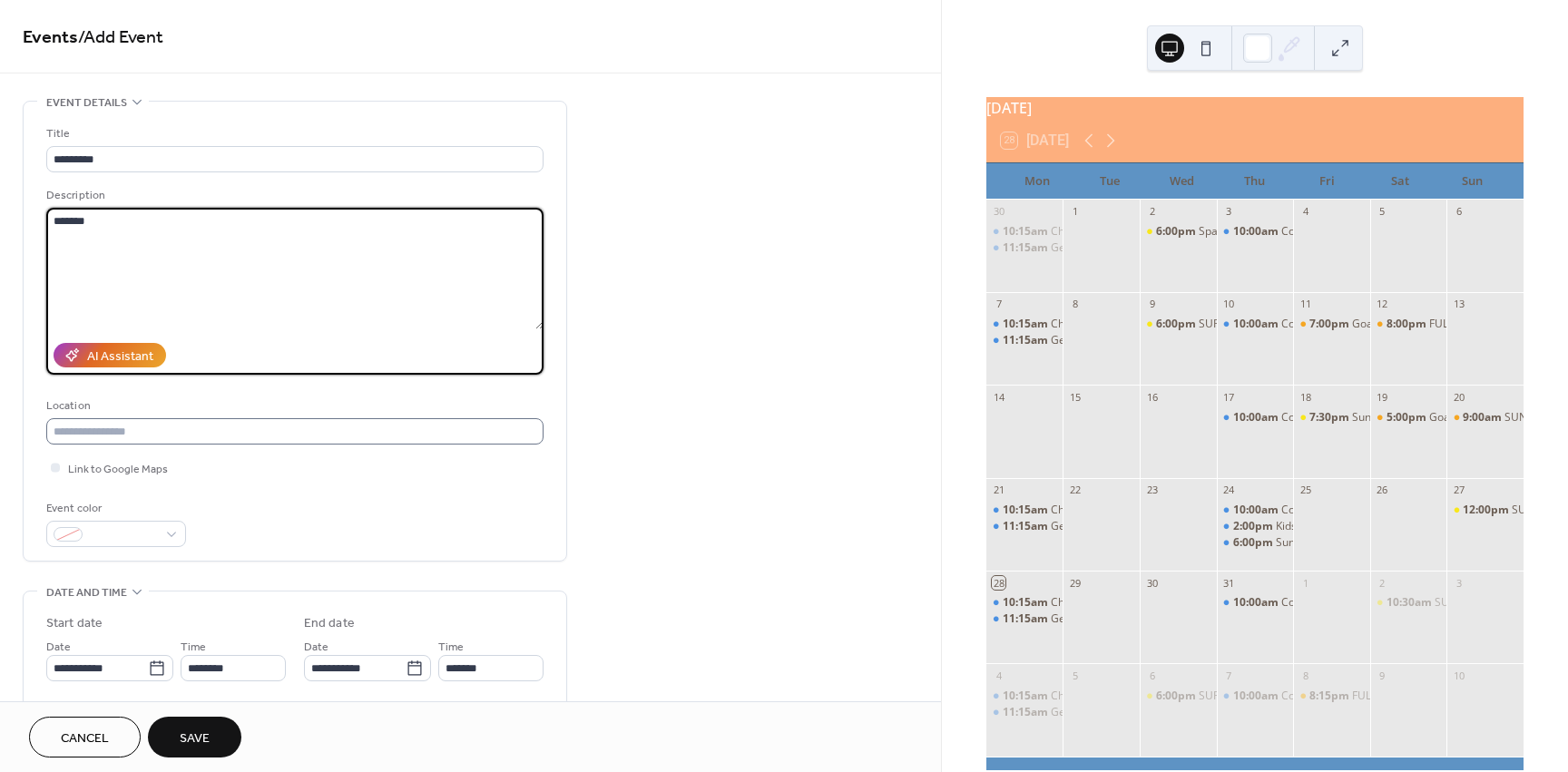type on "*******" 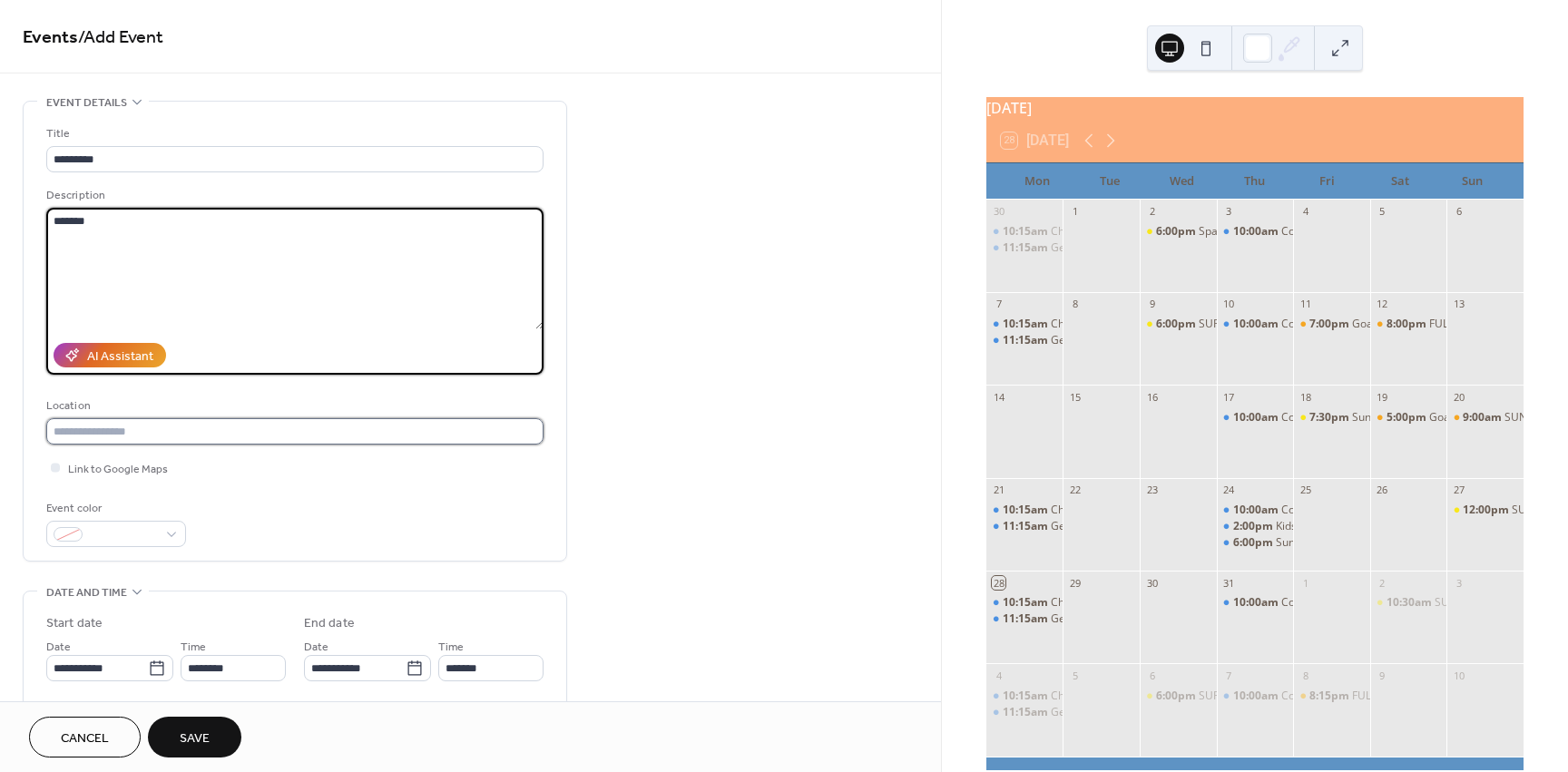 click at bounding box center [295, 431] 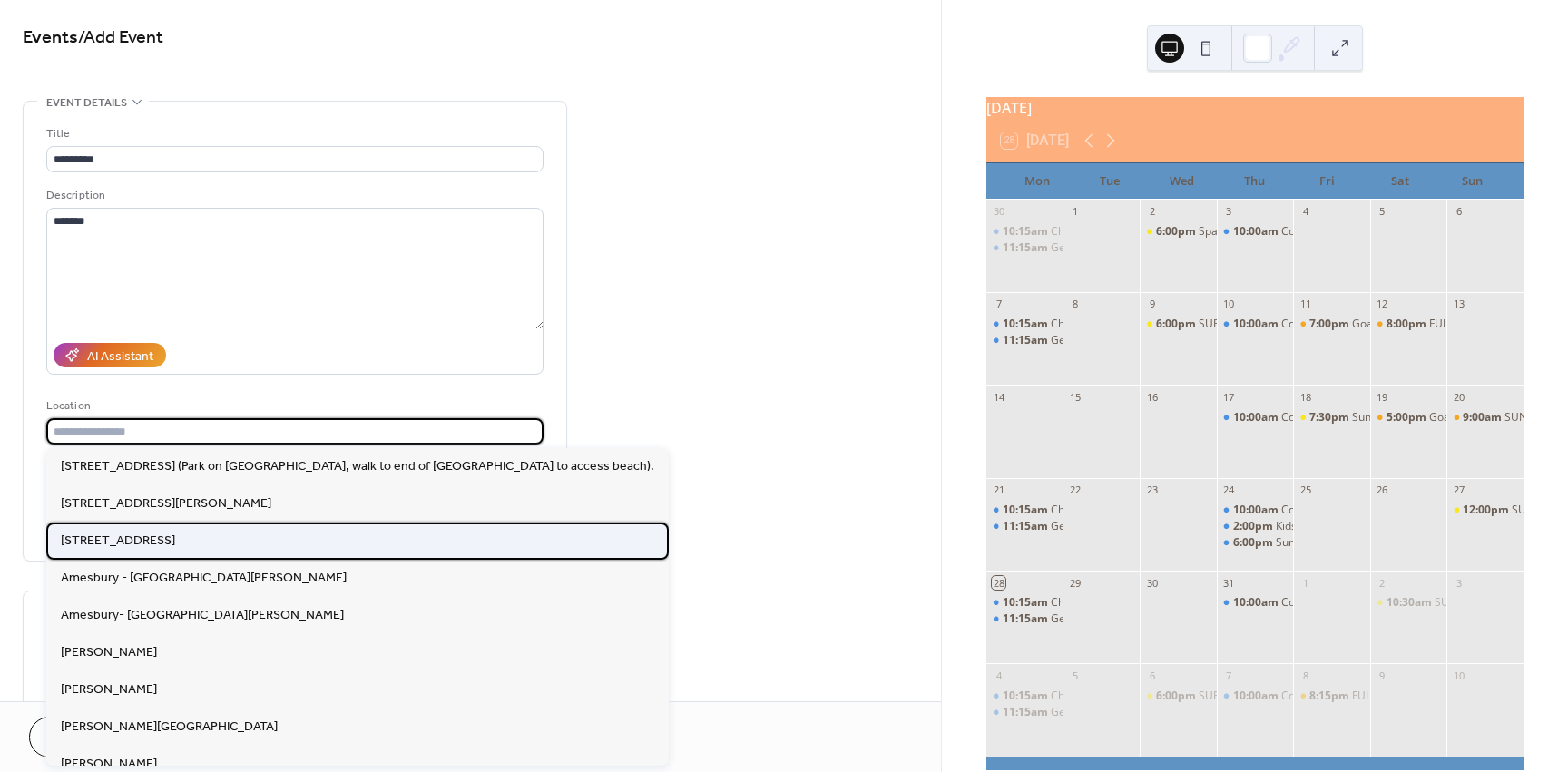 click on "[STREET_ADDRESS]" at bounding box center [118, 541] 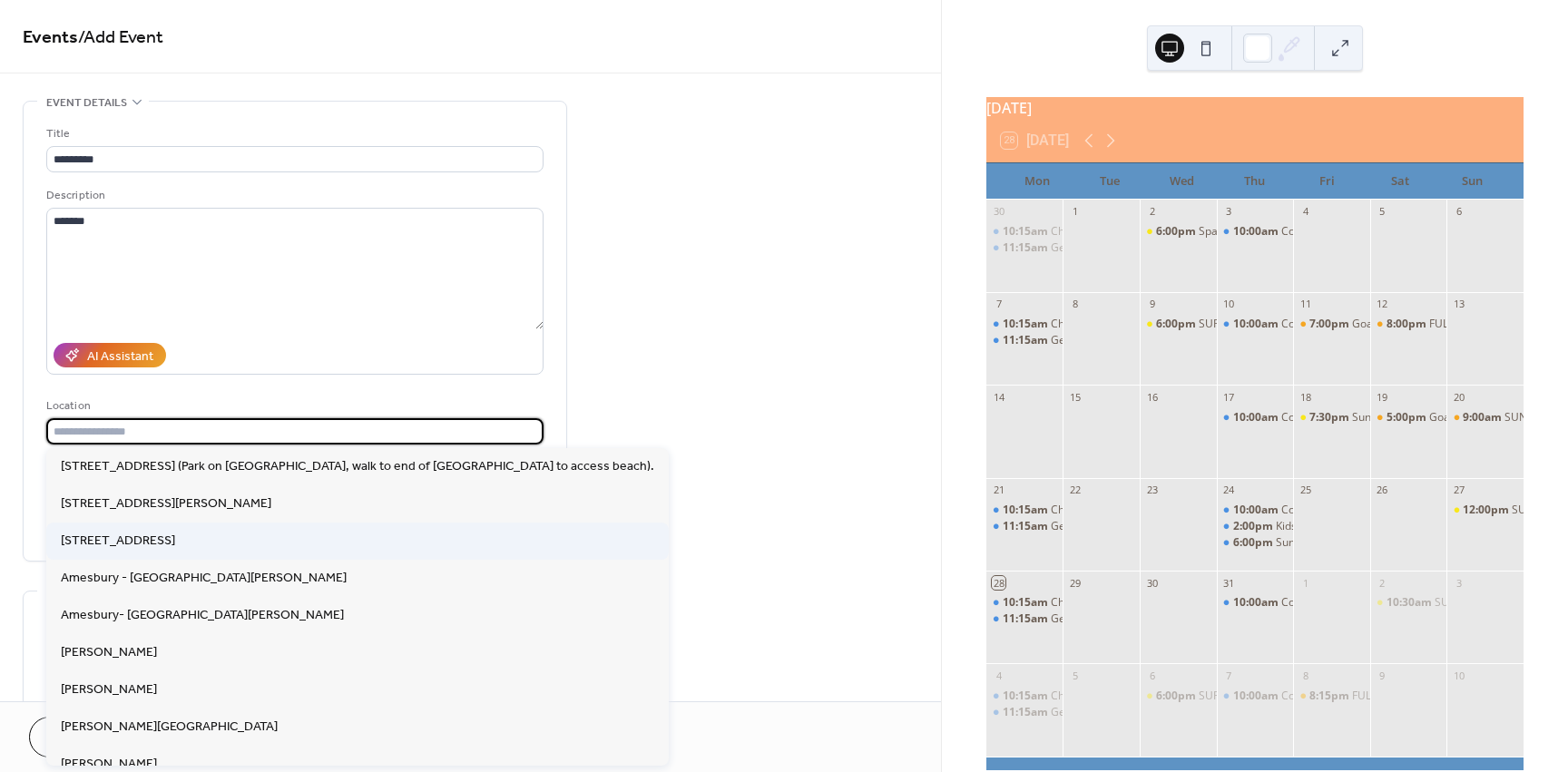 type on "**********" 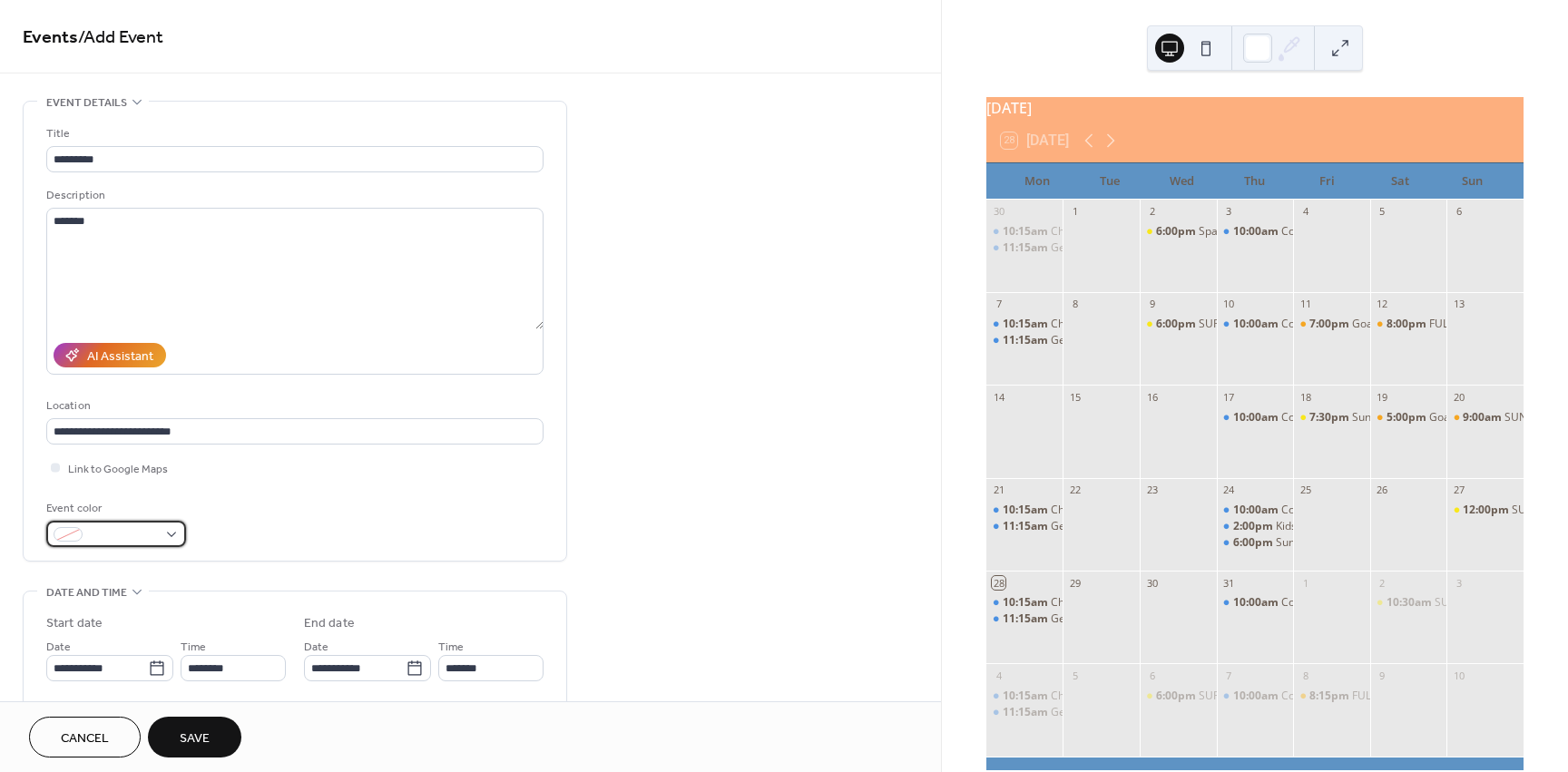 click at bounding box center (123, 535) 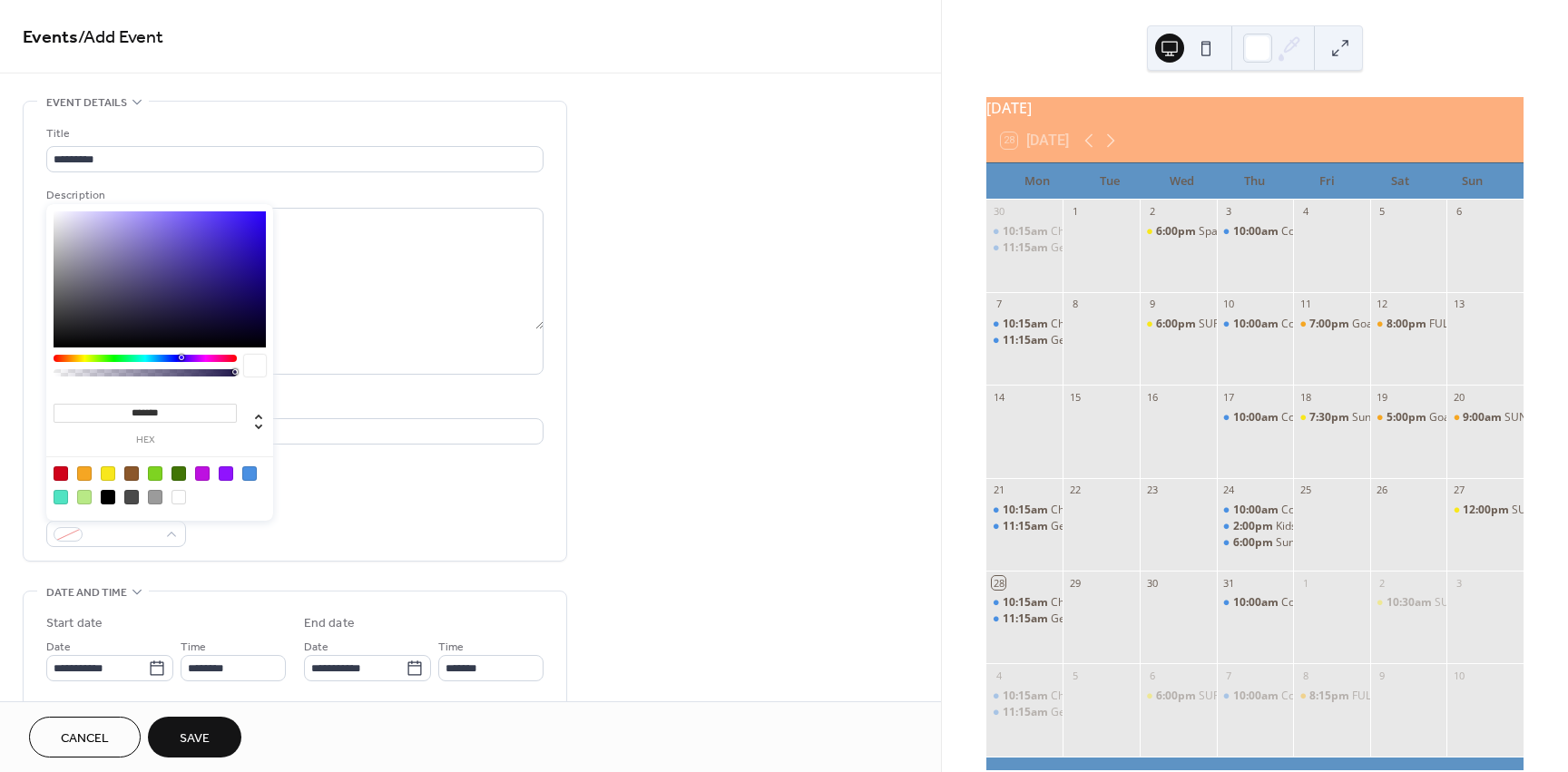 click at bounding box center (84, 474) 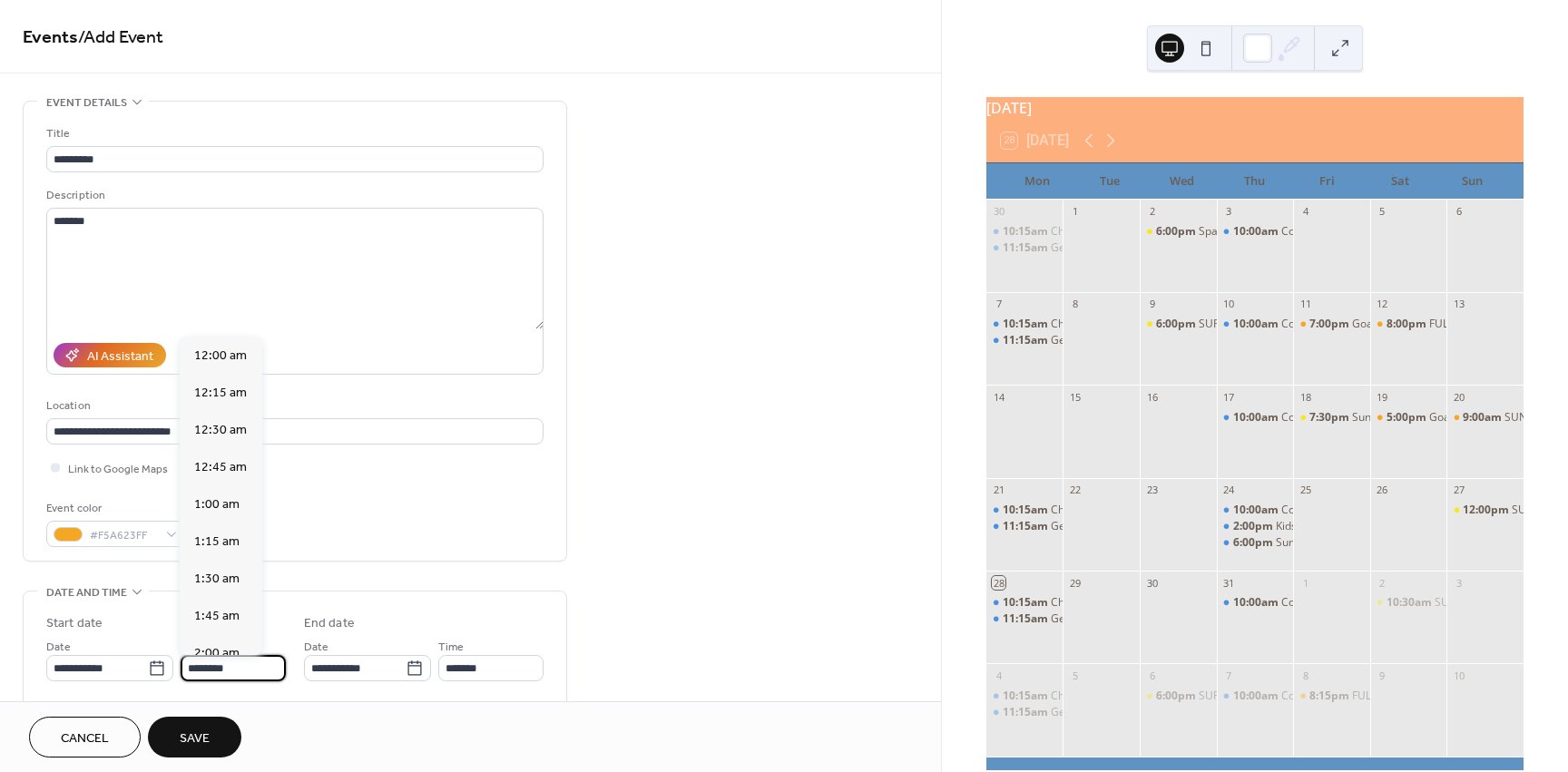 click on "********" at bounding box center [233, 668] 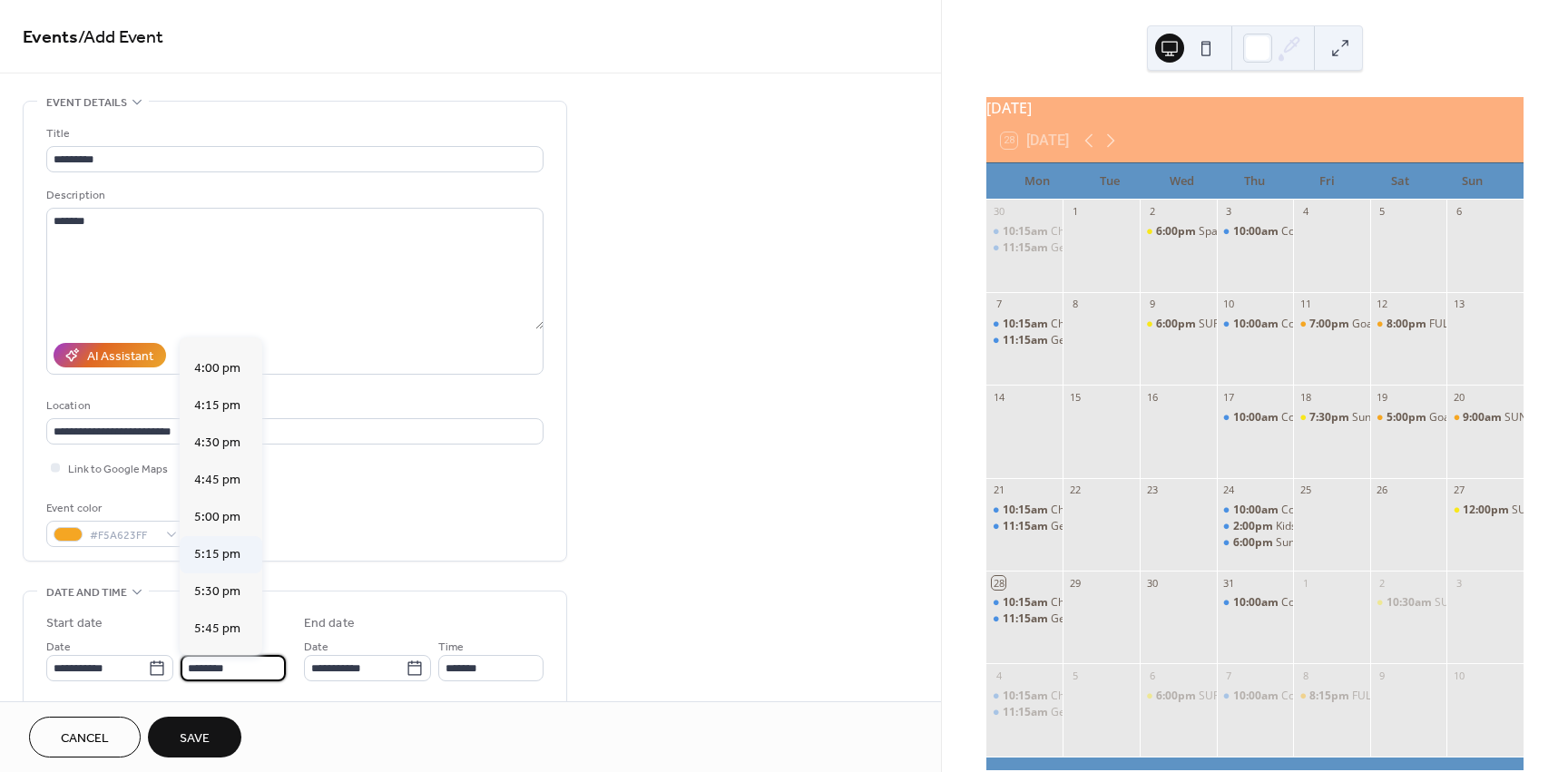 scroll, scrollTop: 2511, scrollLeft: 0, axis: vertical 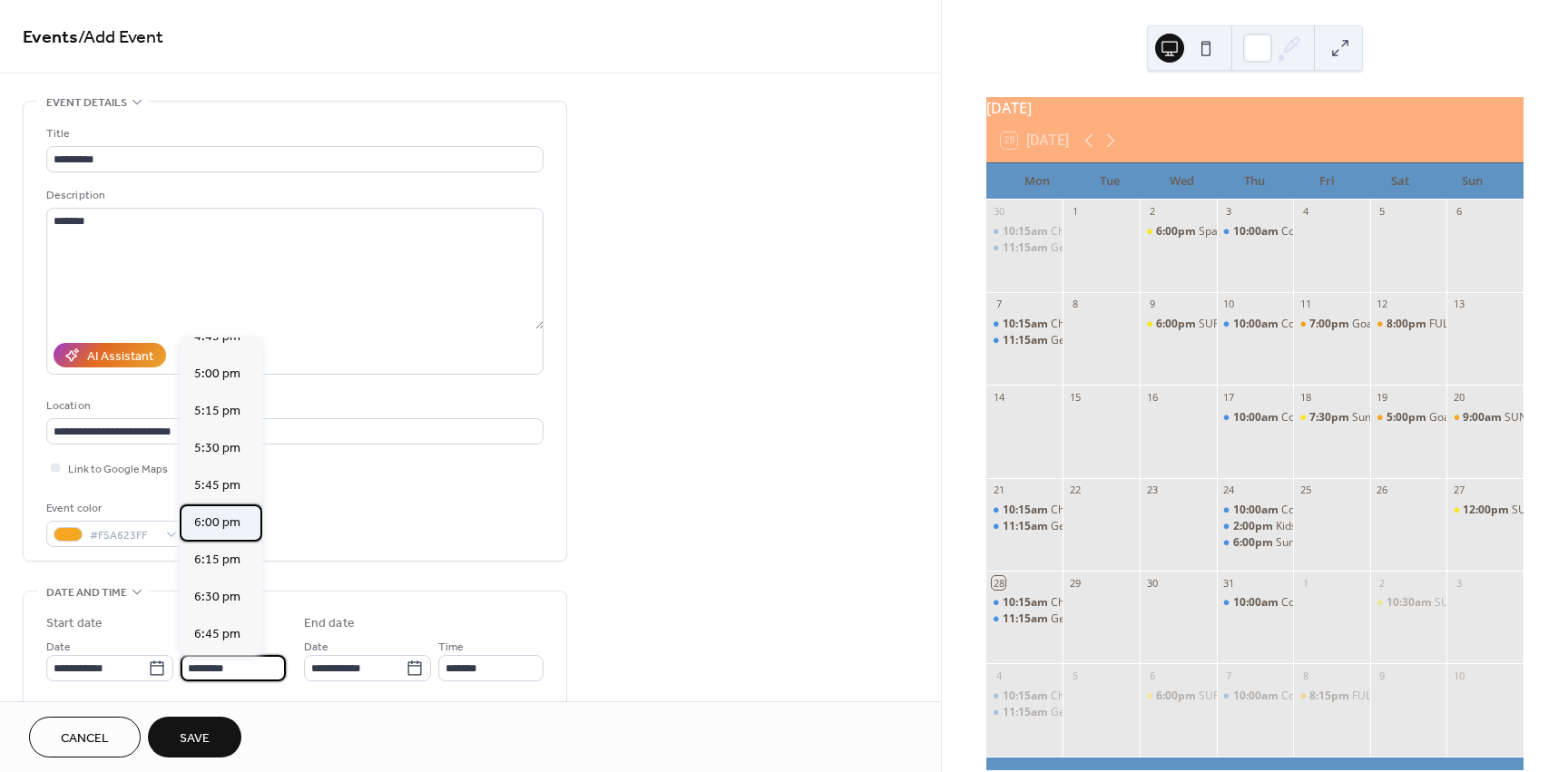 click on "6:00 pm" at bounding box center [217, 523] 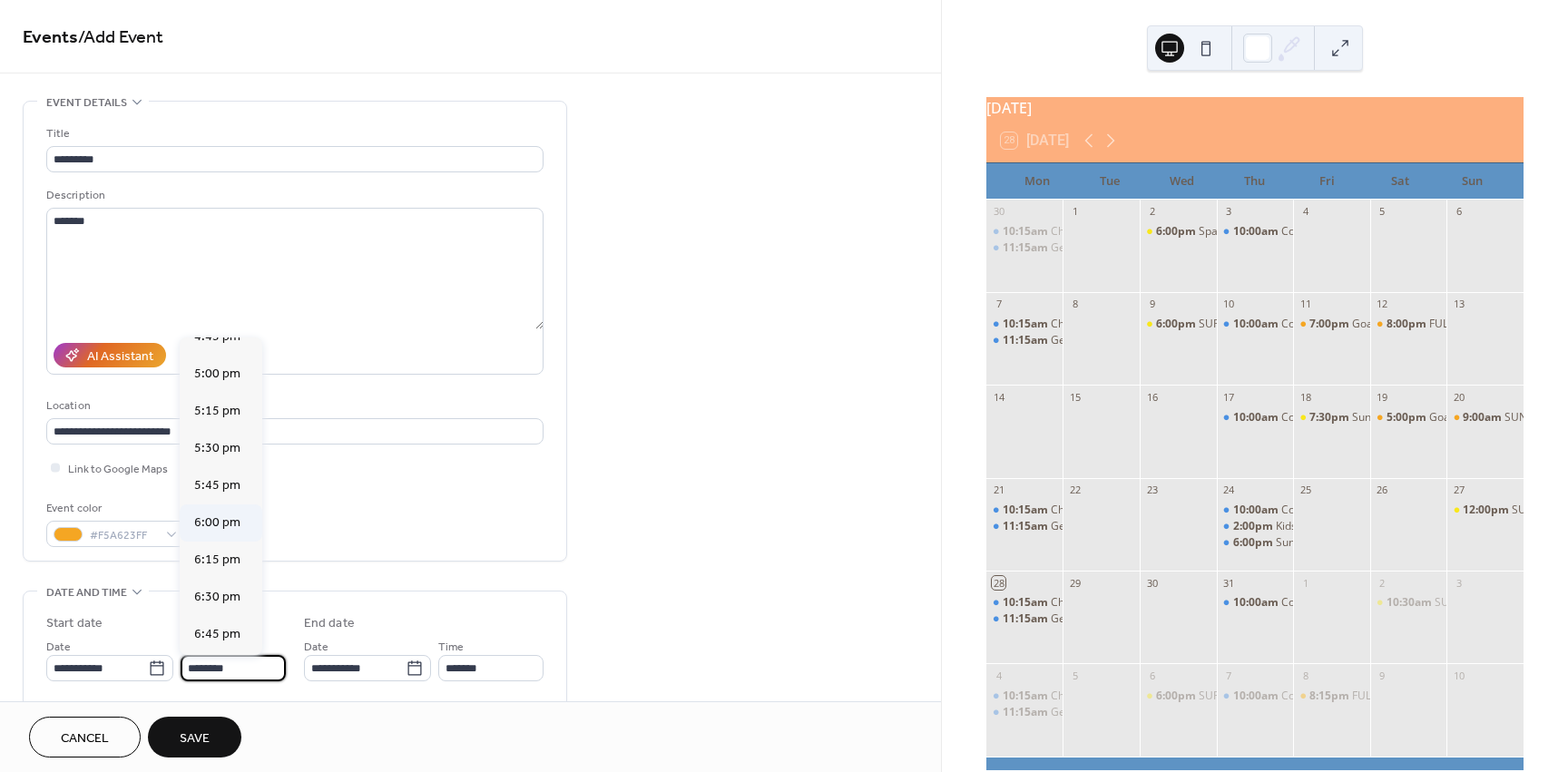 type on "*******" 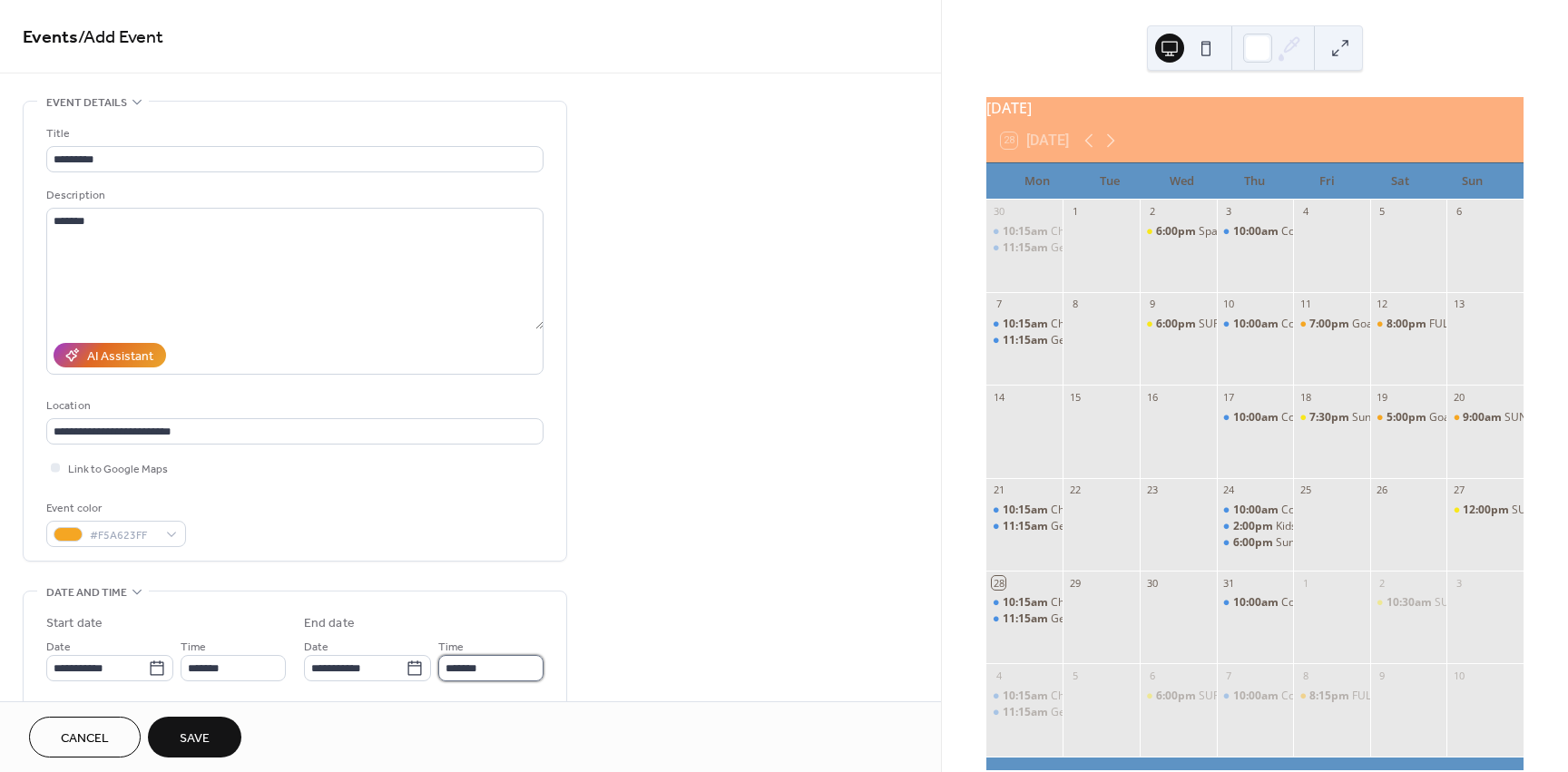 click on "*******" at bounding box center (491, 668) 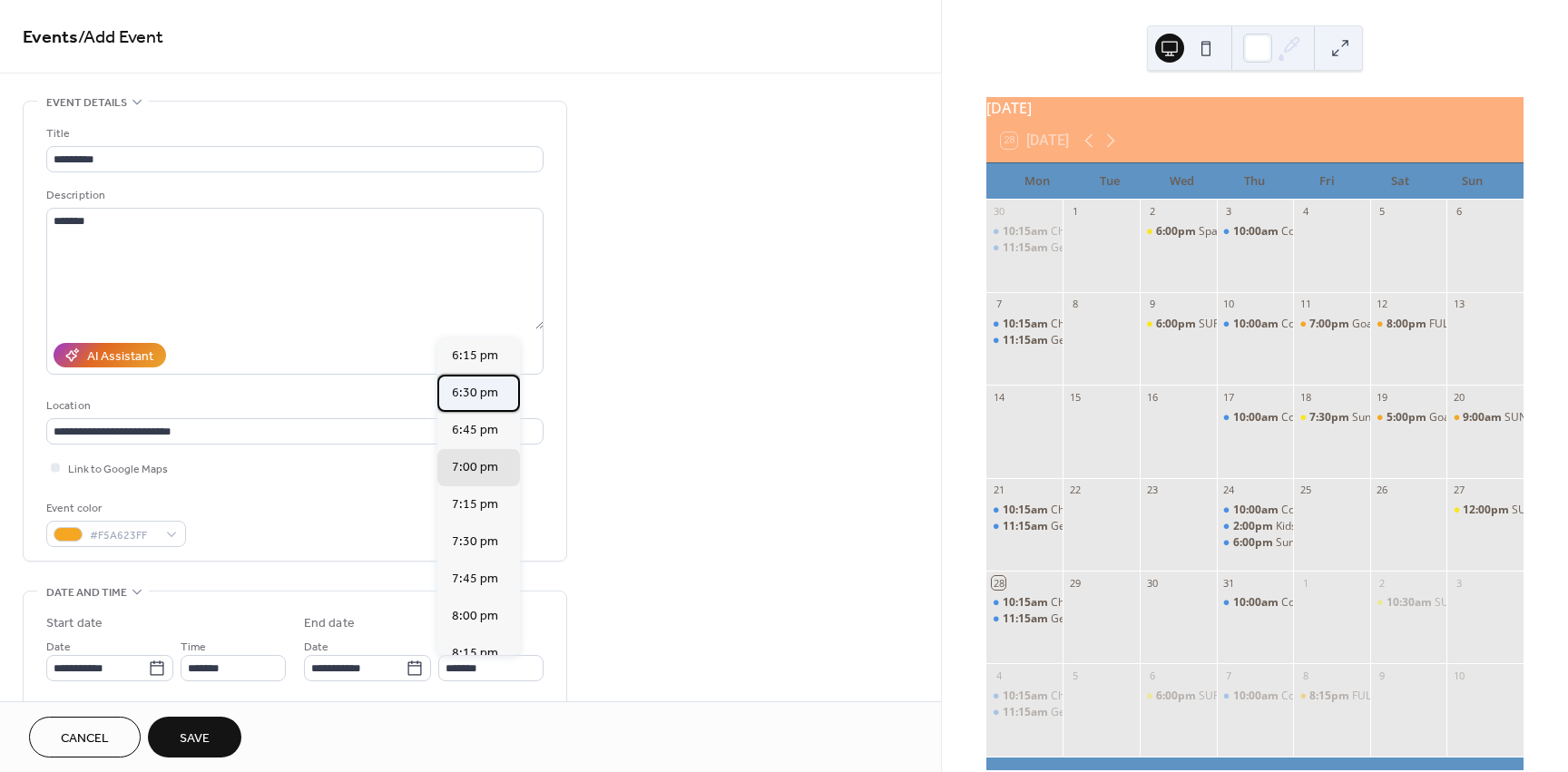 click on "6:30 pm" at bounding box center [475, 393] 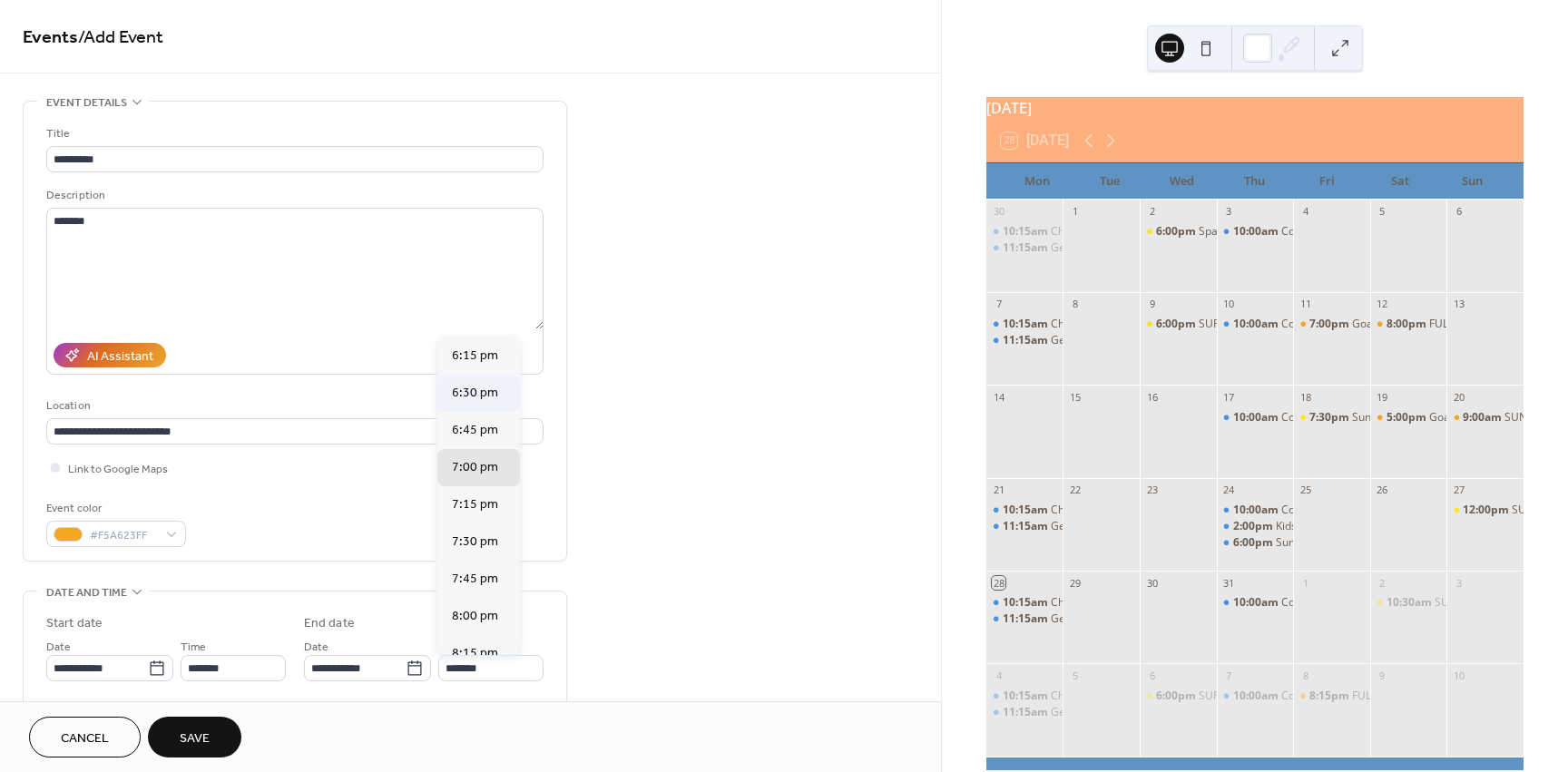 type on "*******" 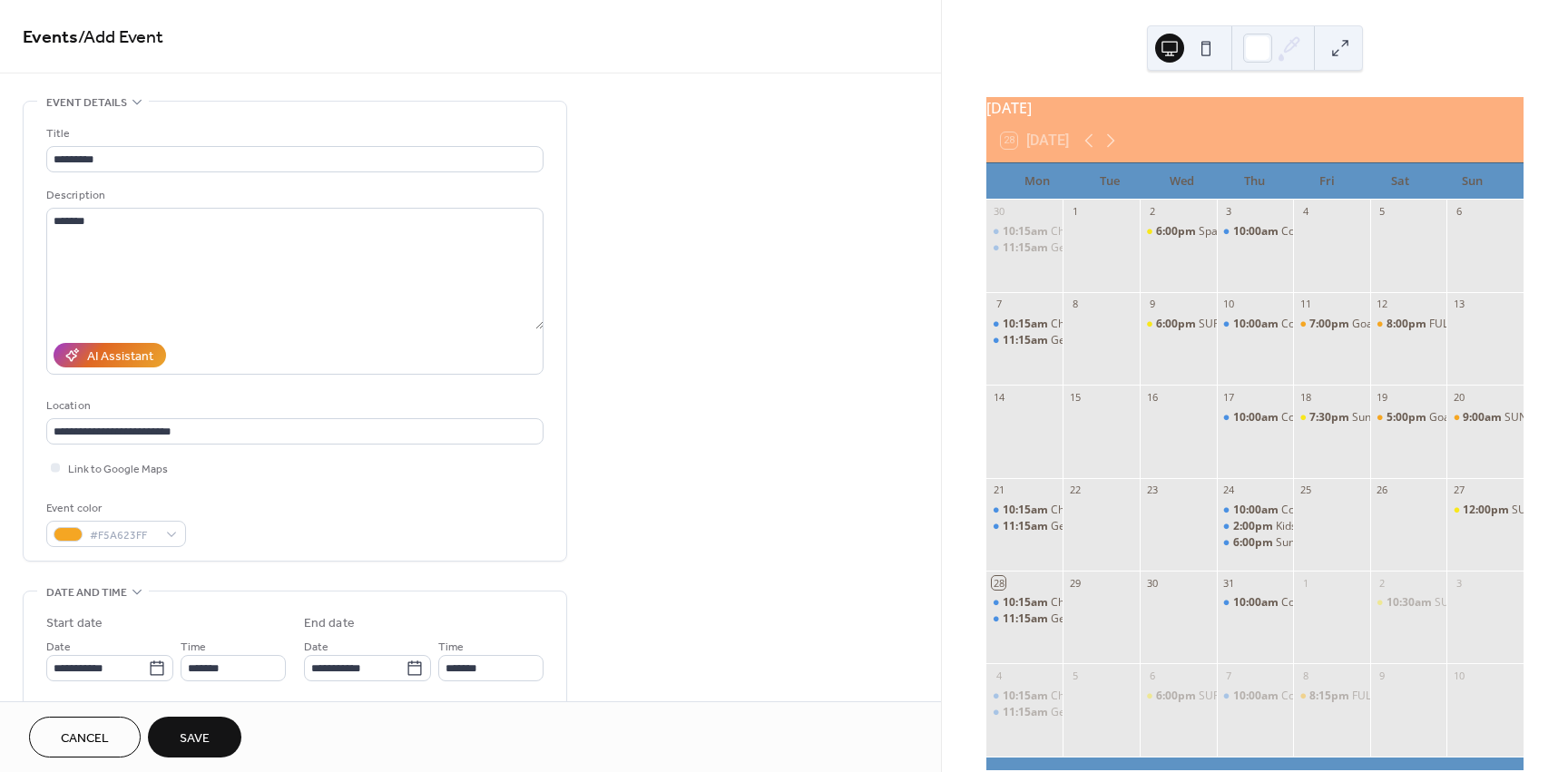 click on "Save" at bounding box center (194, 738) 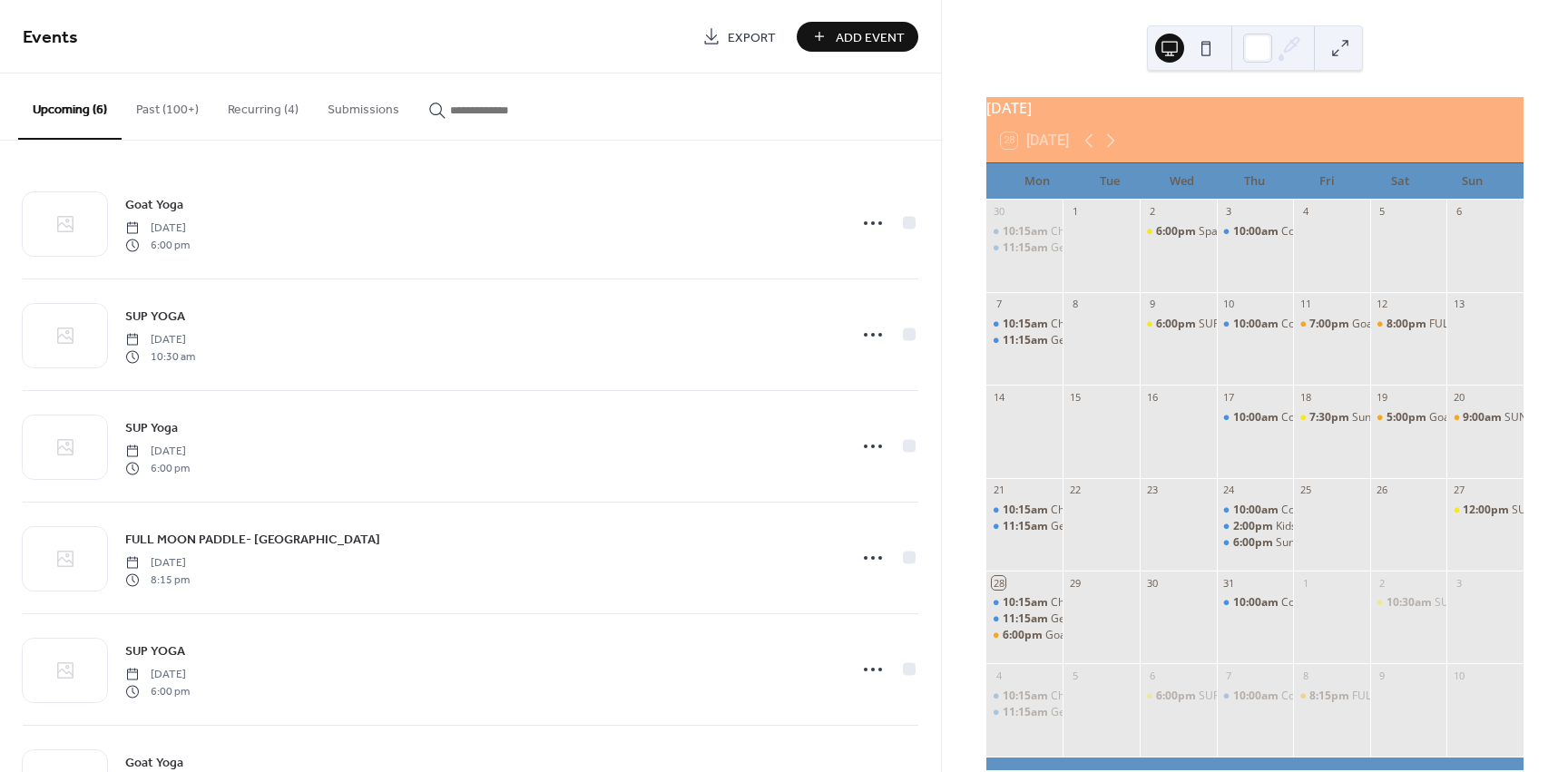 click on "Add Event" at bounding box center [870, 37] 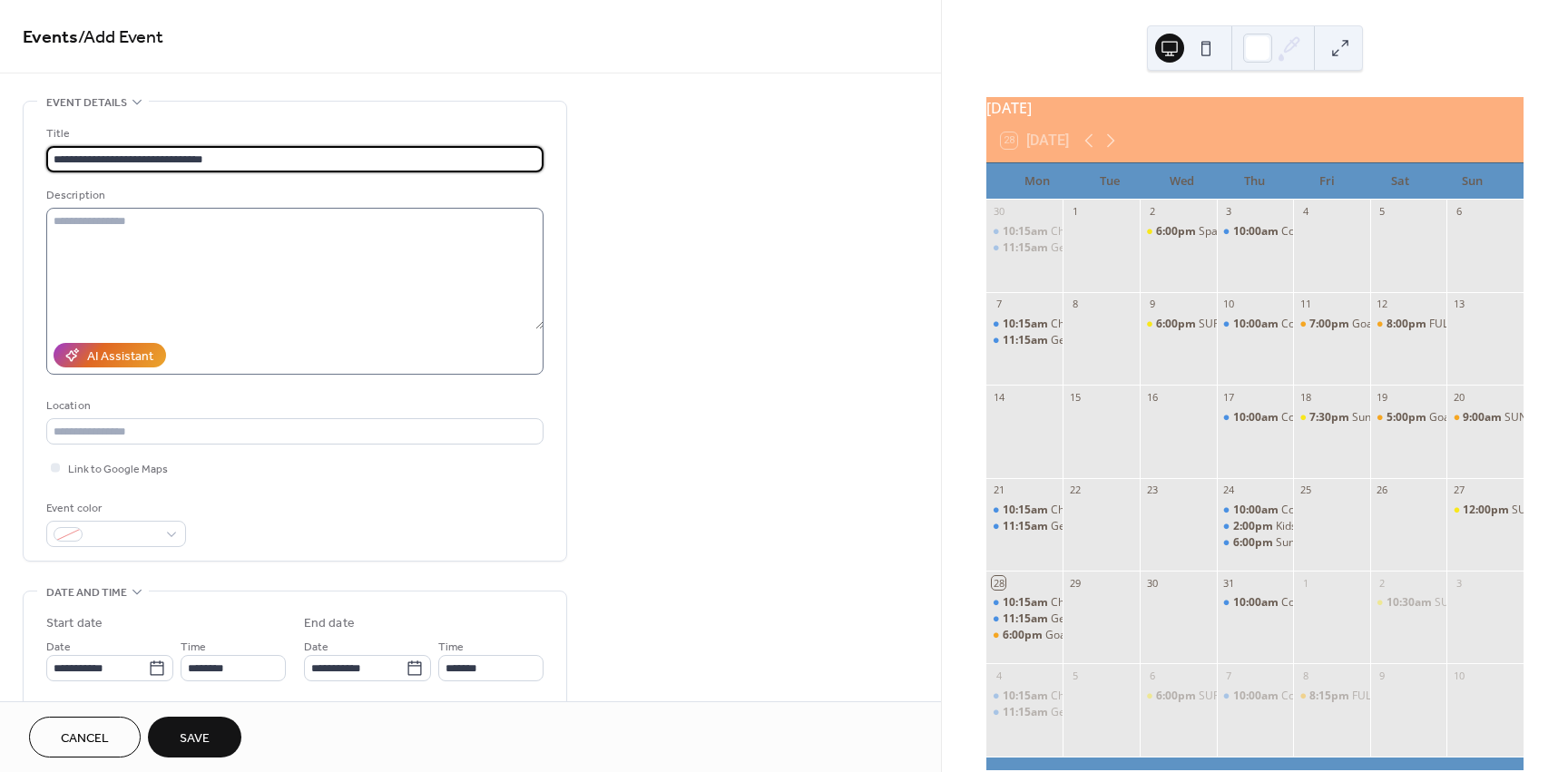 type on "**********" 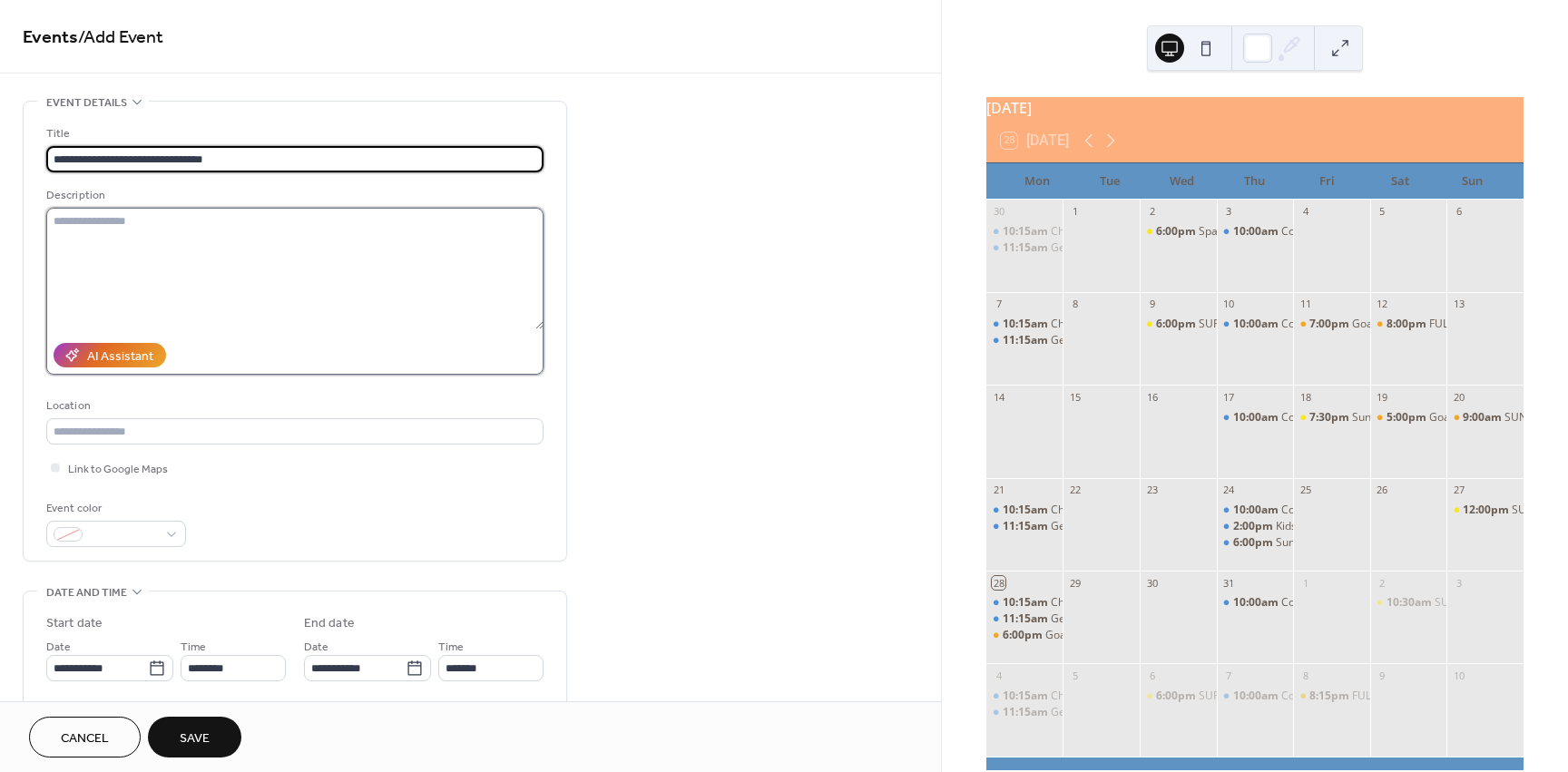 click at bounding box center [295, 269] 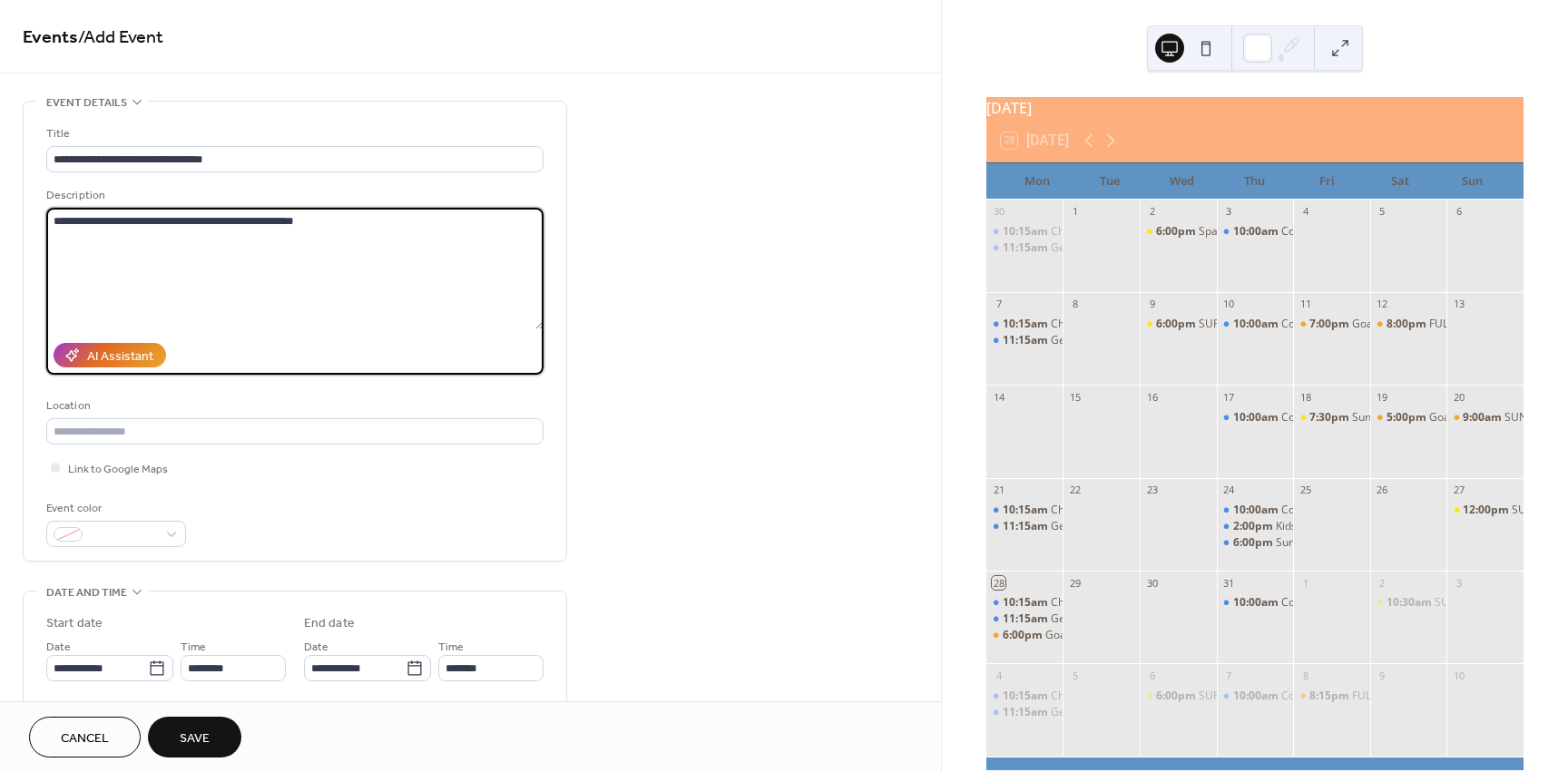 click on "**********" at bounding box center [295, 269] 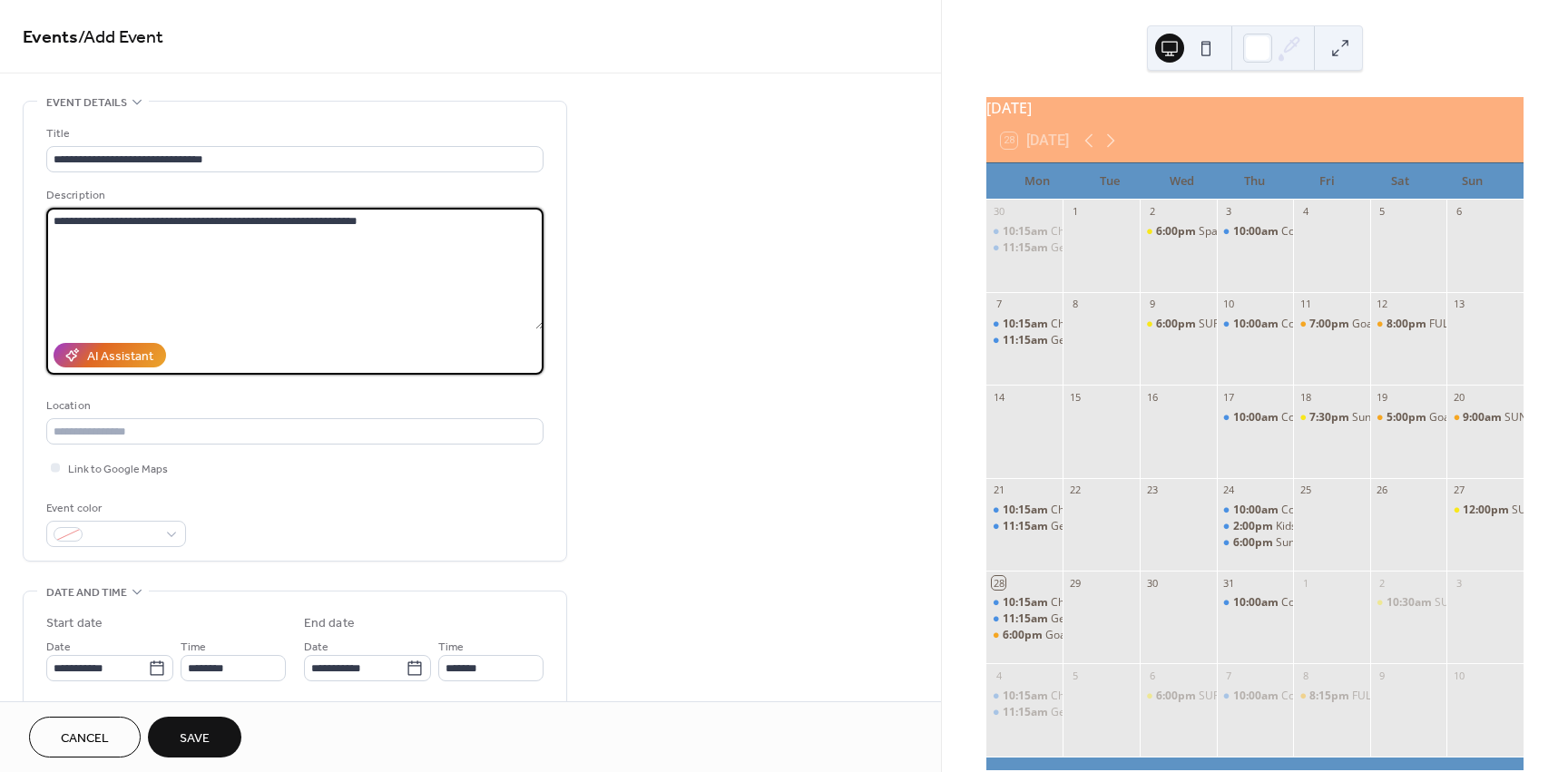 click on "**********" at bounding box center [295, 269] 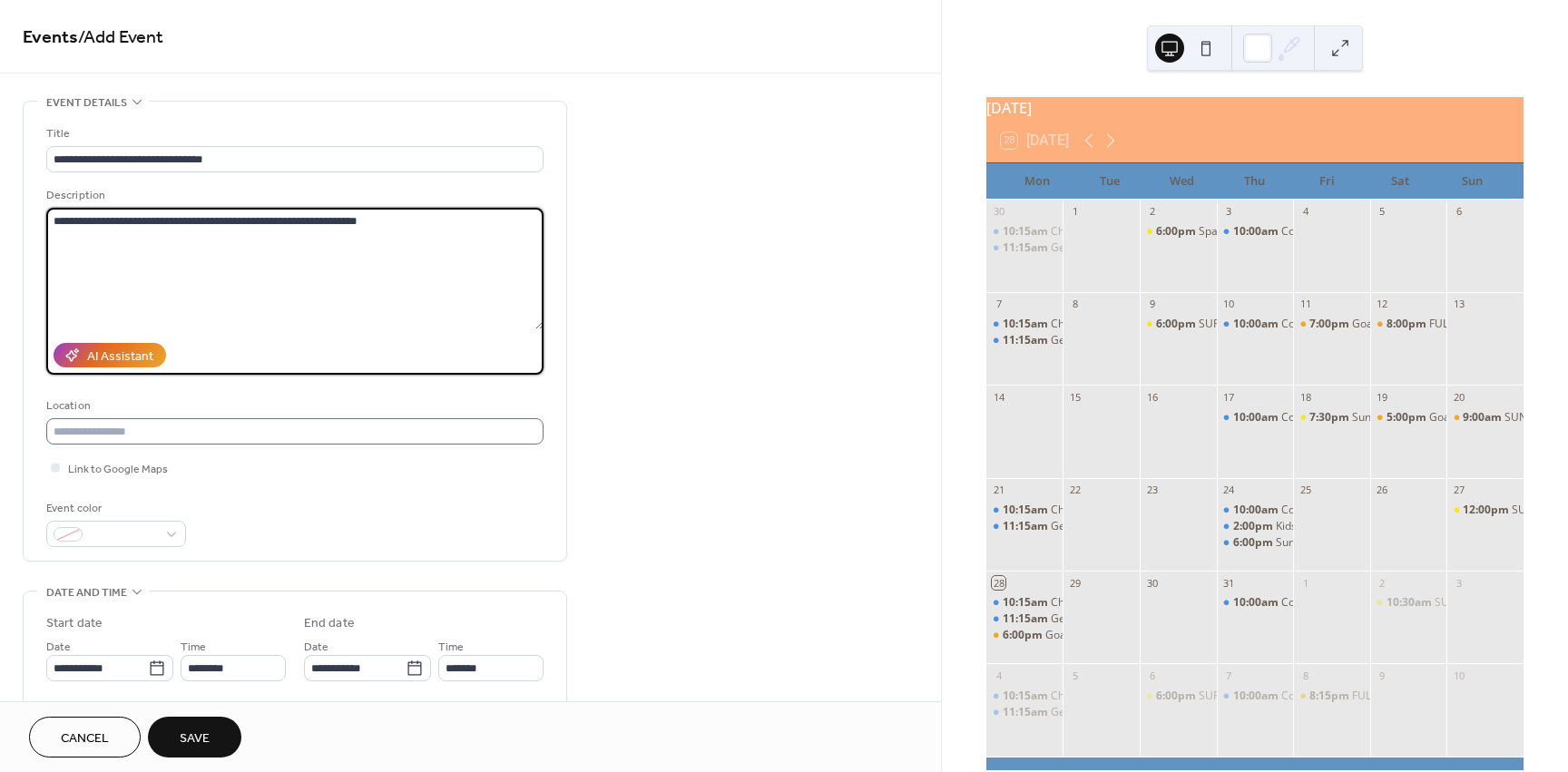 type on "**********" 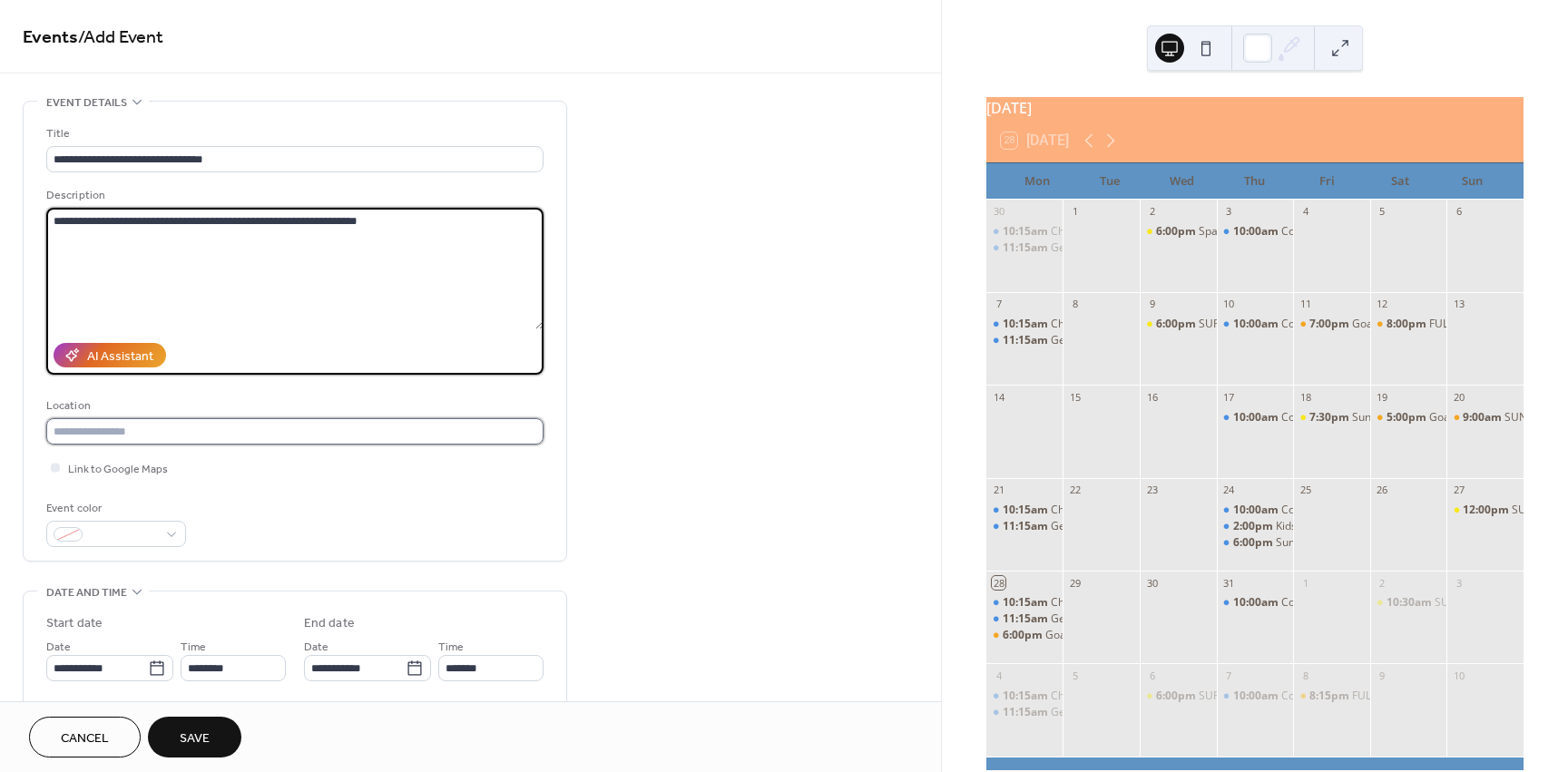 click at bounding box center [295, 431] 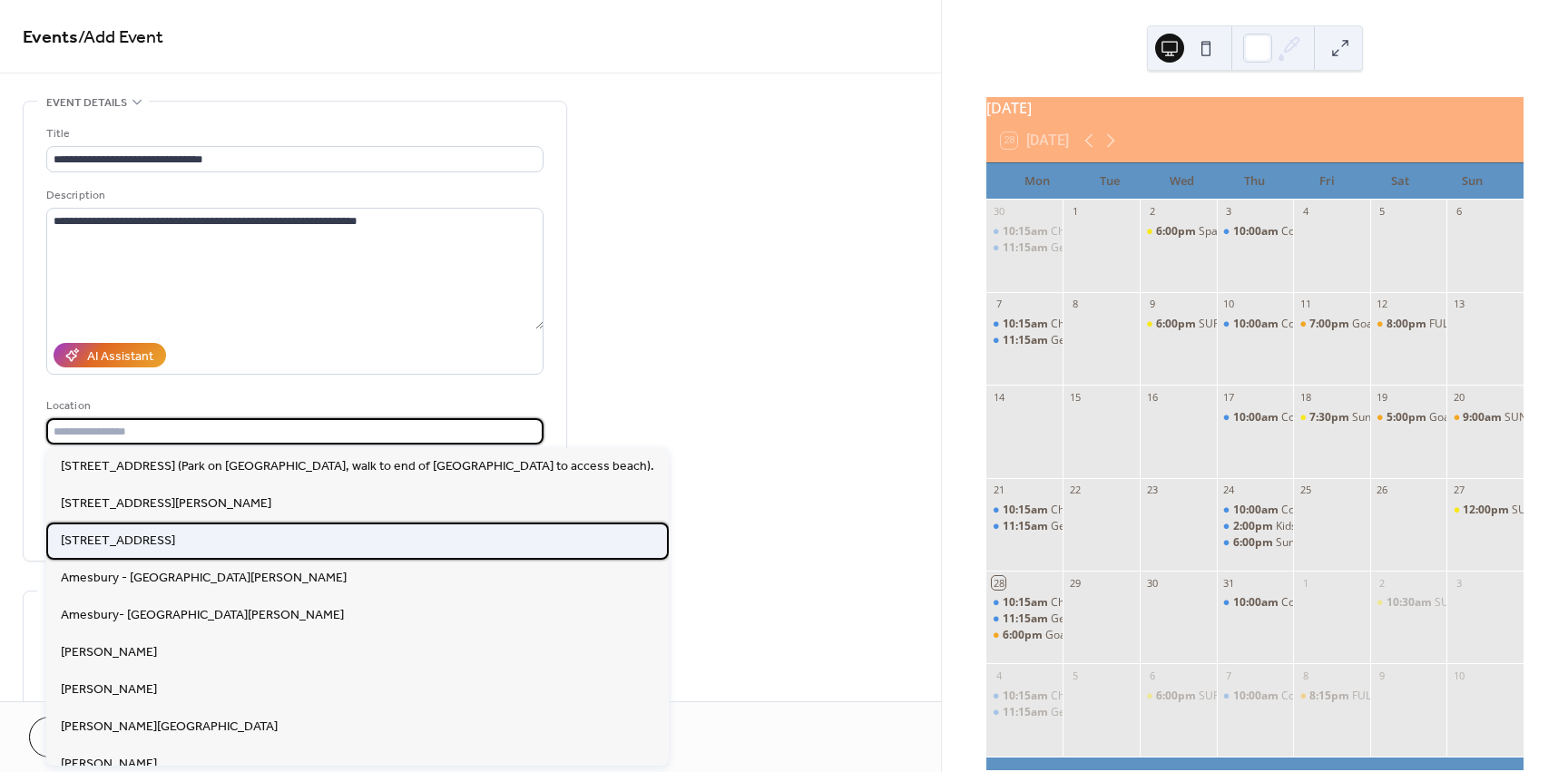 click on "[STREET_ADDRESS]" at bounding box center (118, 541) 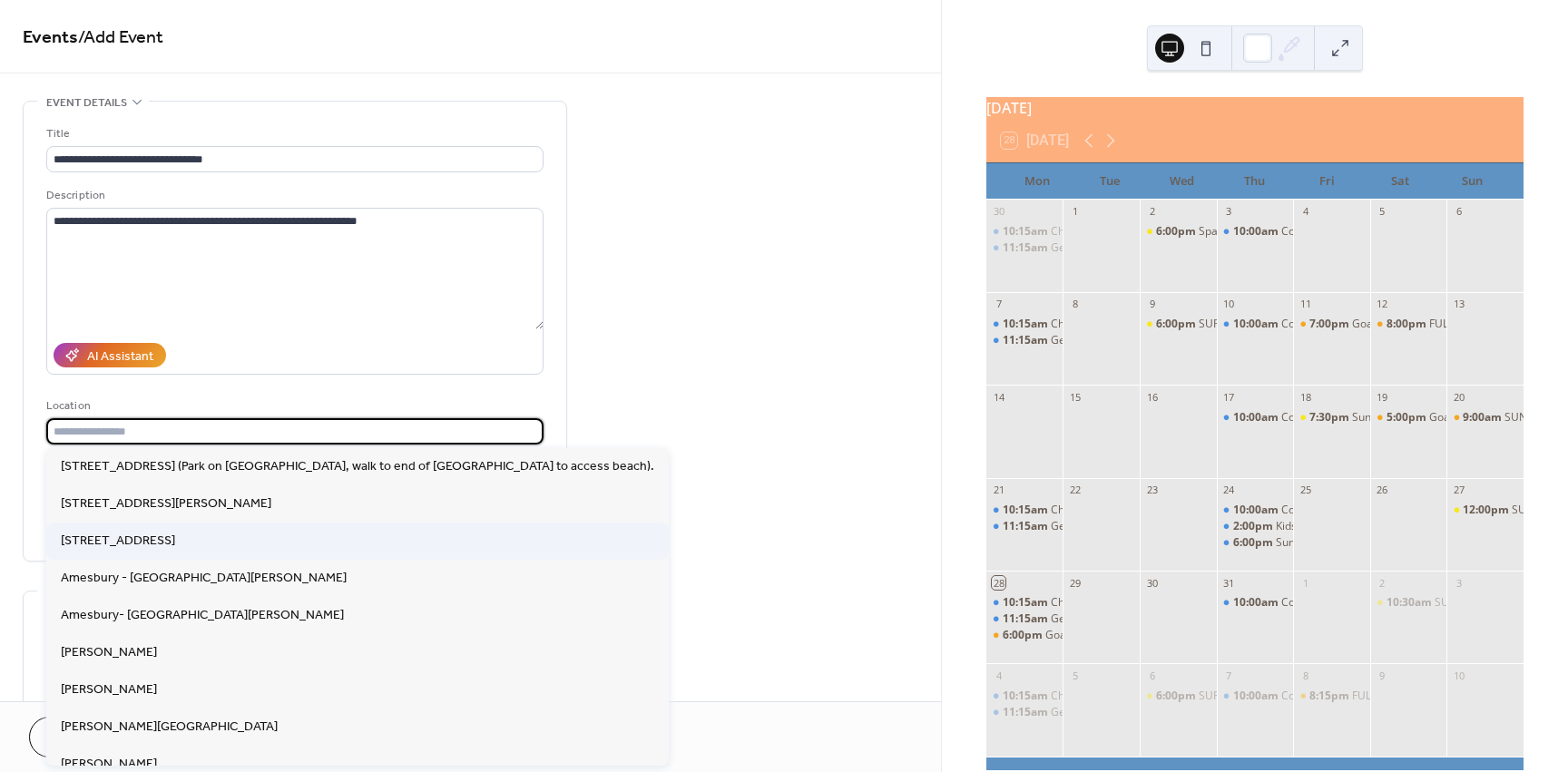 type on "**********" 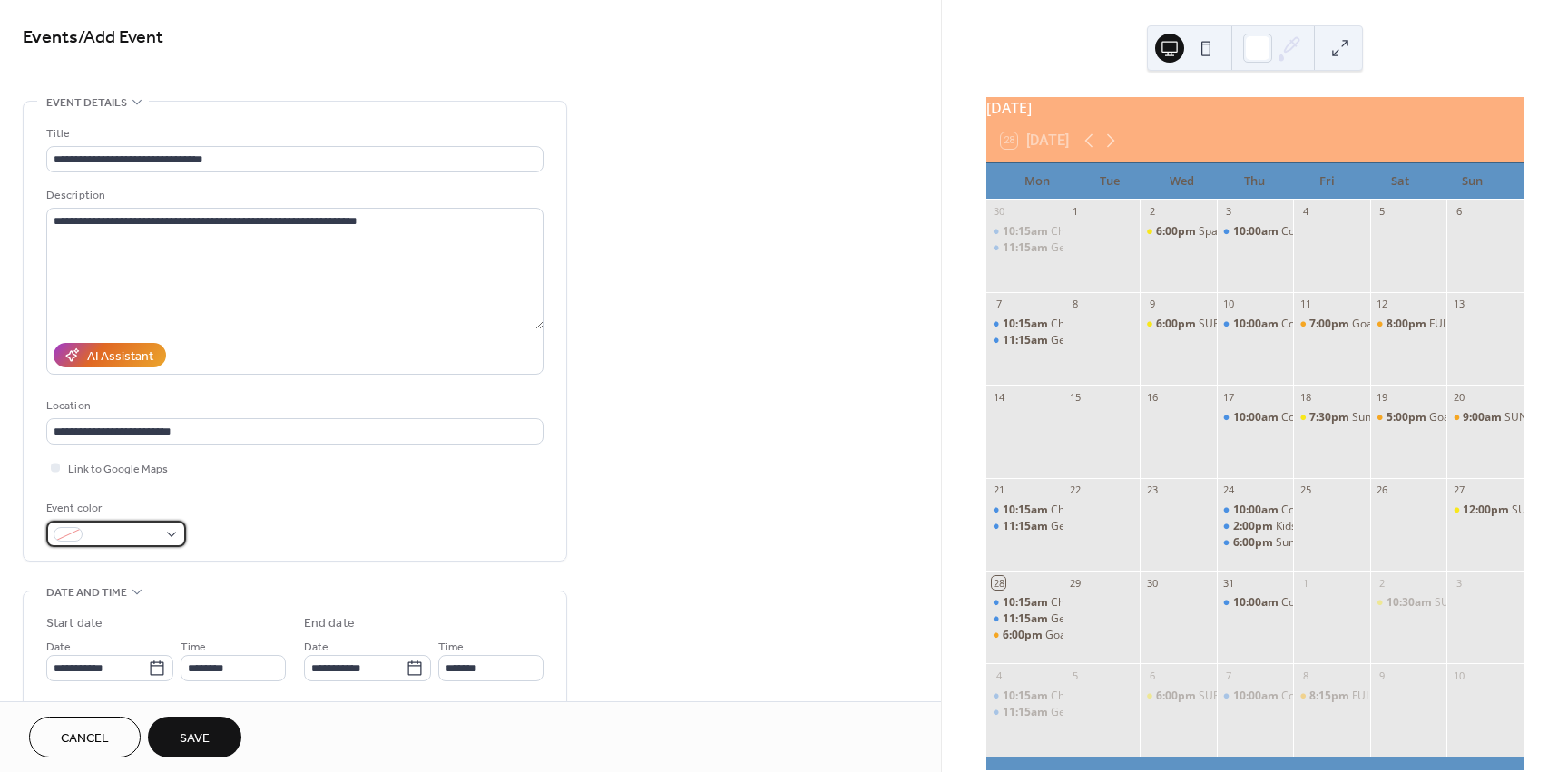 click at bounding box center (116, 533) 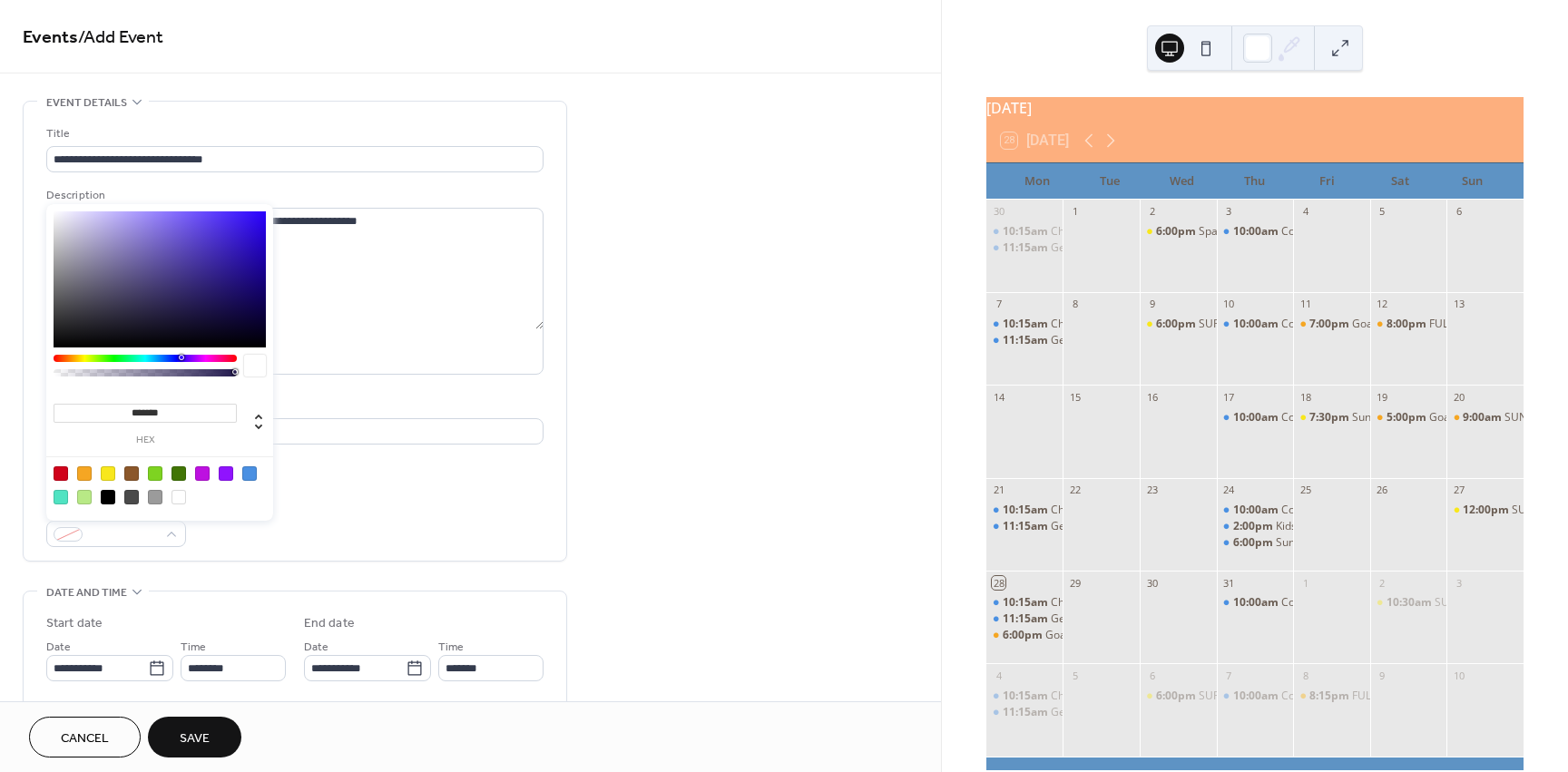 click at bounding box center (84, 474) 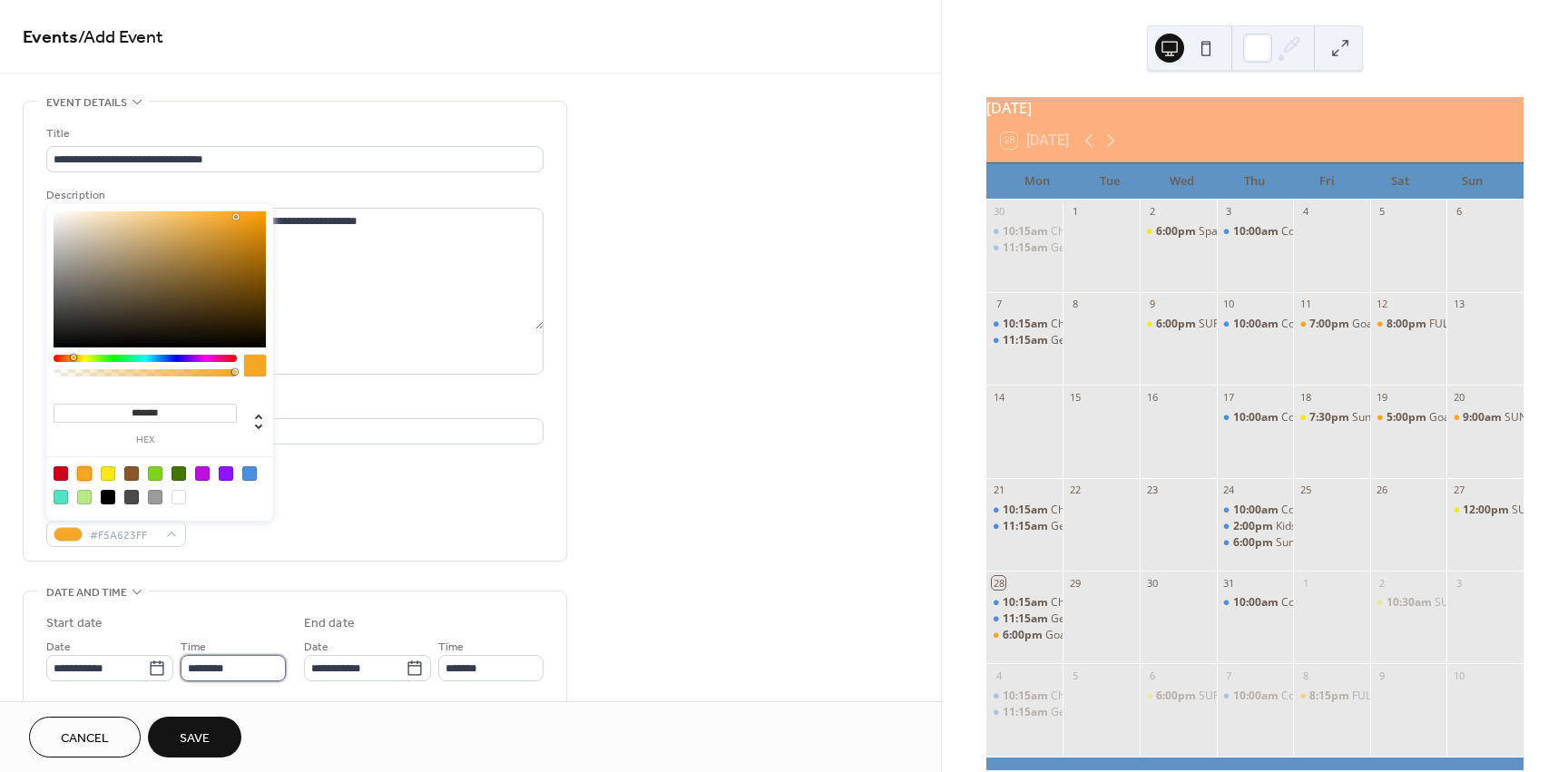 click on "********" at bounding box center [233, 668] 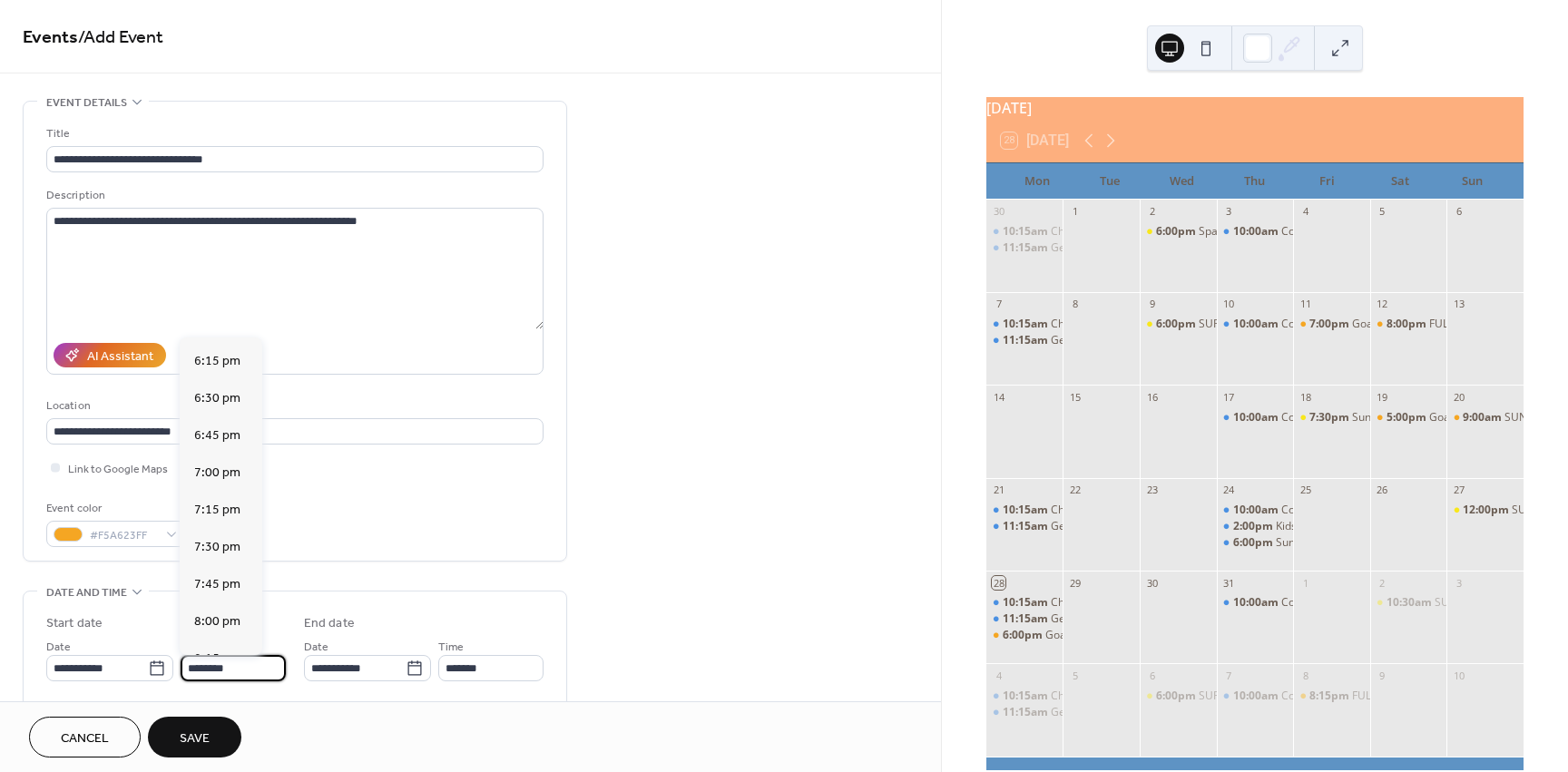 scroll, scrollTop: 2783, scrollLeft: 0, axis: vertical 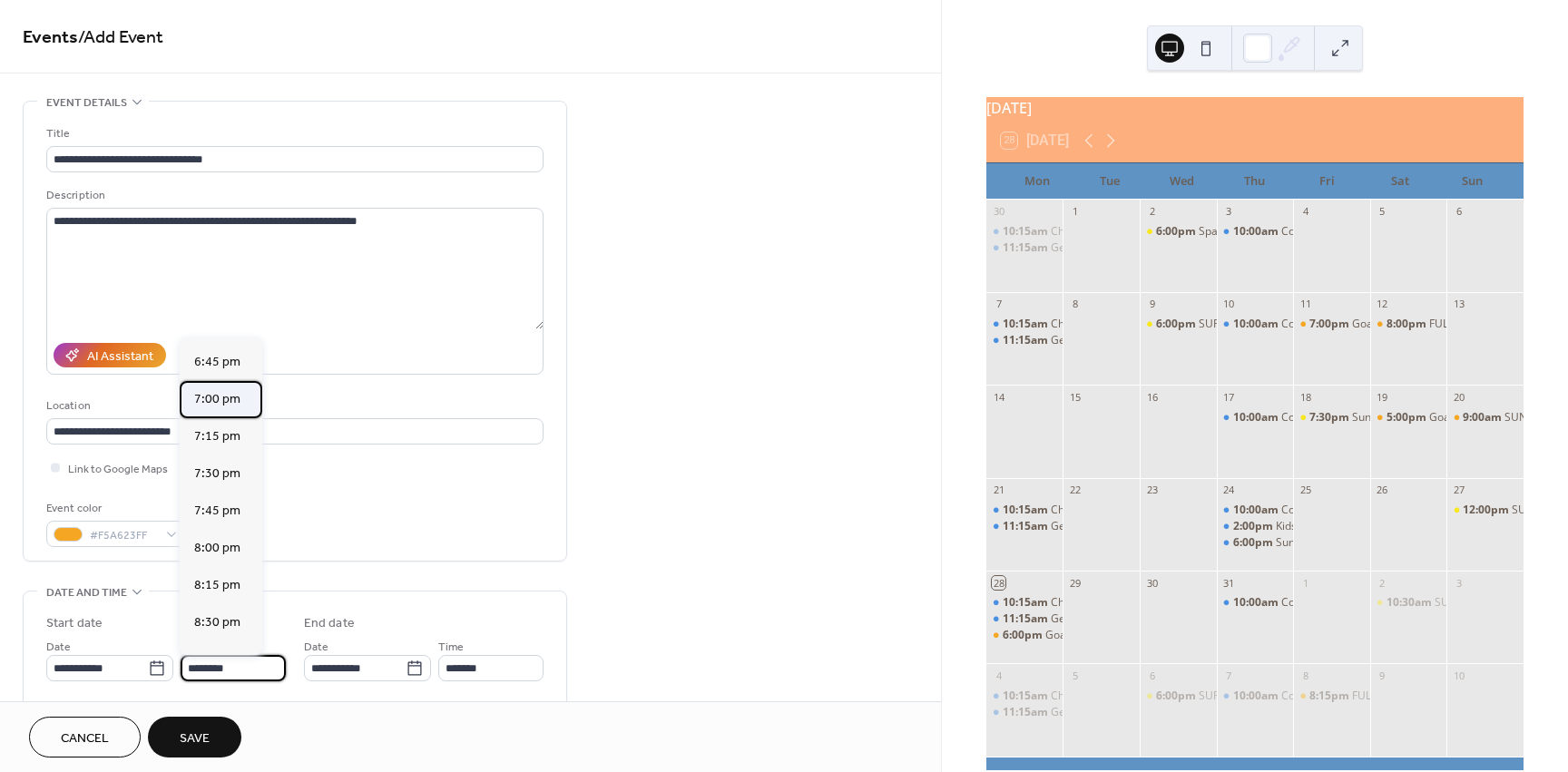 click on "7:00 pm" at bounding box center (217, 399) 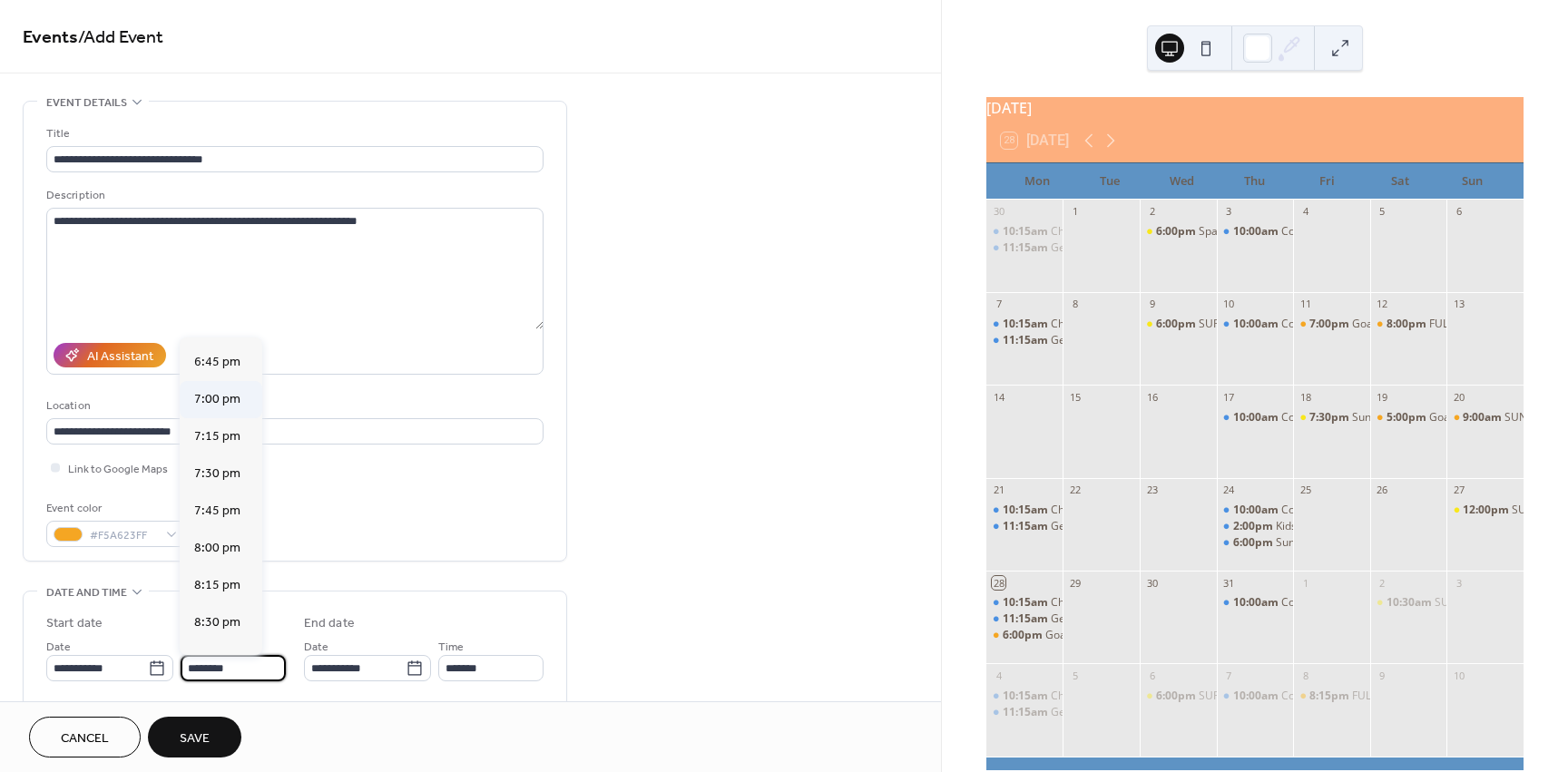 type on "*******" 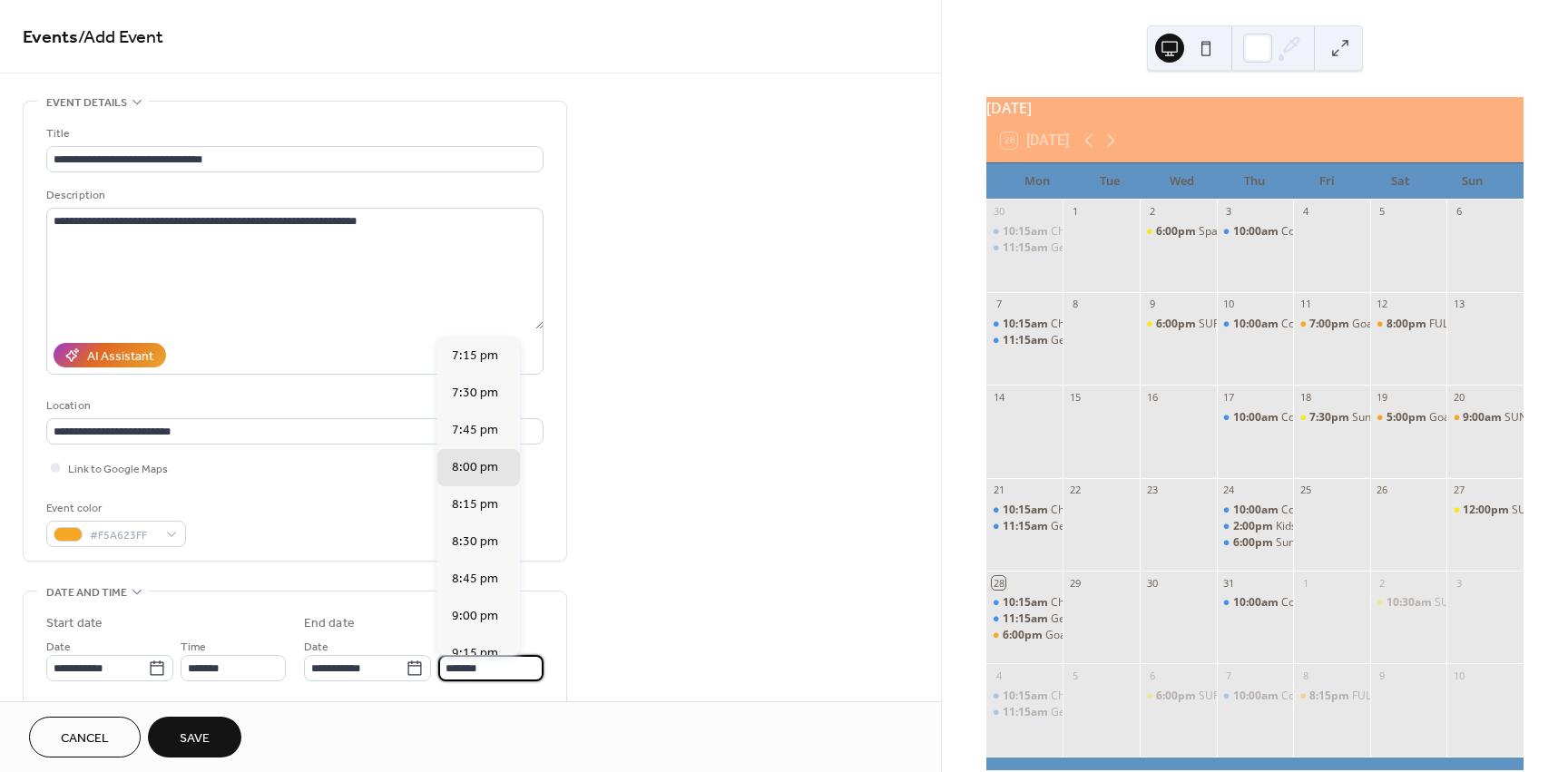 click on "*******" at bounding box center [491, 668] 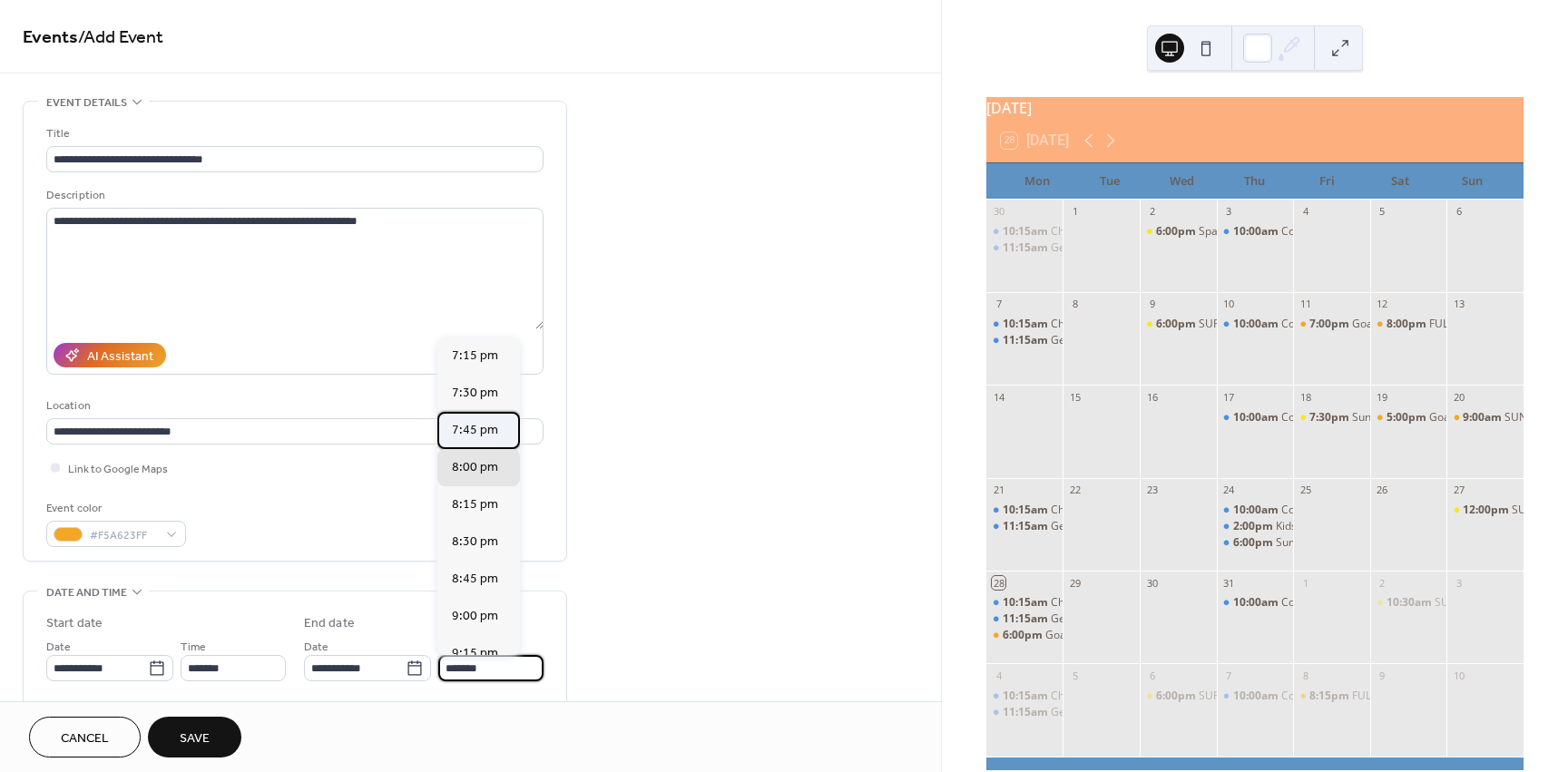 click on "7:45 pm" at bounding box center (475, 430) 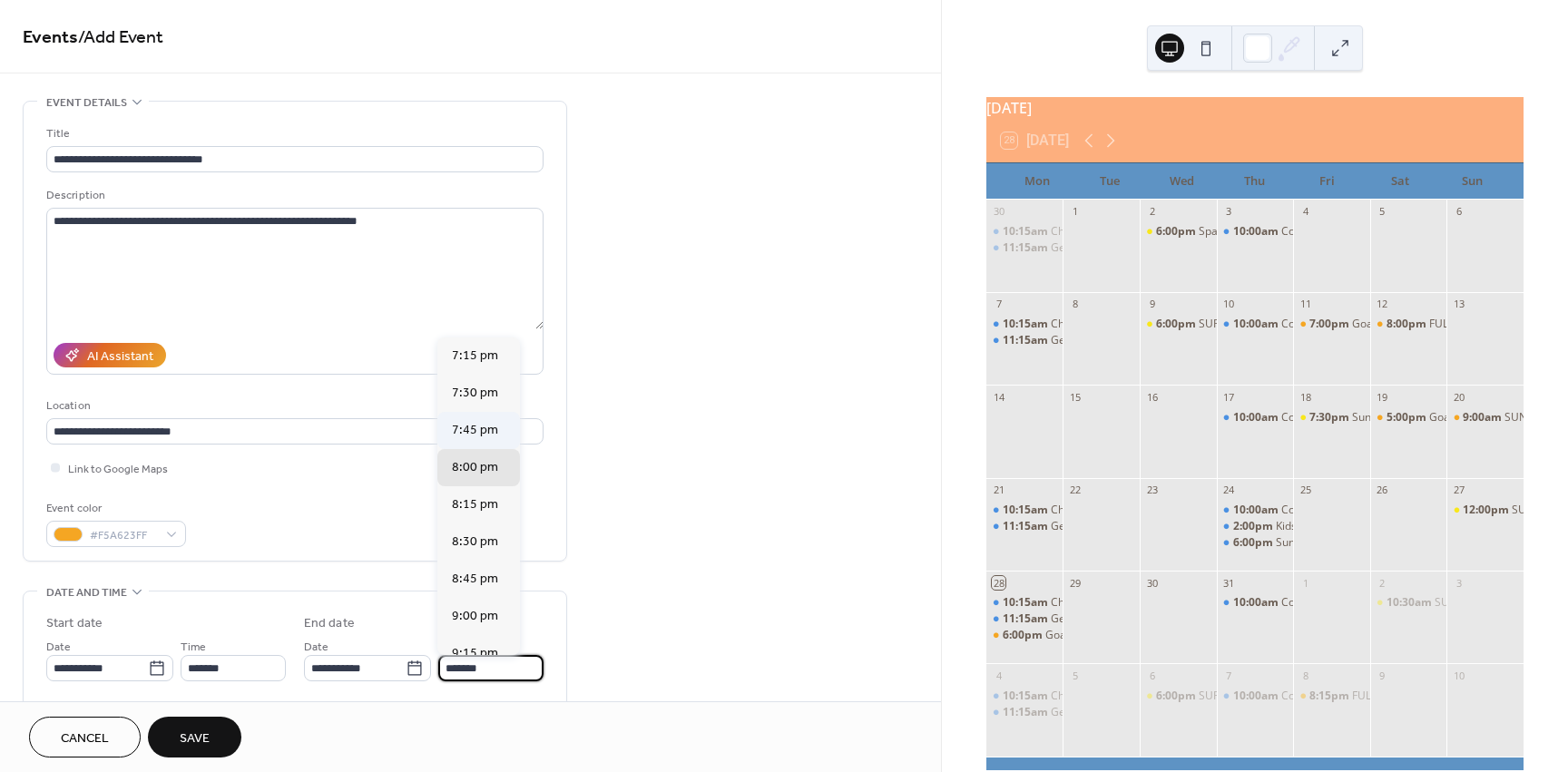 type on "*******" 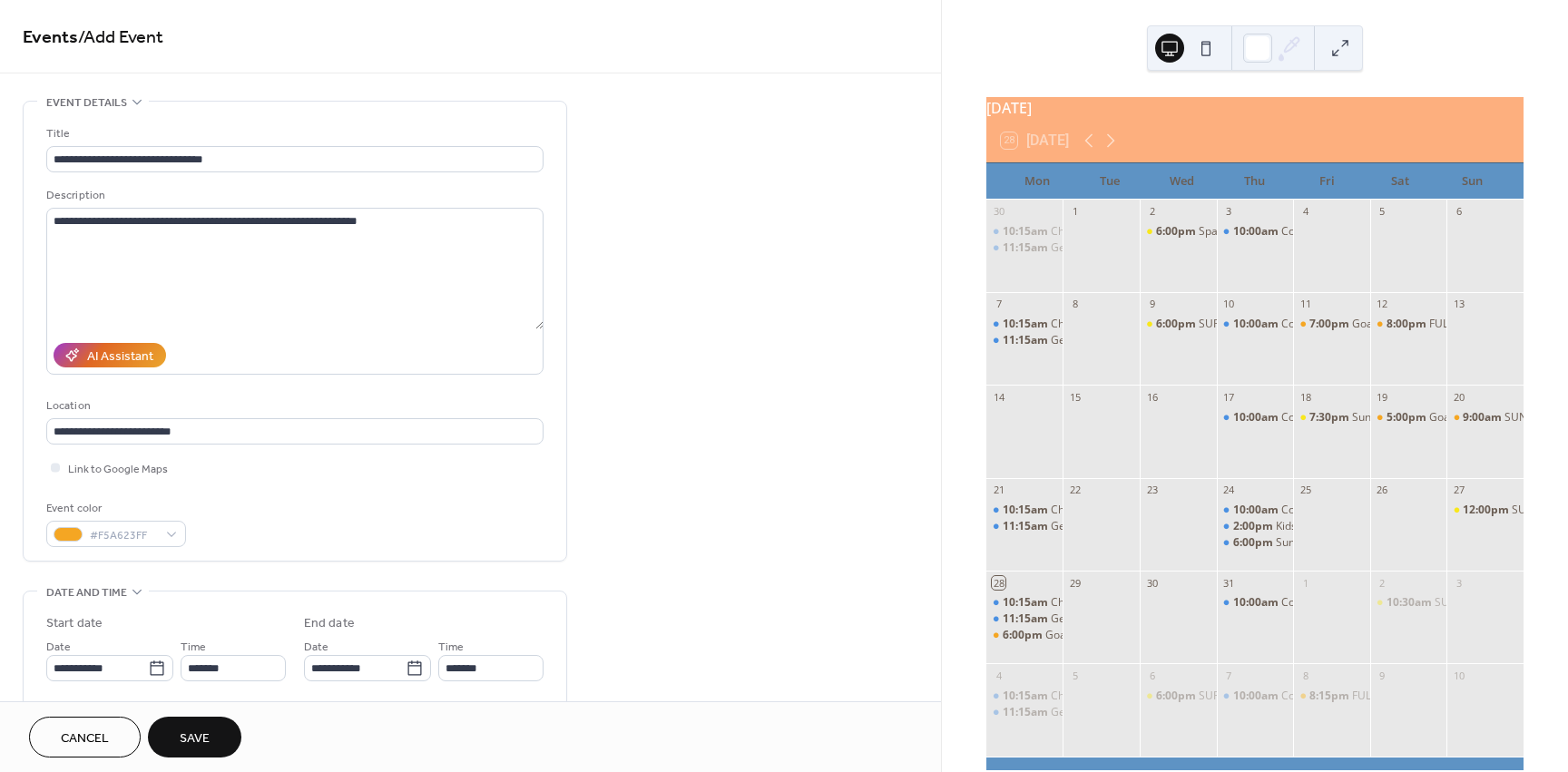 click on "Save" at bounding box center (194, 738) 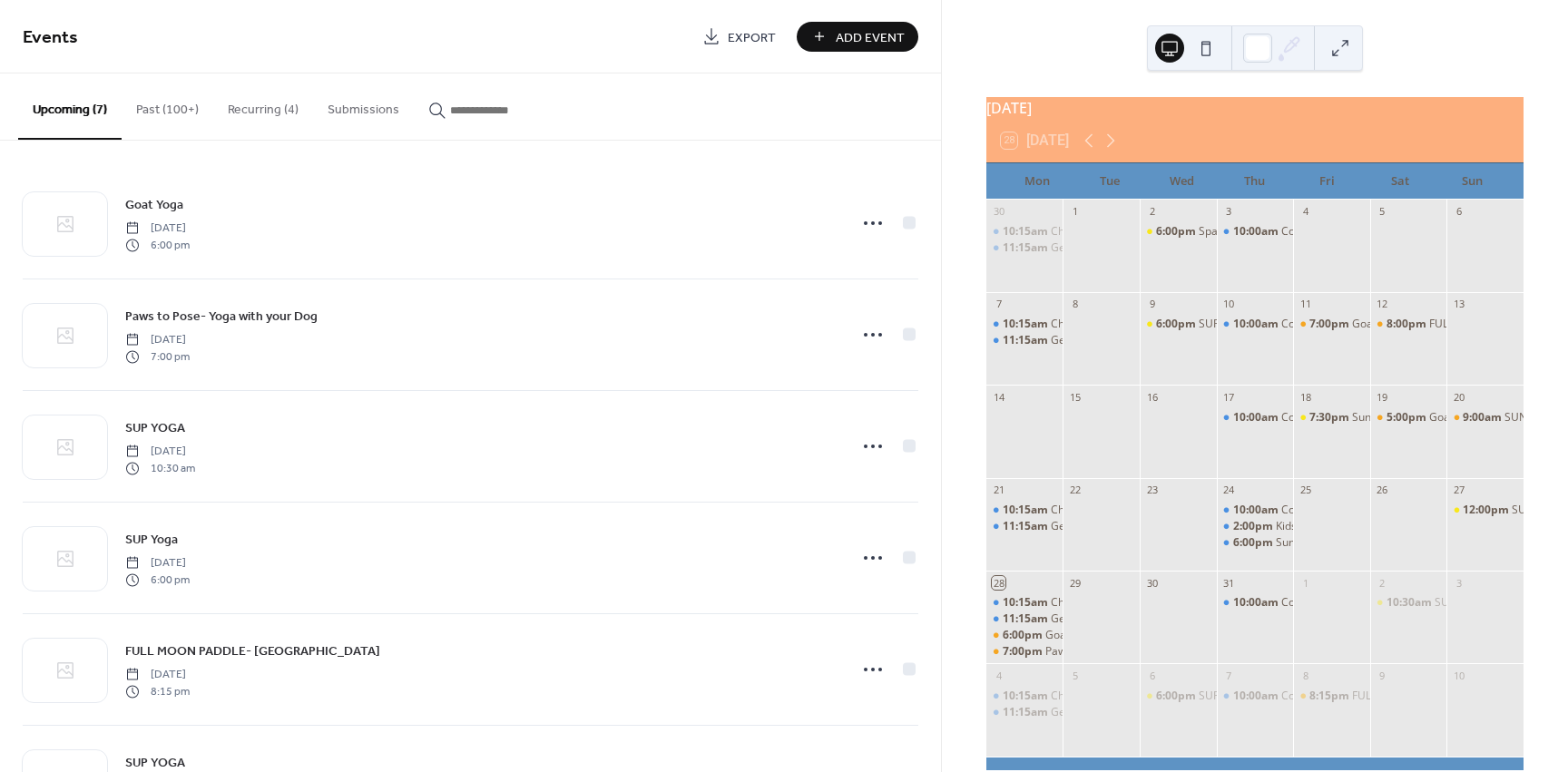 click on "Add Event" at bounding box center [870, 37] 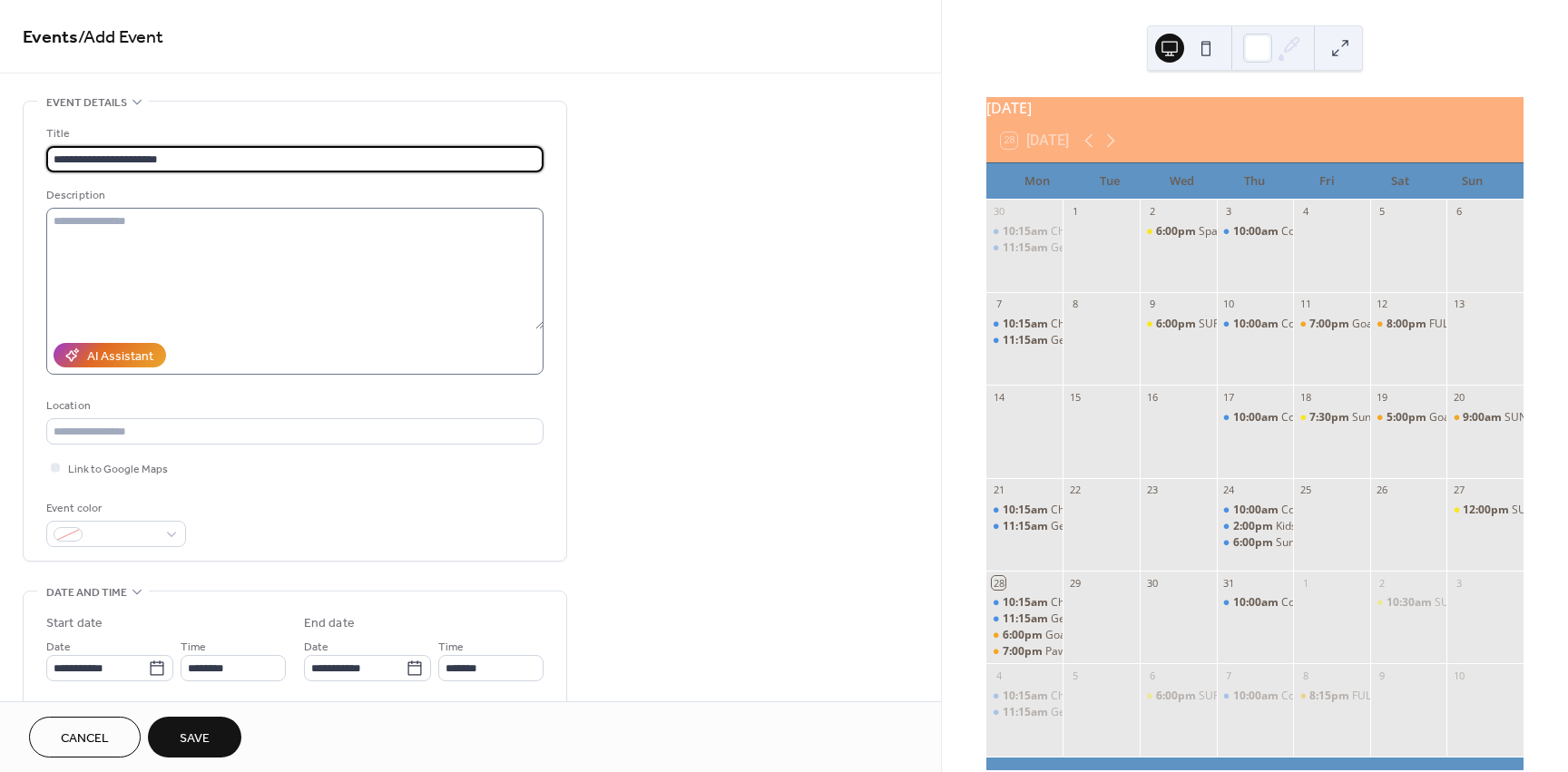 type on "**********" 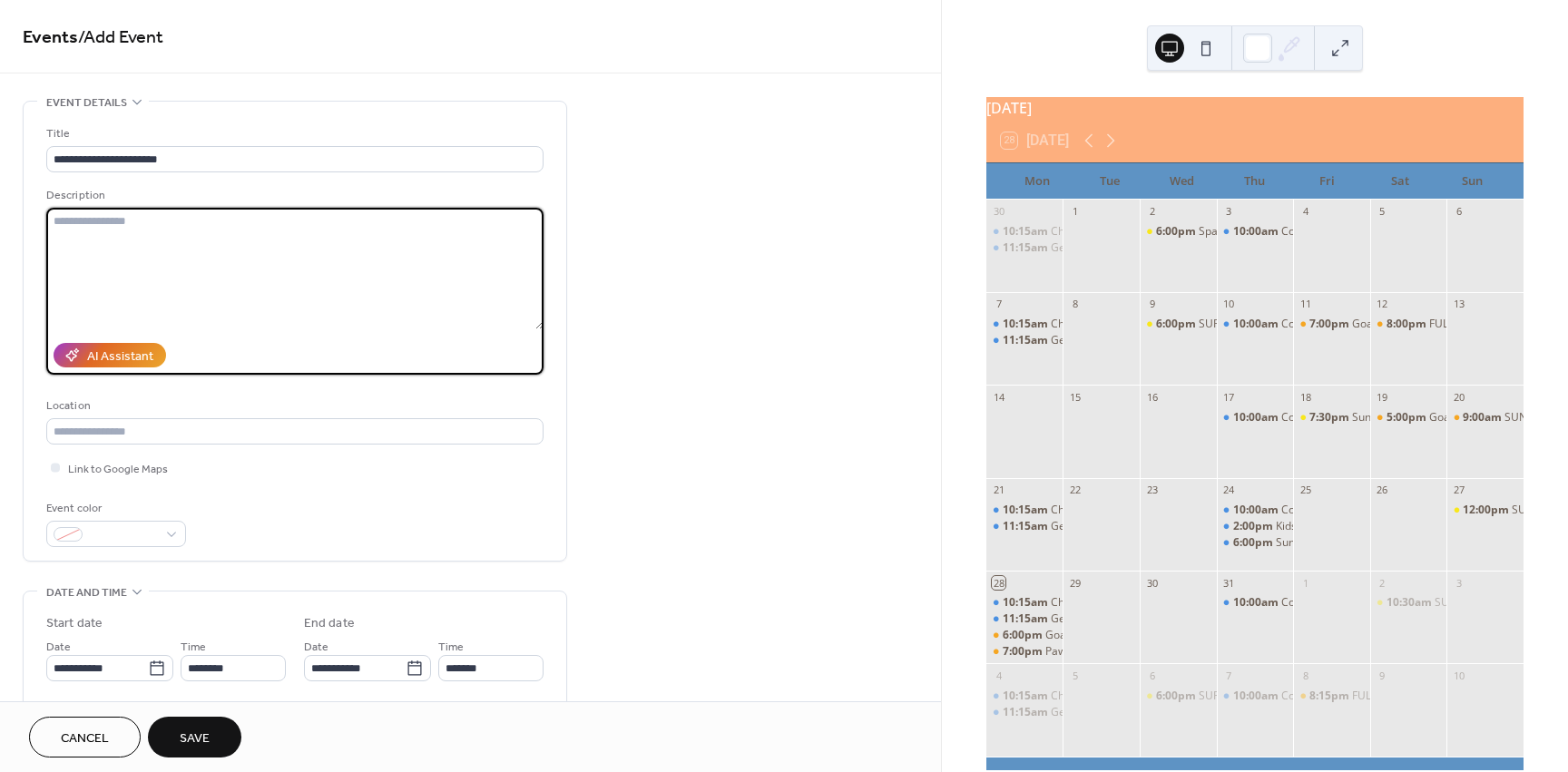 click at bounding box center (295, 269) 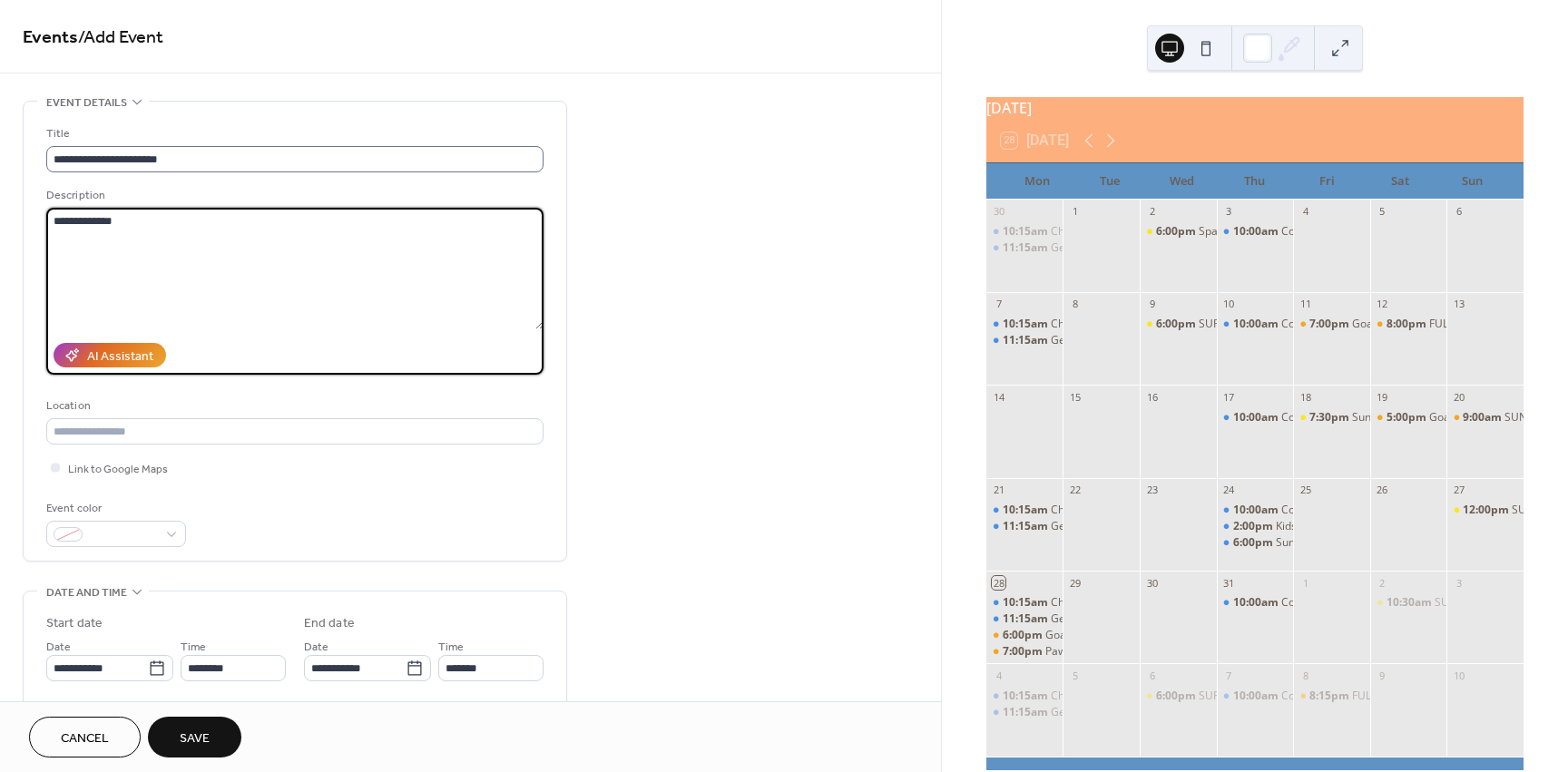 type on "**********" 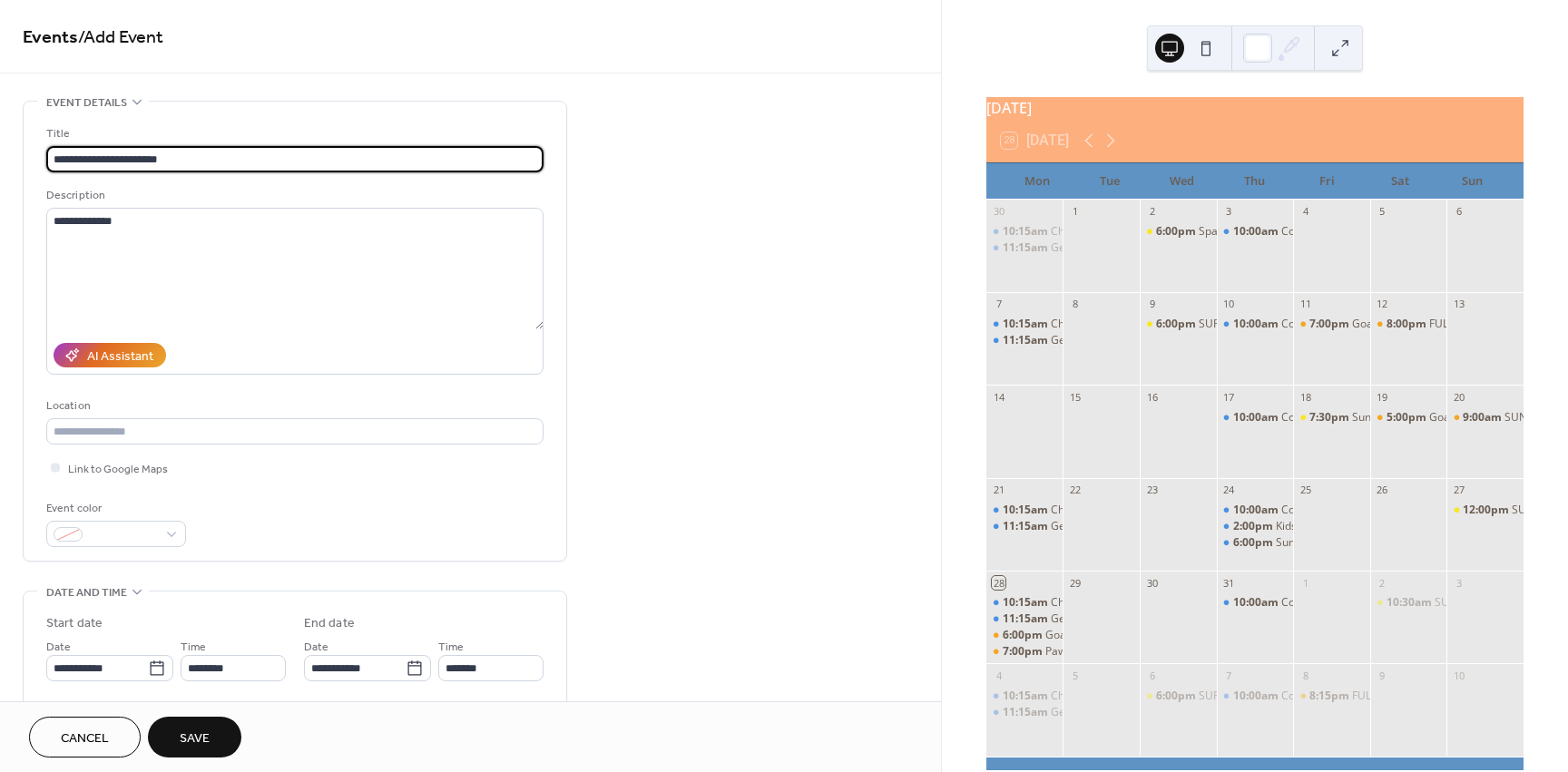 click on "**********" at bounding box center (295, 159) 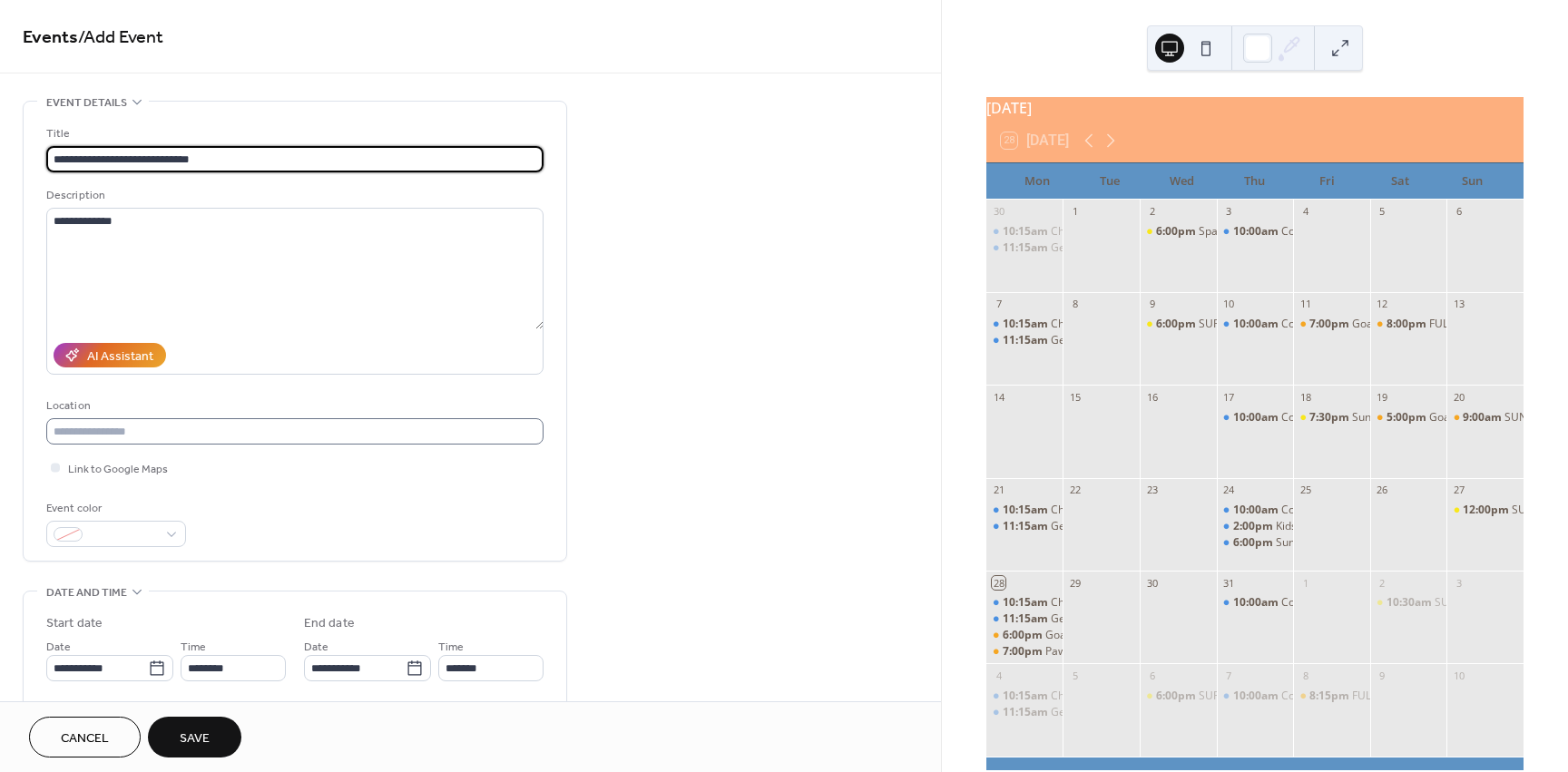 type on "**********" 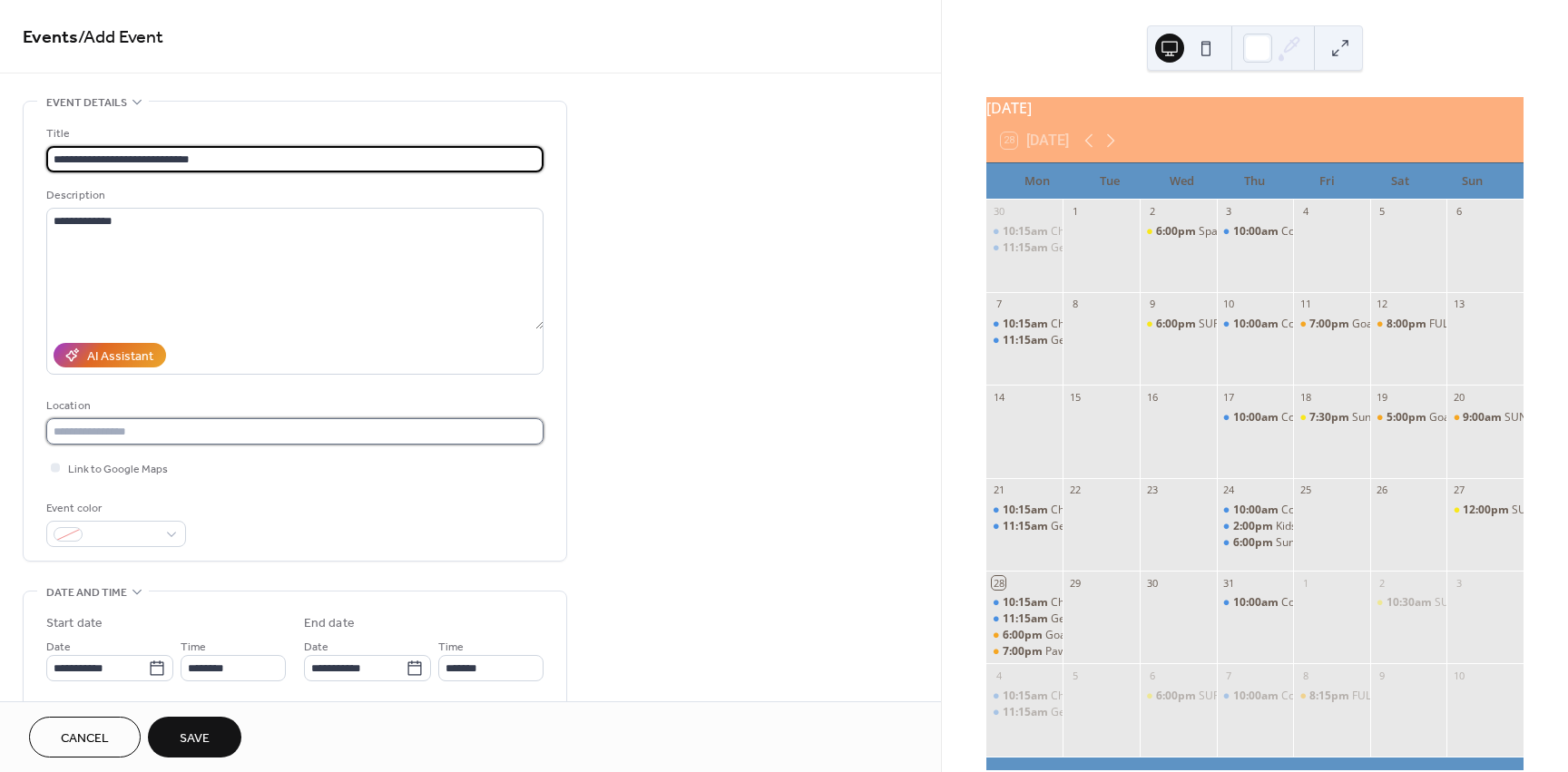 click at bounding box center (295, 431) 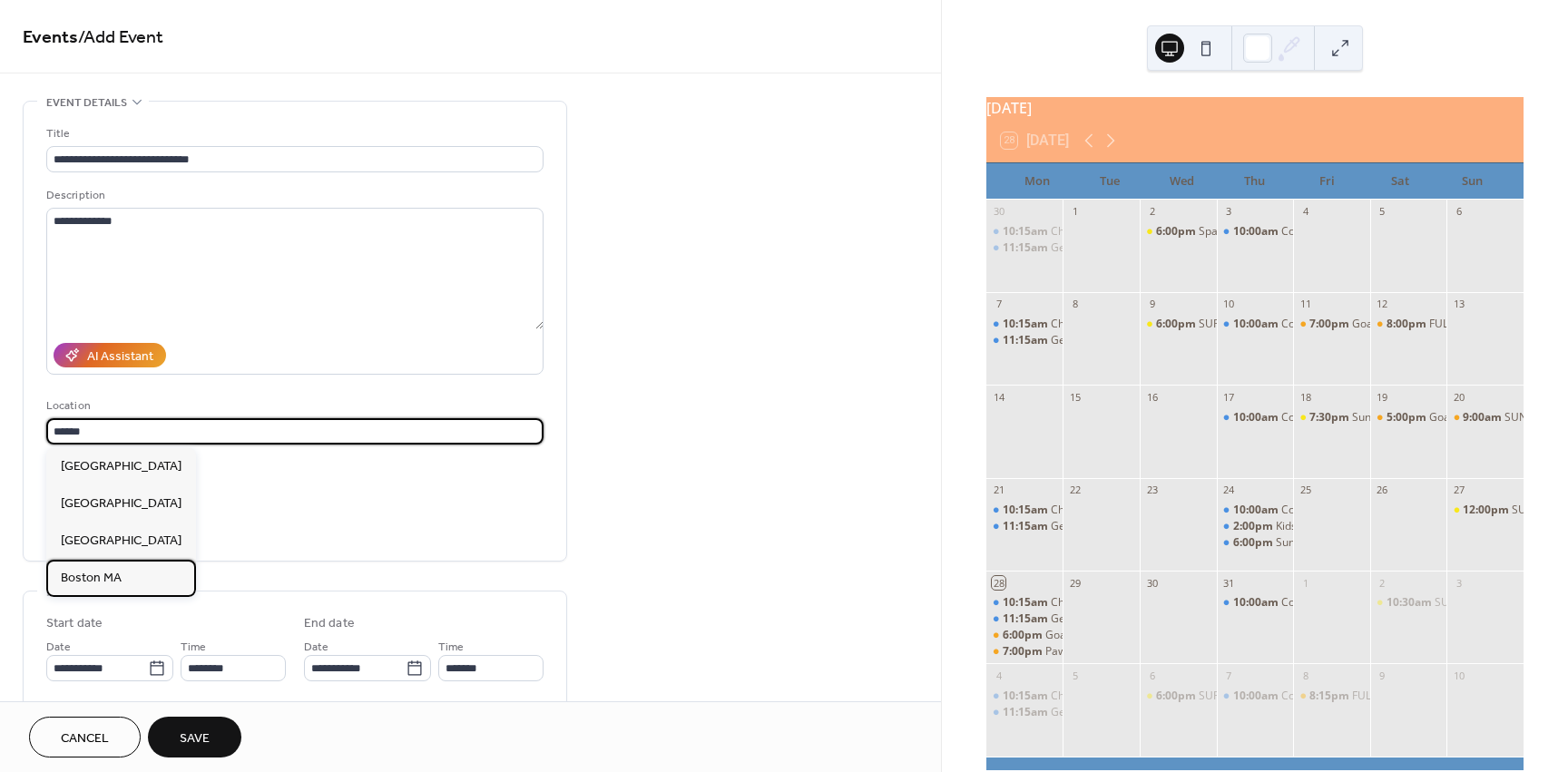 click on "Boston MA" at bounding box center [91, 578] 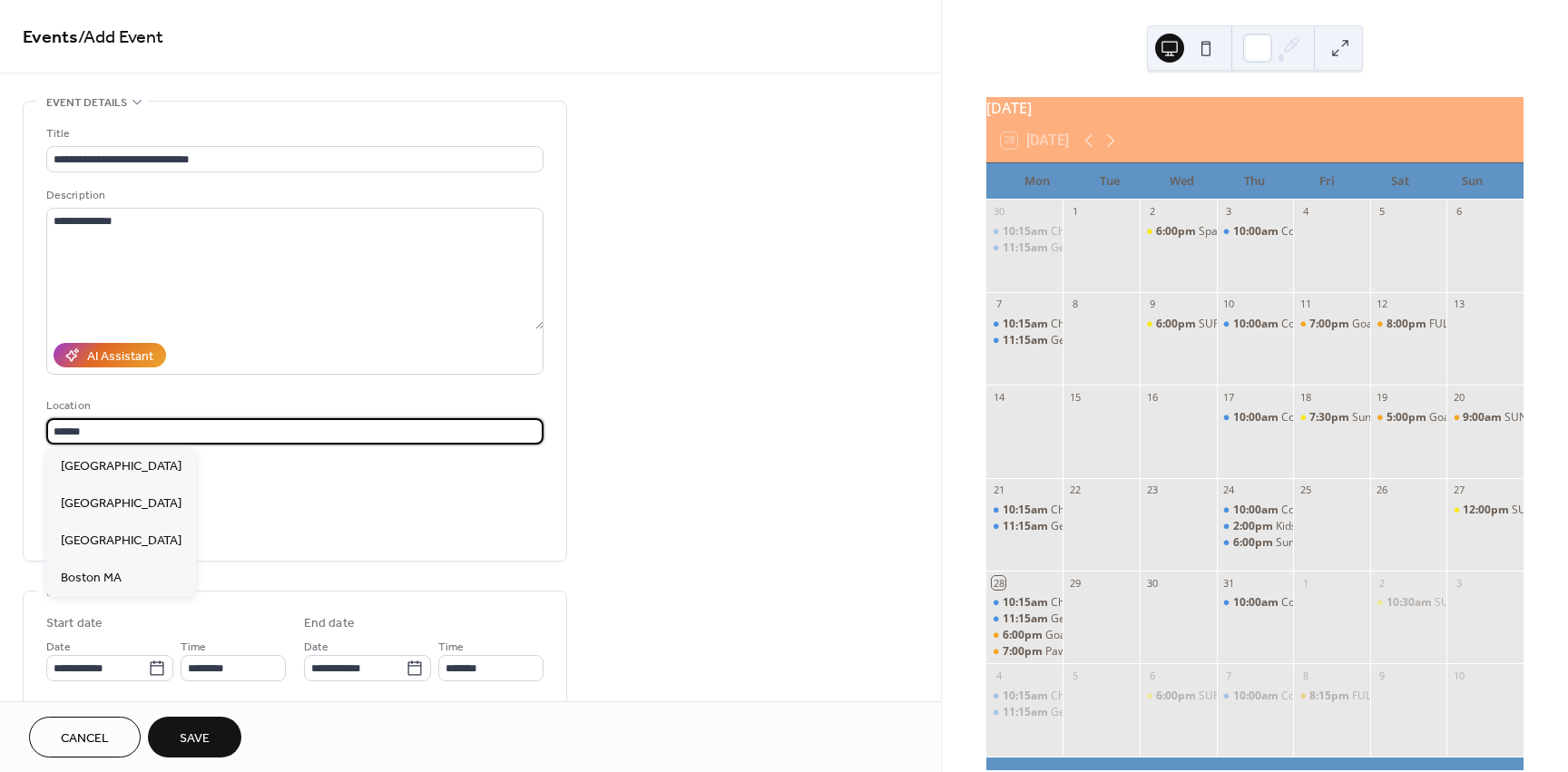 type on "*********" 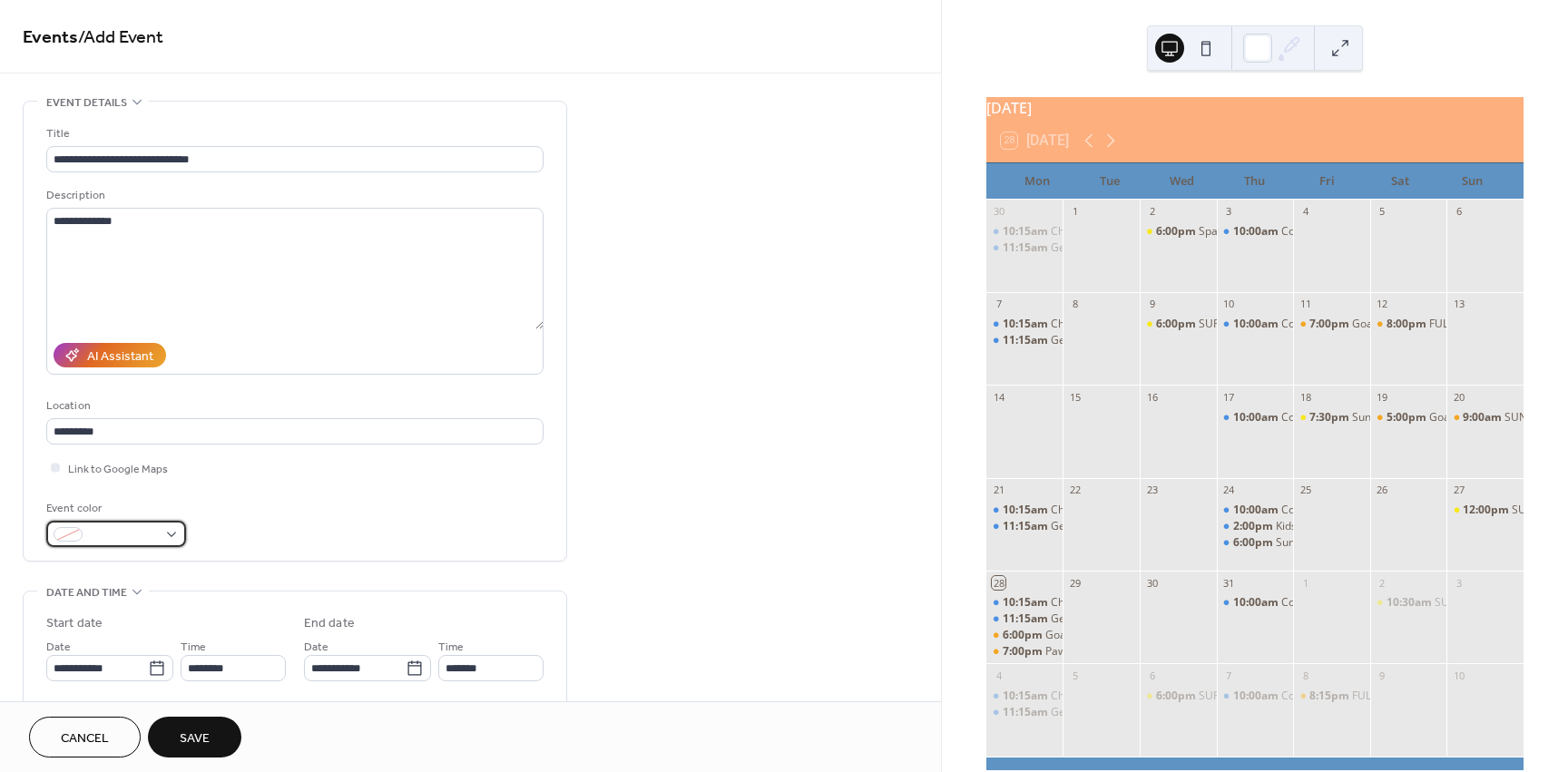 click at bounding box center (123, 535) 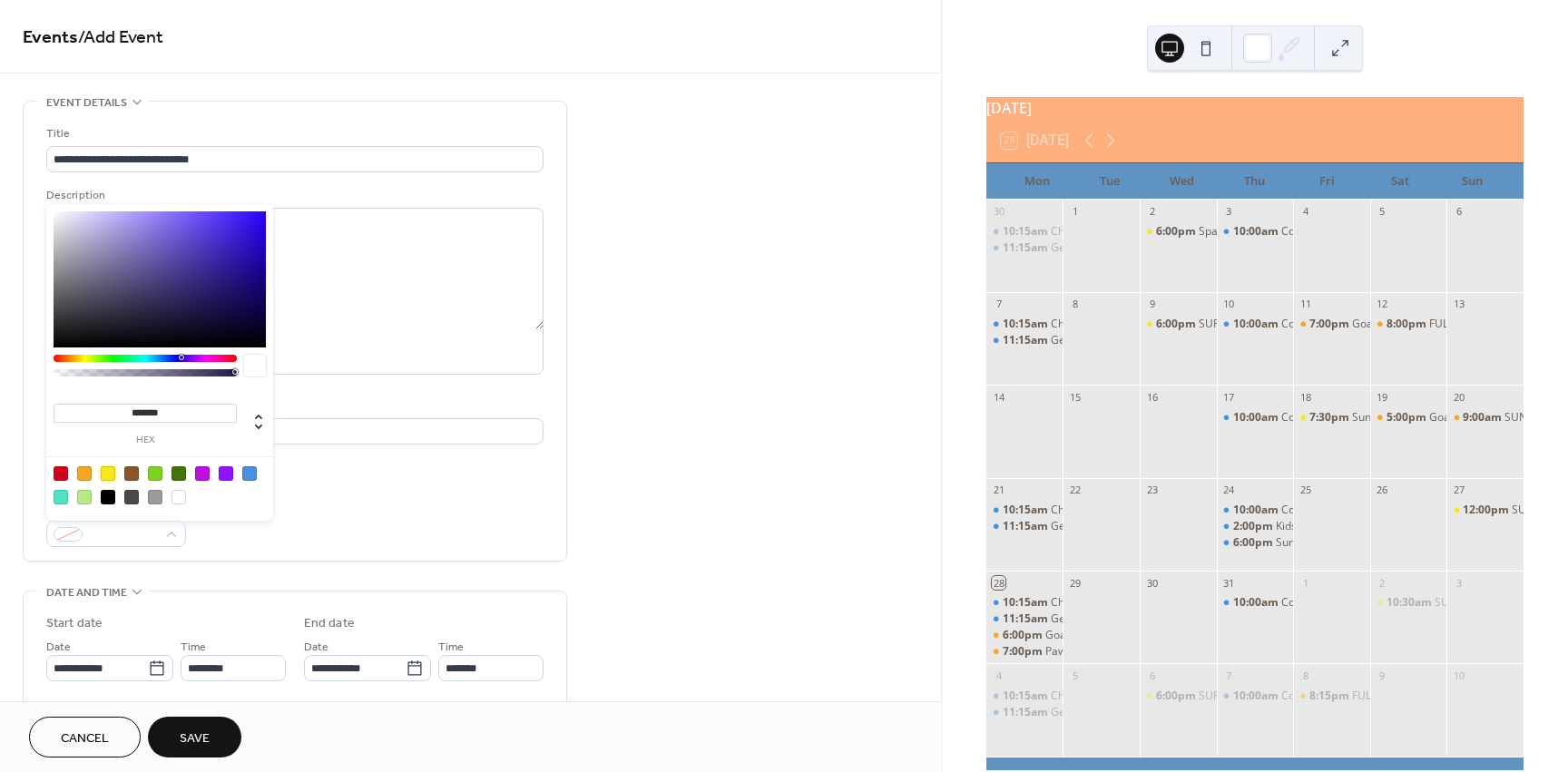 click at bounding box center (108, 474) 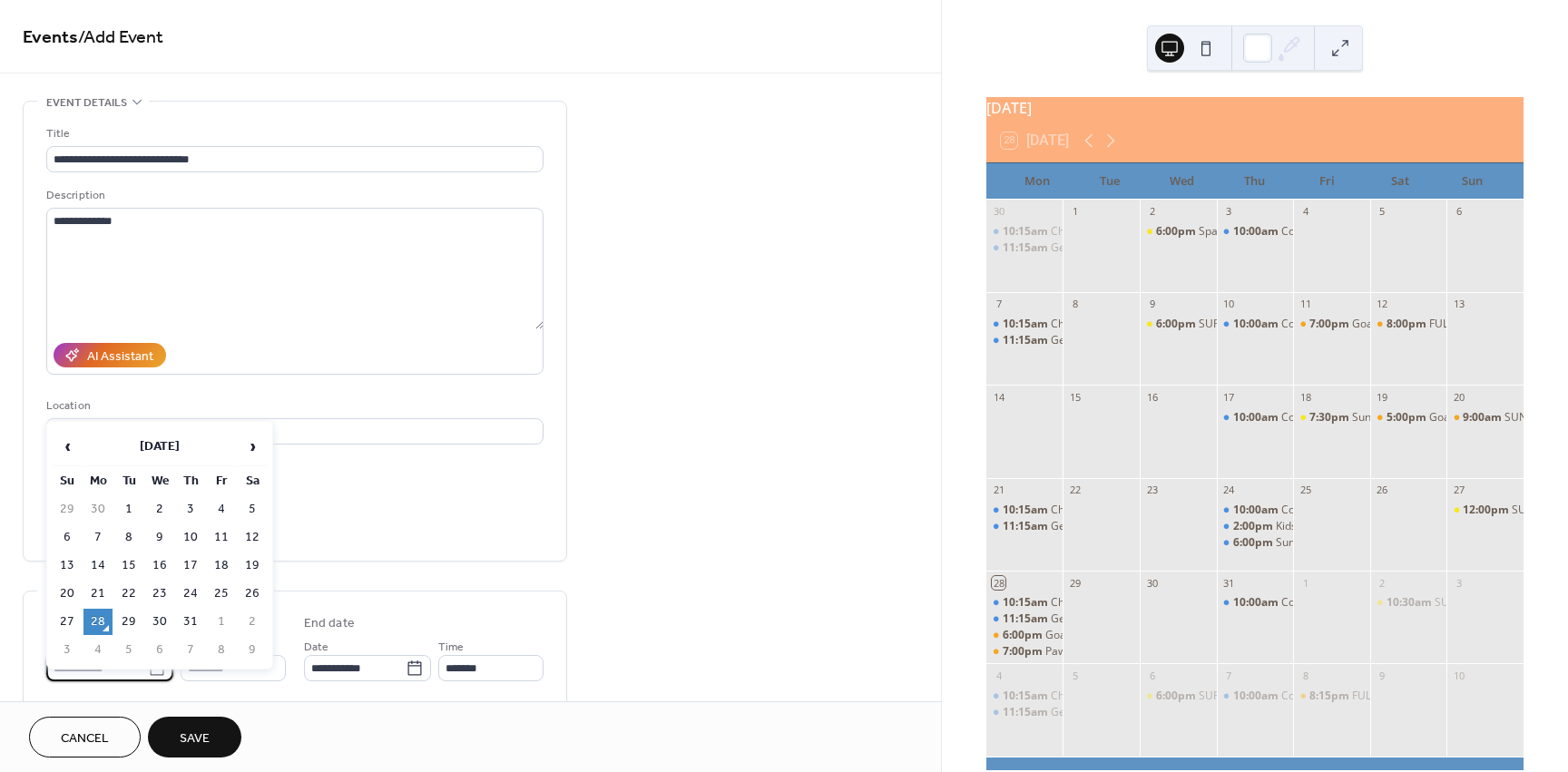 click on "**********" at bounding box center (97, 668) 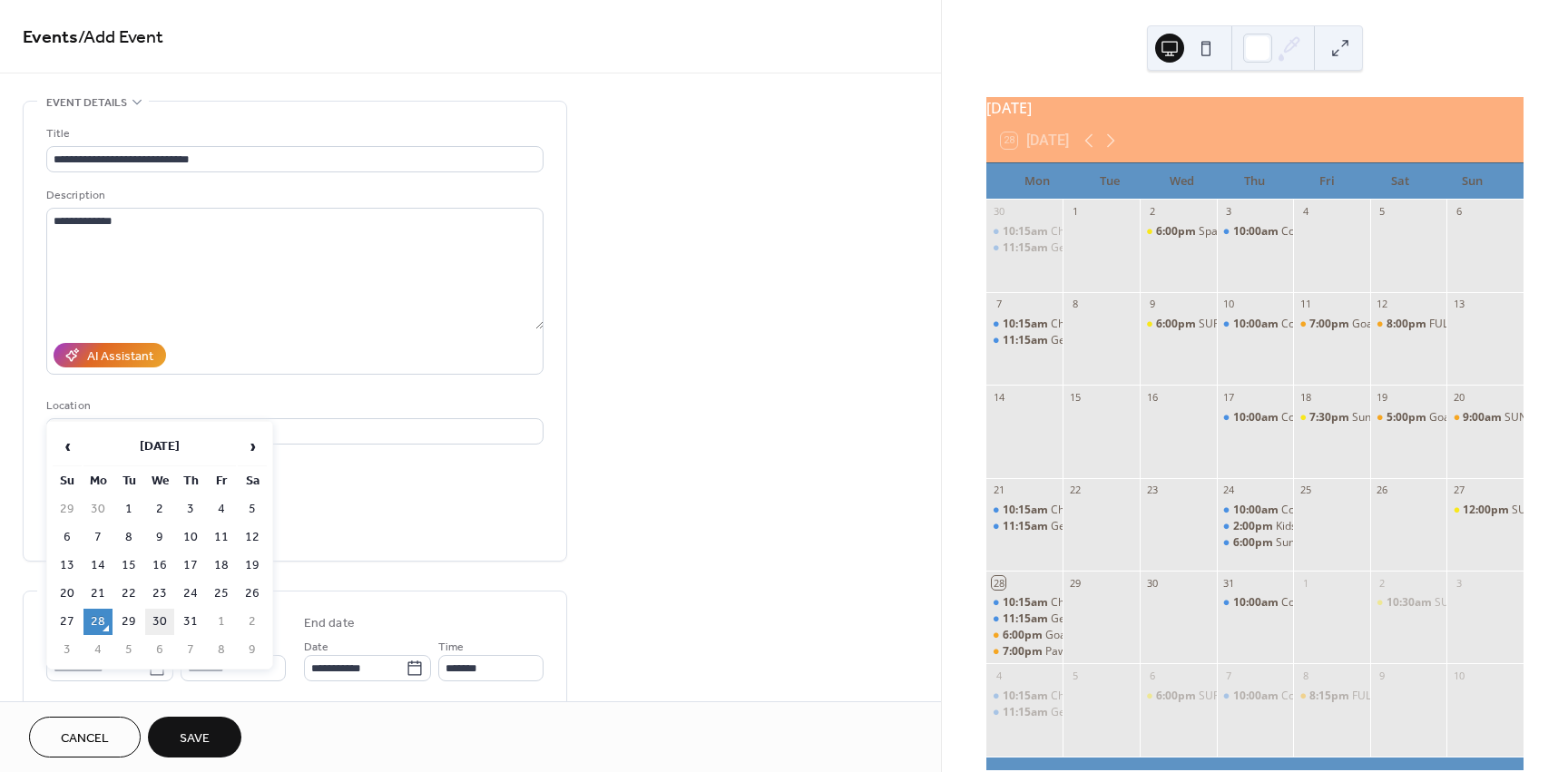 click on "30" at bounding box center [160, 621] 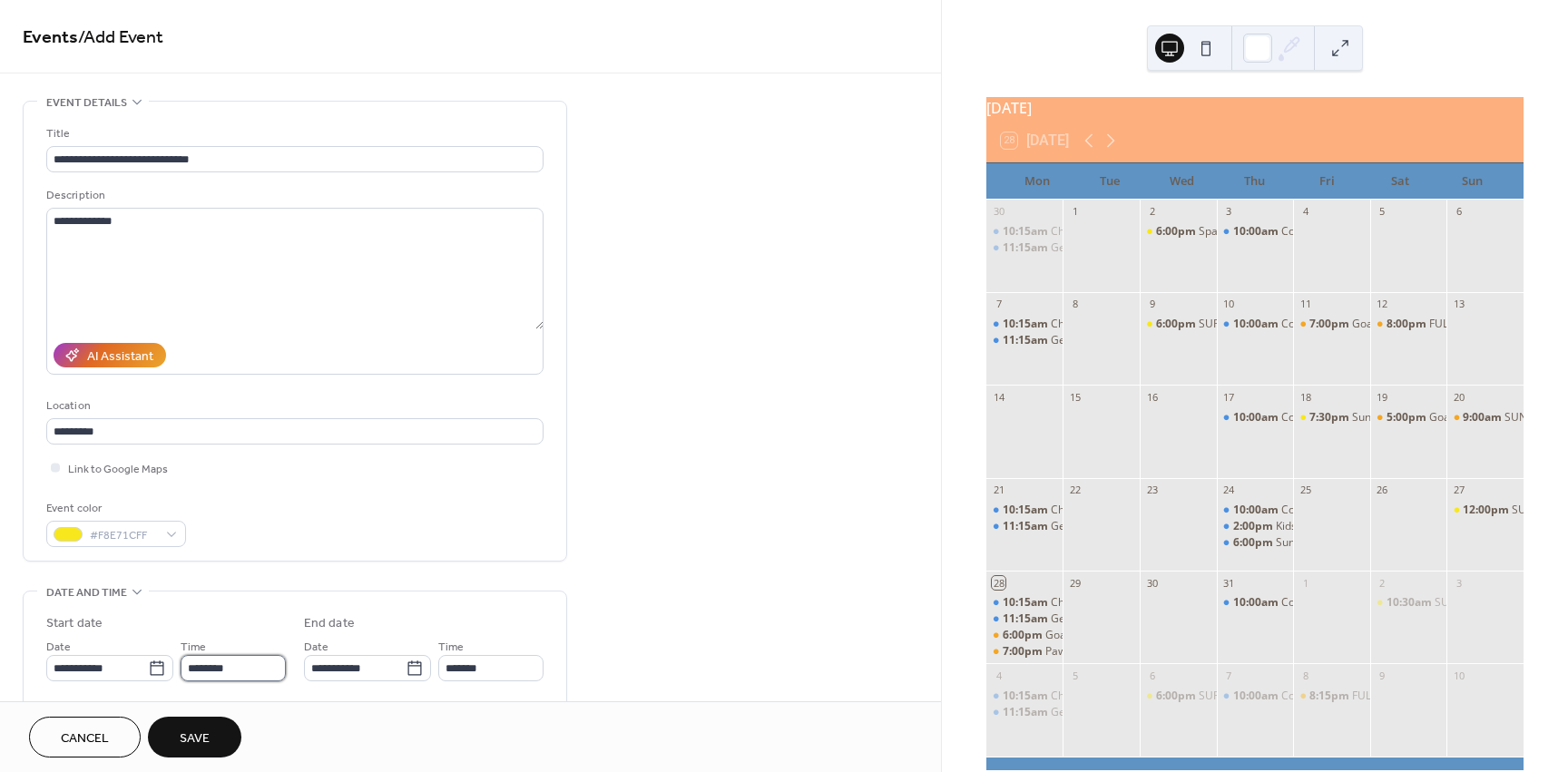 click on "********" at bounding box center (233, 668) 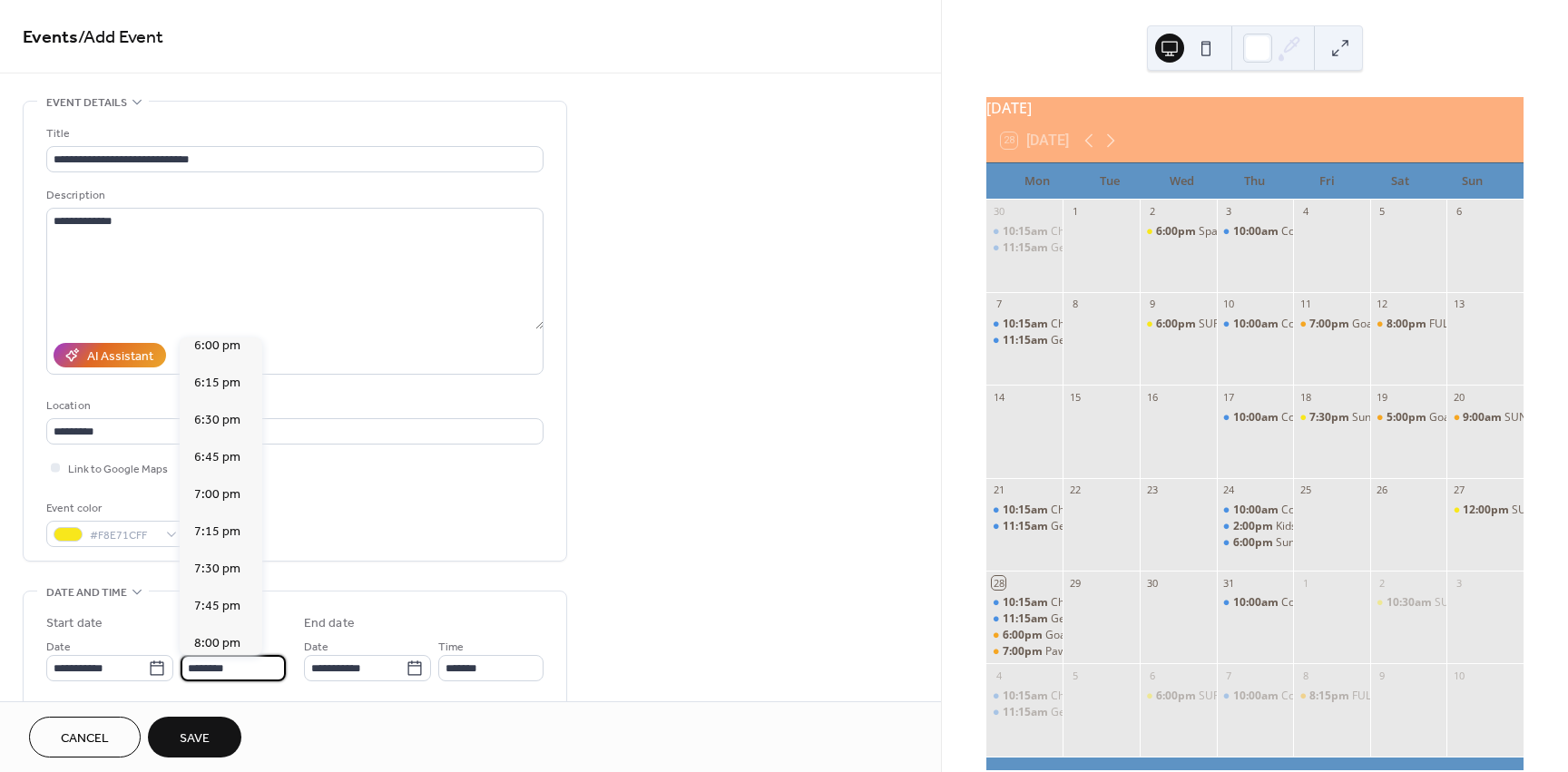 scroll, scrollTop: 2692, scrollLeft: 0, axis: vertical 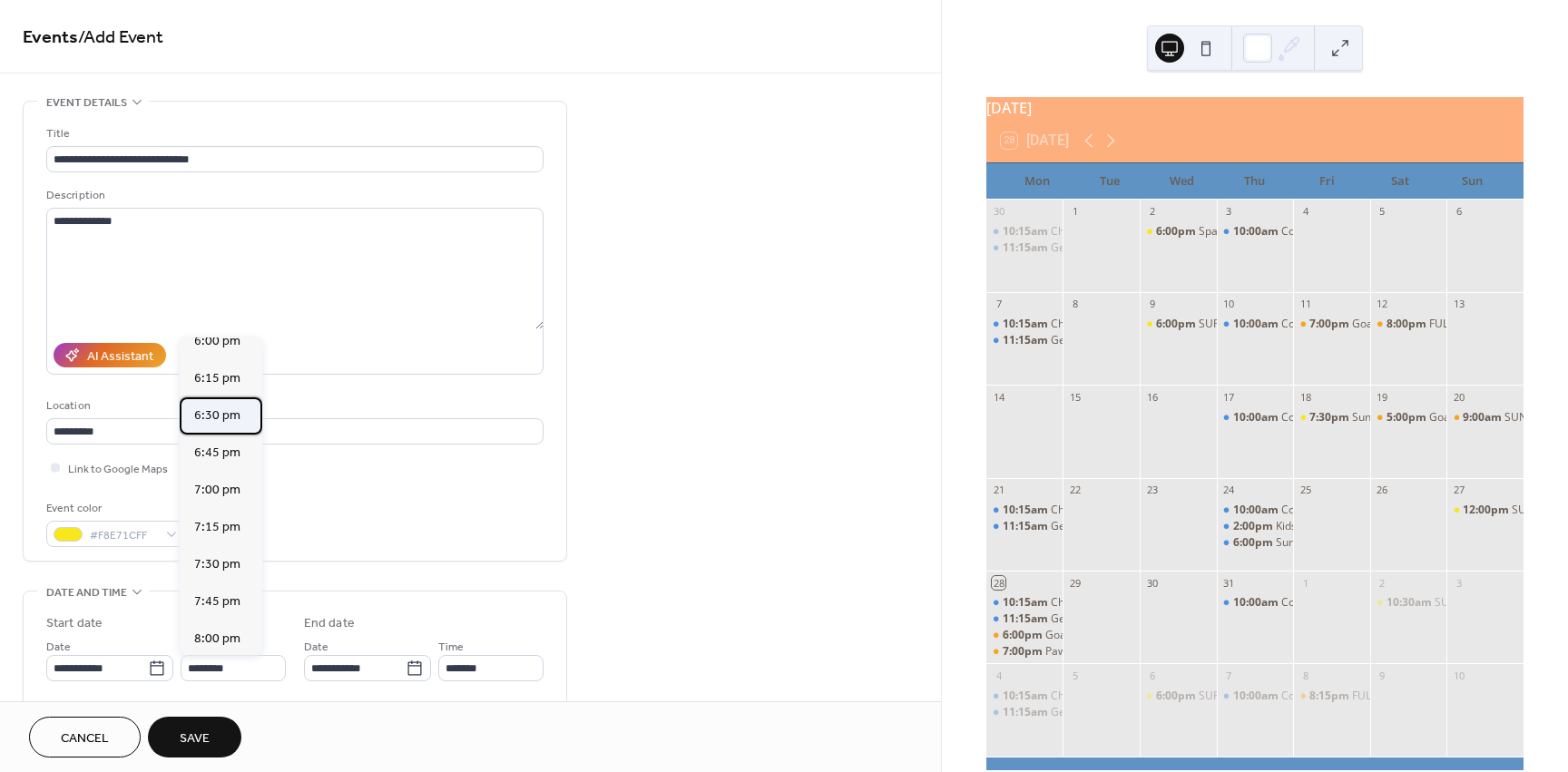 click on "6:30 pm" at bounding box center [217, 415] 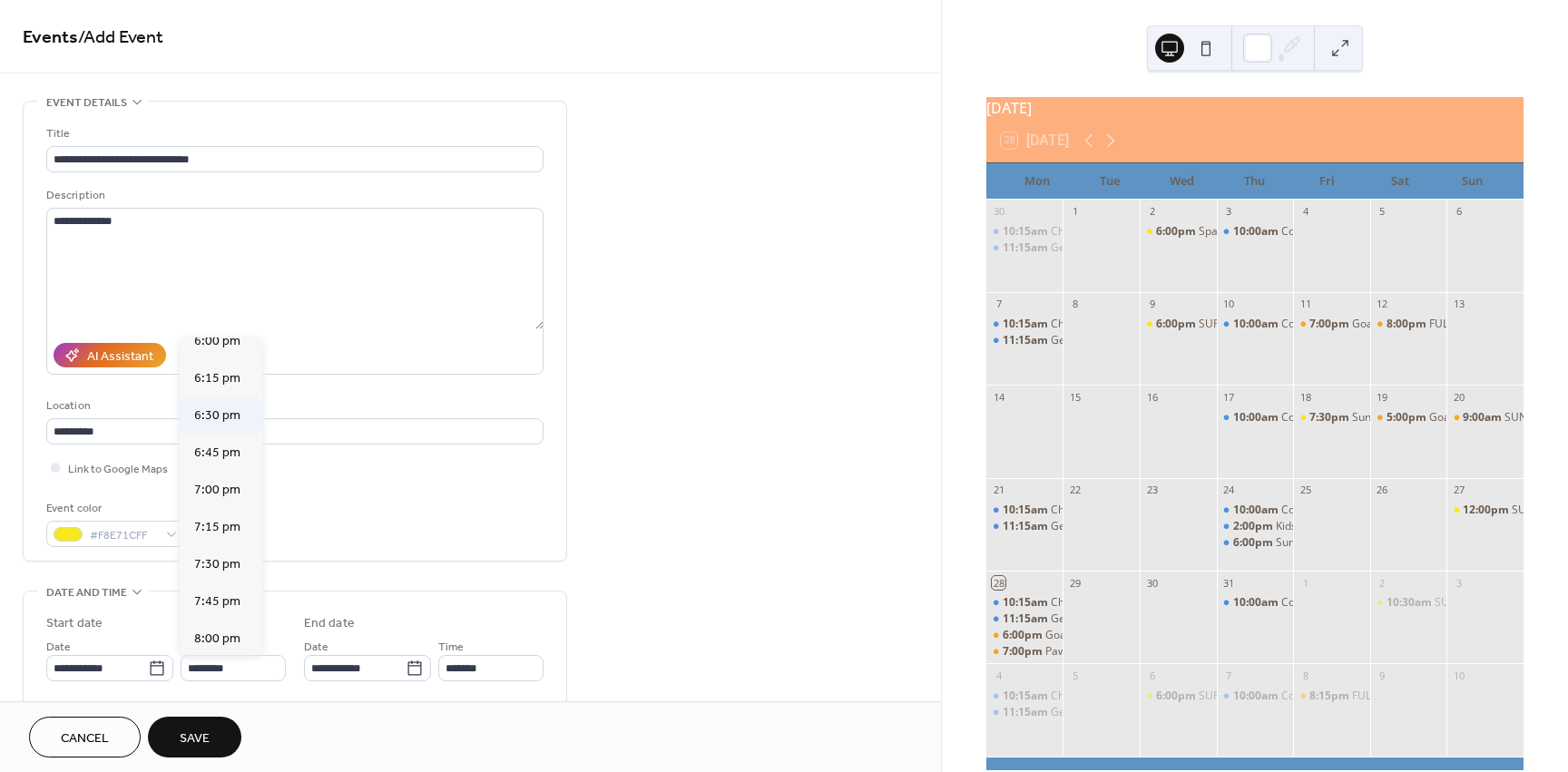 type on "*******" 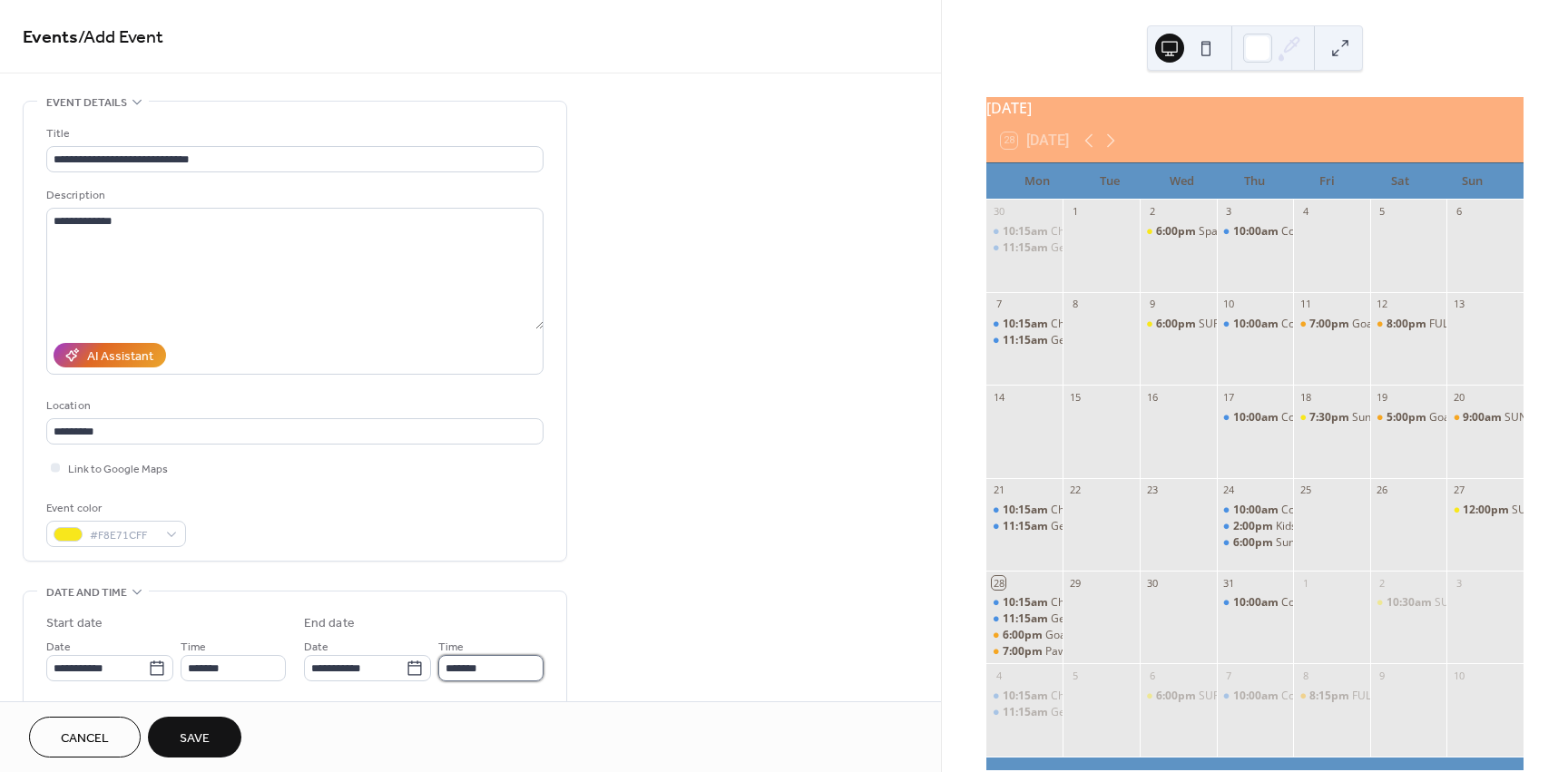 click on "*******" at bounding box center (491, 668) 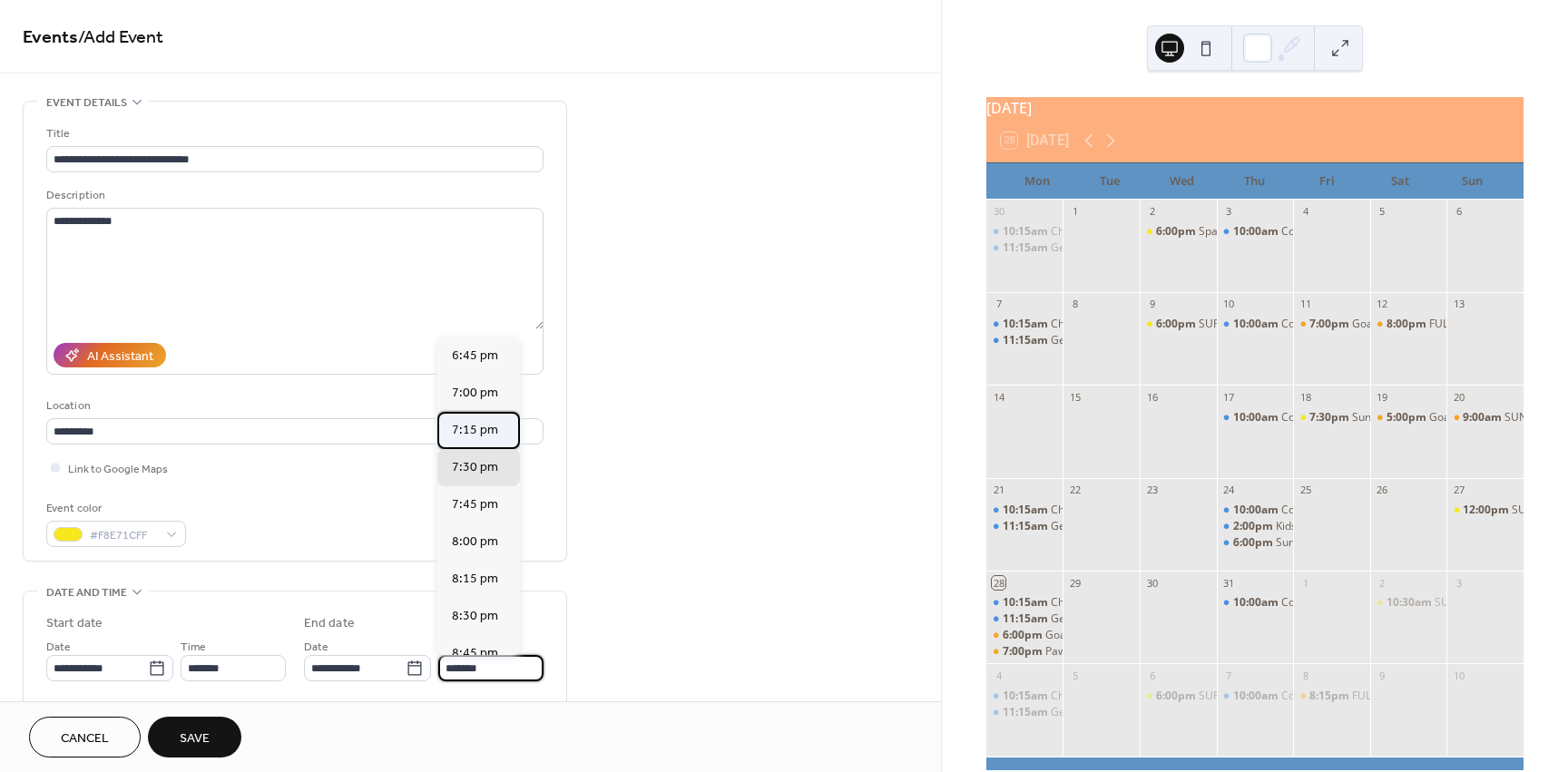 click on "7:15 pm" at bounding box center (475, 430) 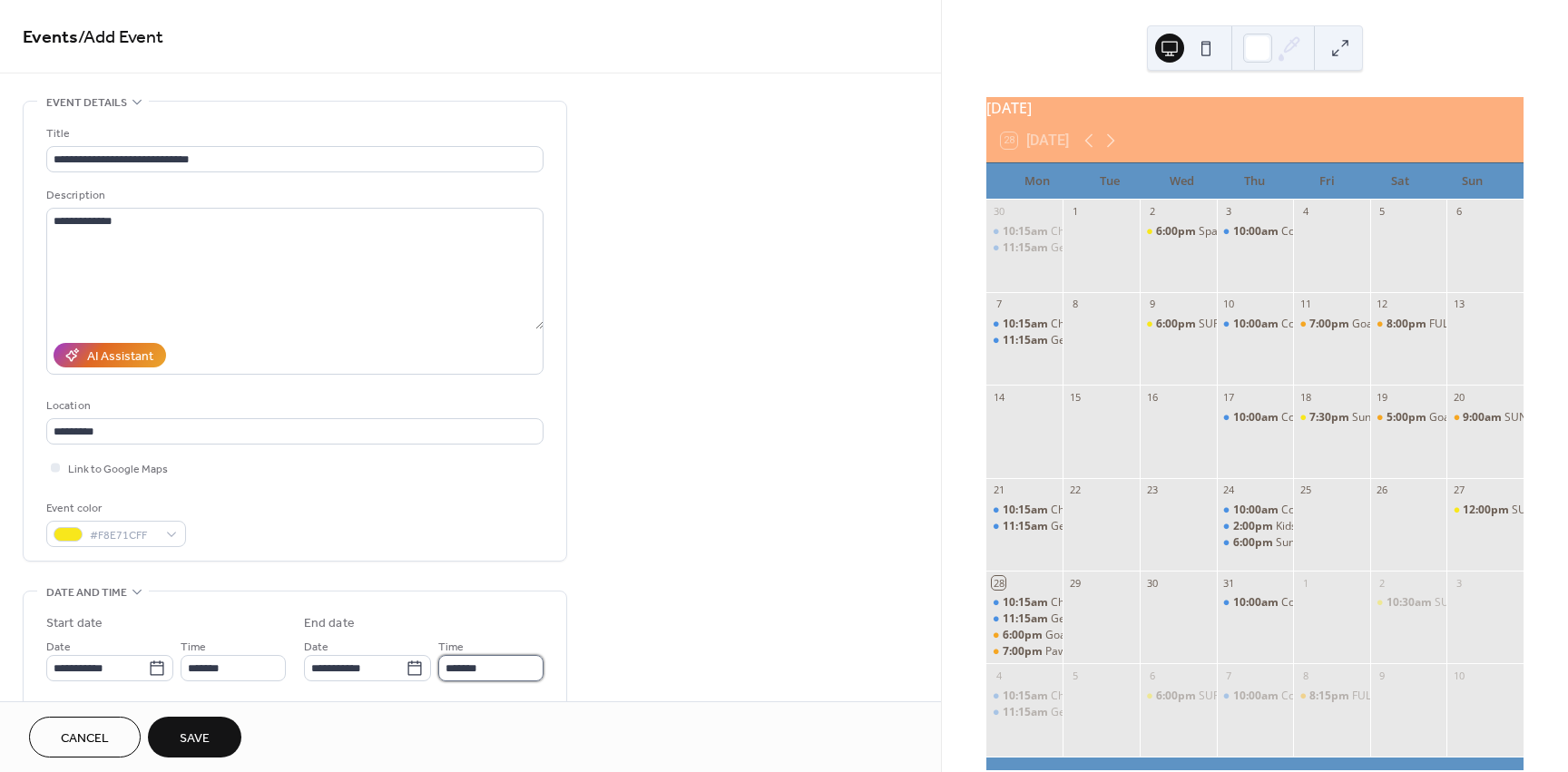 click on "*******" at bounding box center [491, 668] 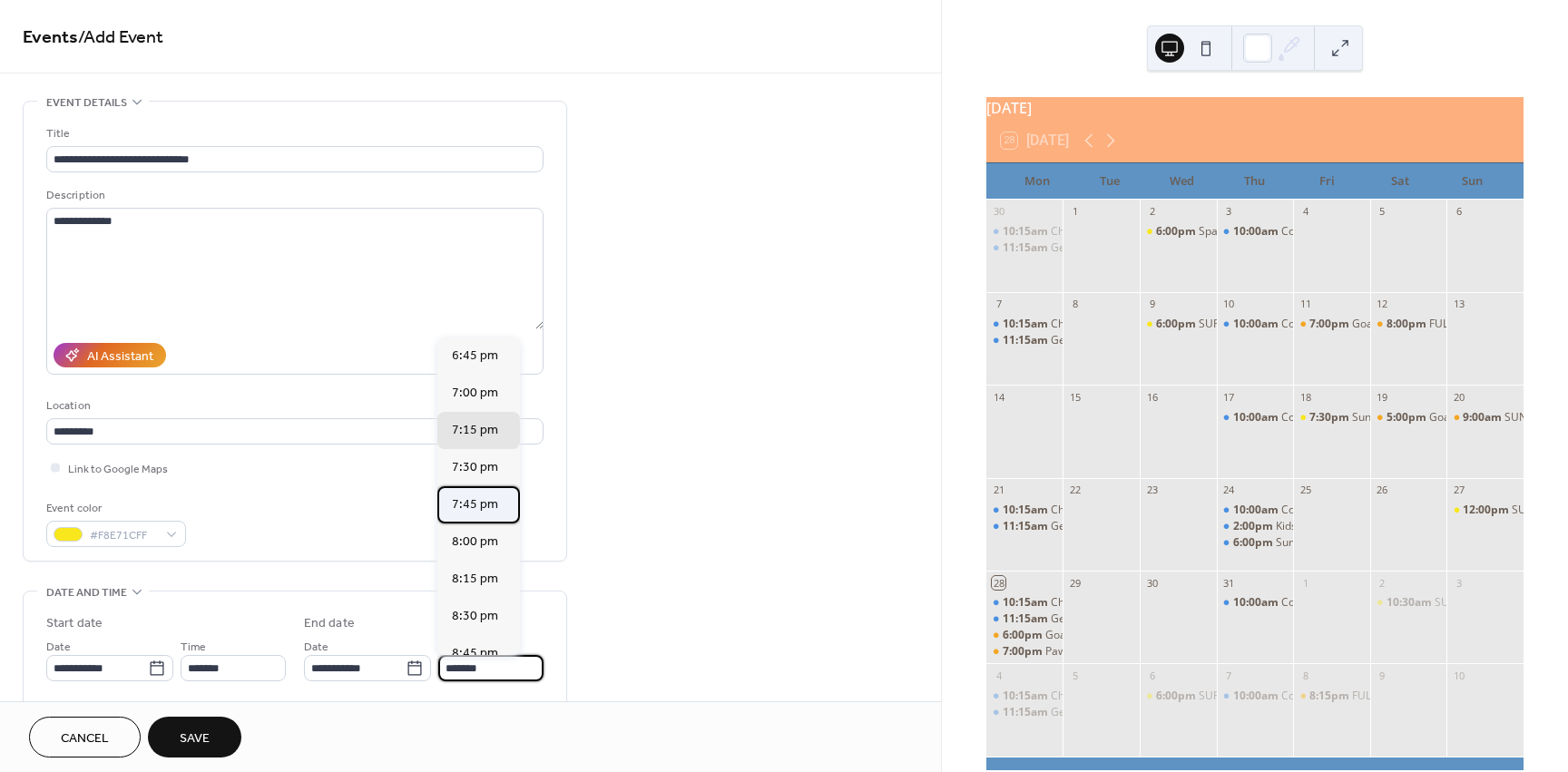 click on "7:45 pm" at bounding box center (475, 504) 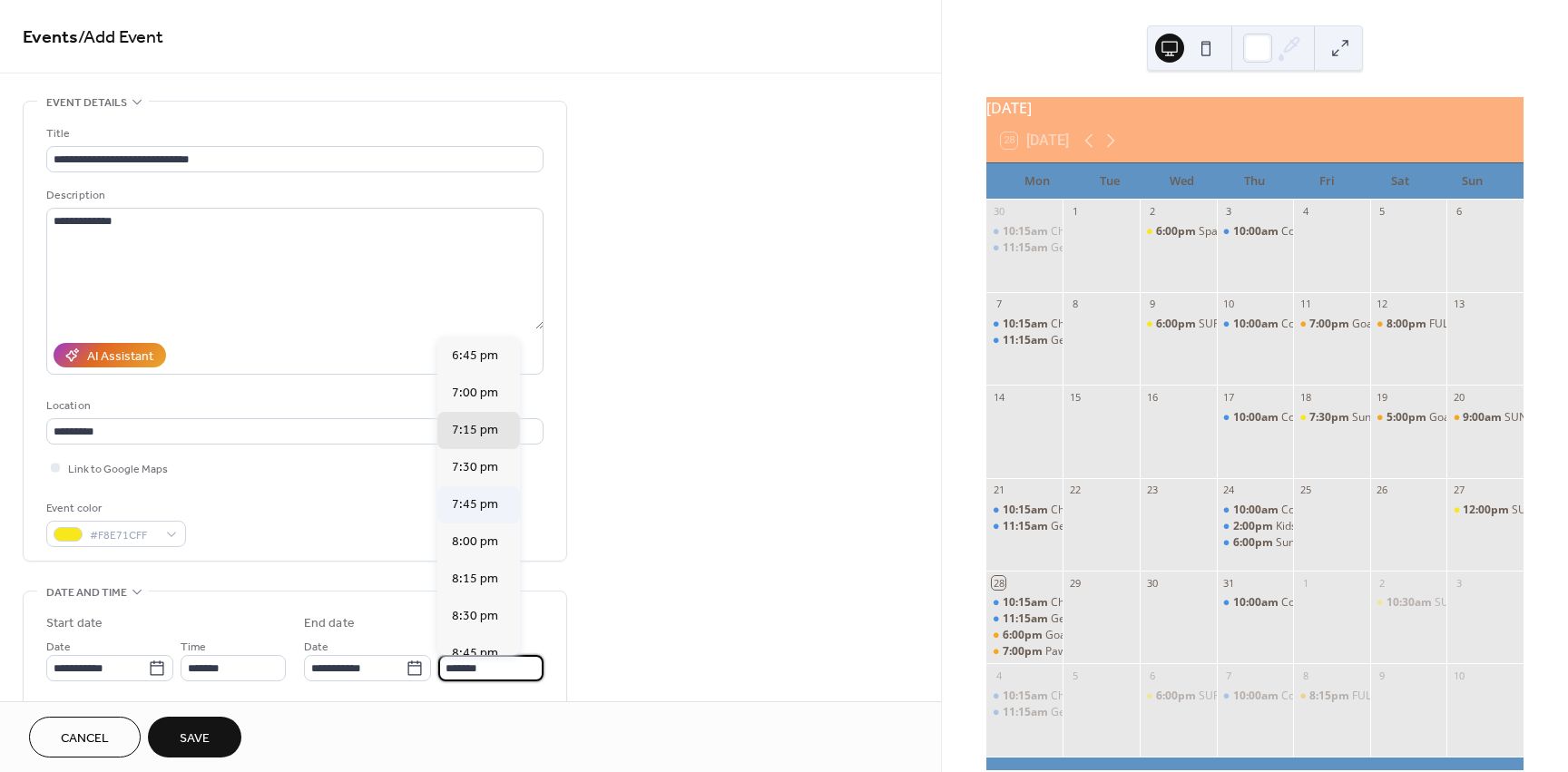 type on "*******" 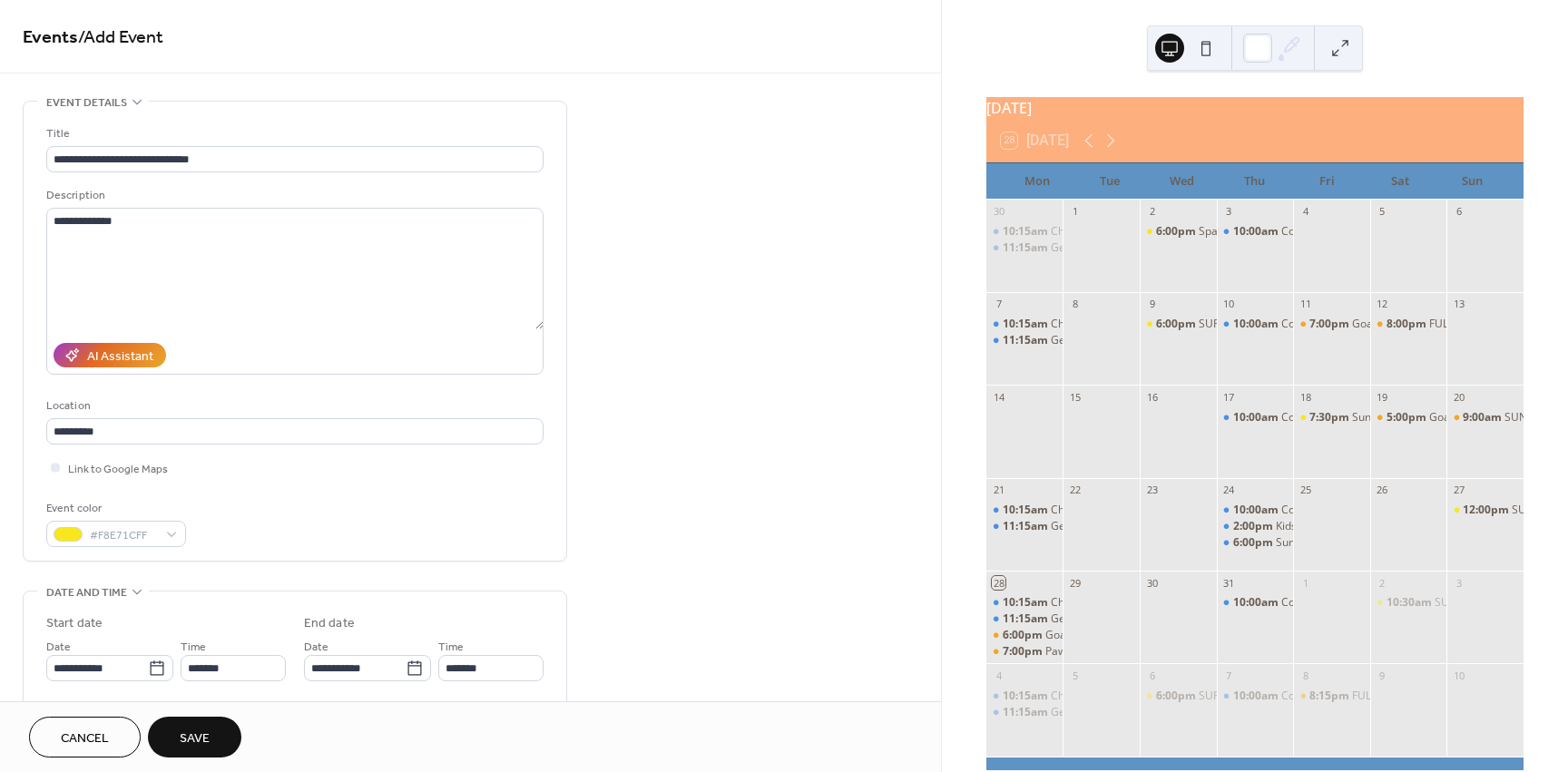 click on "Save" at bounding box center [194, 738] 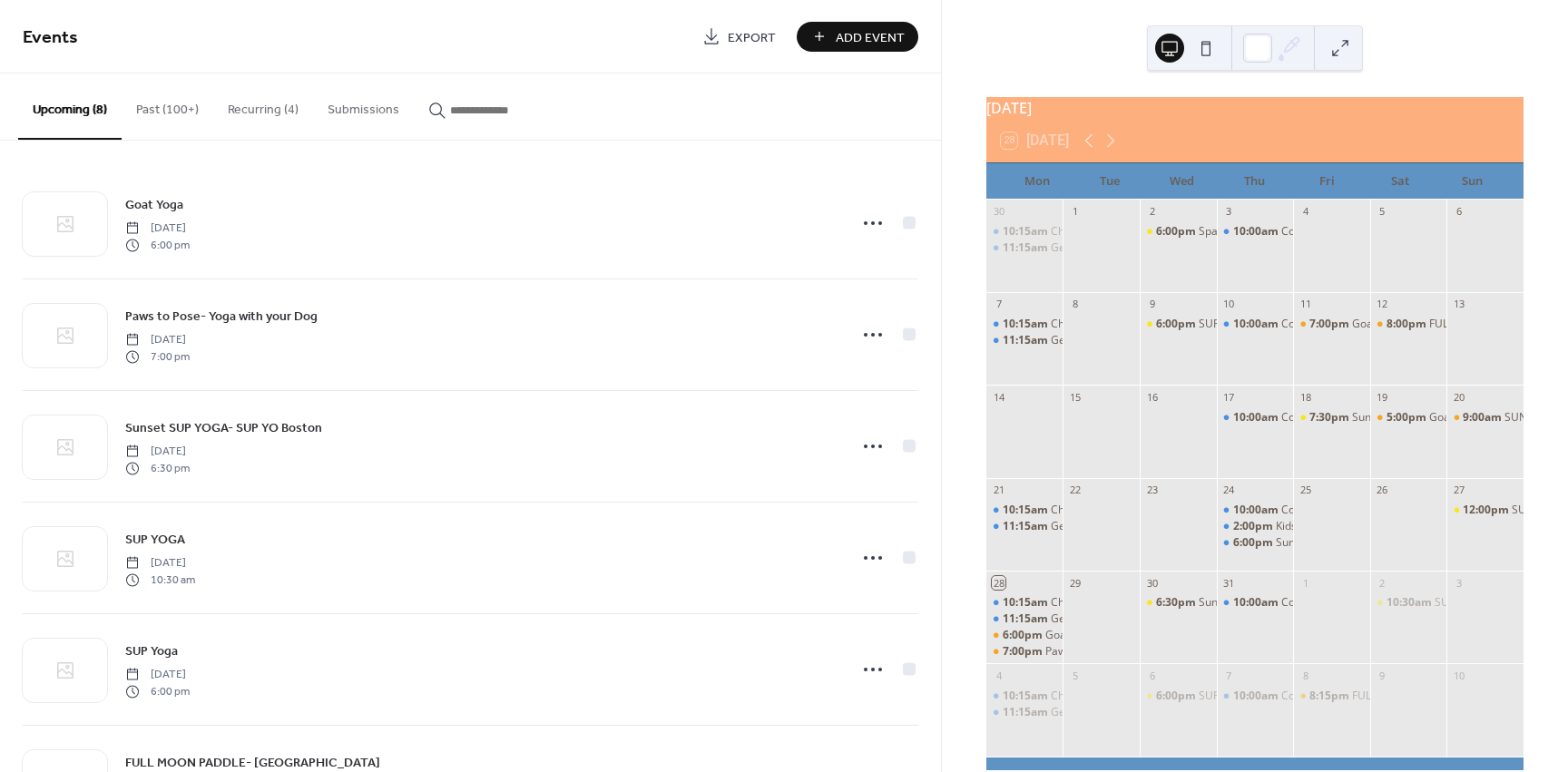 click on "Add Event" at bounding box center (870, 37) 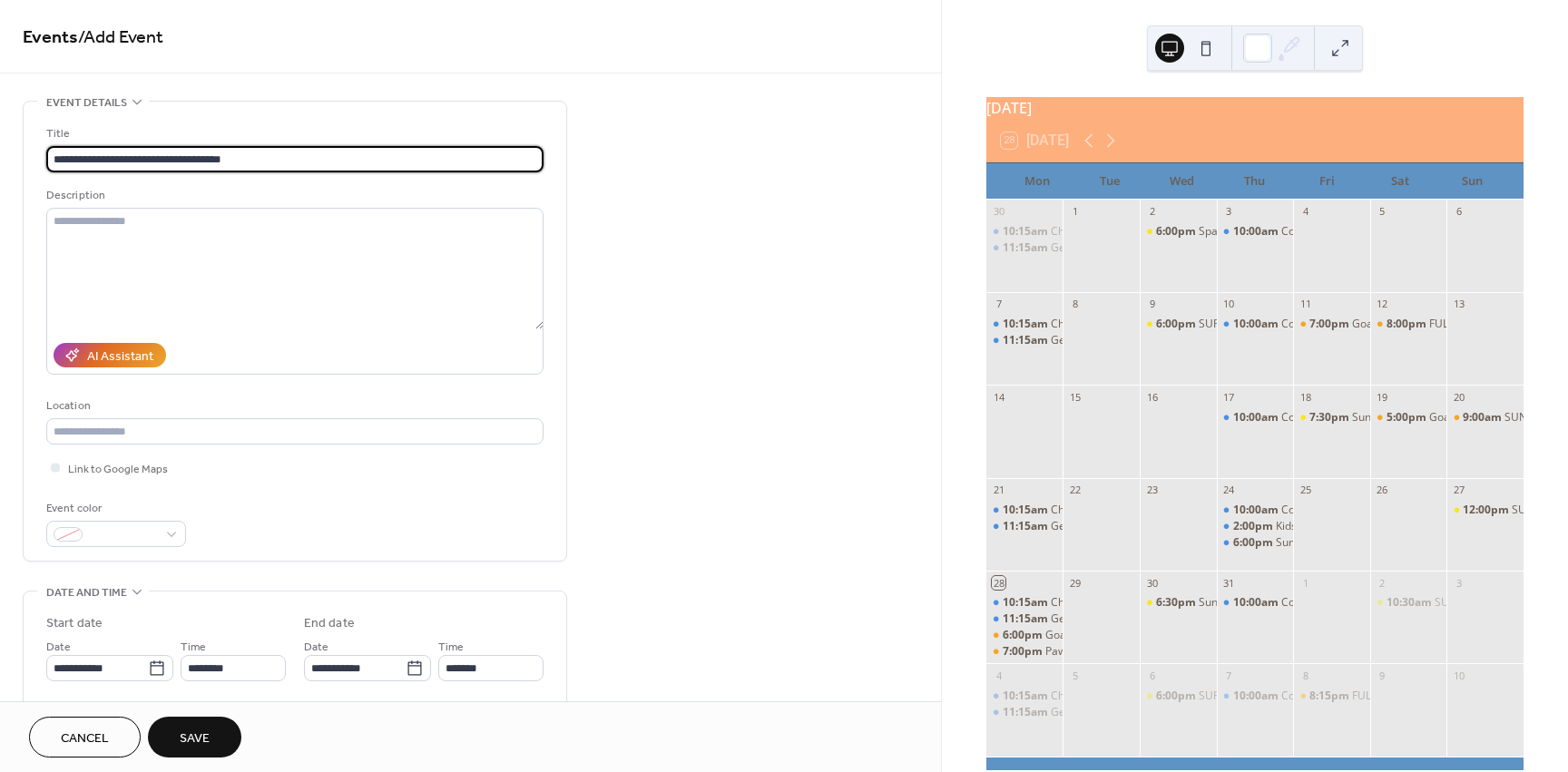 click on "**********" at bounding box center (295, 159) 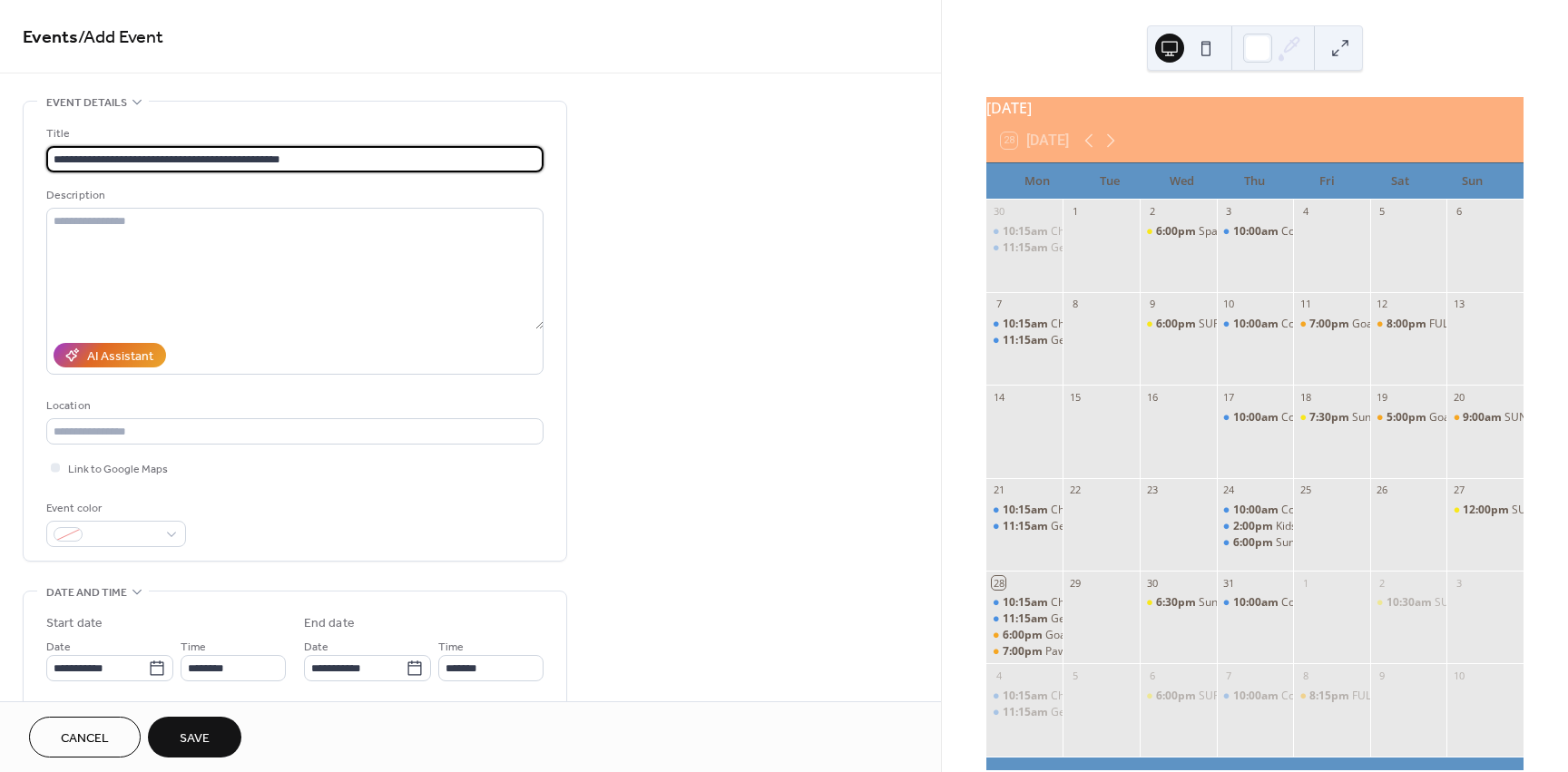click on "**********" at bounding box center (295, 159) 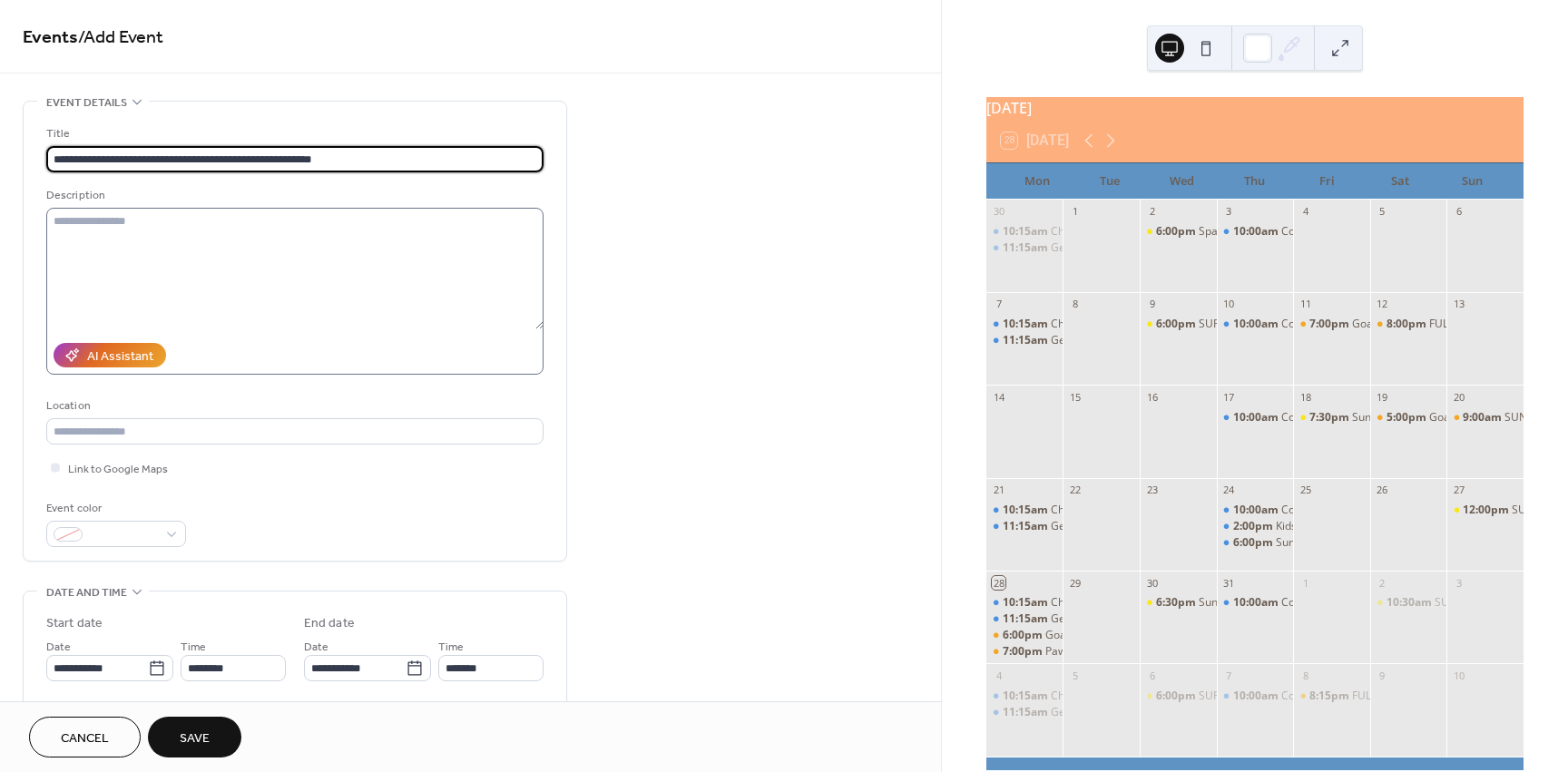 type on "**********" 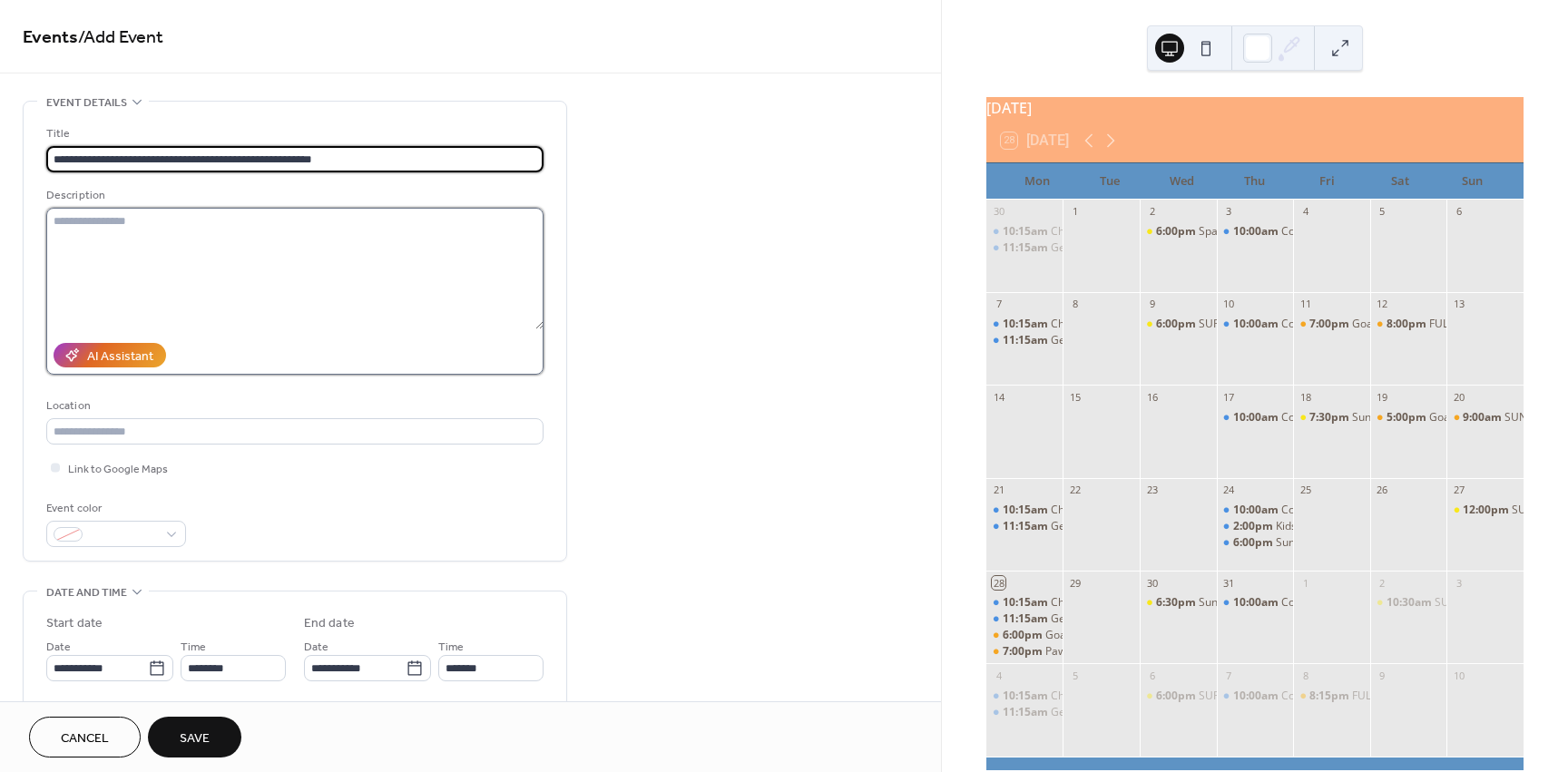click at bounding box center [295, 269] 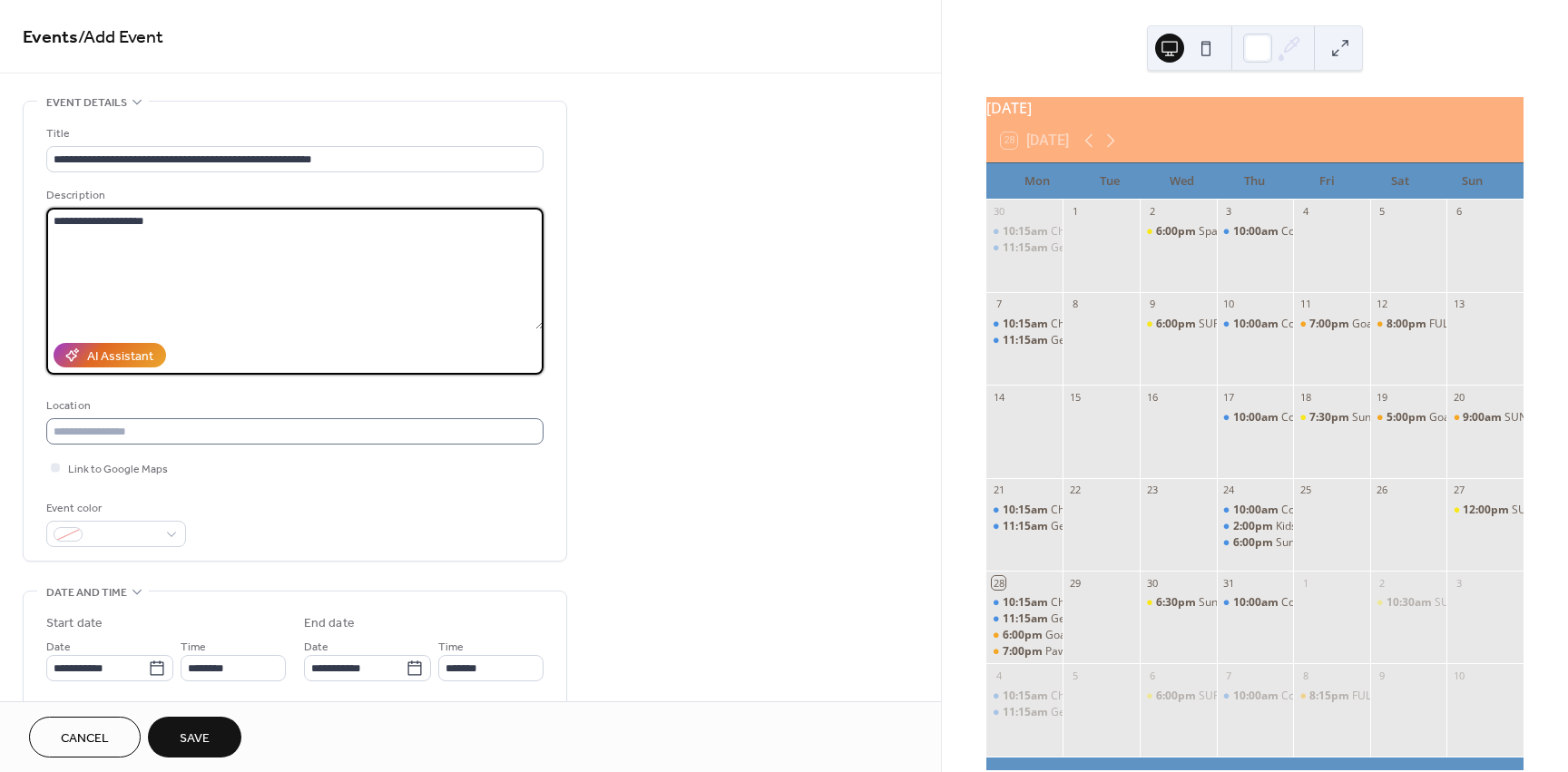 type on "**********" 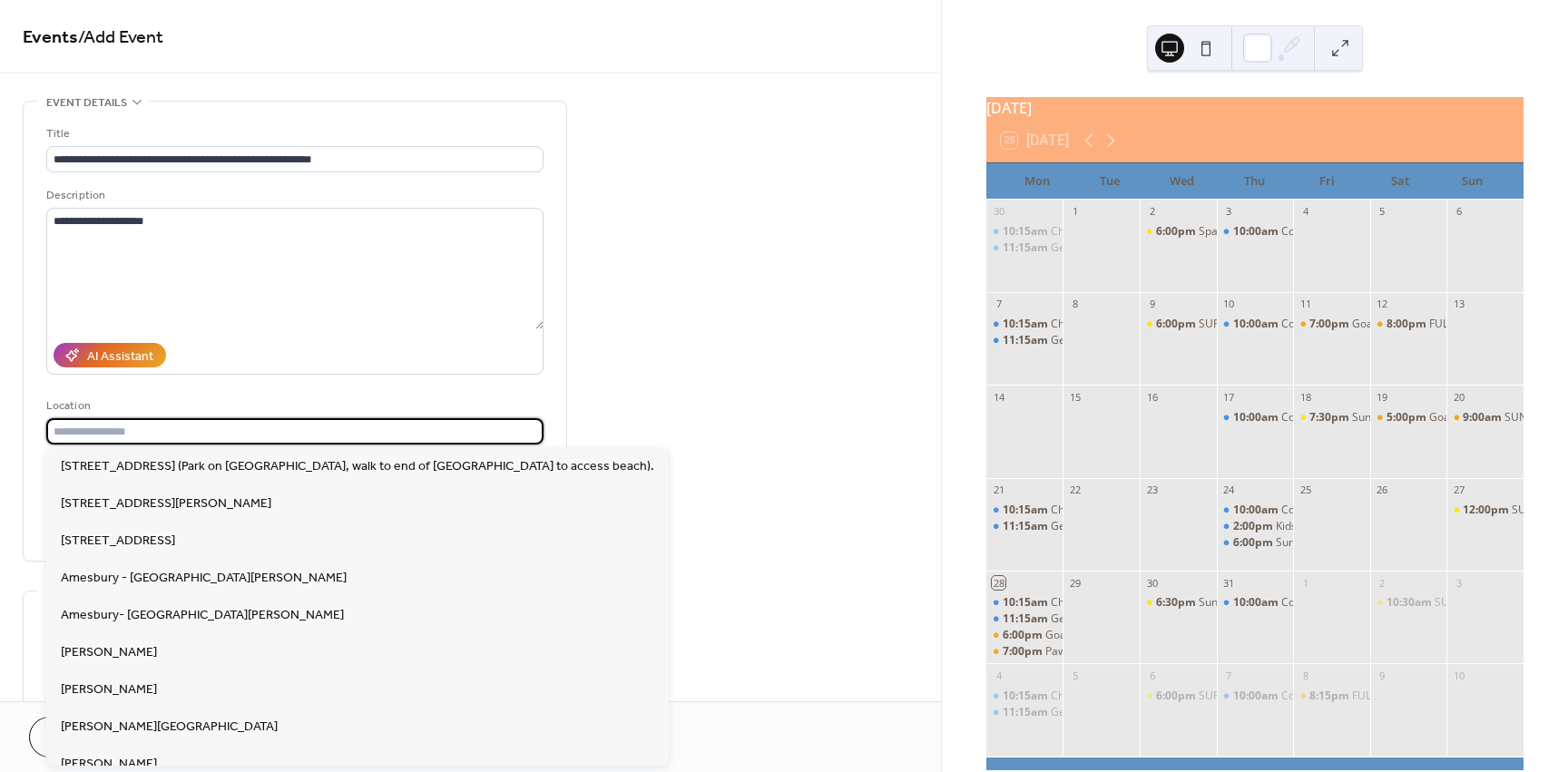 click at bounding box center (295, 431) 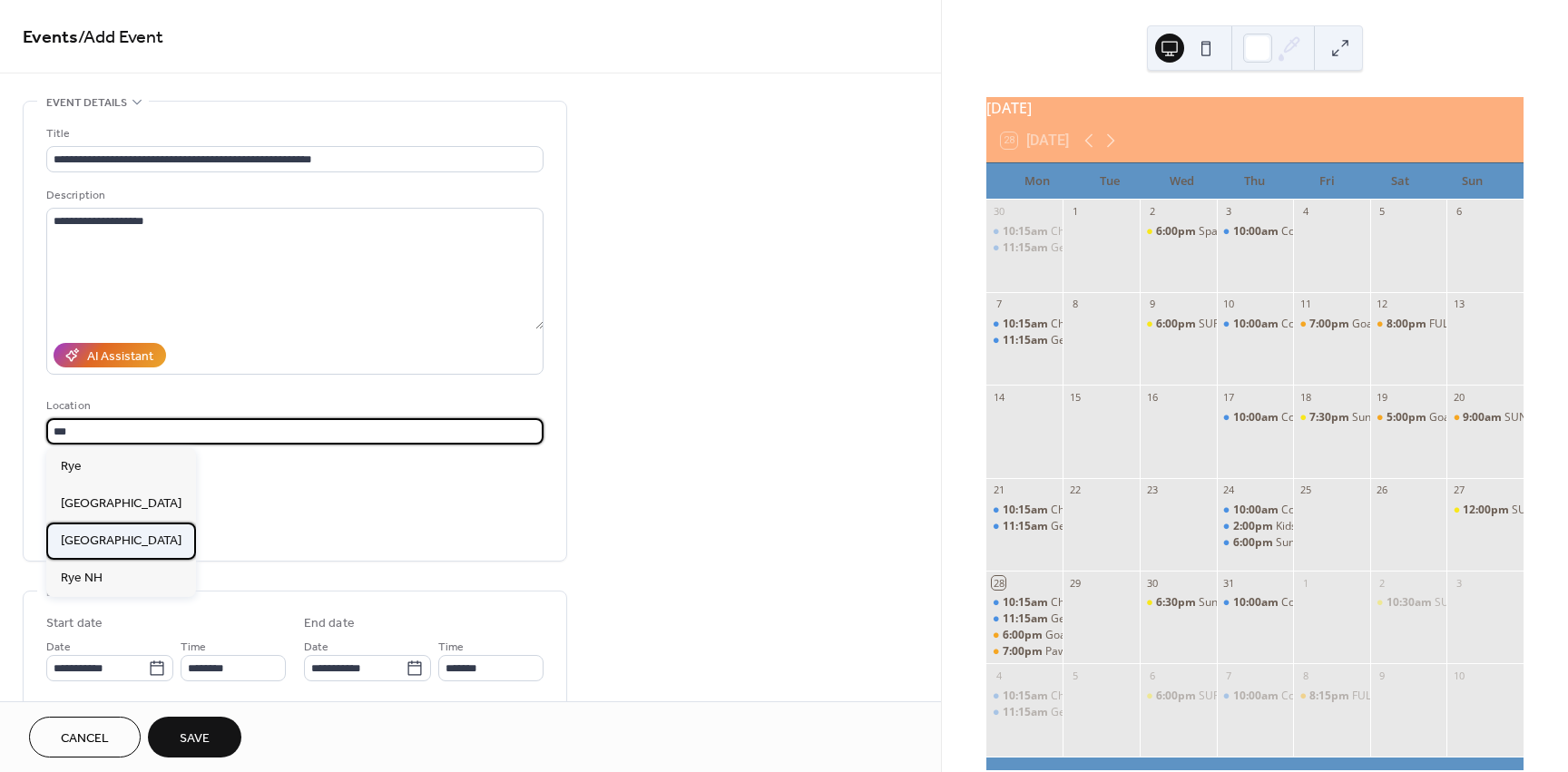 click on "[GEOGRAPHIC_DATA]" at bounding box center (121, 541) 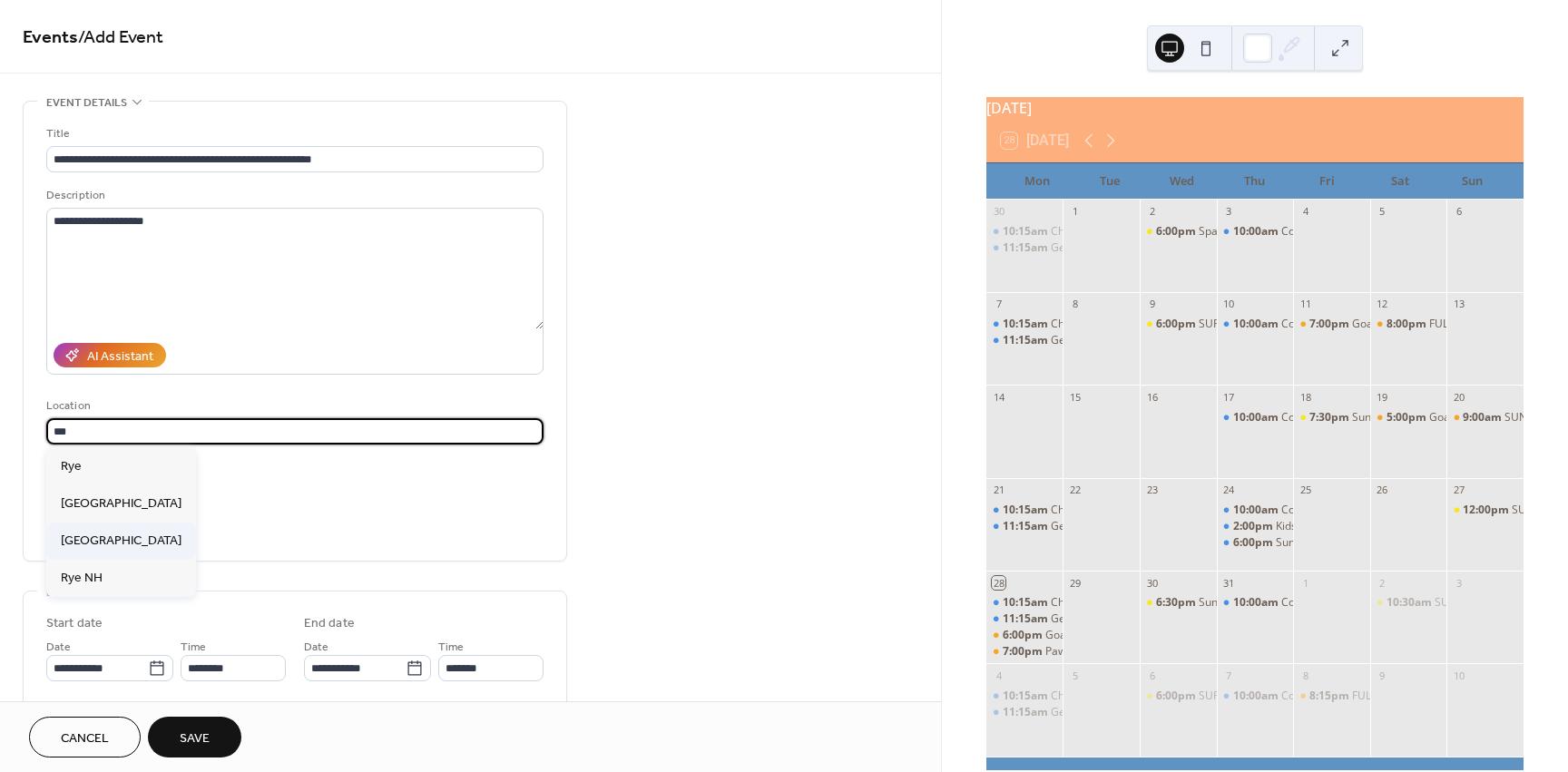 type on "**********" 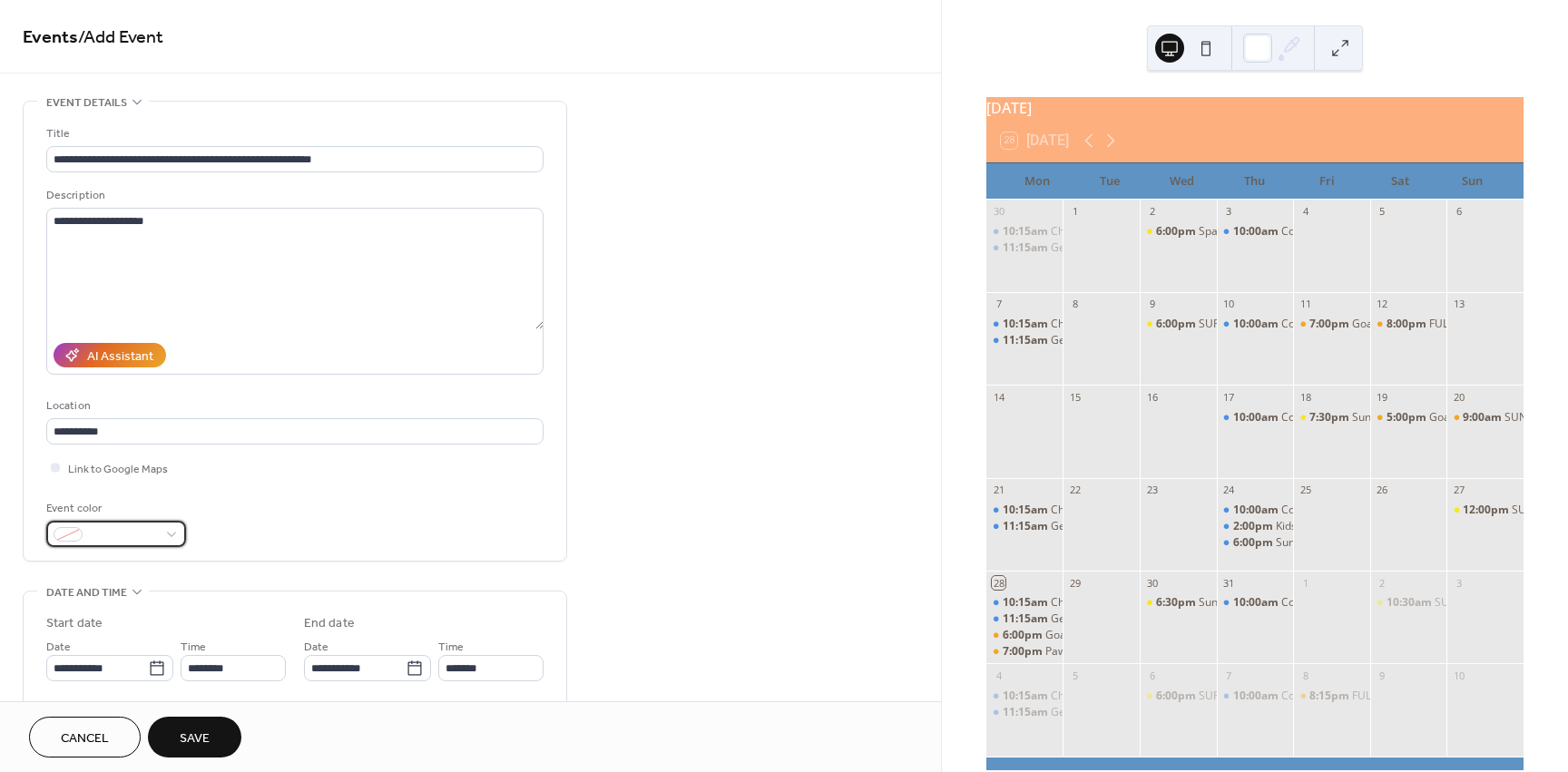 click at bounding box center (123, 535) 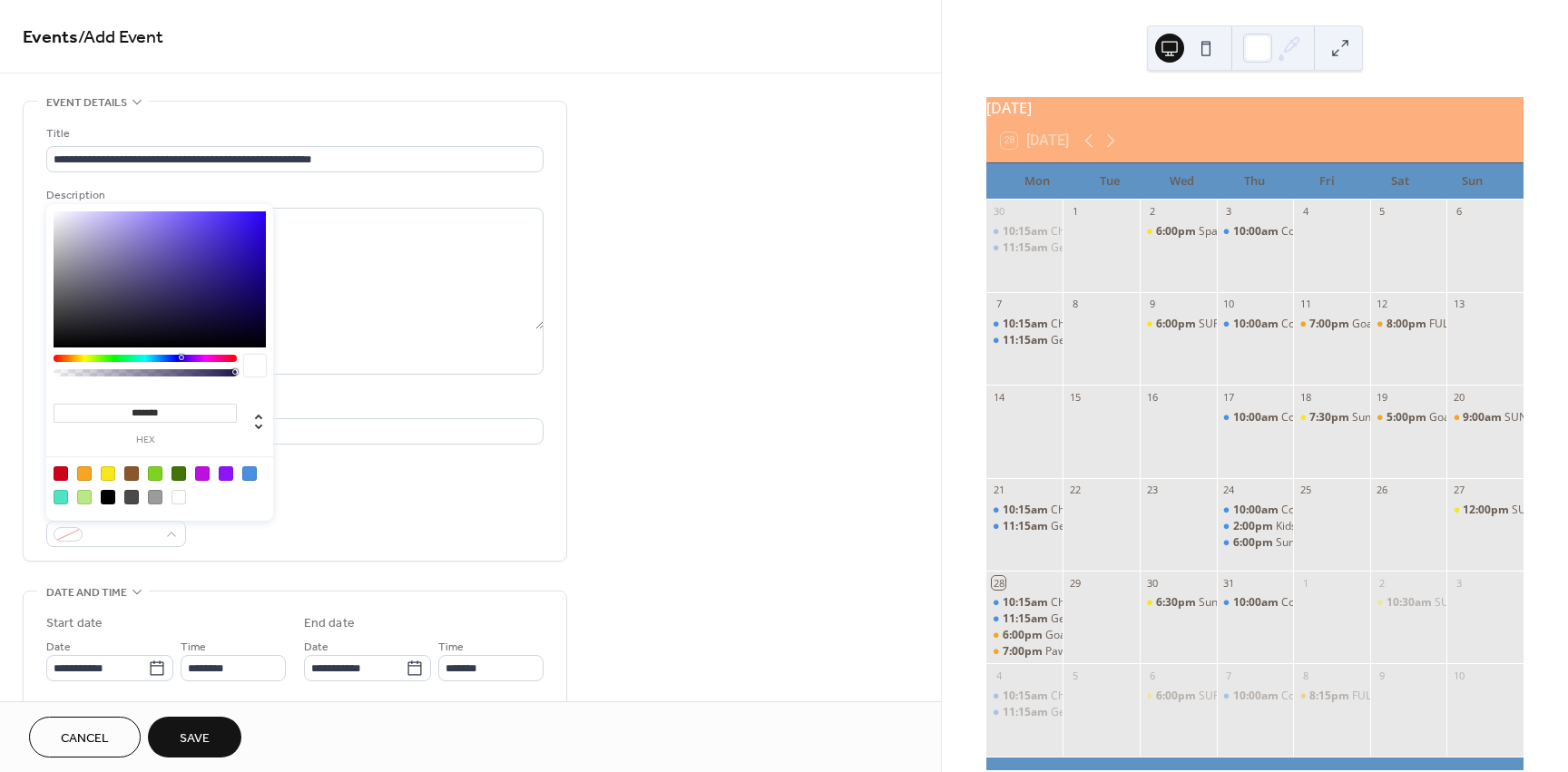 click at bounding box center [108, 474] 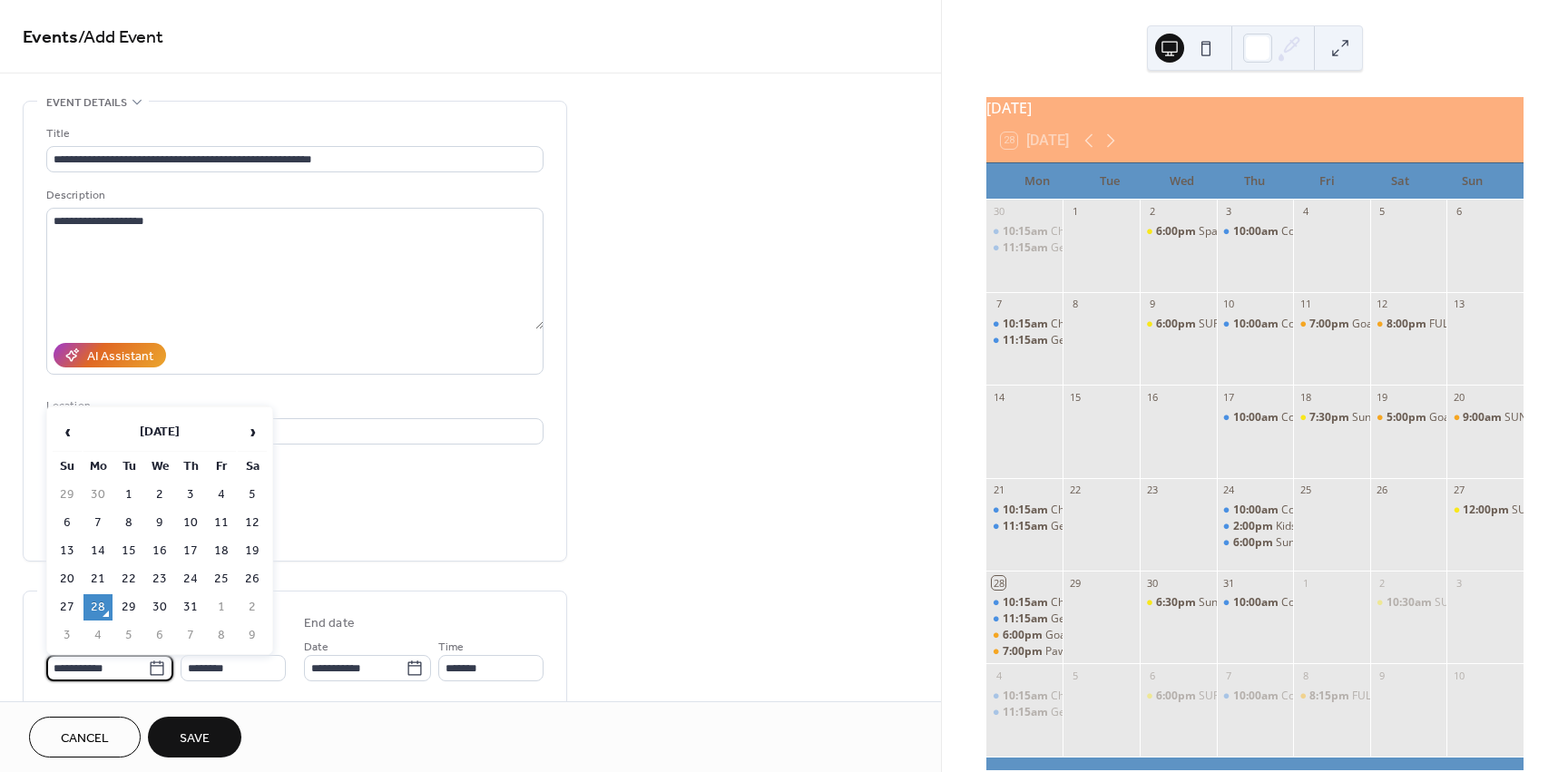 click on "**********" at bounding box center (97, 668) 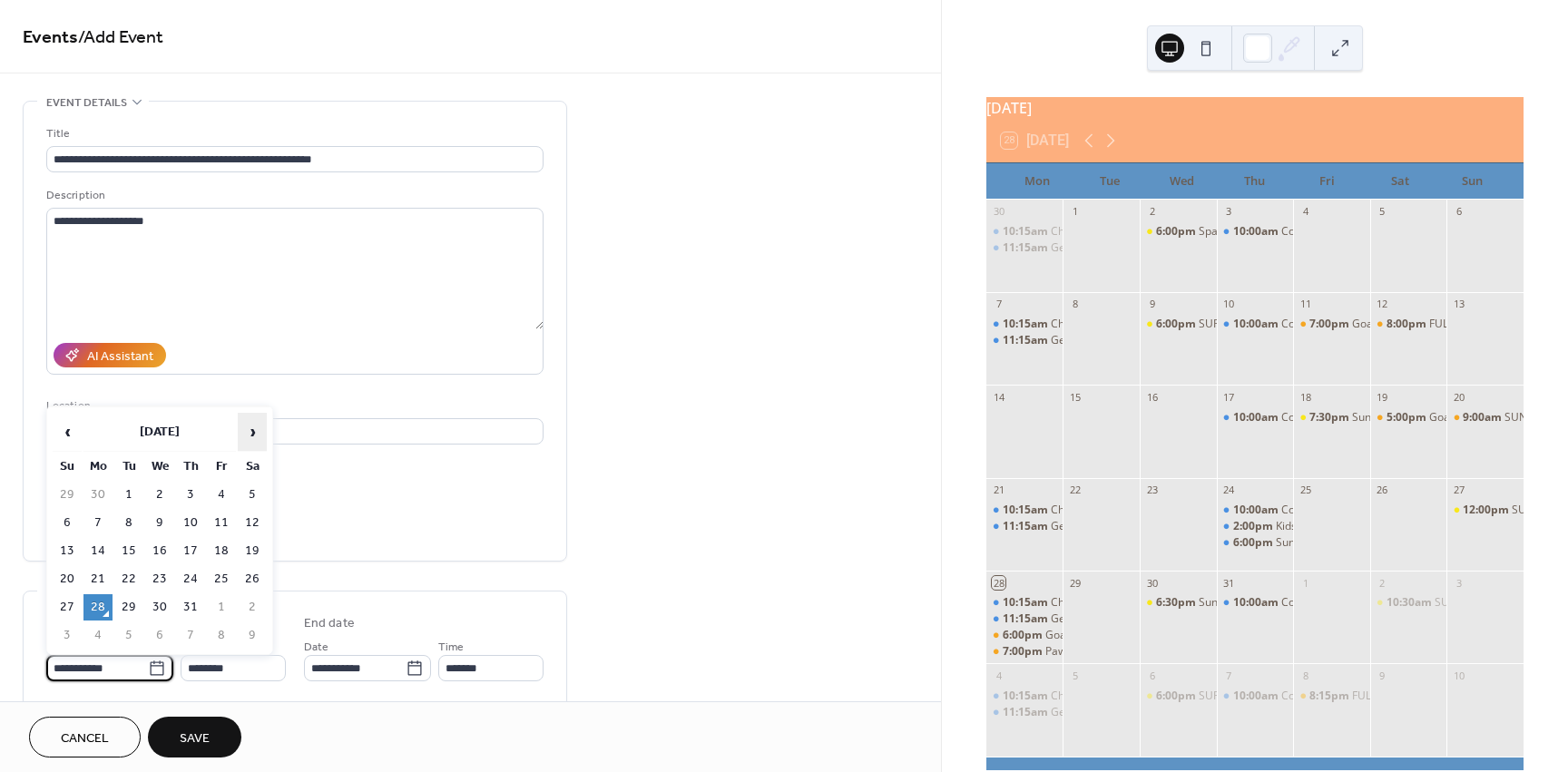 click on "›" at bounding box center (252, 432) 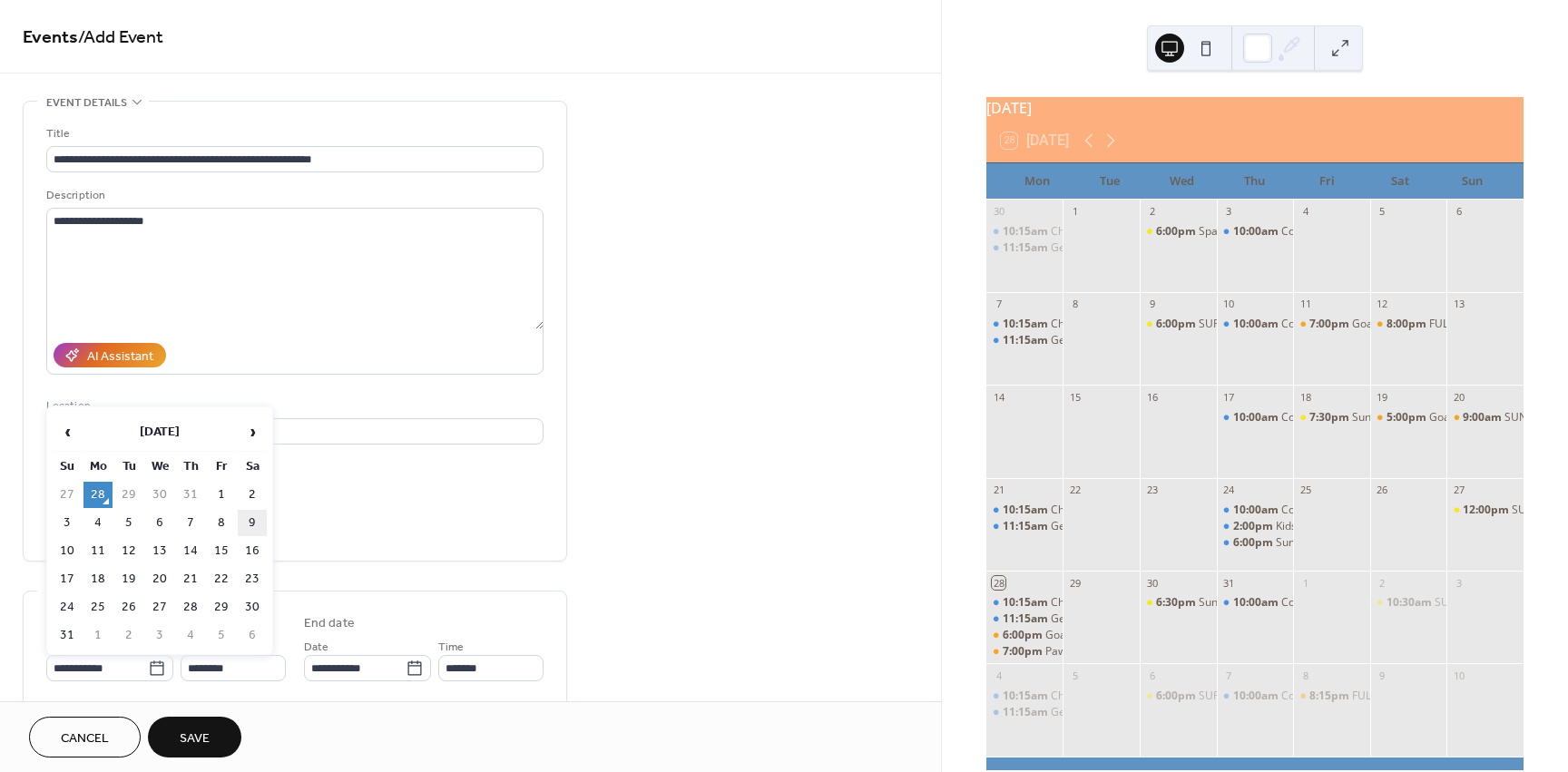 click on "9" at bounding box center [252, 523] 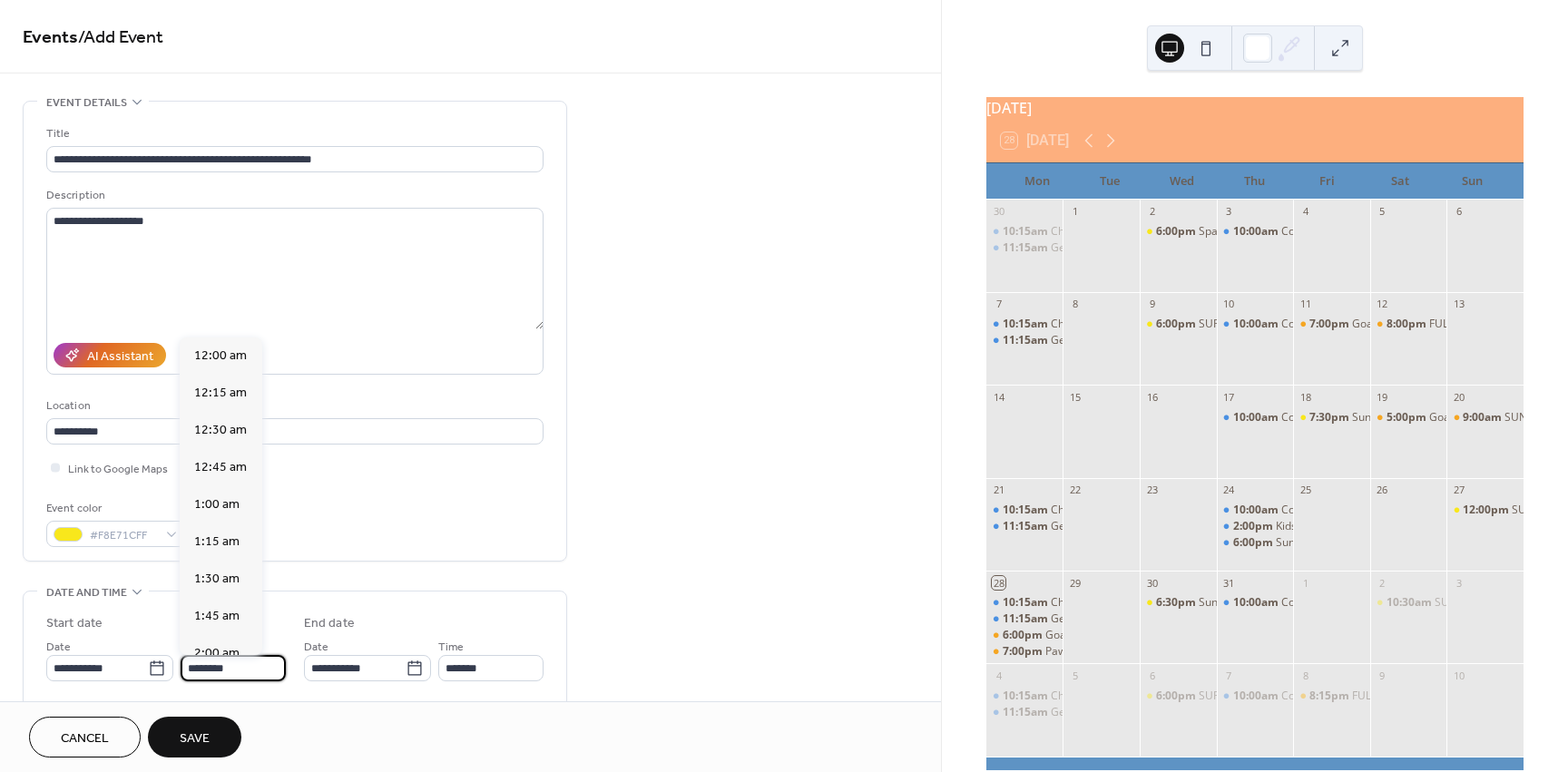click on "********" at bounding box center (233, 668) 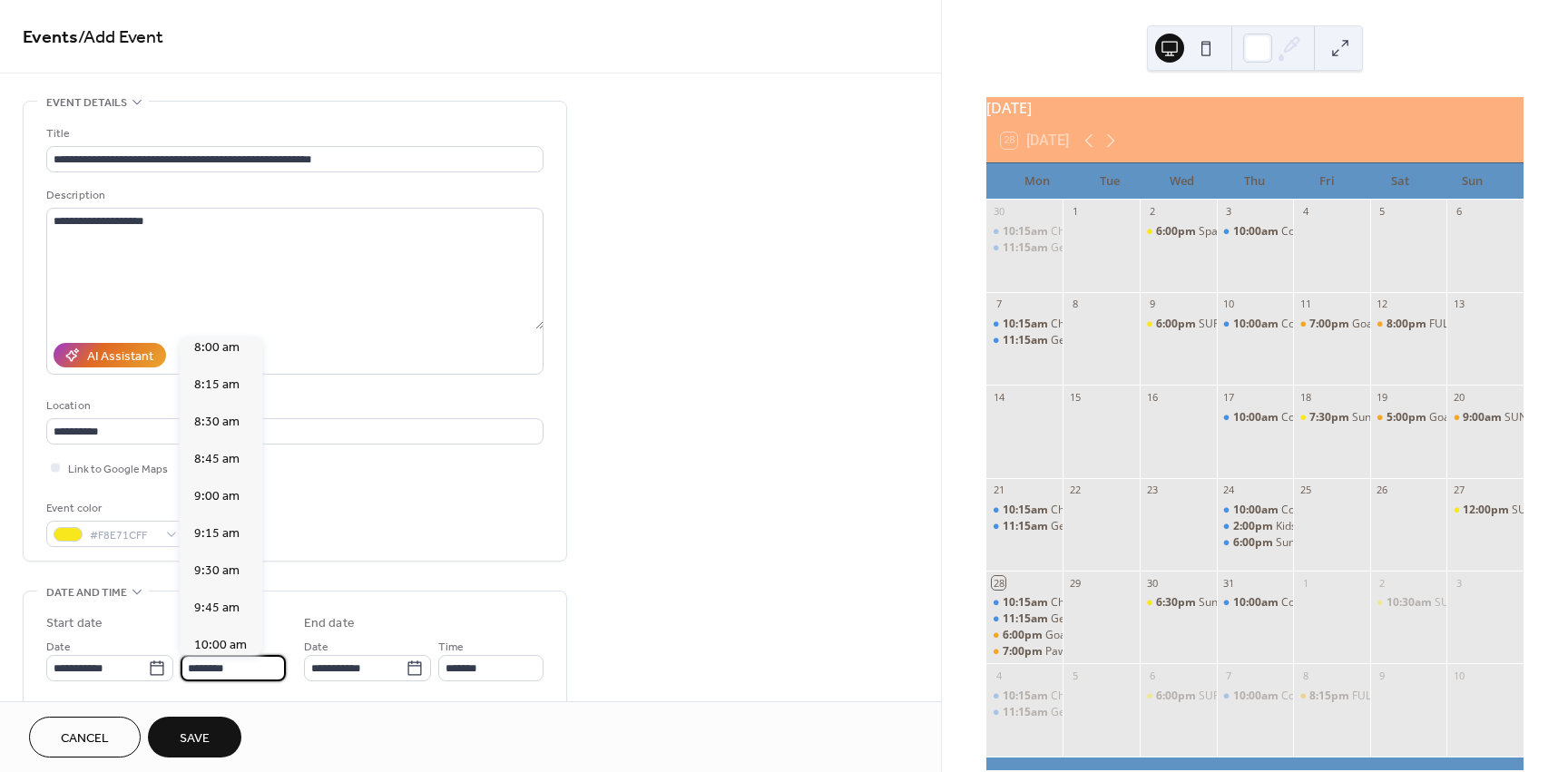 scroll, scrollTop: 1150, scrollLeft: 0, axis: vertical 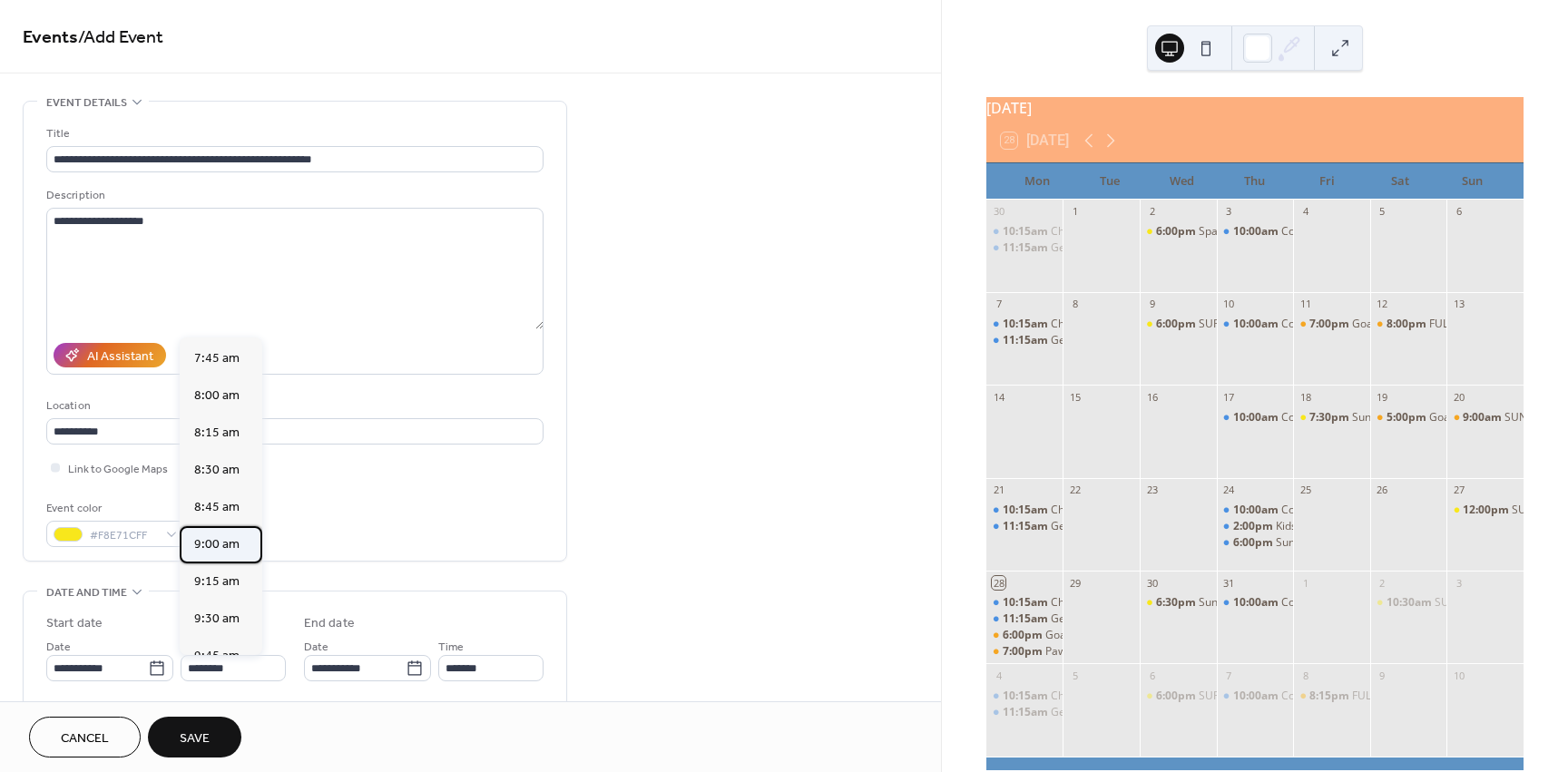 click on "9:00 am" at bounding box center (217, 544) 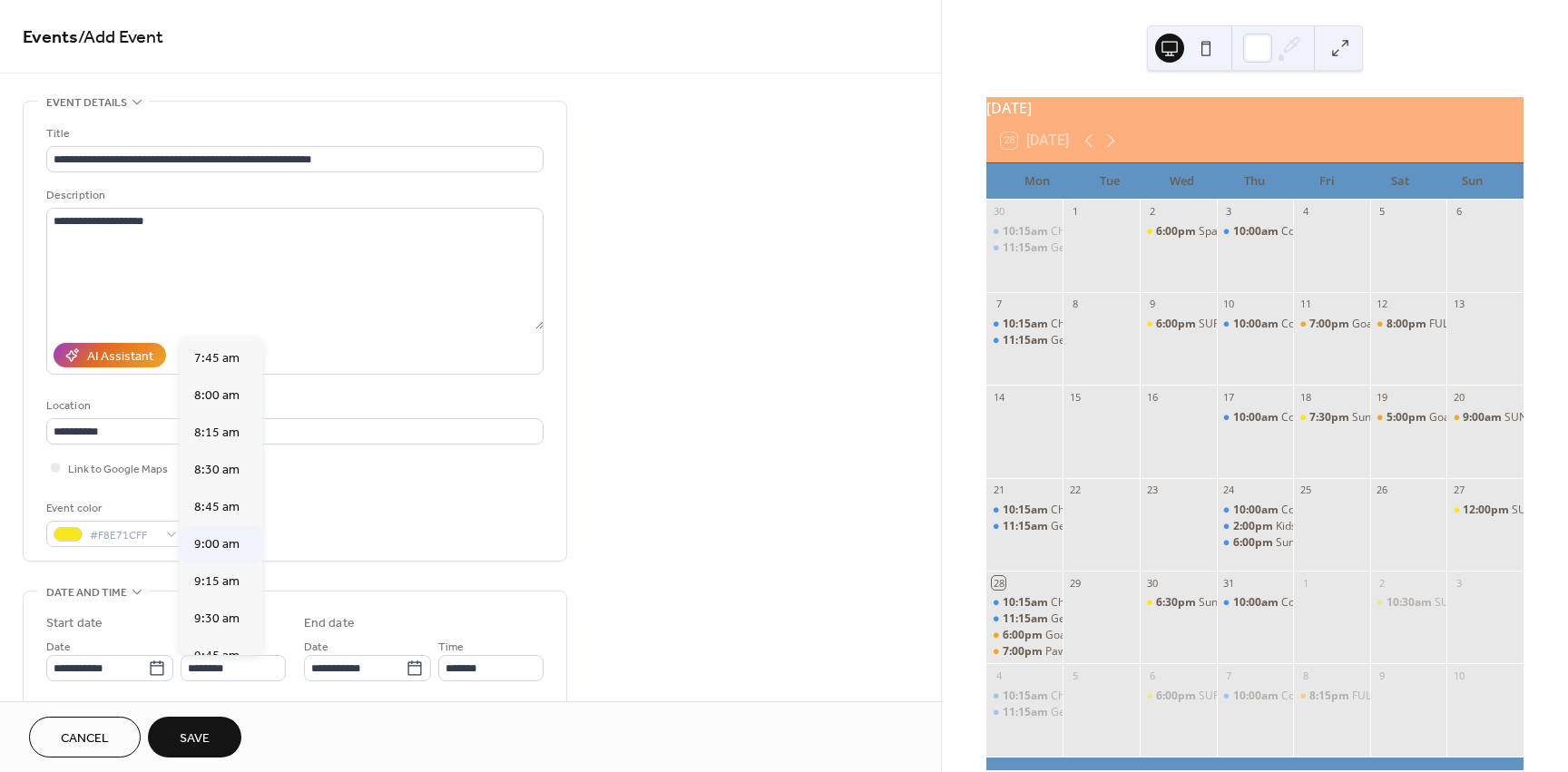 type on "*******" 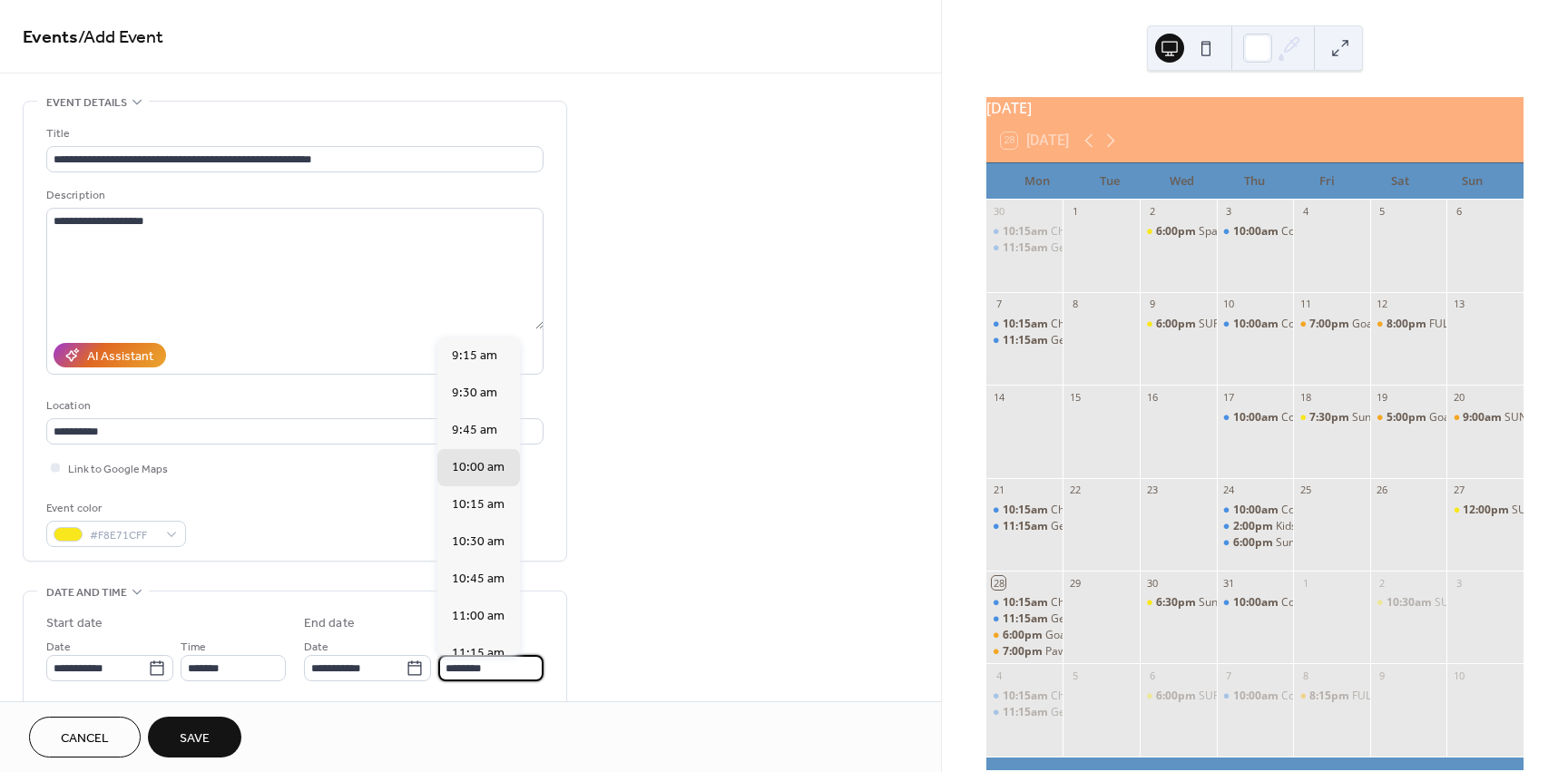 click on "********" at bounding box center [491, 668] 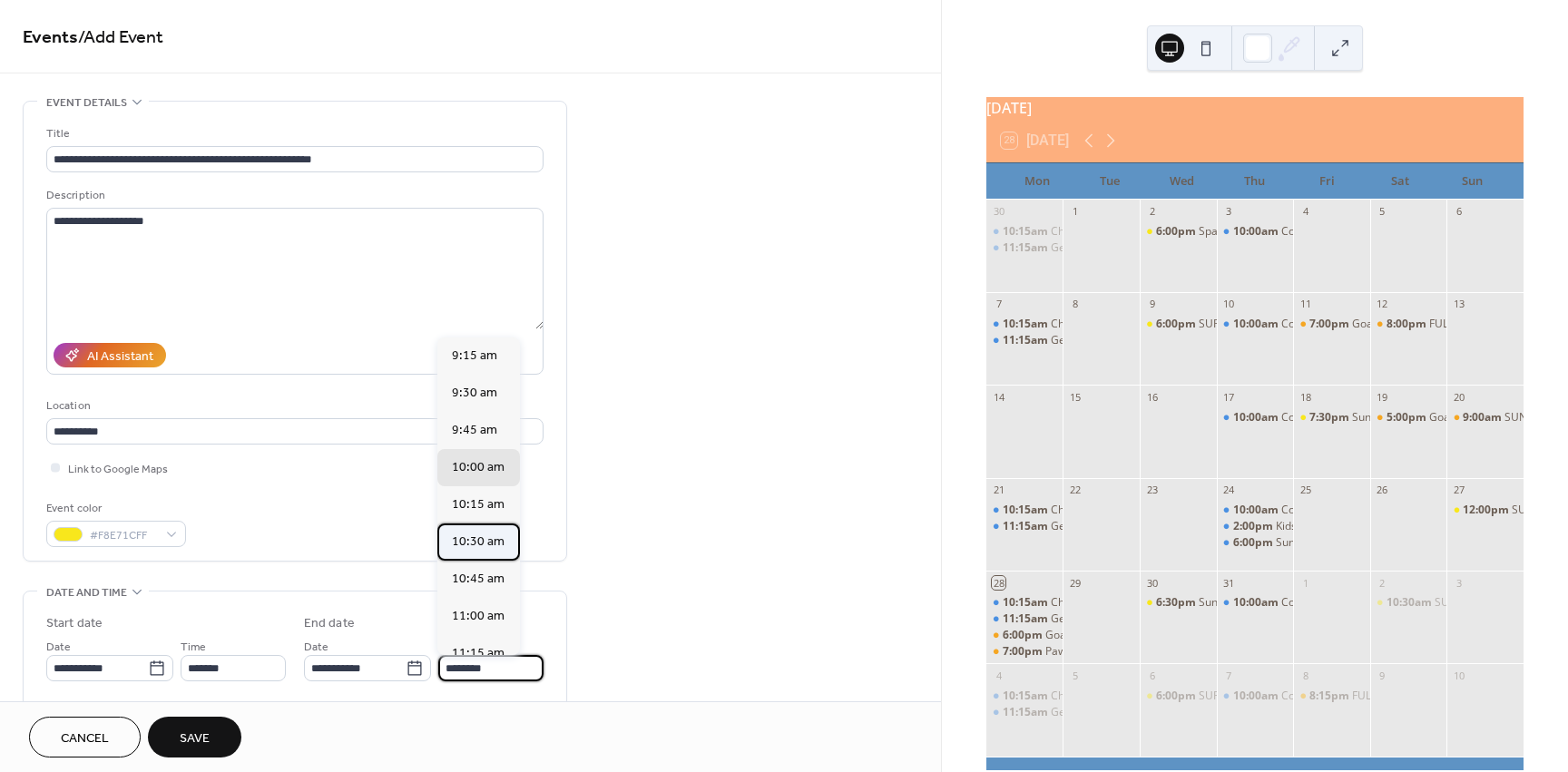 click on "10:30 am" at bounding box center (478, 542) 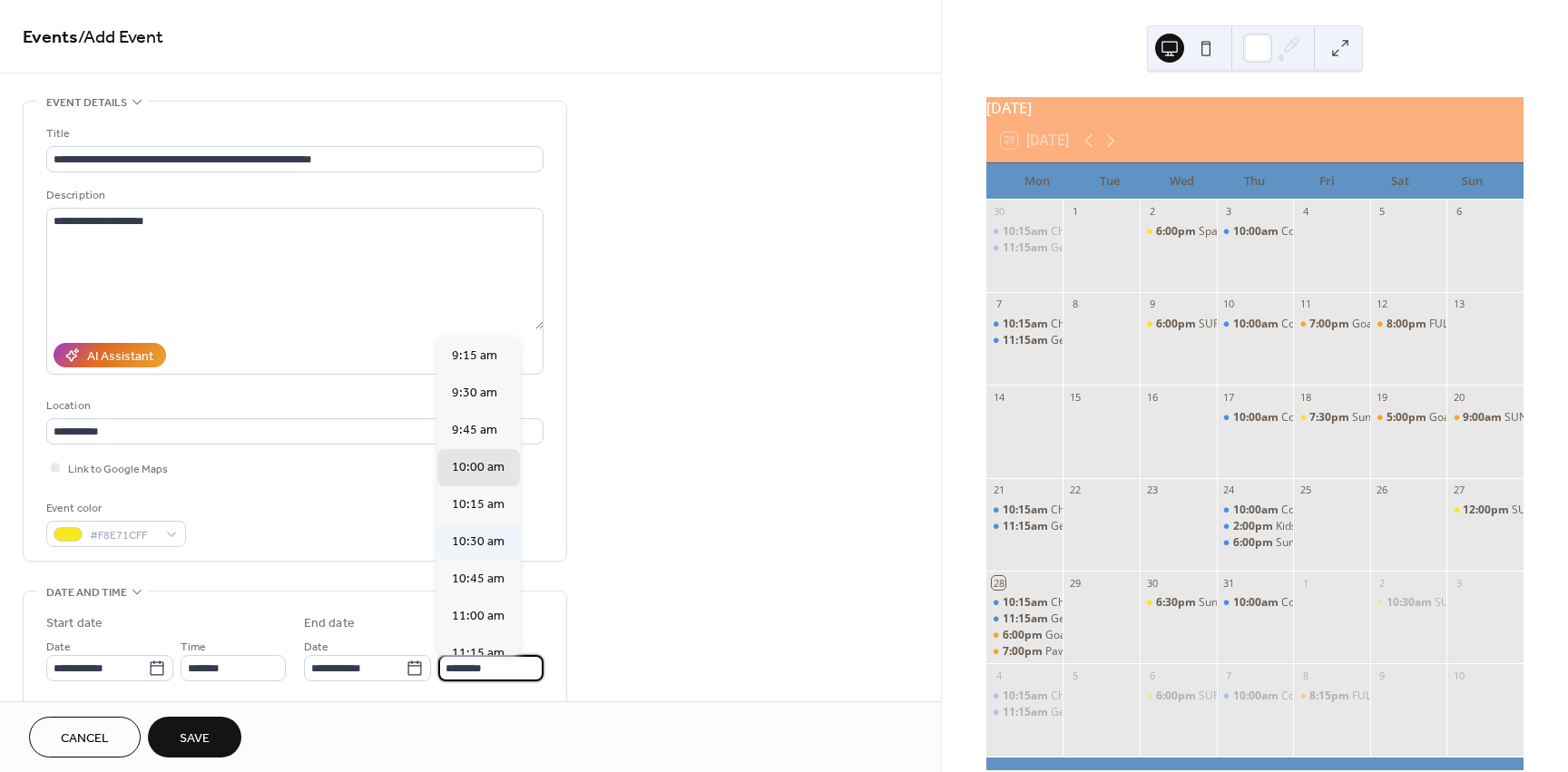 type on "********" 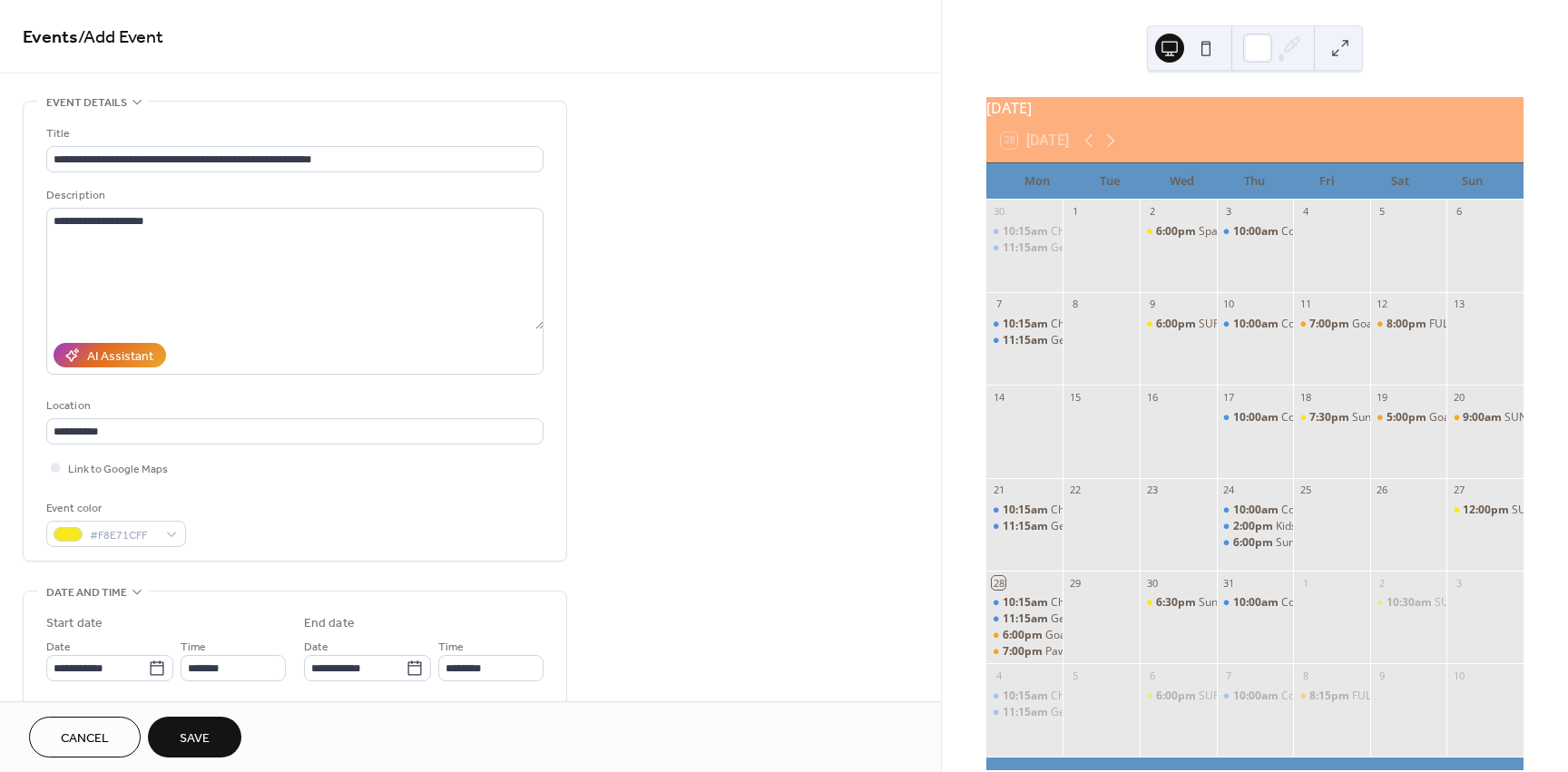 click on "Save" at bounding box center (194, 737) 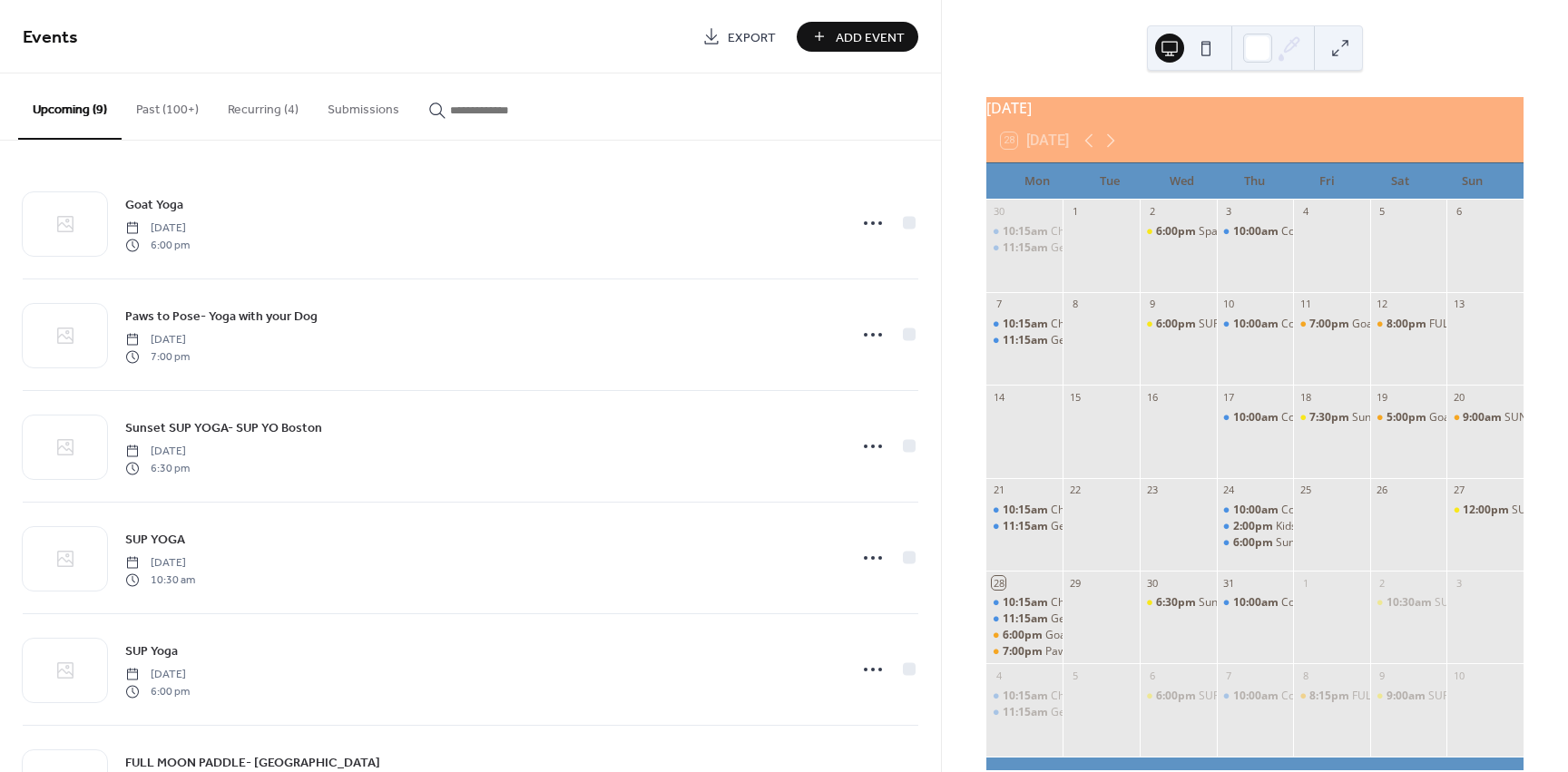 click on "Add Event" at bounding box center [858, 36] 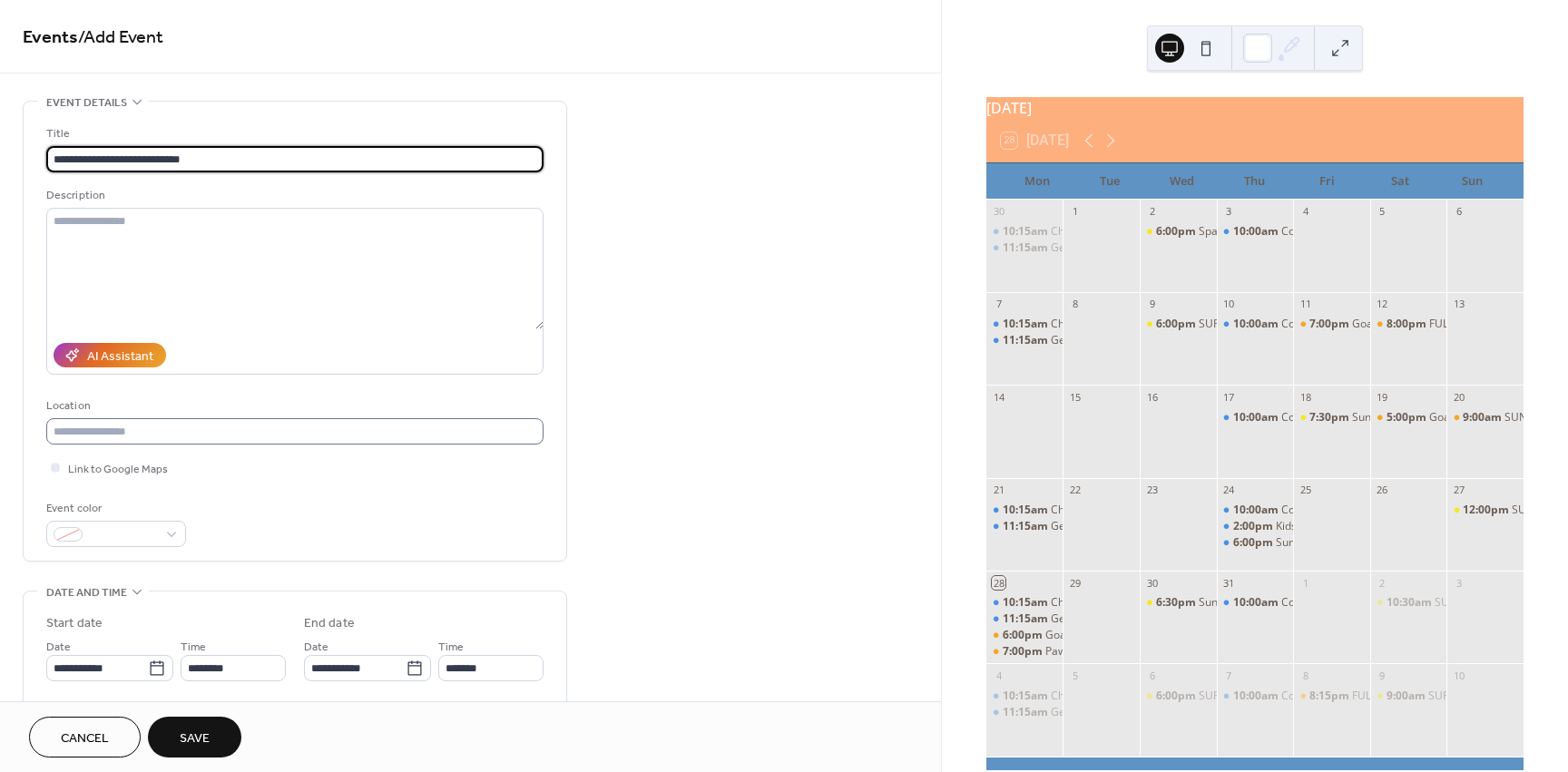 type on "**********" 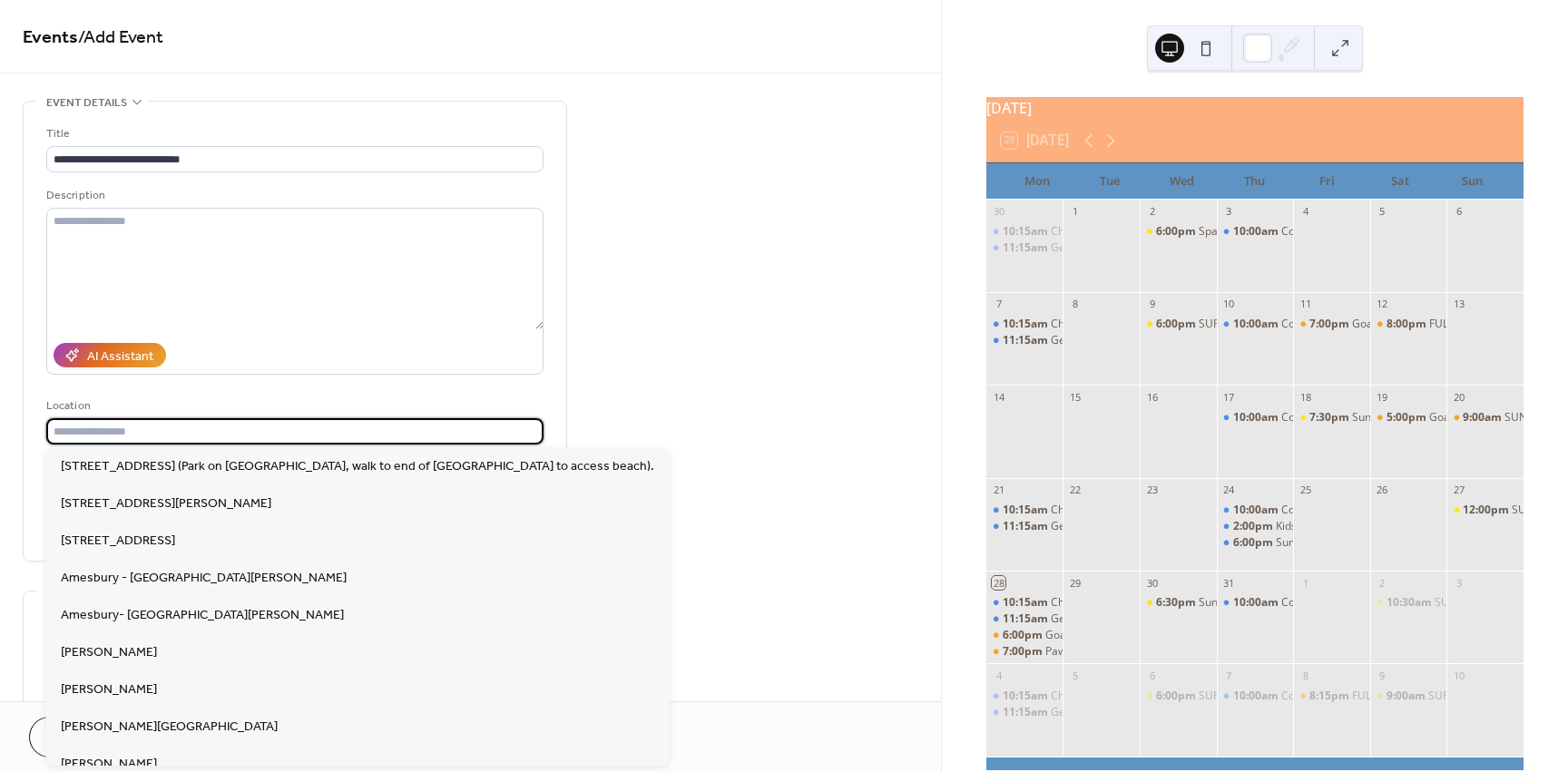 click at bounding box center [295, 431] 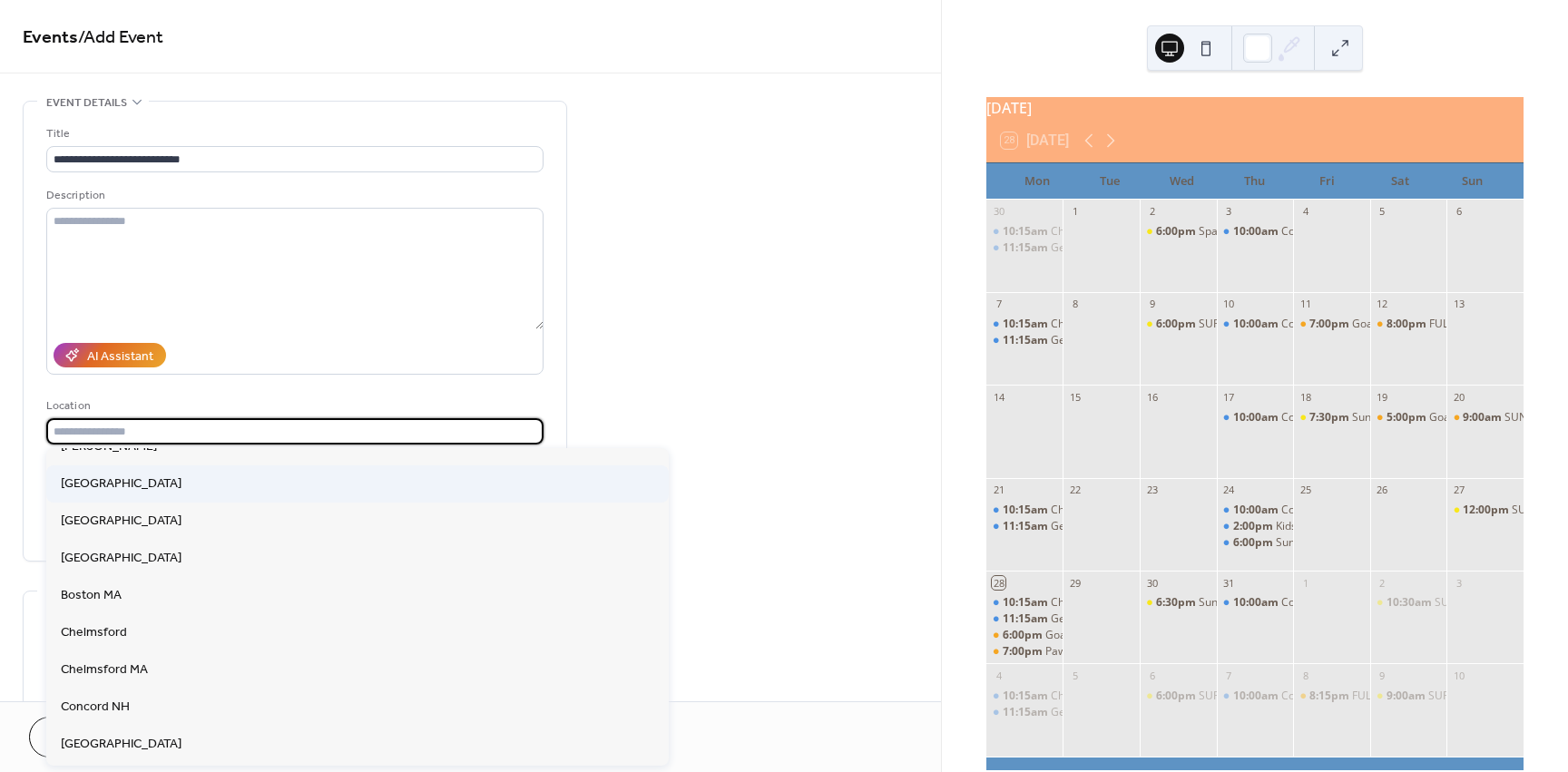 scroll, scrollTop: 454, scrollLeft: 0, axis: vertical 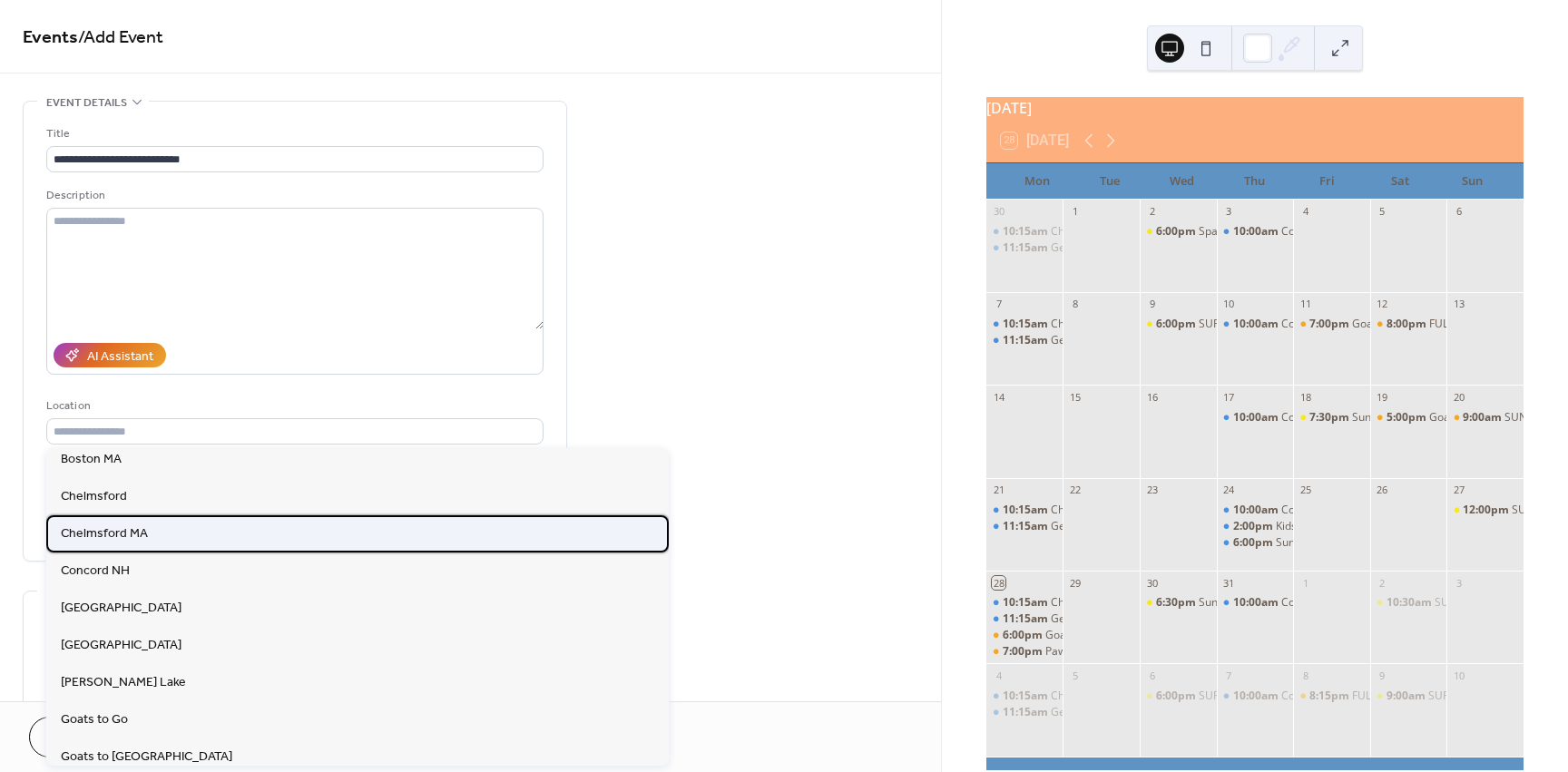 click on "Chelmsford MA" at bounding box center (104, 533) 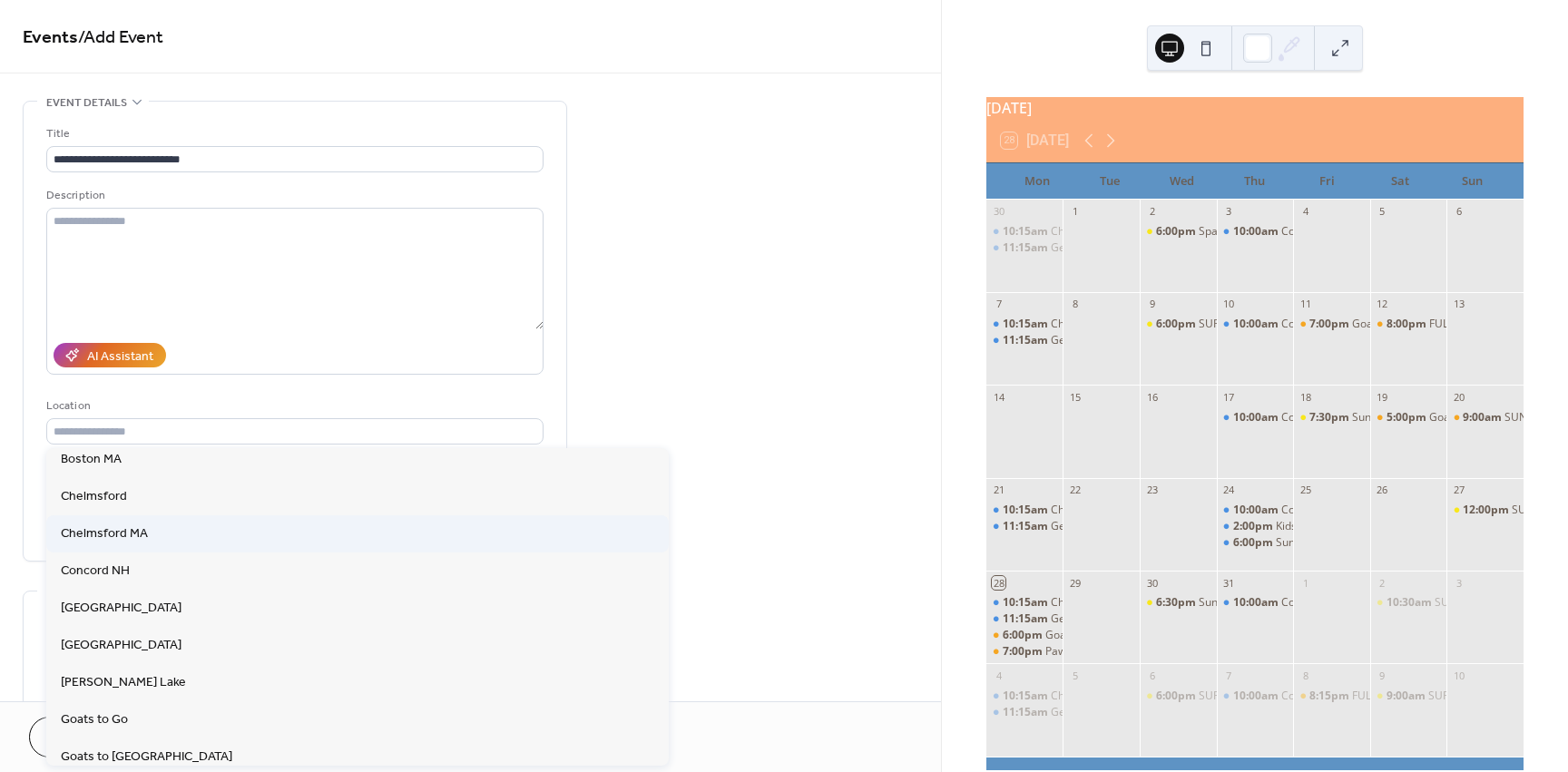 type on "**********" 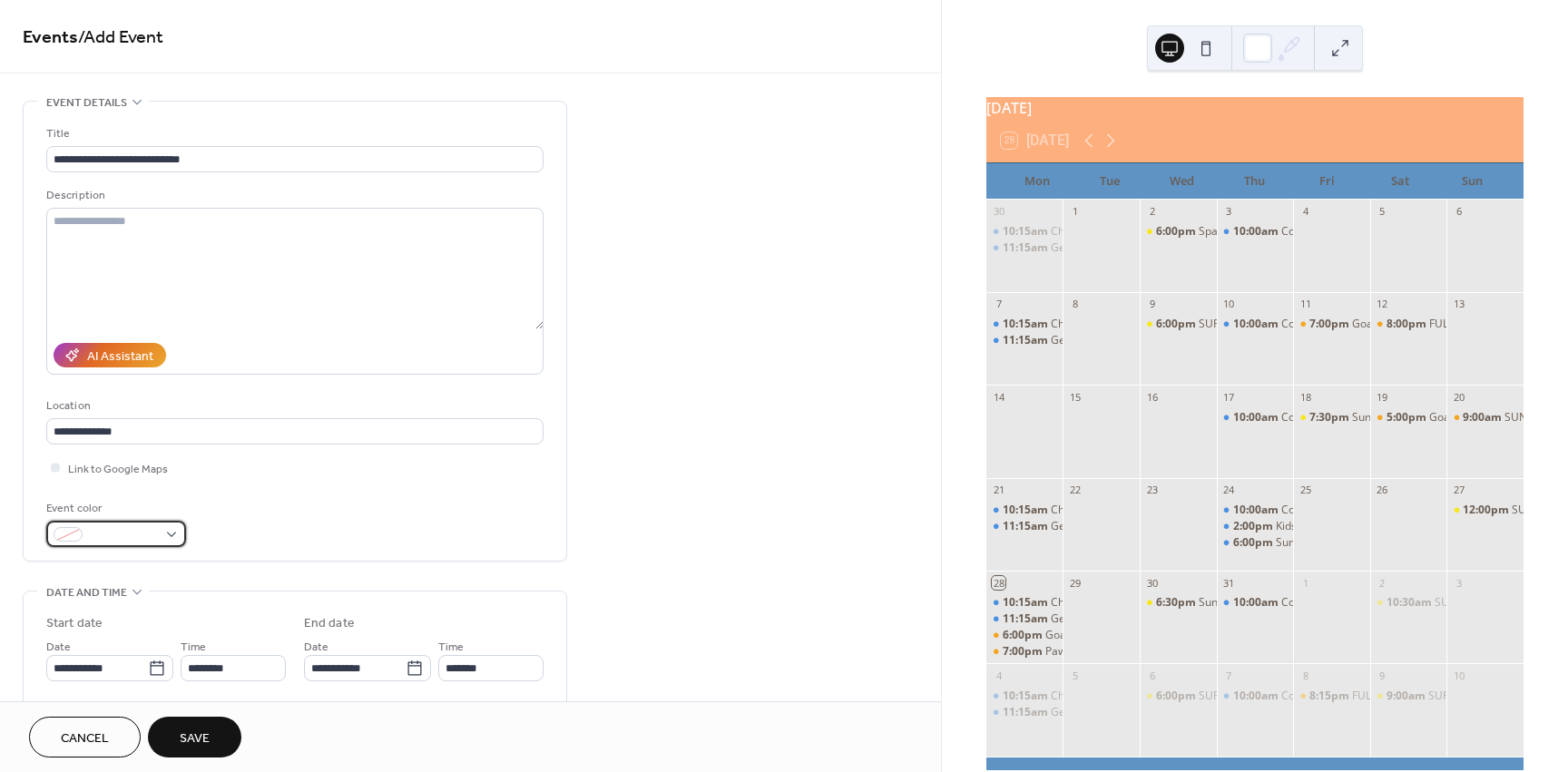 click at bounding box center (123, 535) 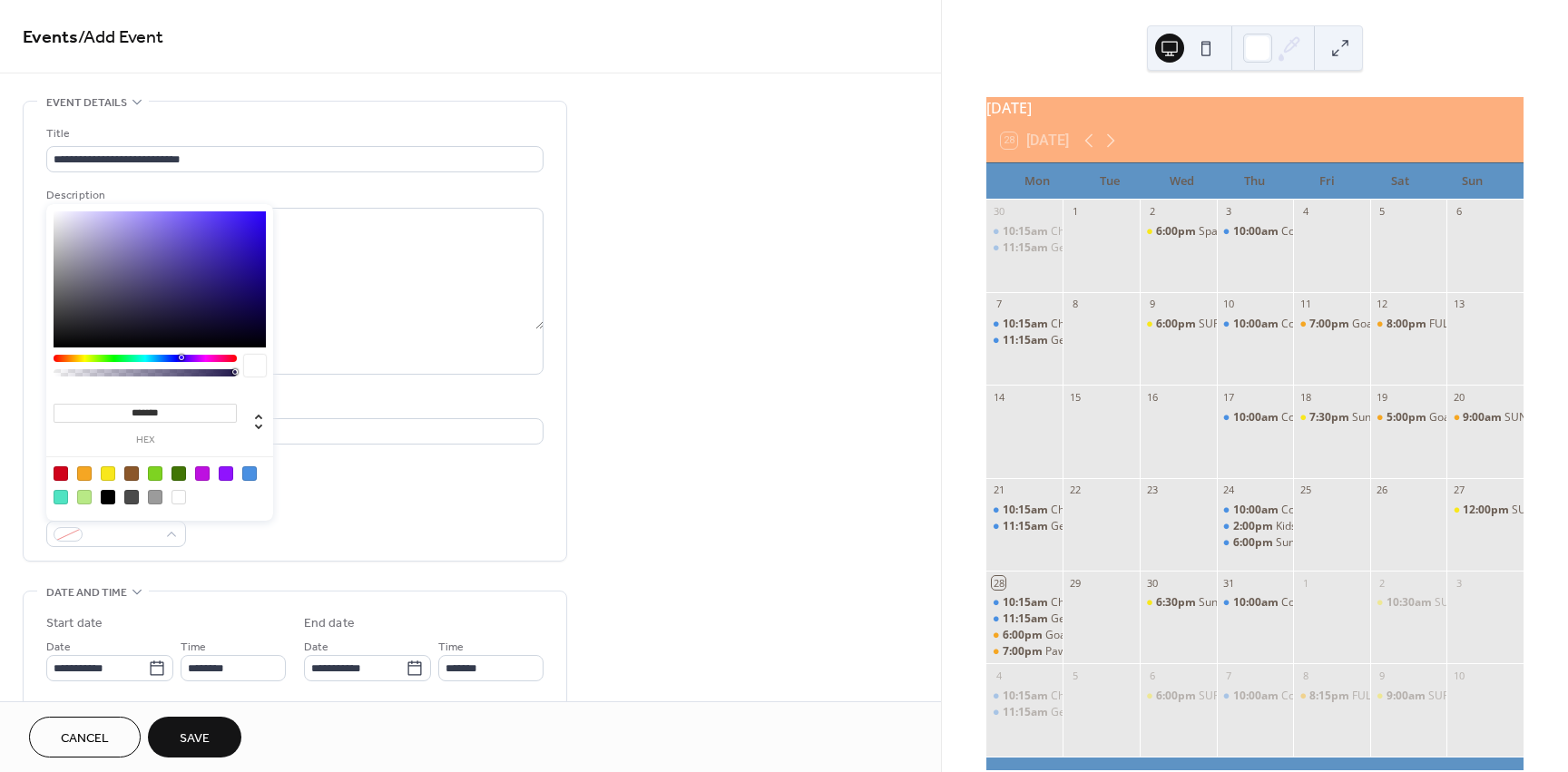 click at bounding box center [108, 474] 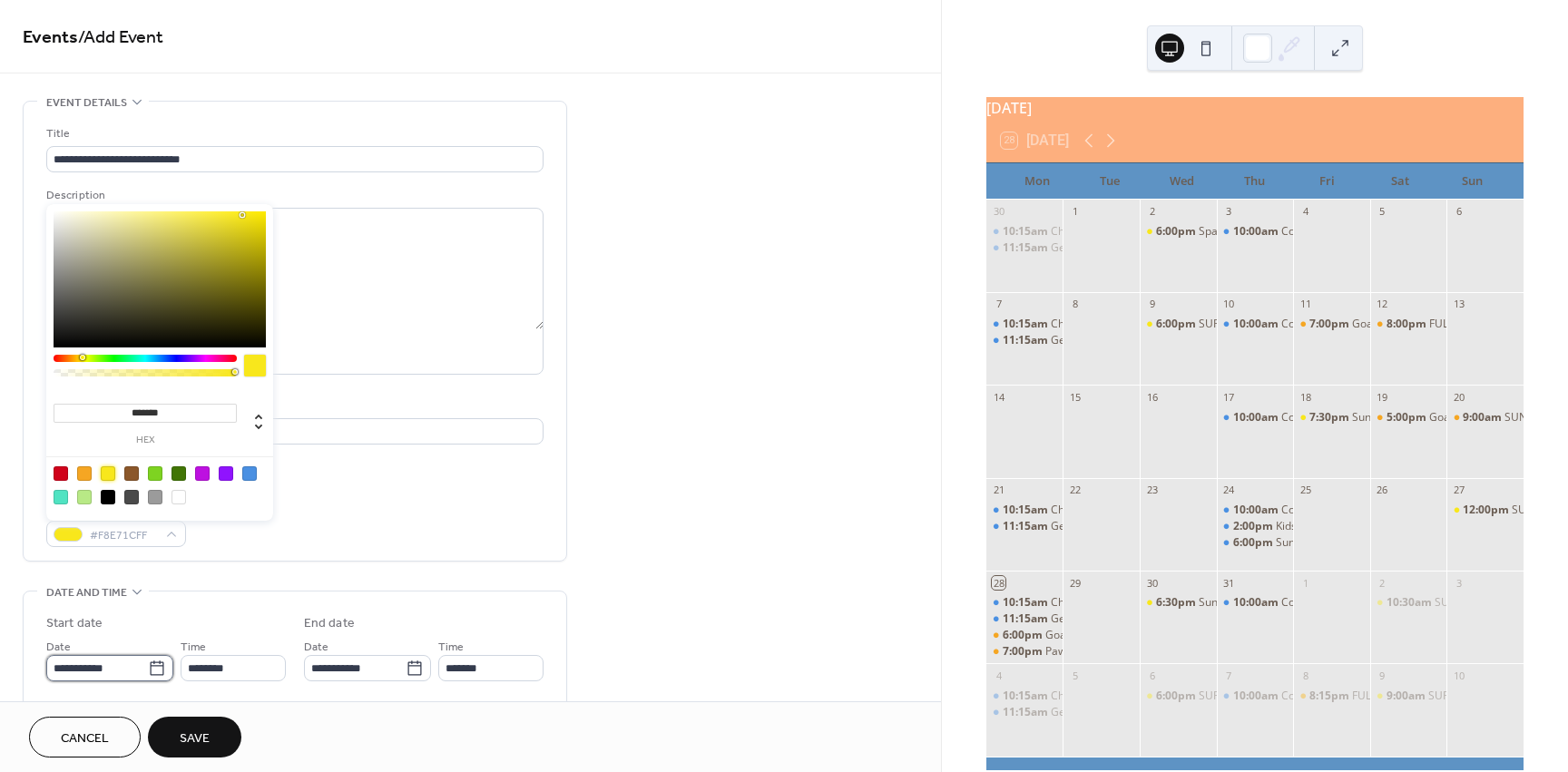 click on "**********" at bounding box center [97, 668] 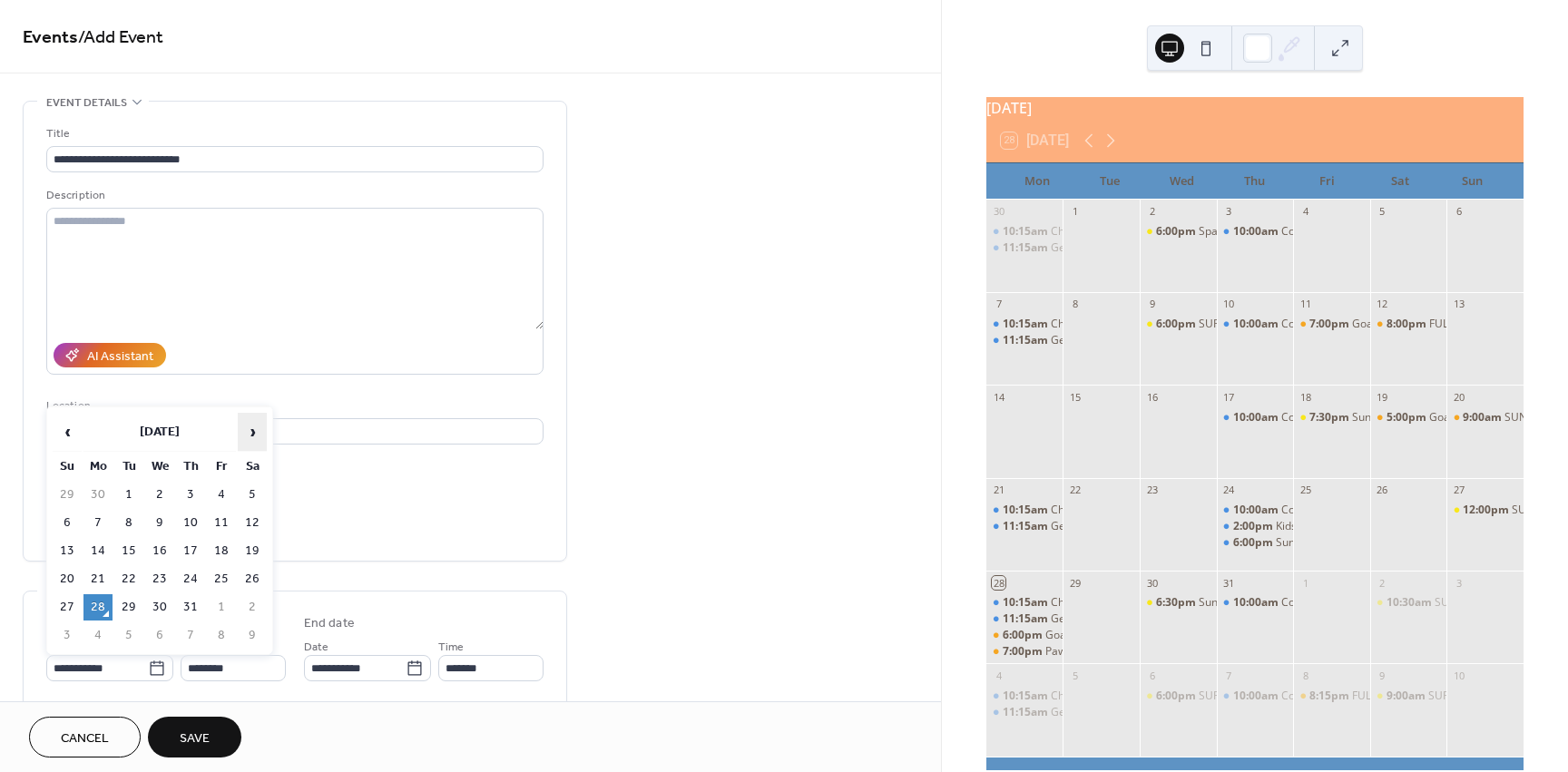 click on "›" at bounding box center (252, 432) 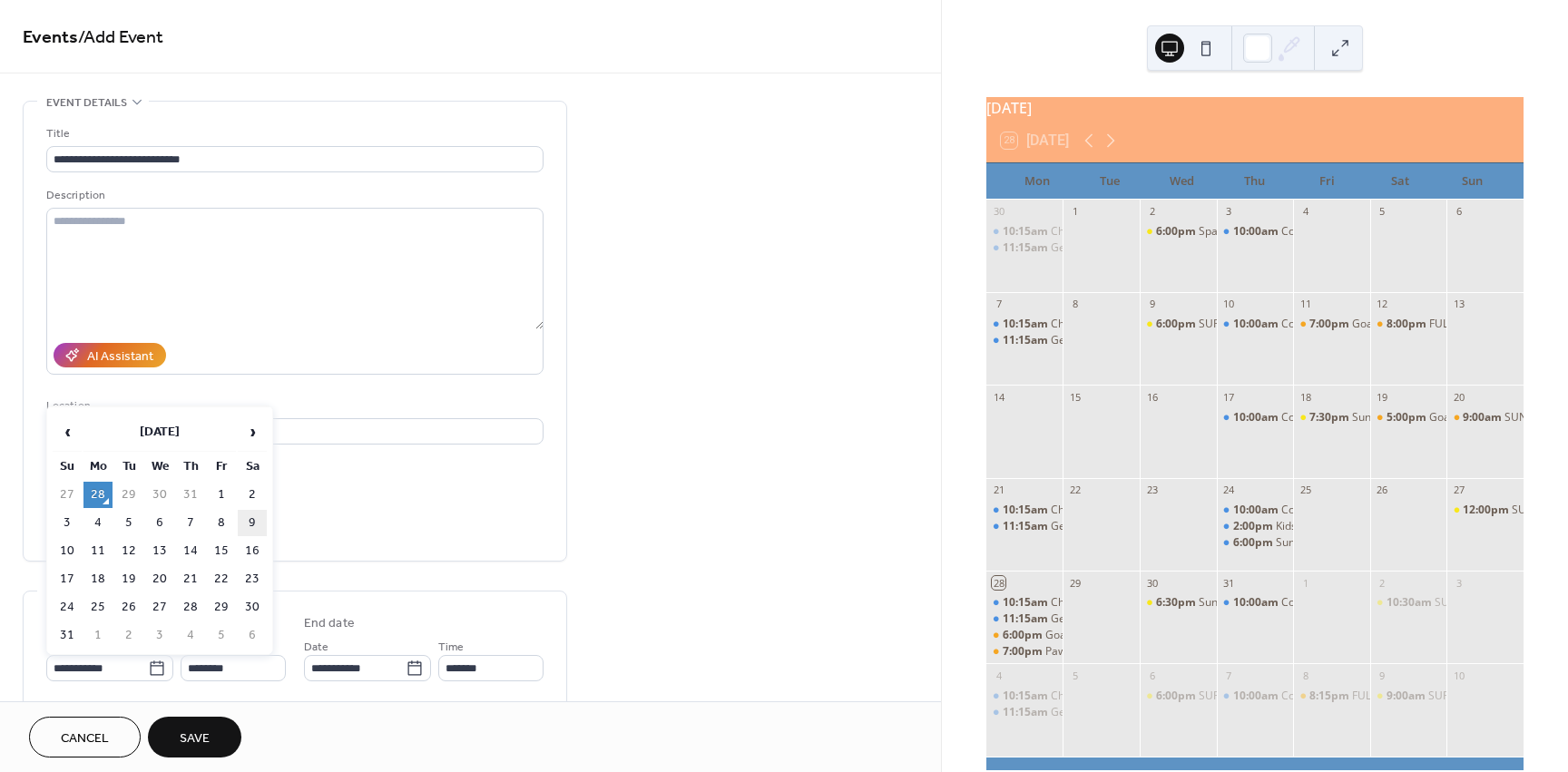 click on "9" at bounding box center (252, 523) 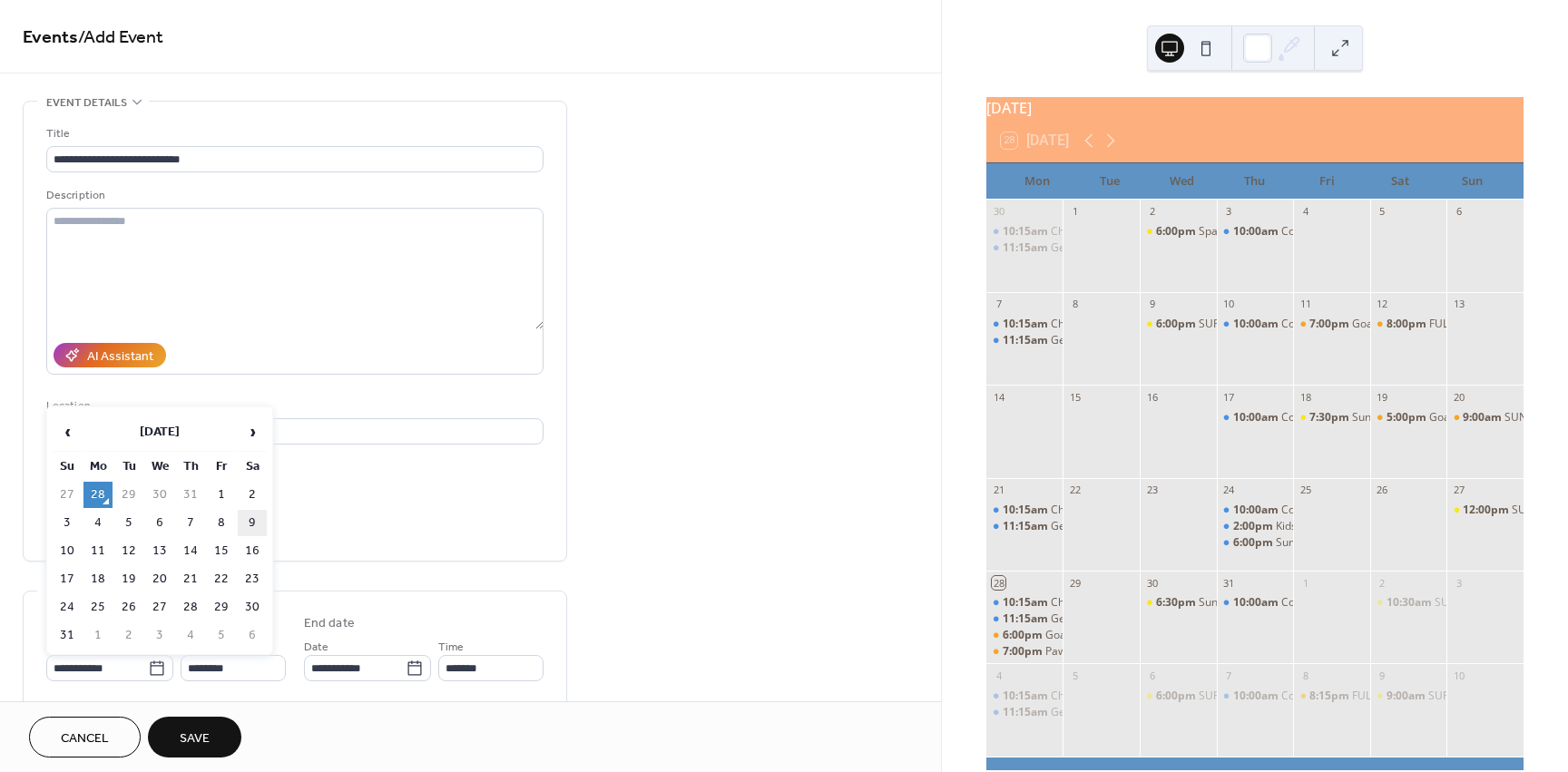 type on "**********" 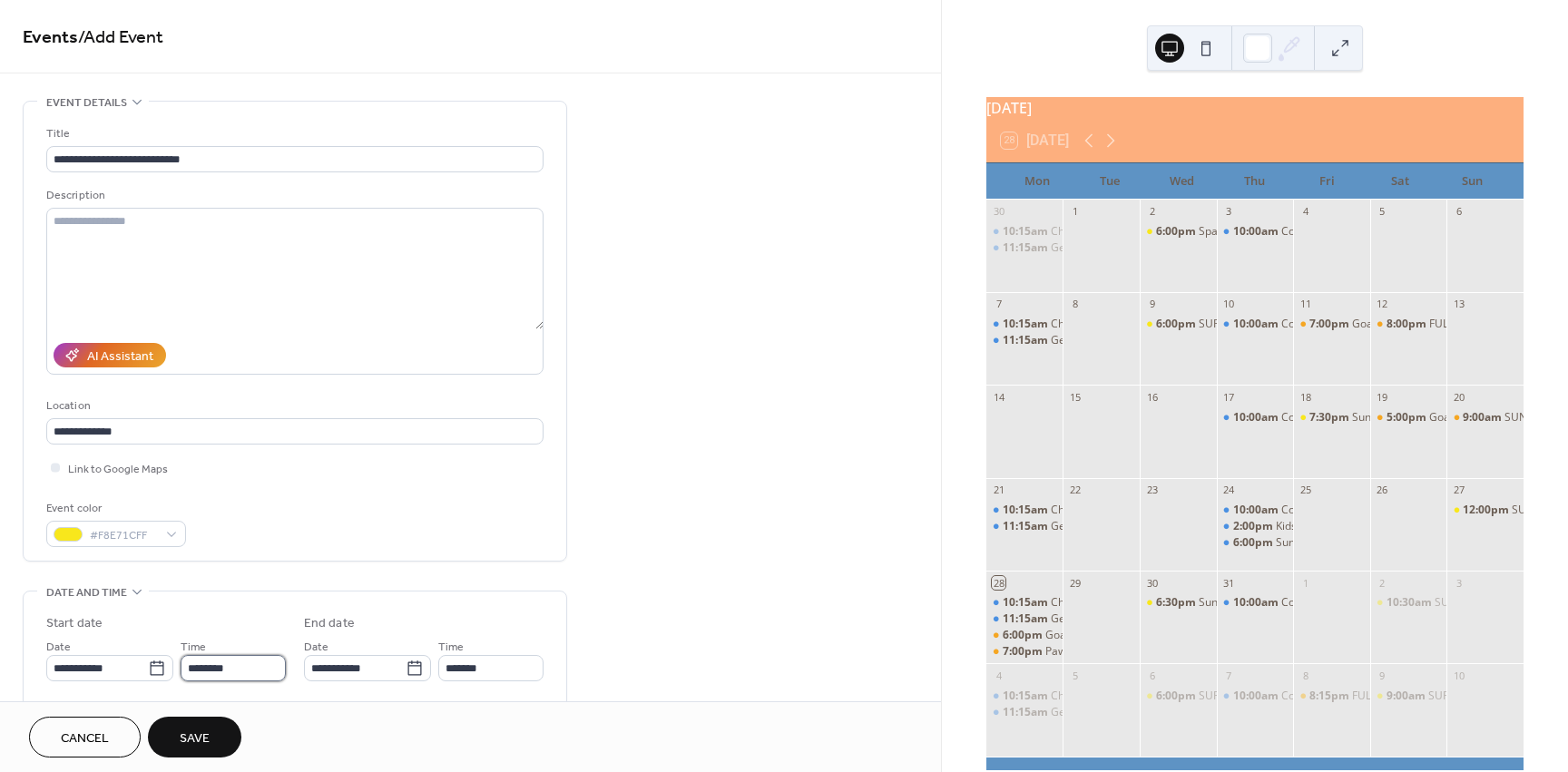 click on "********" at bounding box center [233, 668] 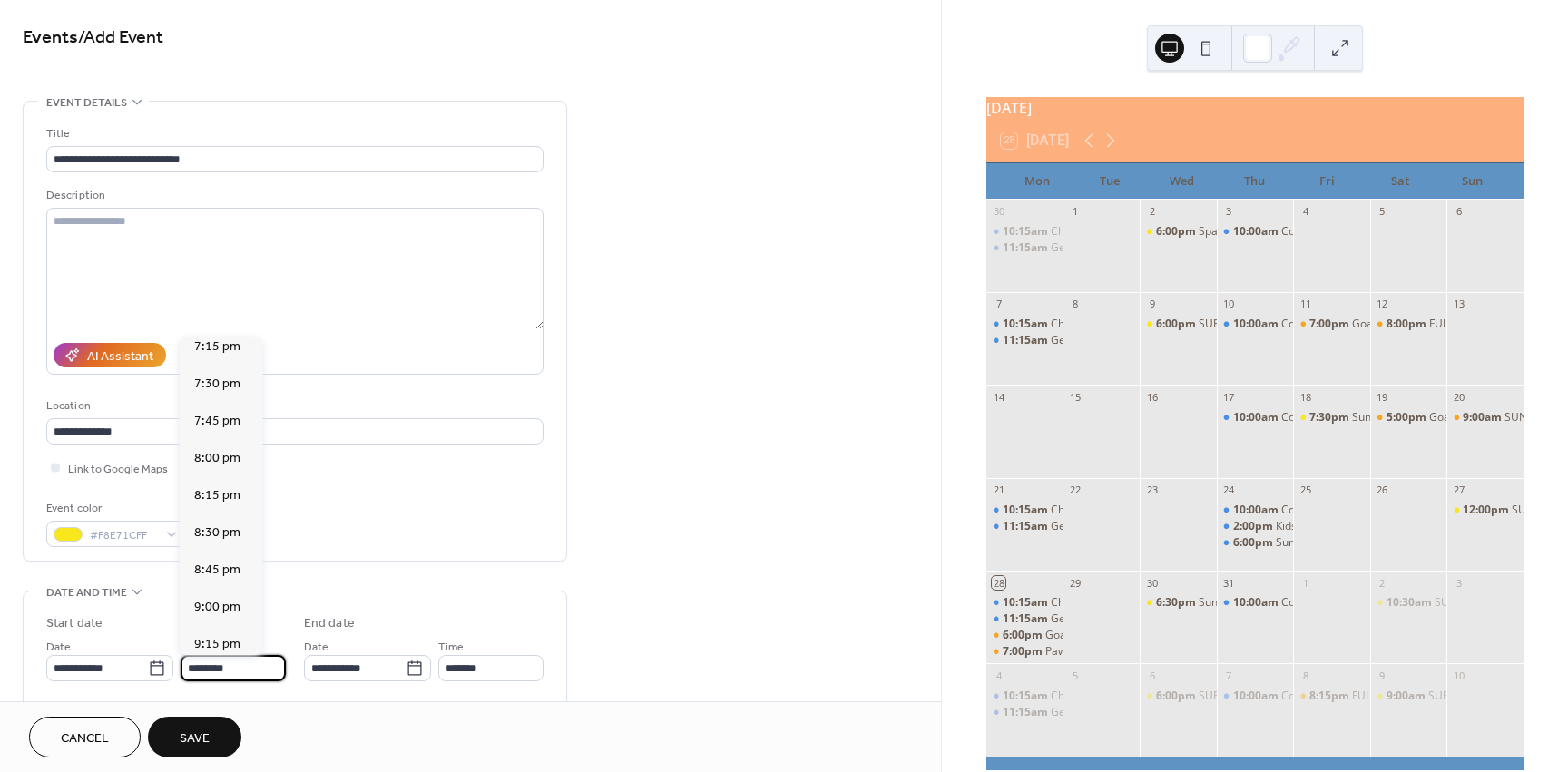 scroll, scrollTop: 2874, scrollLeft: 0, axis: vertical 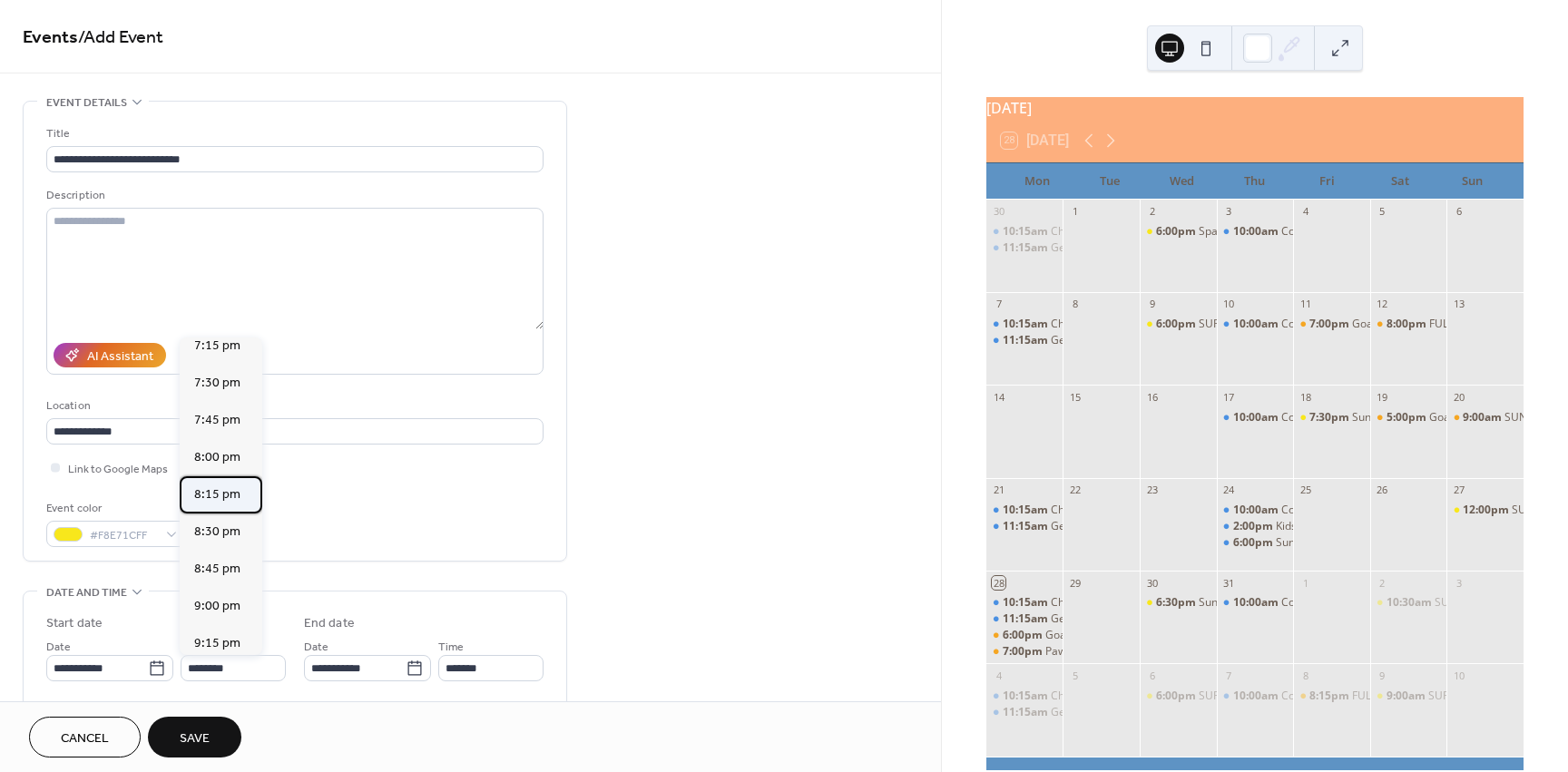 click on "8:15 pm" at bounding box center (217, 494) 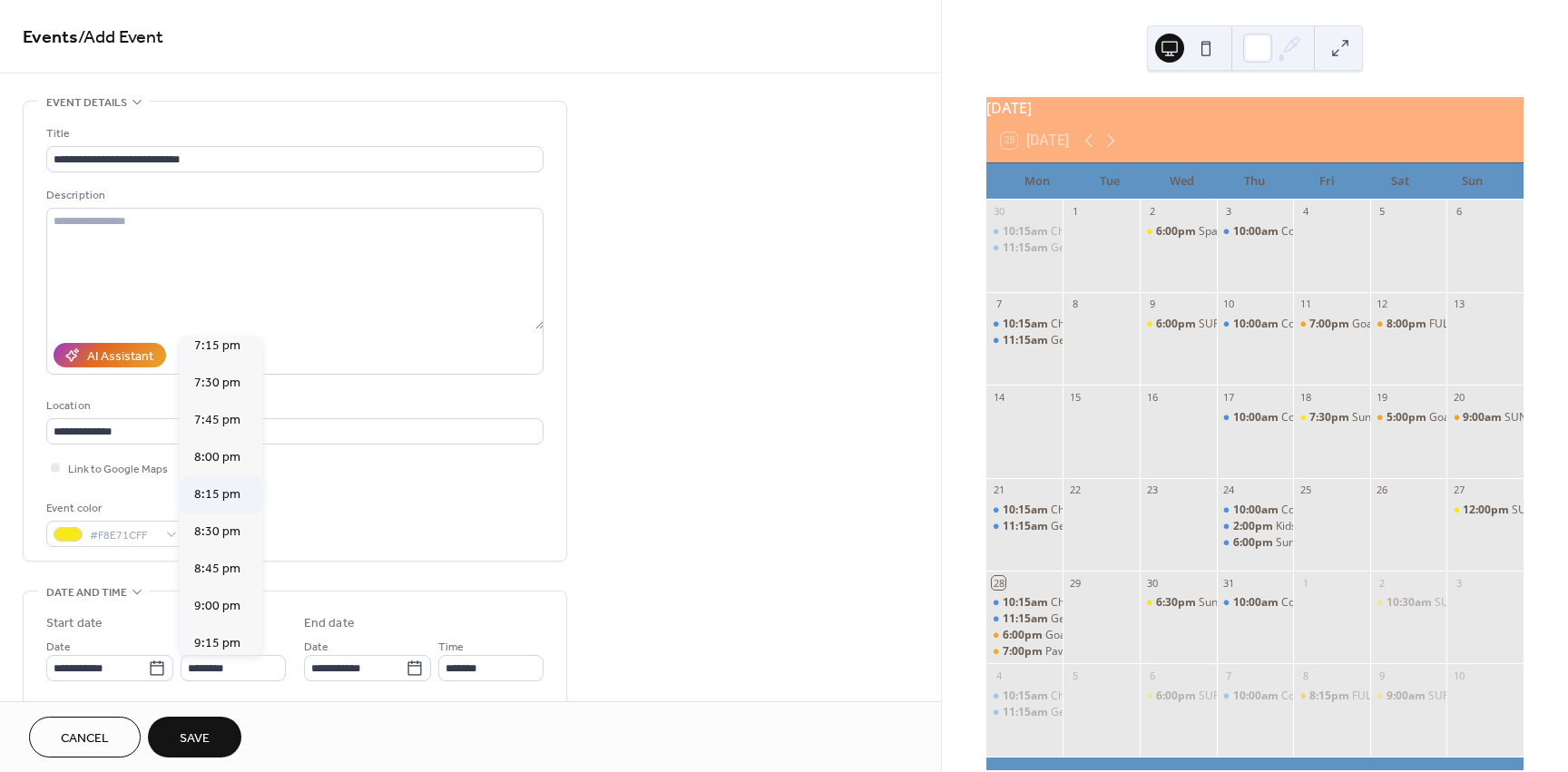 type on "*******" 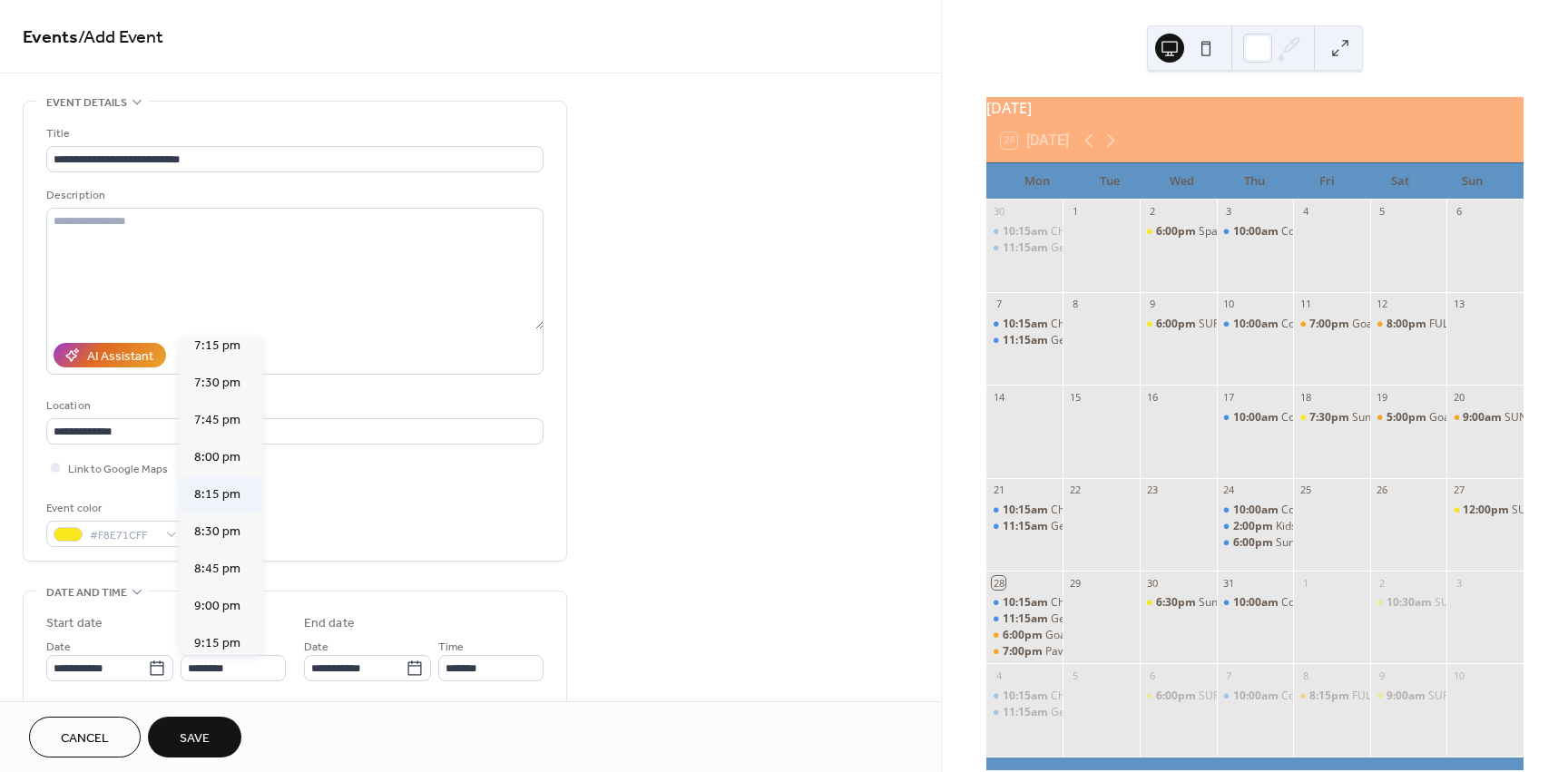 type on "*******" 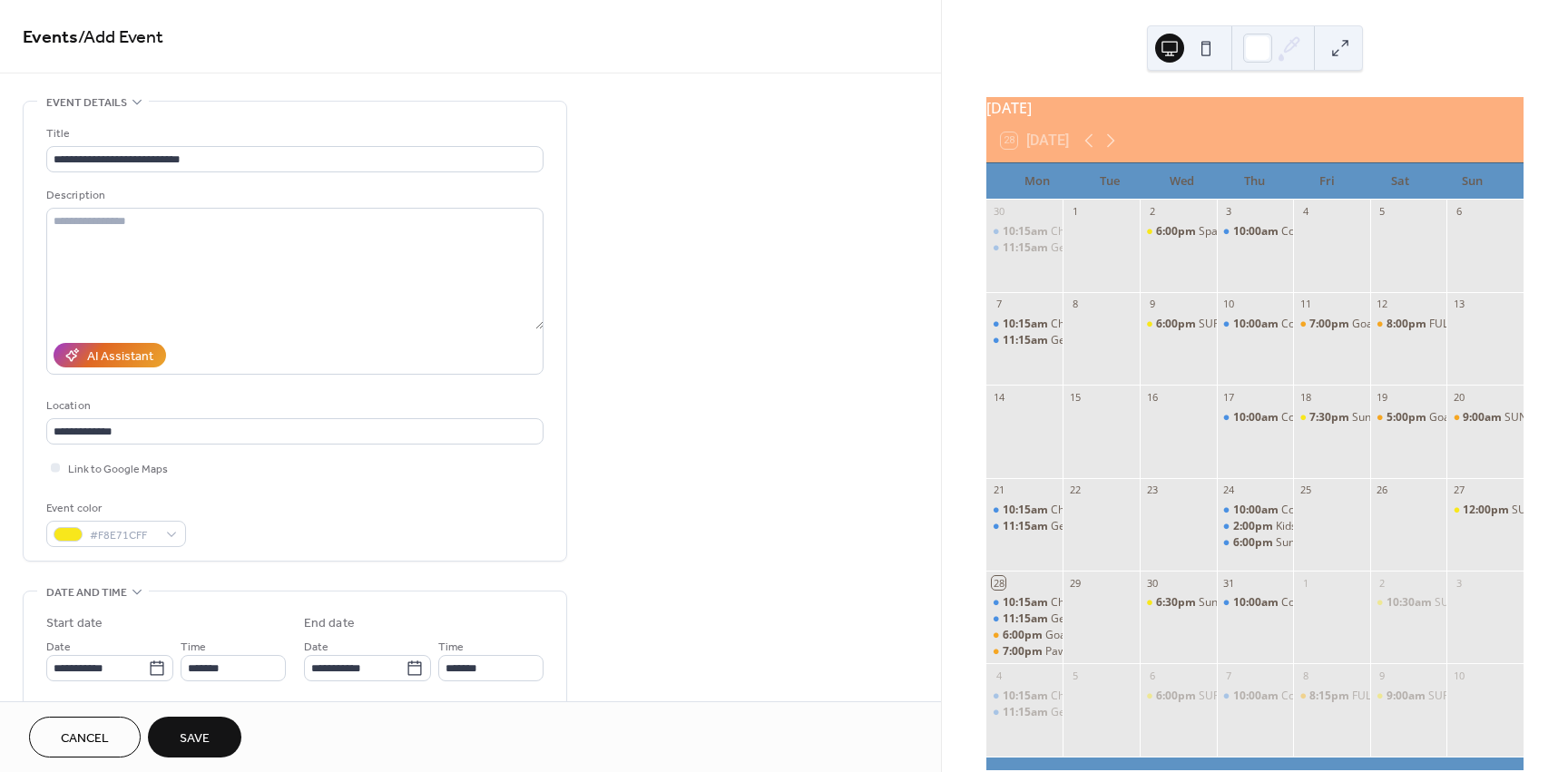 click on "Save" at bounding box center (194, 738) 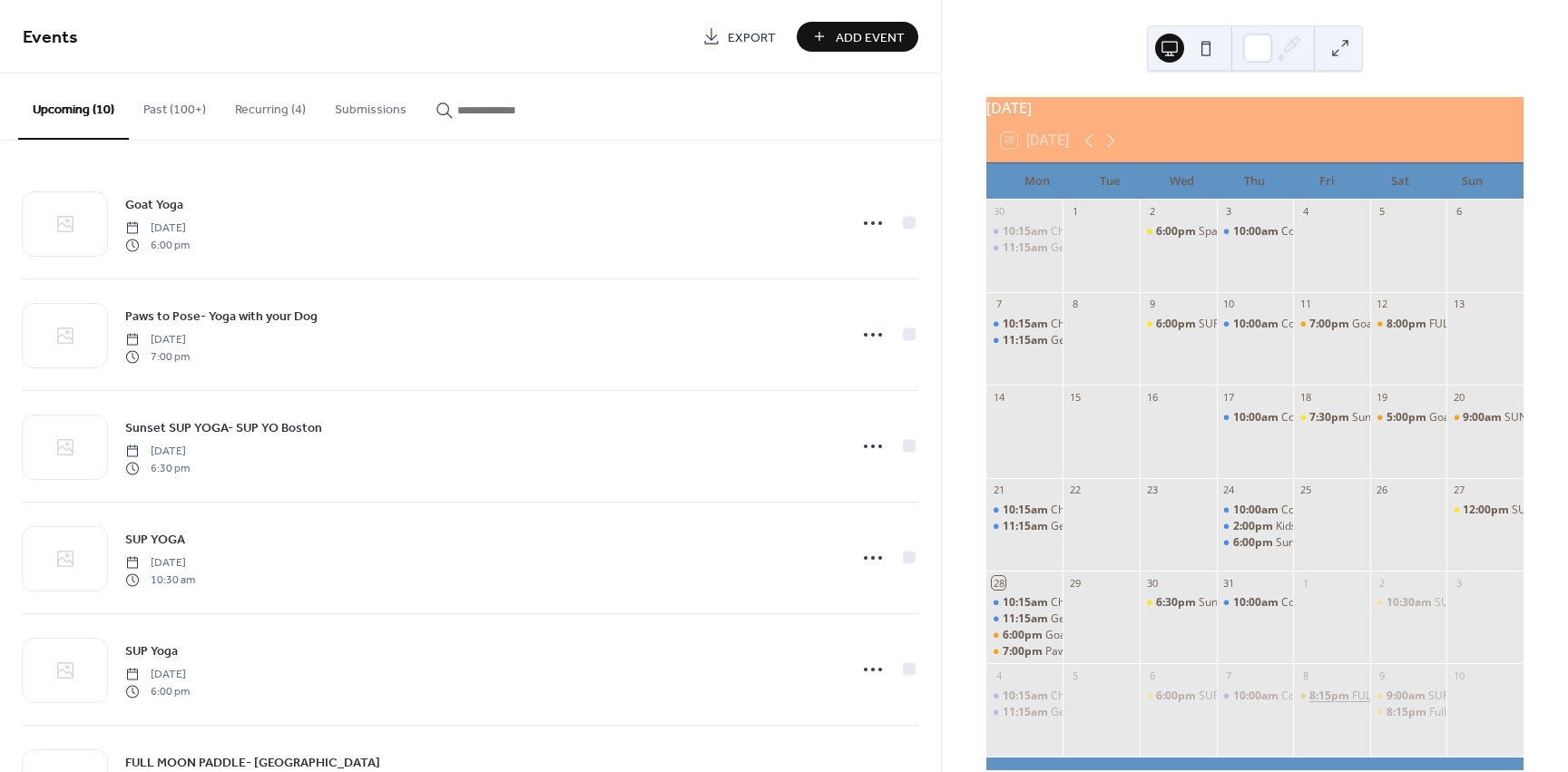 click on "8:15pm" at bounding box center [1330, 696] 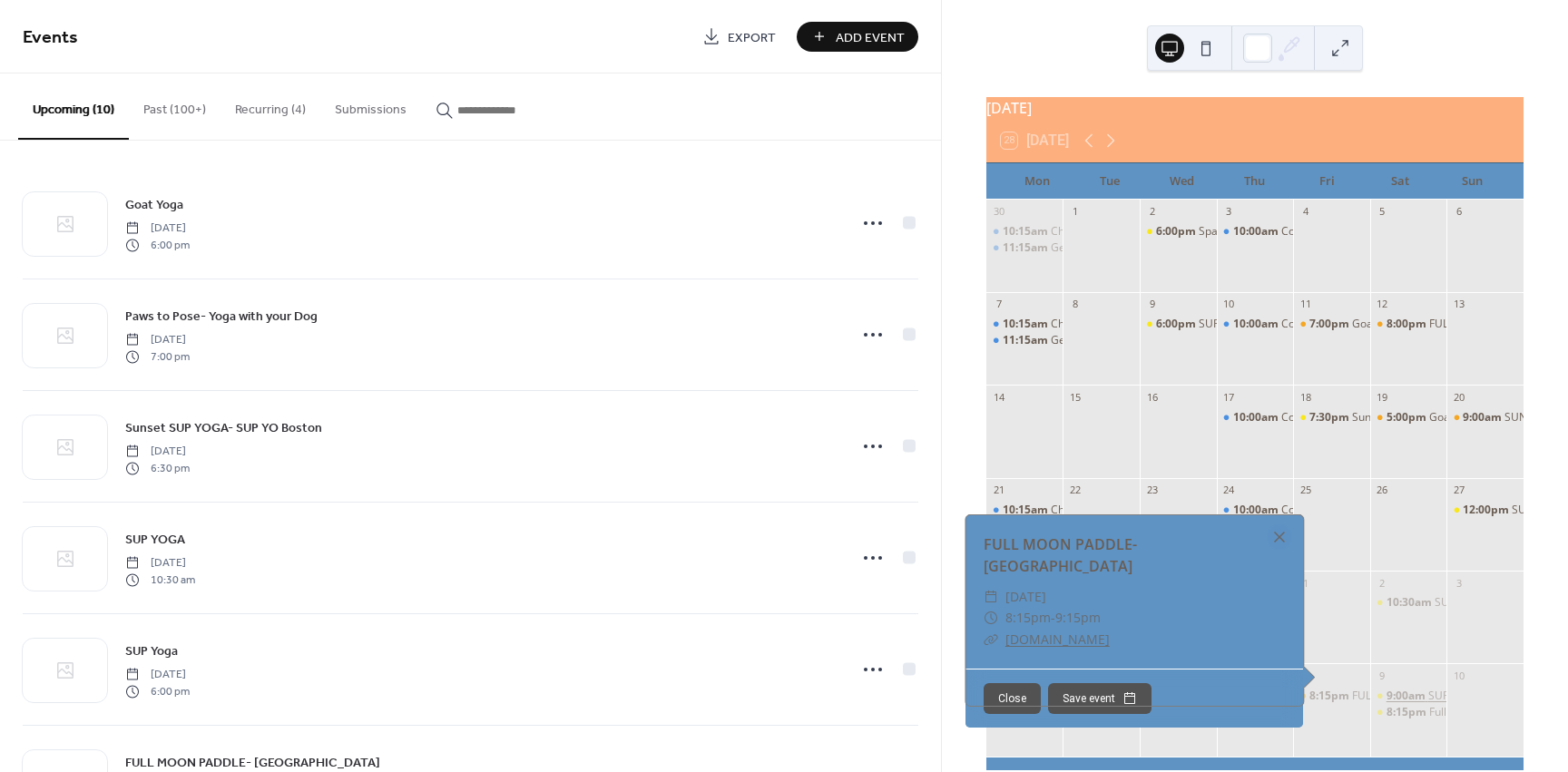click on "9:00am" at bounding box center (1407, 696) 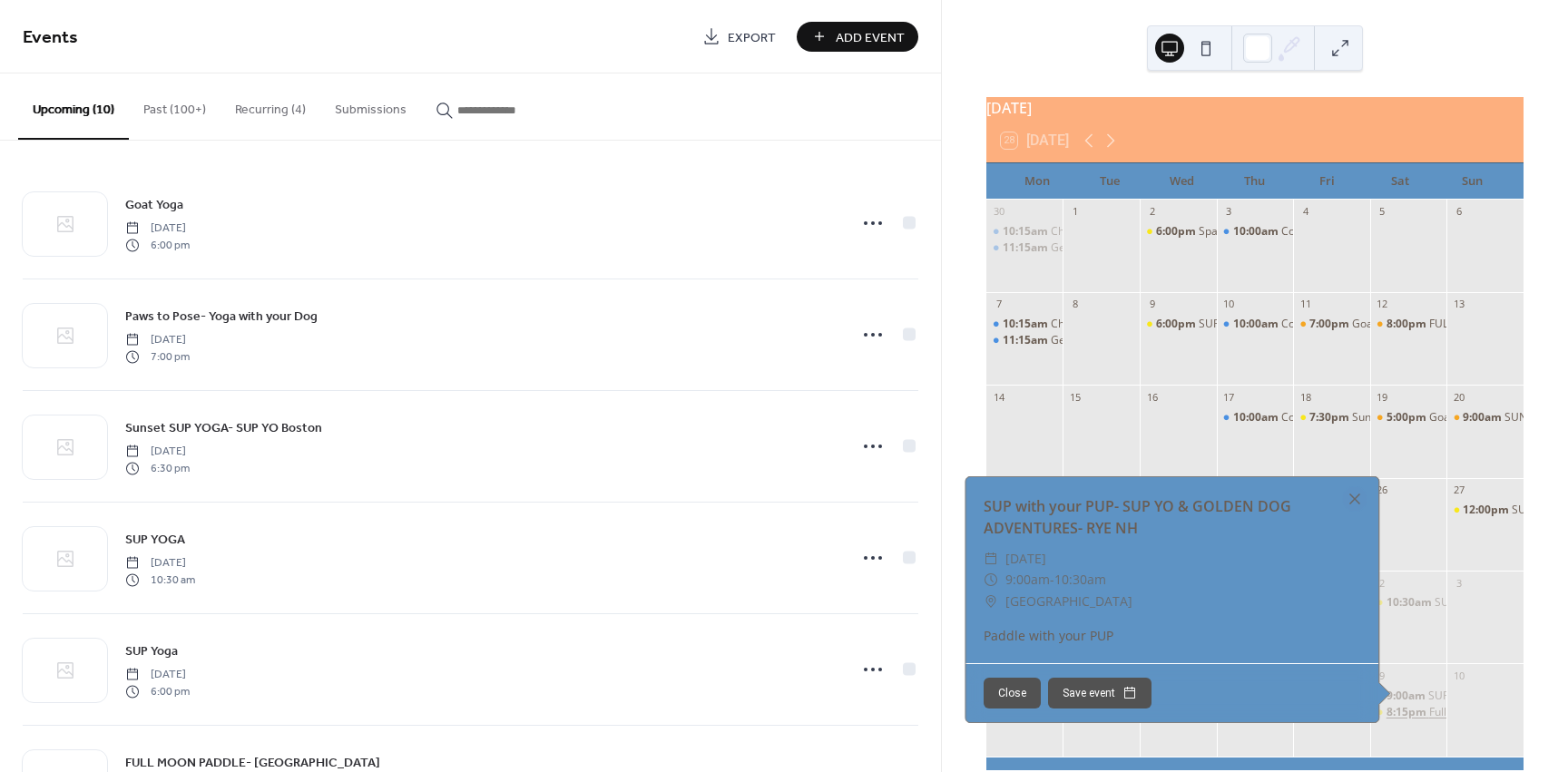 click on "8:15pm" at bounding box center (1407, 712) 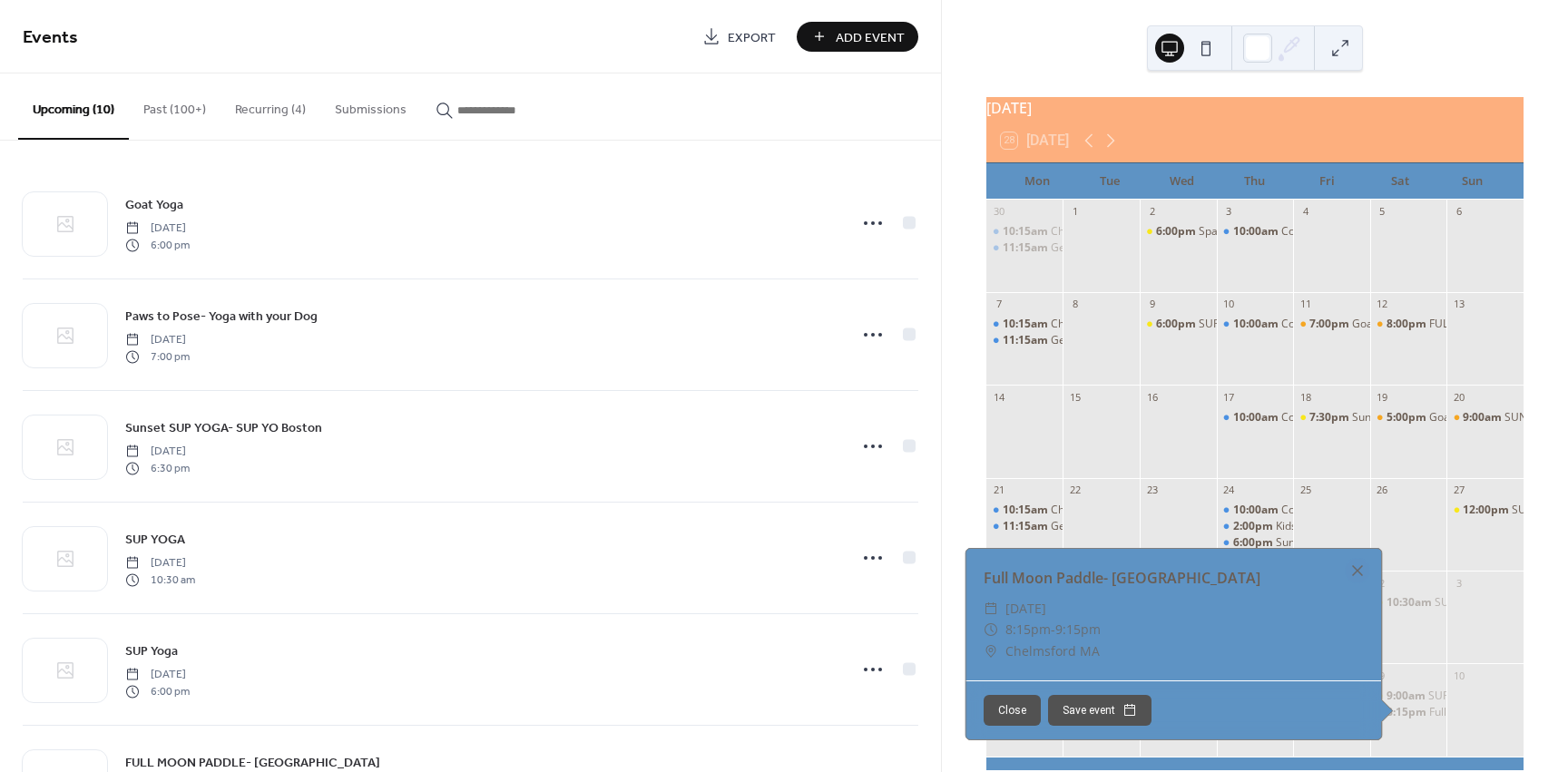 click on "Close" at bounding box center [1012, 710] 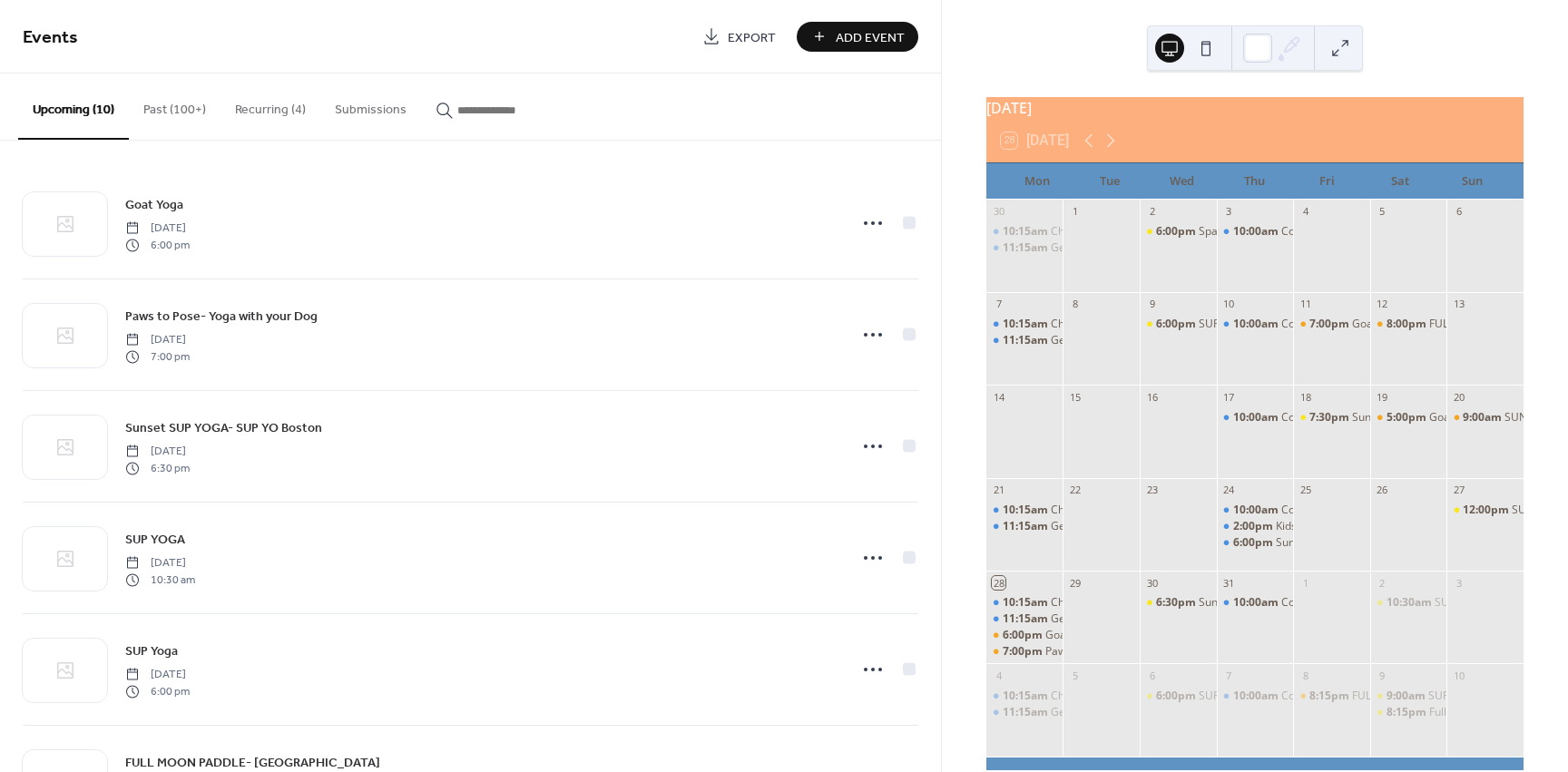 click on "Add Event" at bounding box center [870, 37] 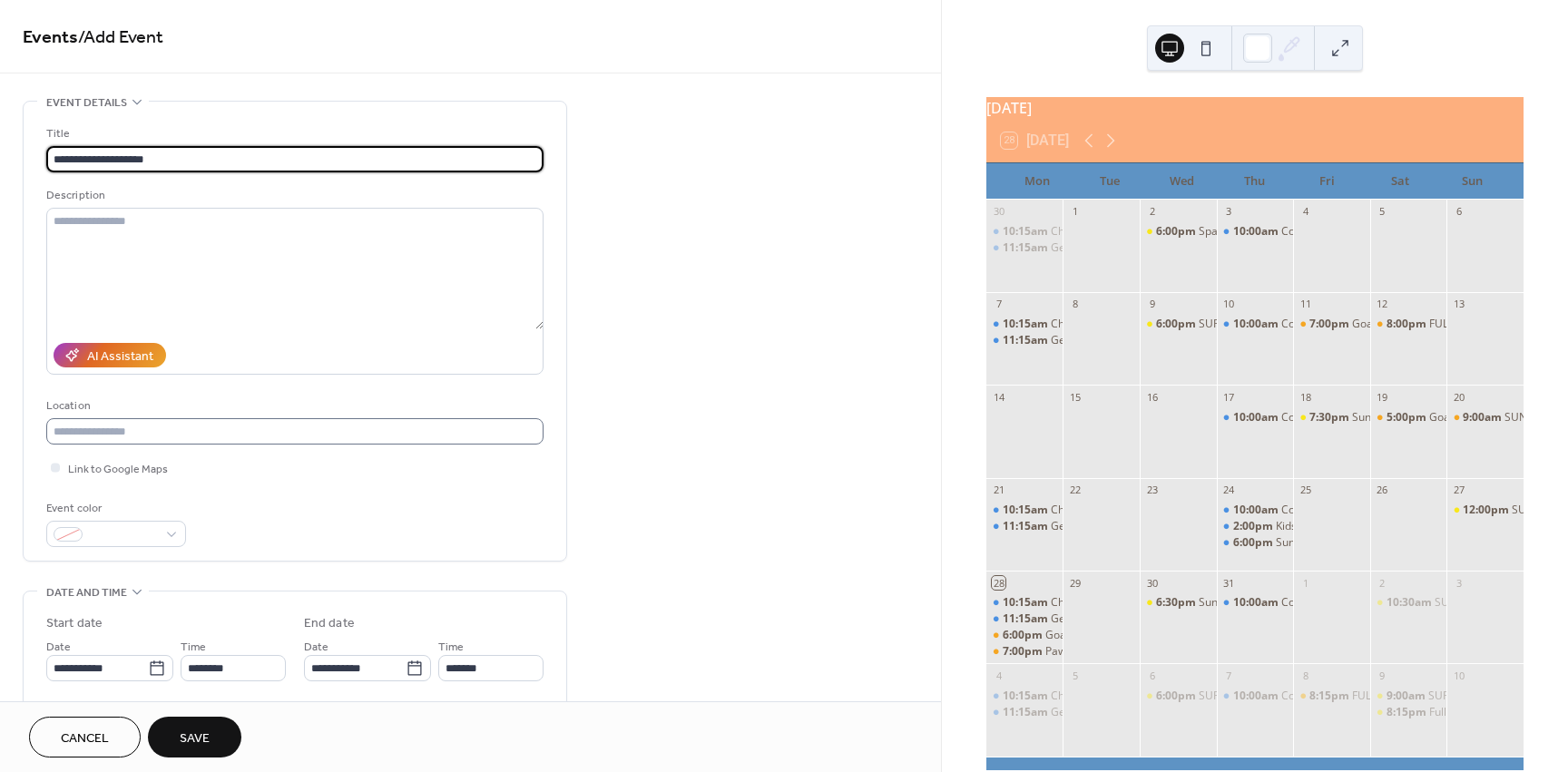 type on "**********" 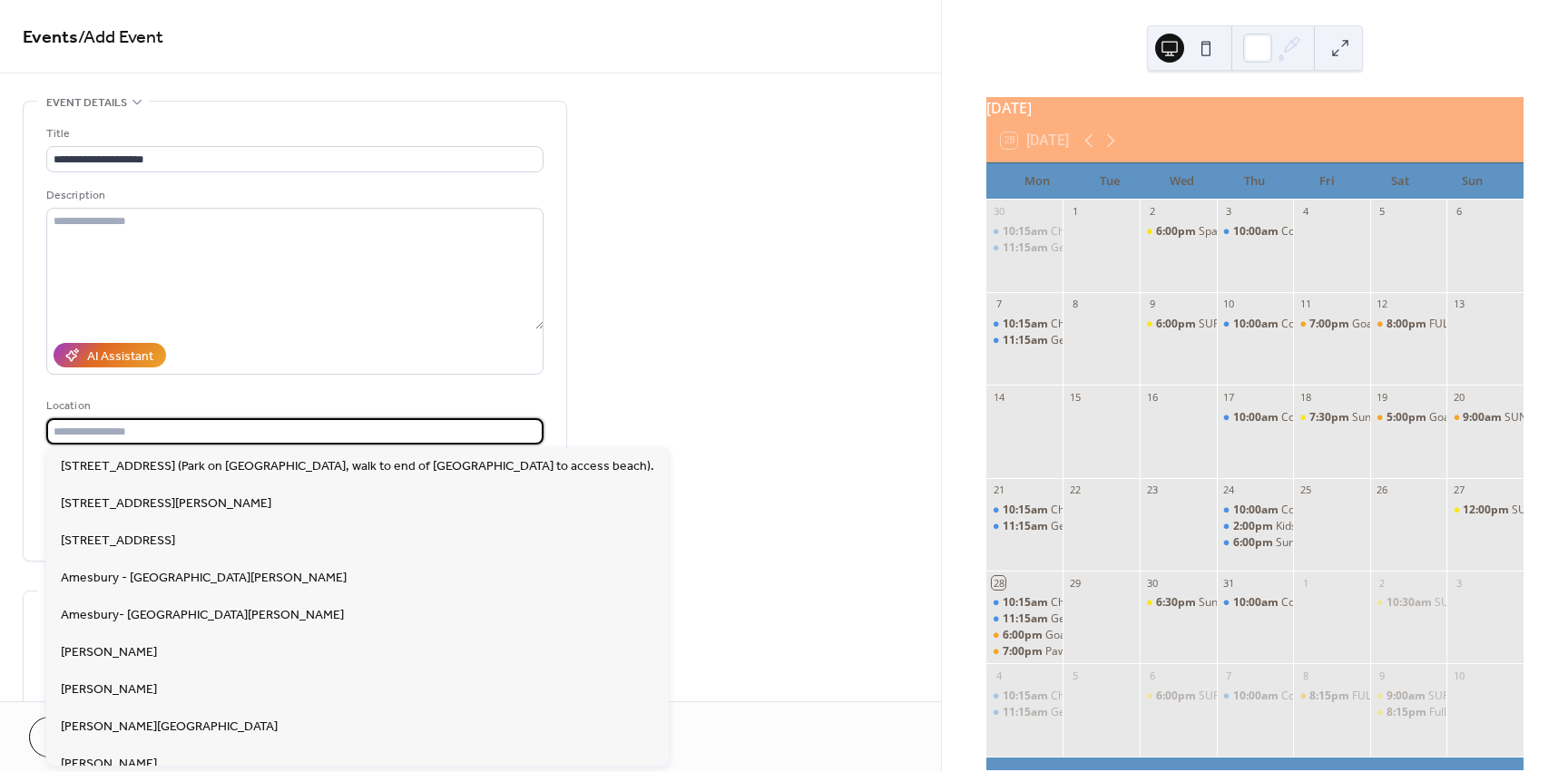 click at bounding box center [295, 431] 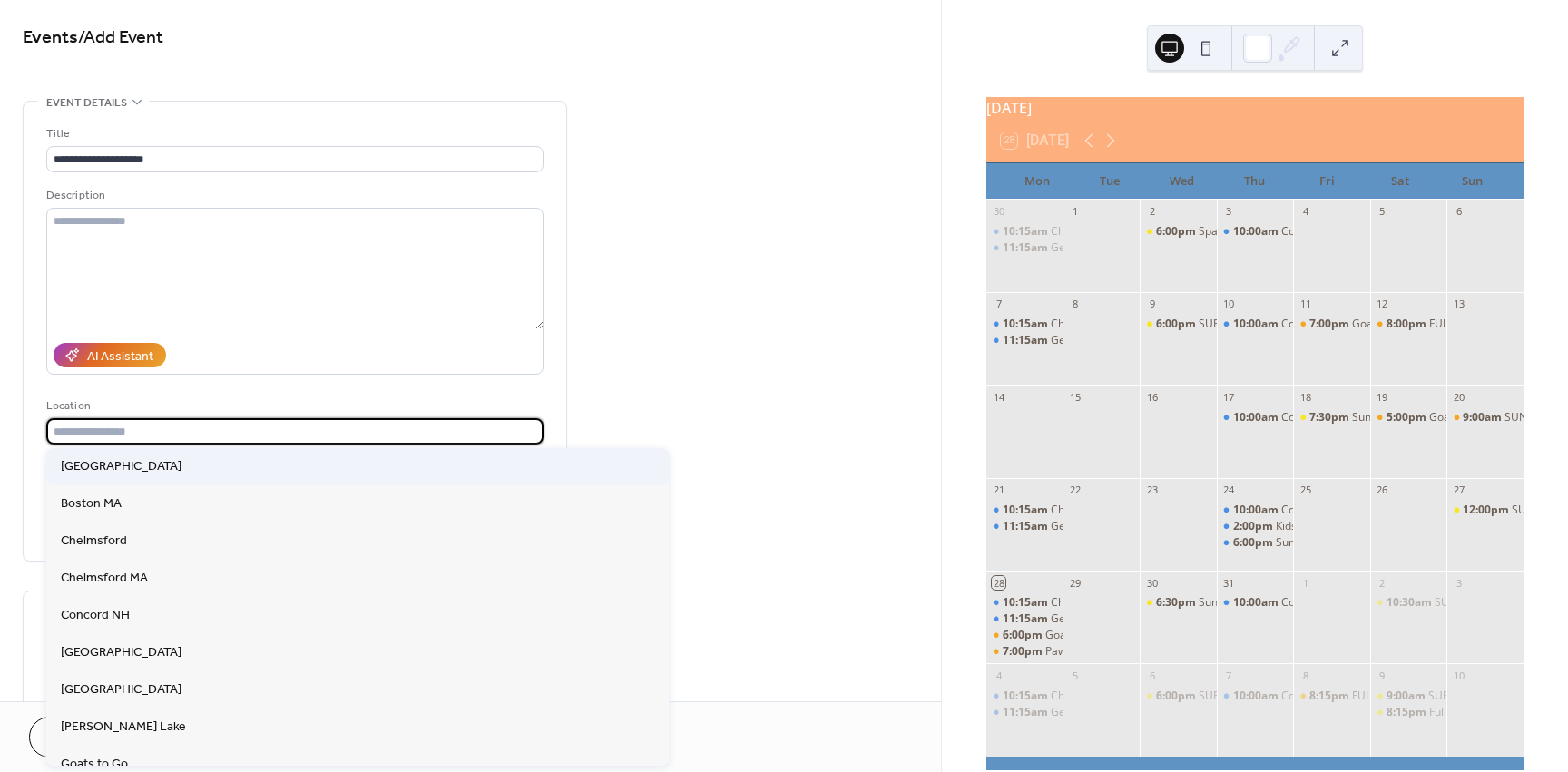scroll, scrollTop: 363, scrollLeft: 0, axis: vertical 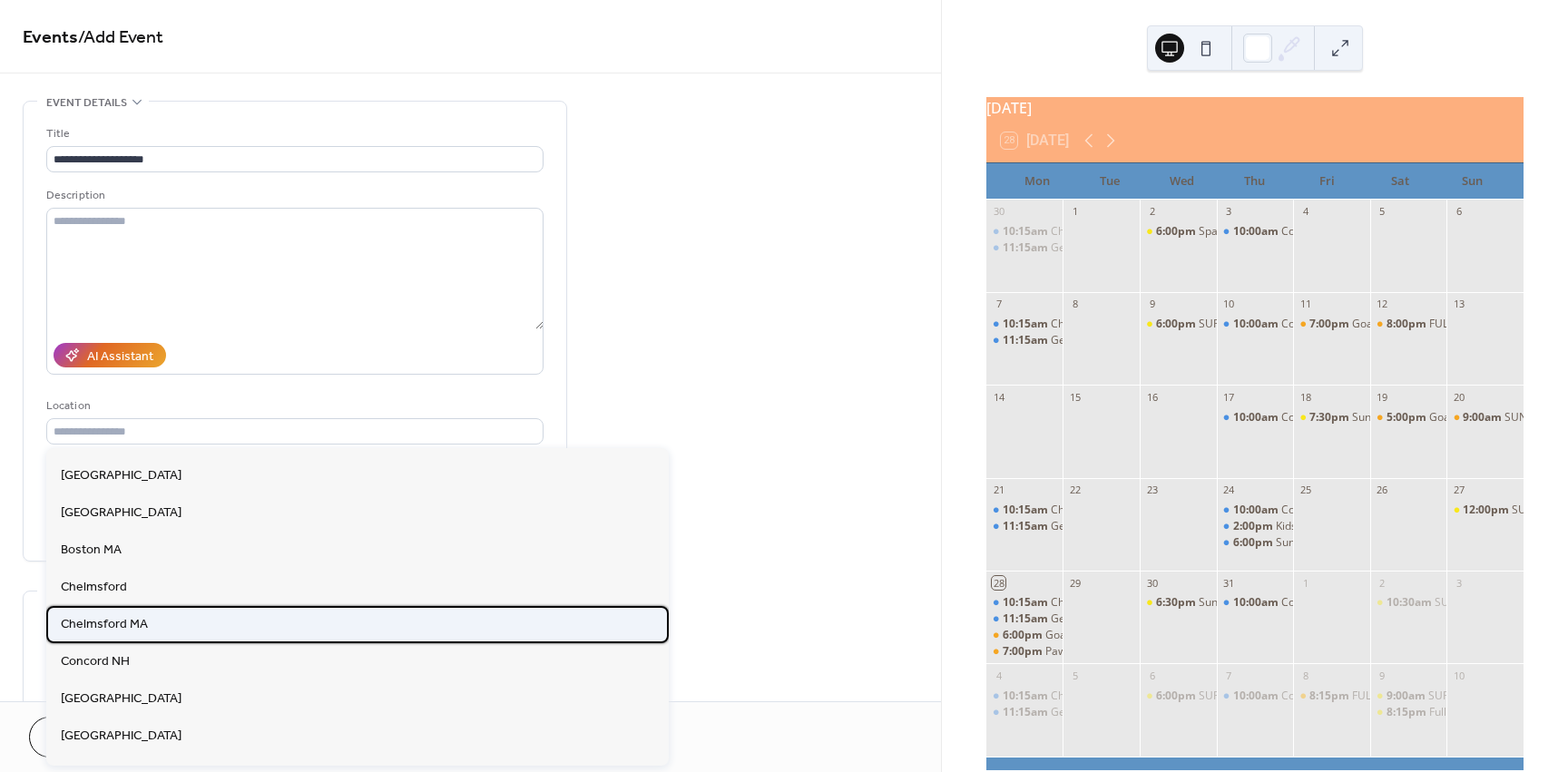 click on "Chelmsford MA" at bounding box center (104, 624) 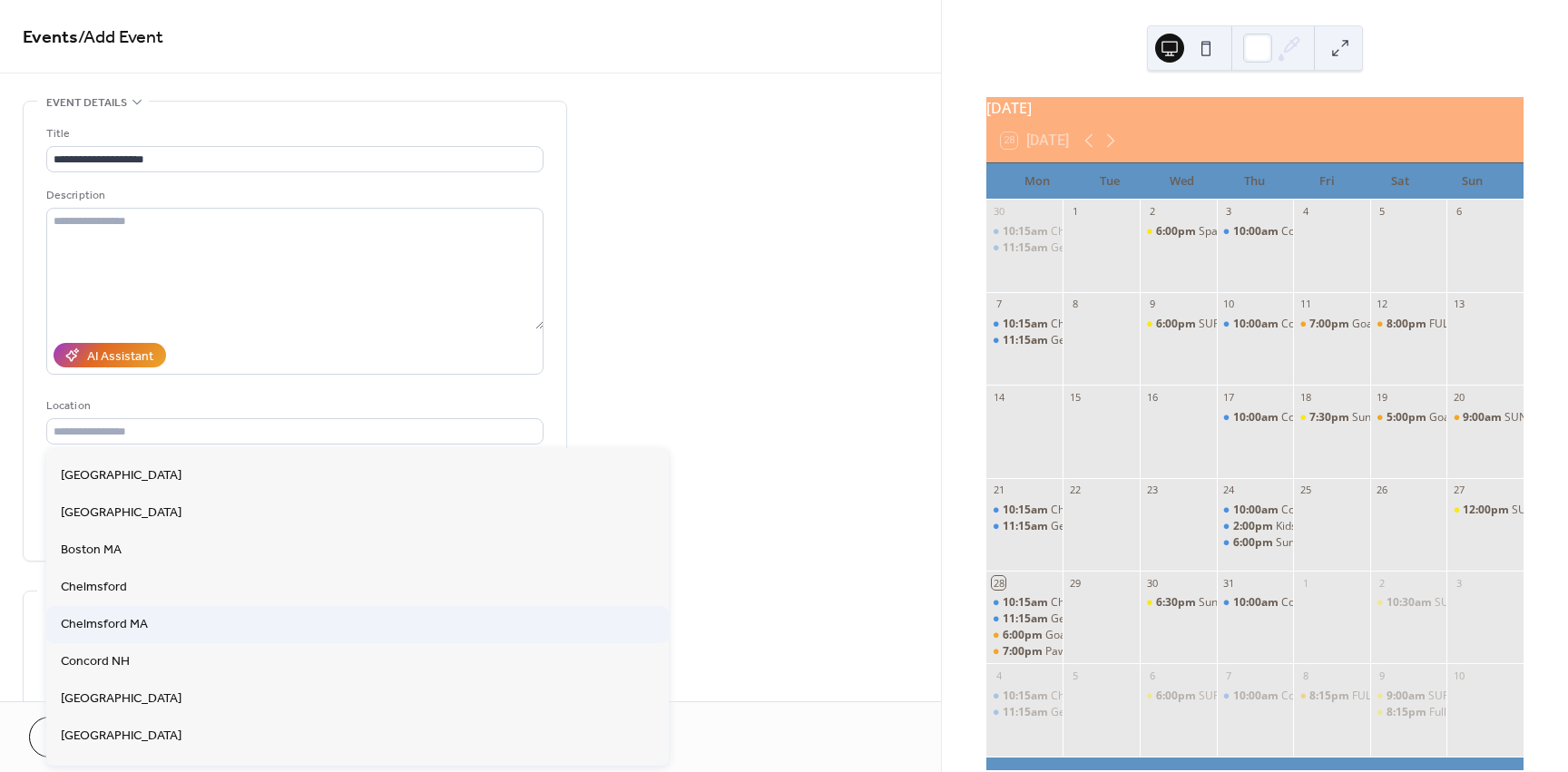 type on "**********" 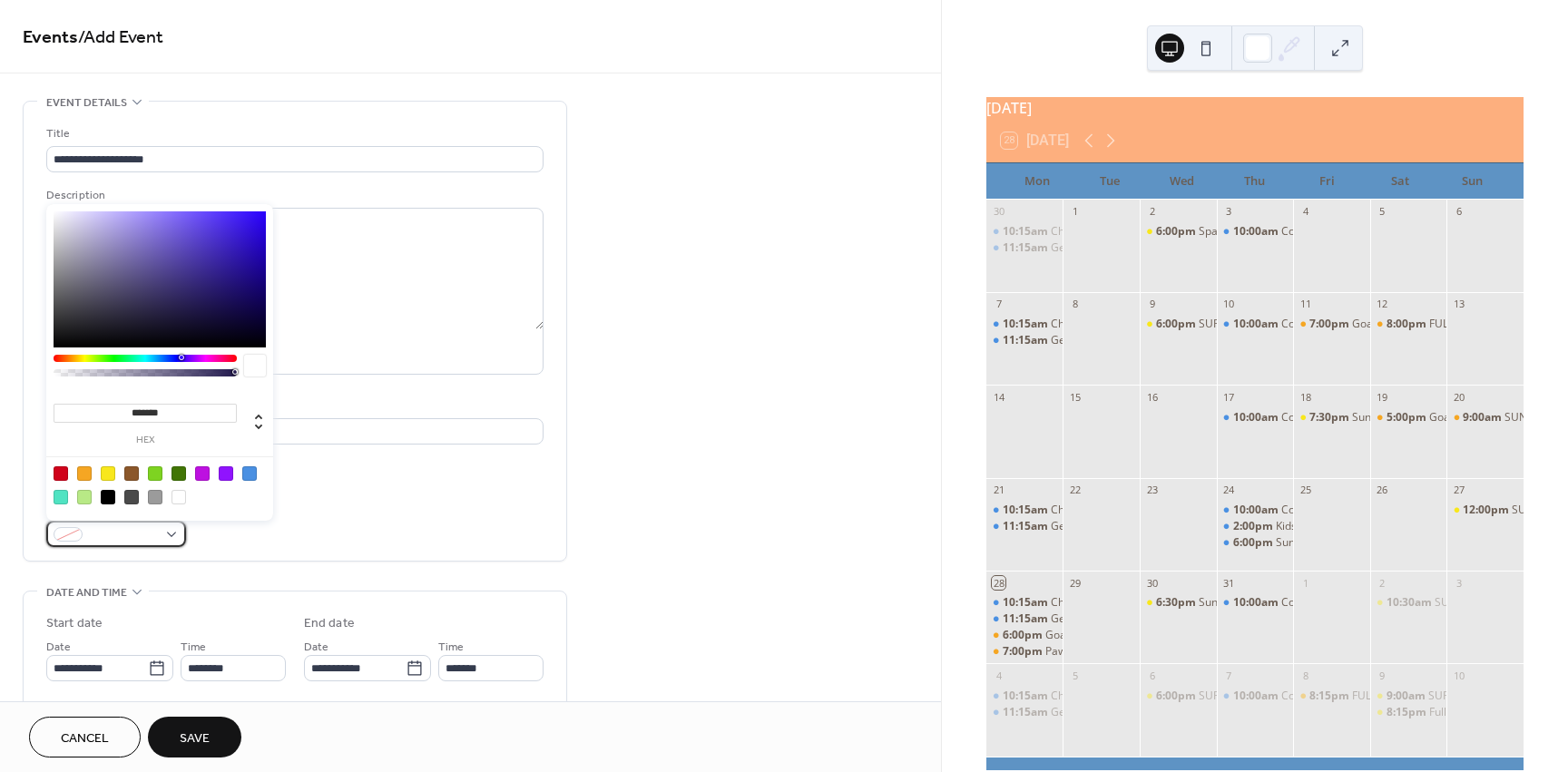 click at bounding box center [123, 535] 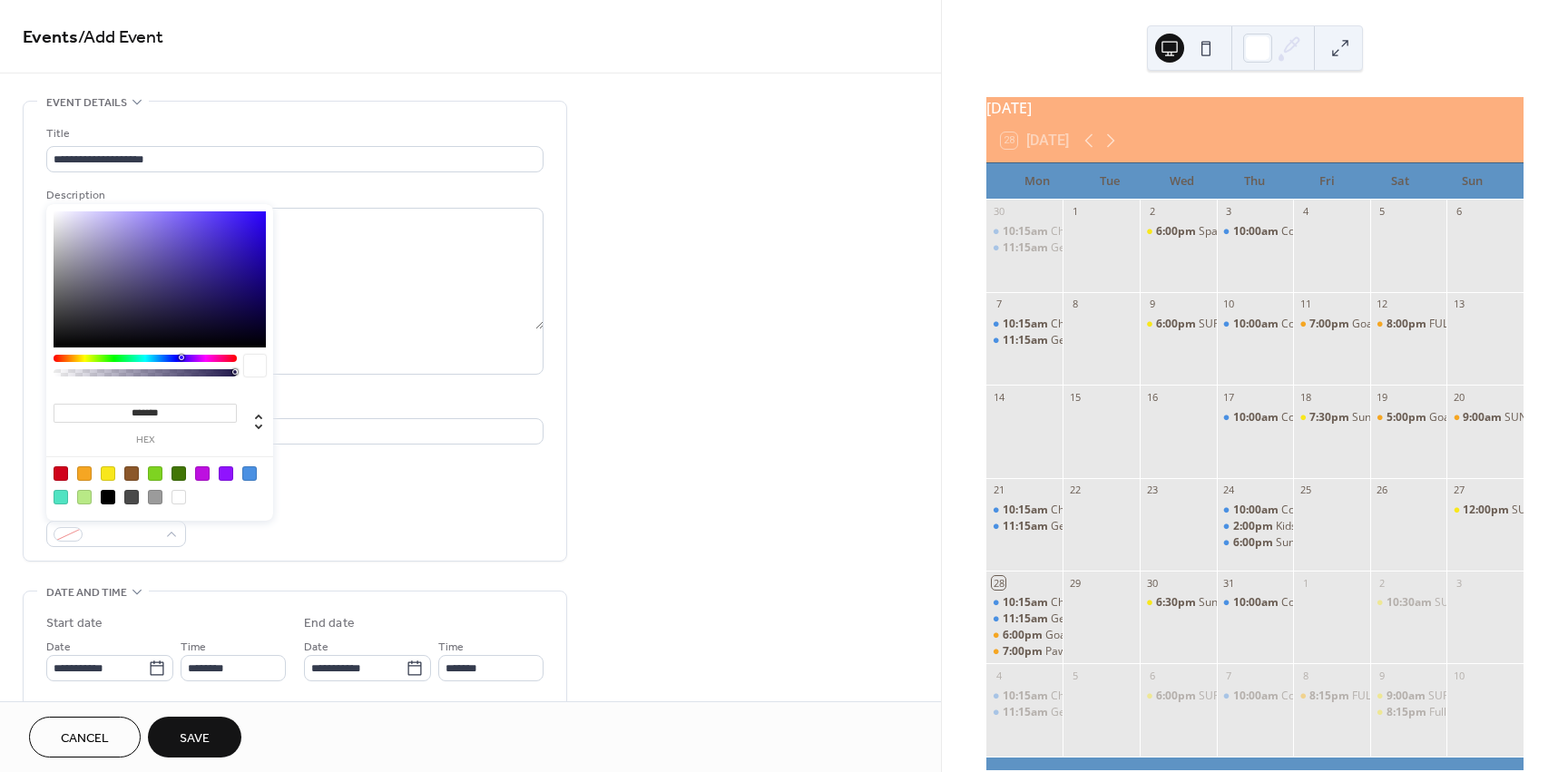 click at bounding box center (108, 474) 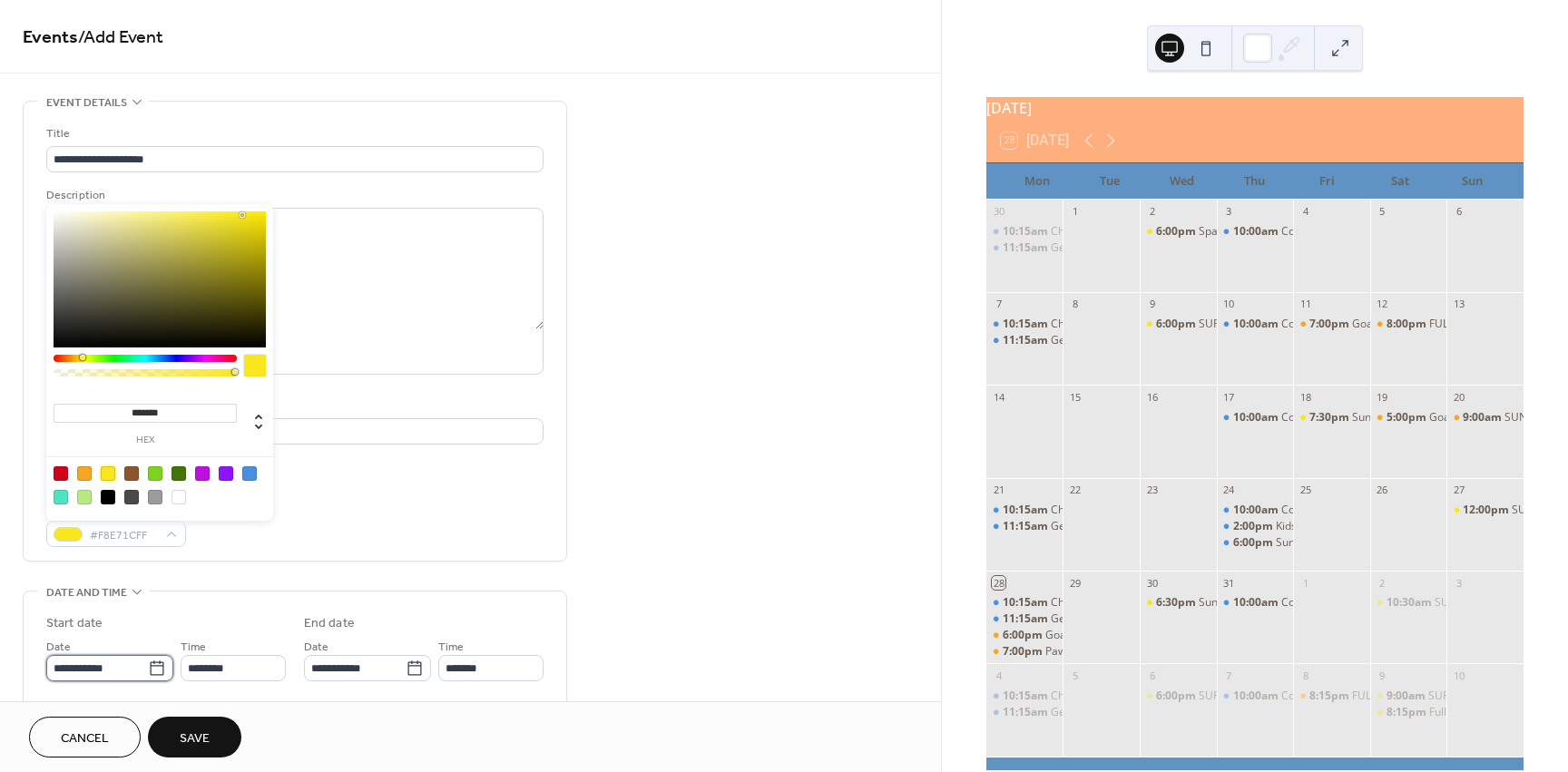click on "**********" at bounding box center (97, 668) 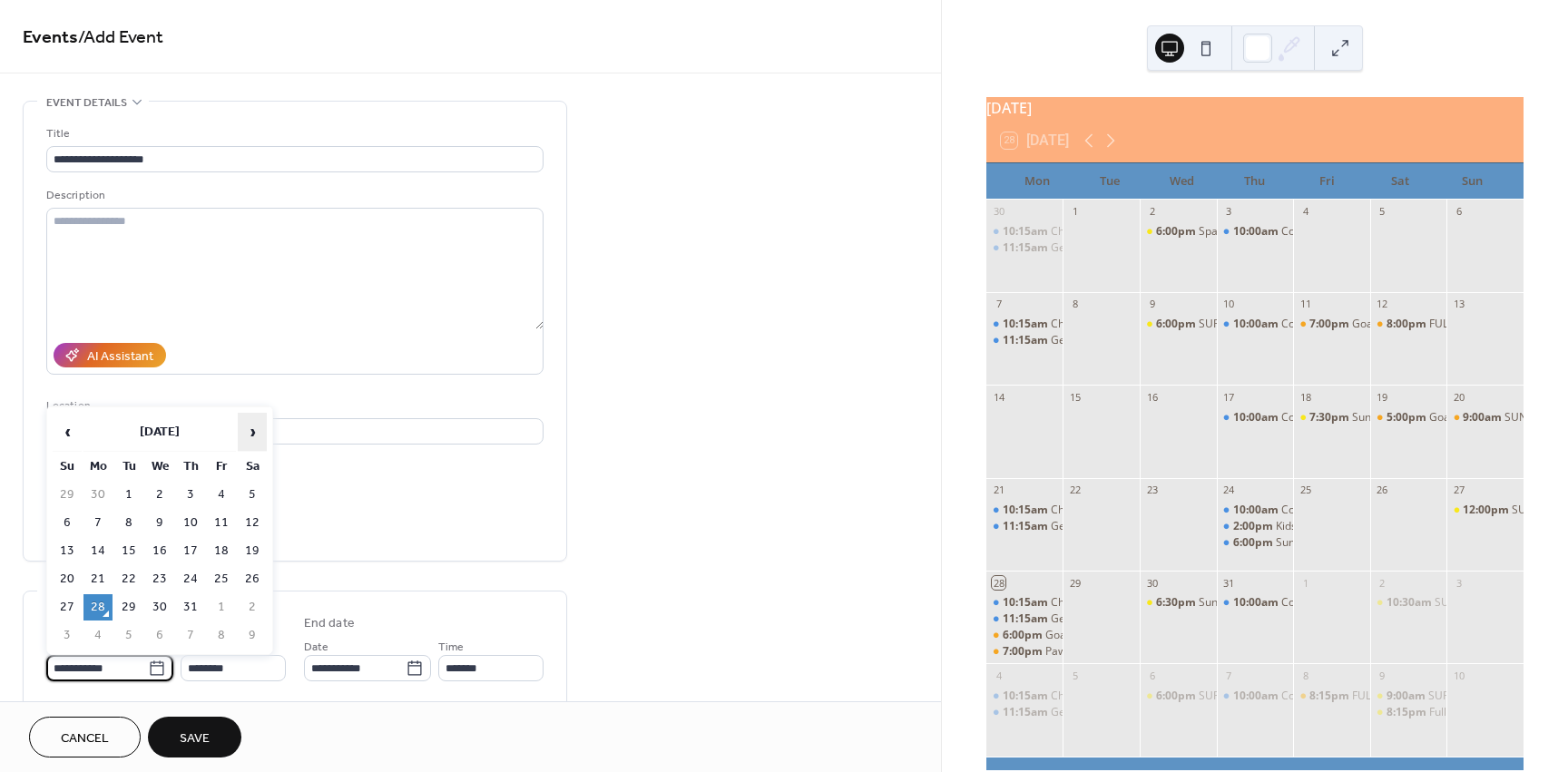 click on "›" at bounding box center (252, 432) 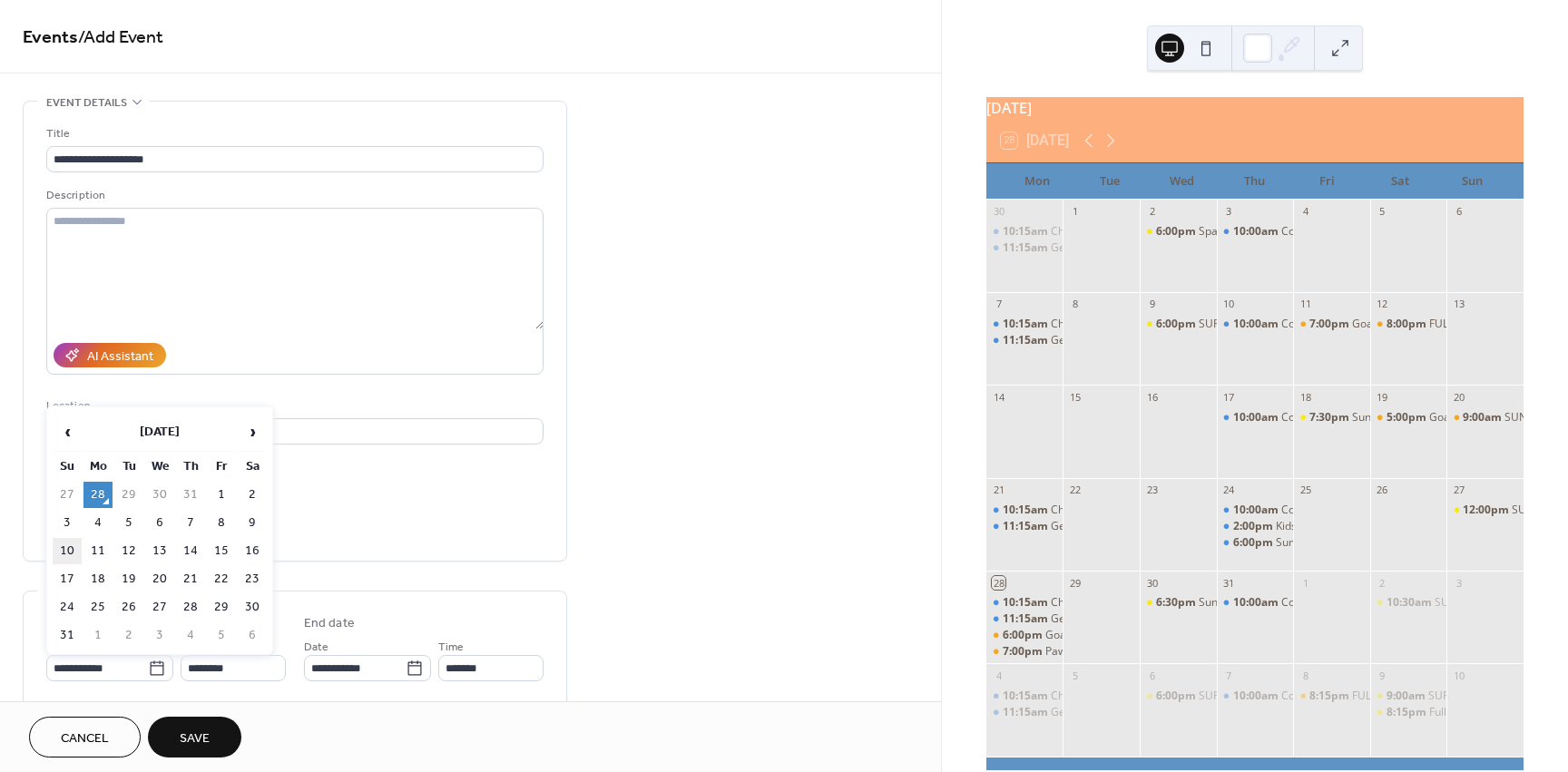 click on "10" at bounding box center [67, 551] 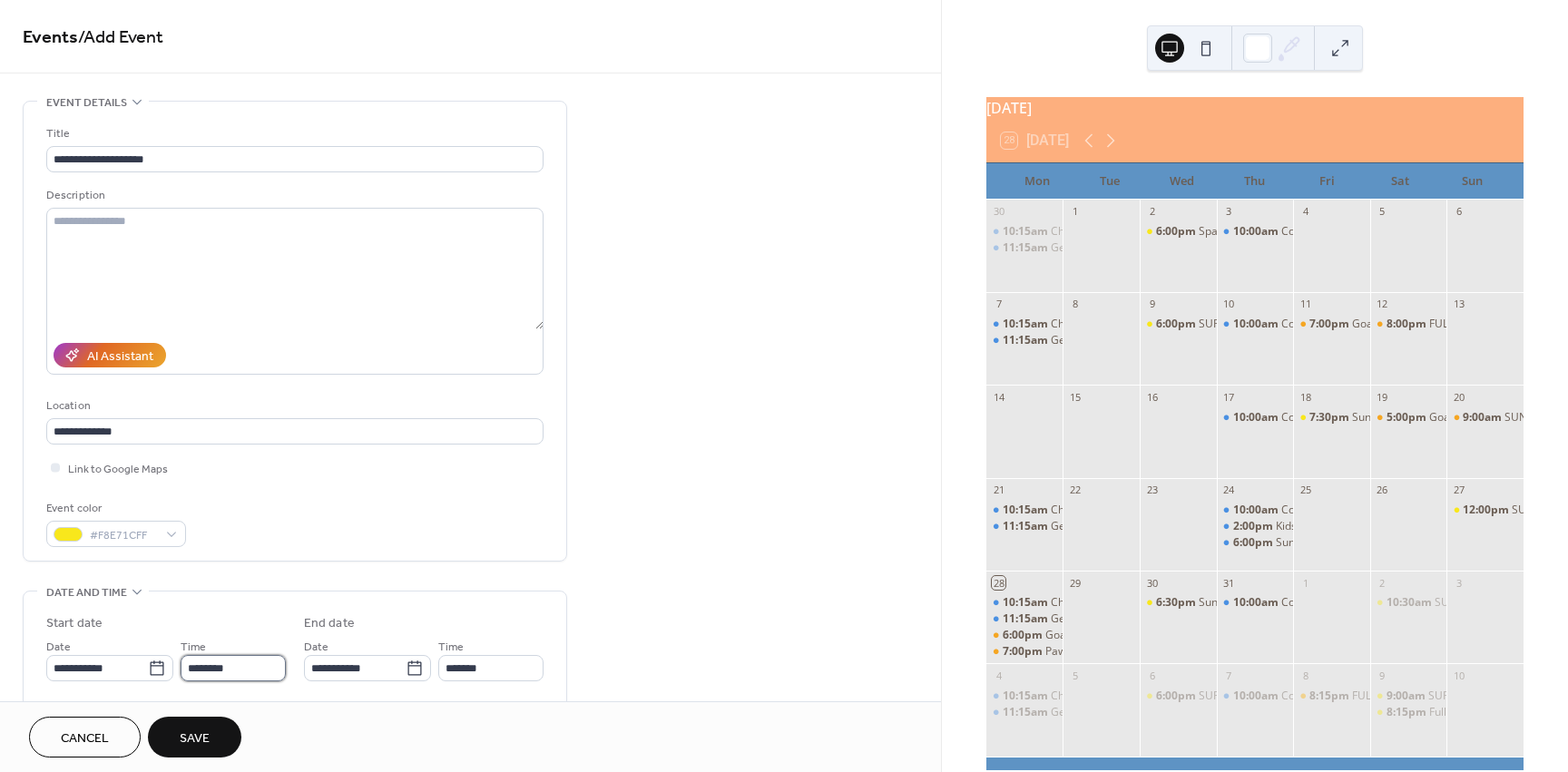 click on "********" at bounding box center [233, 668] 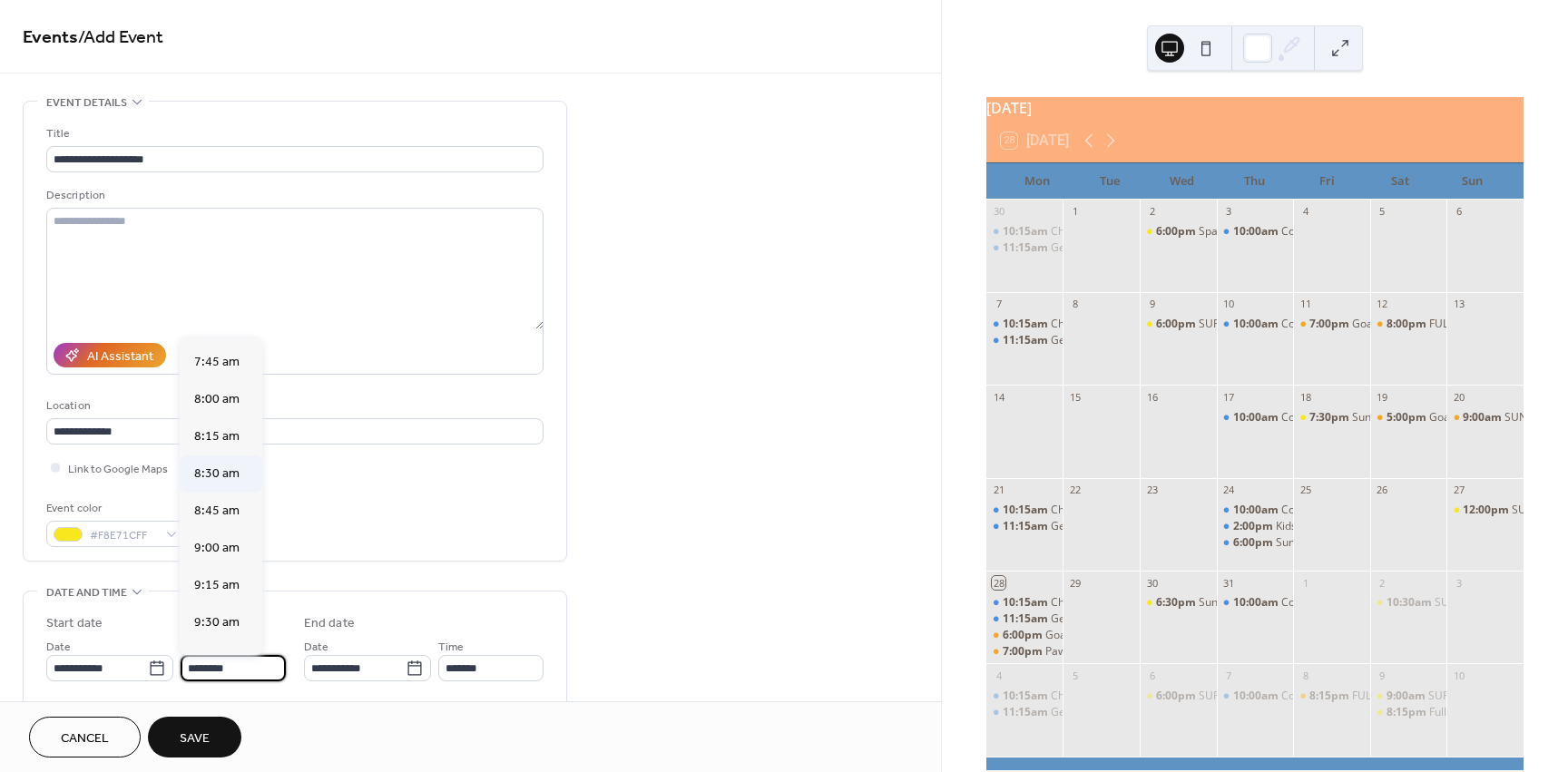 scroll, scrollTop: 1150, scrollLeft: 0, axis: vertical 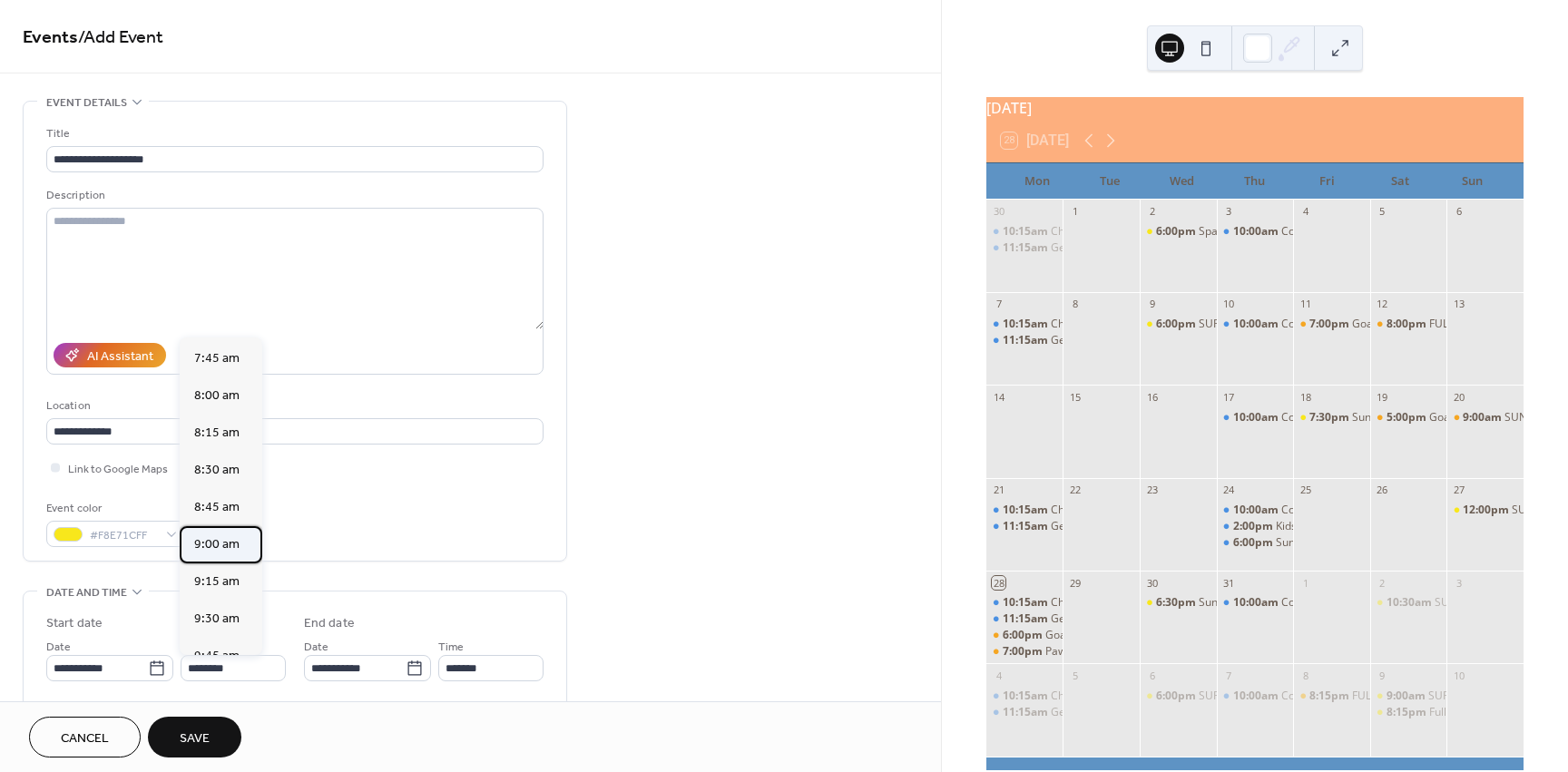 click on "9:00 am" at bounding box center [217, 544] 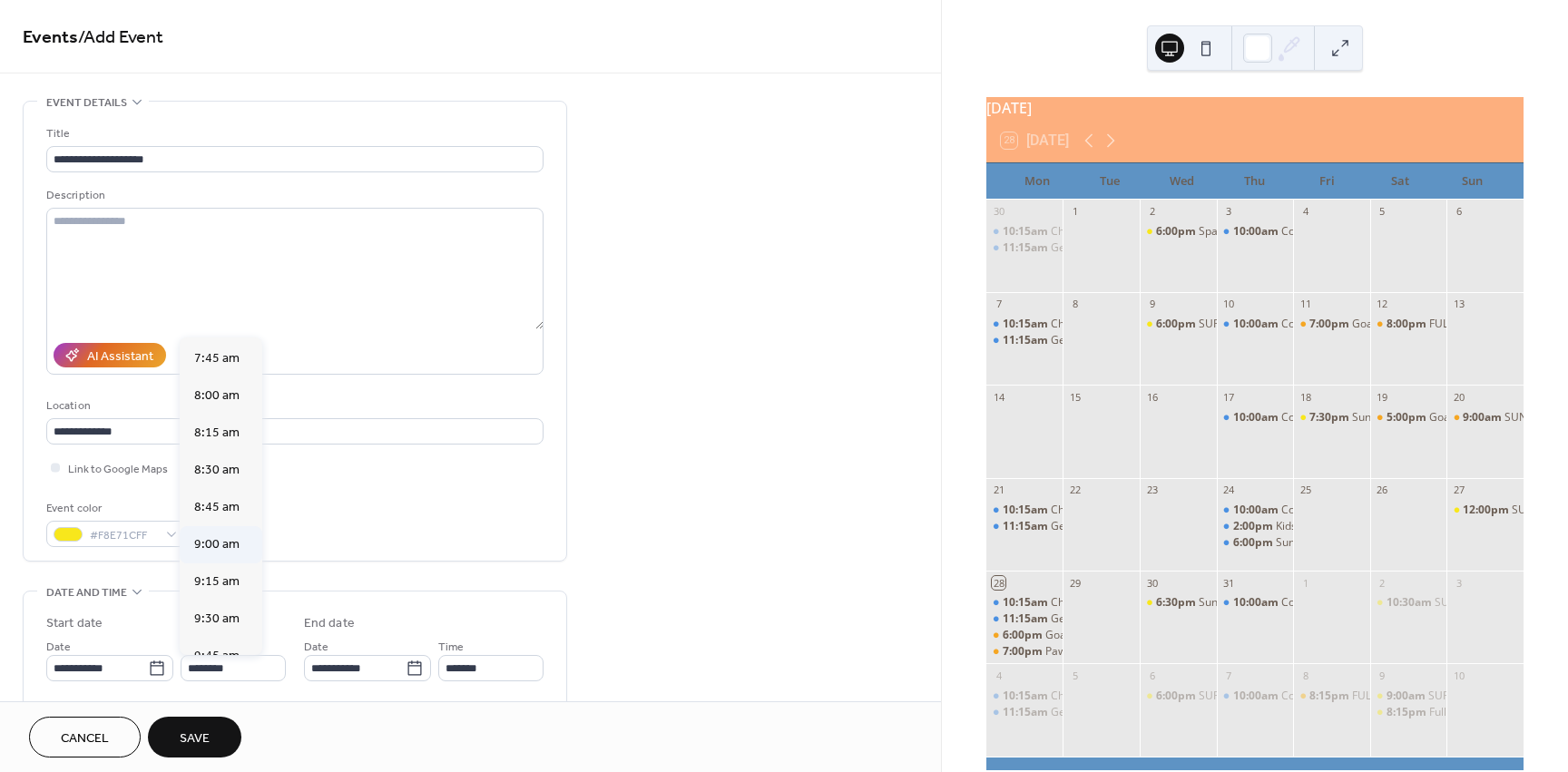 type on "*******" 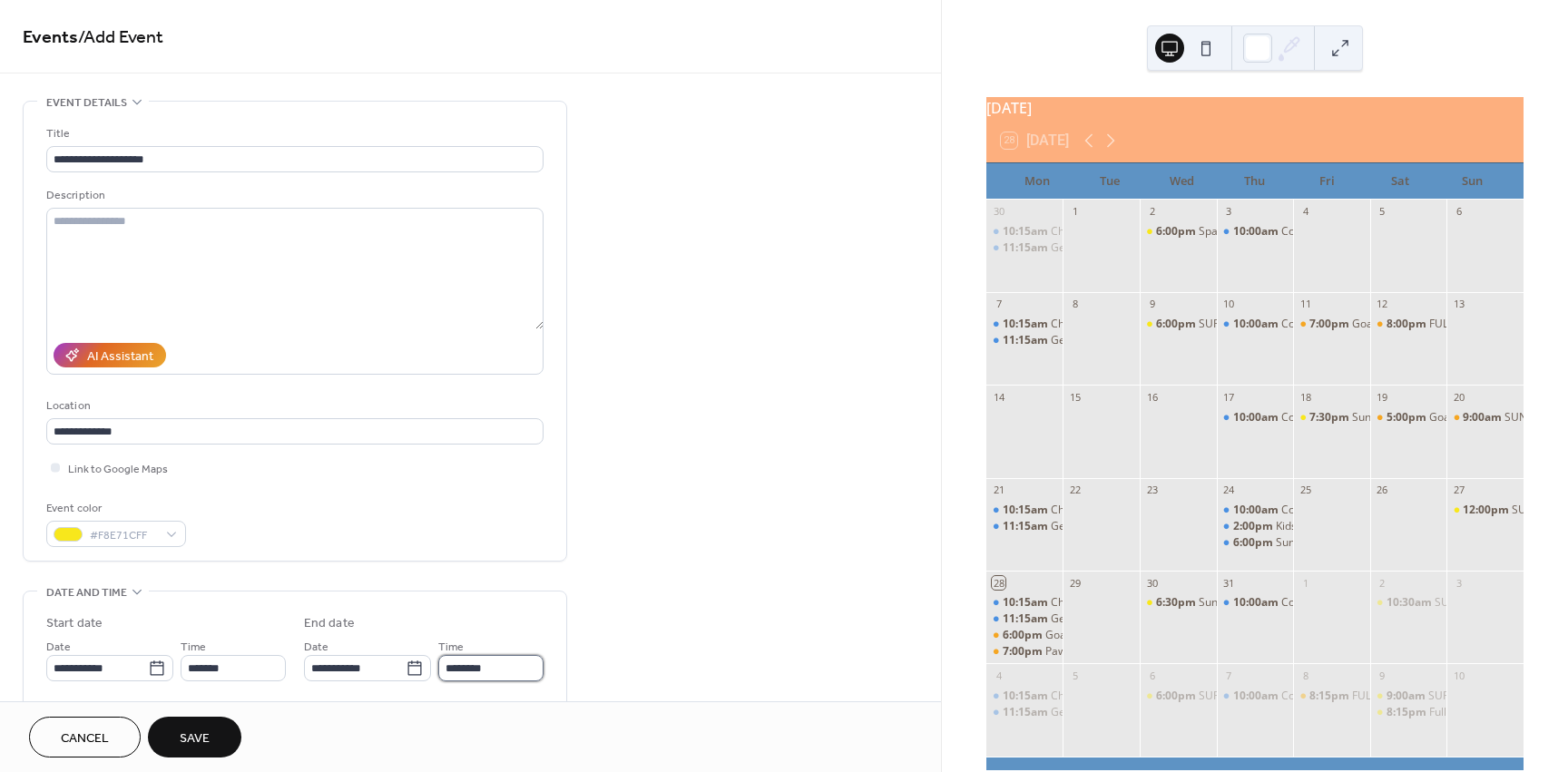 click on "********" at bounding box center [491, 668] 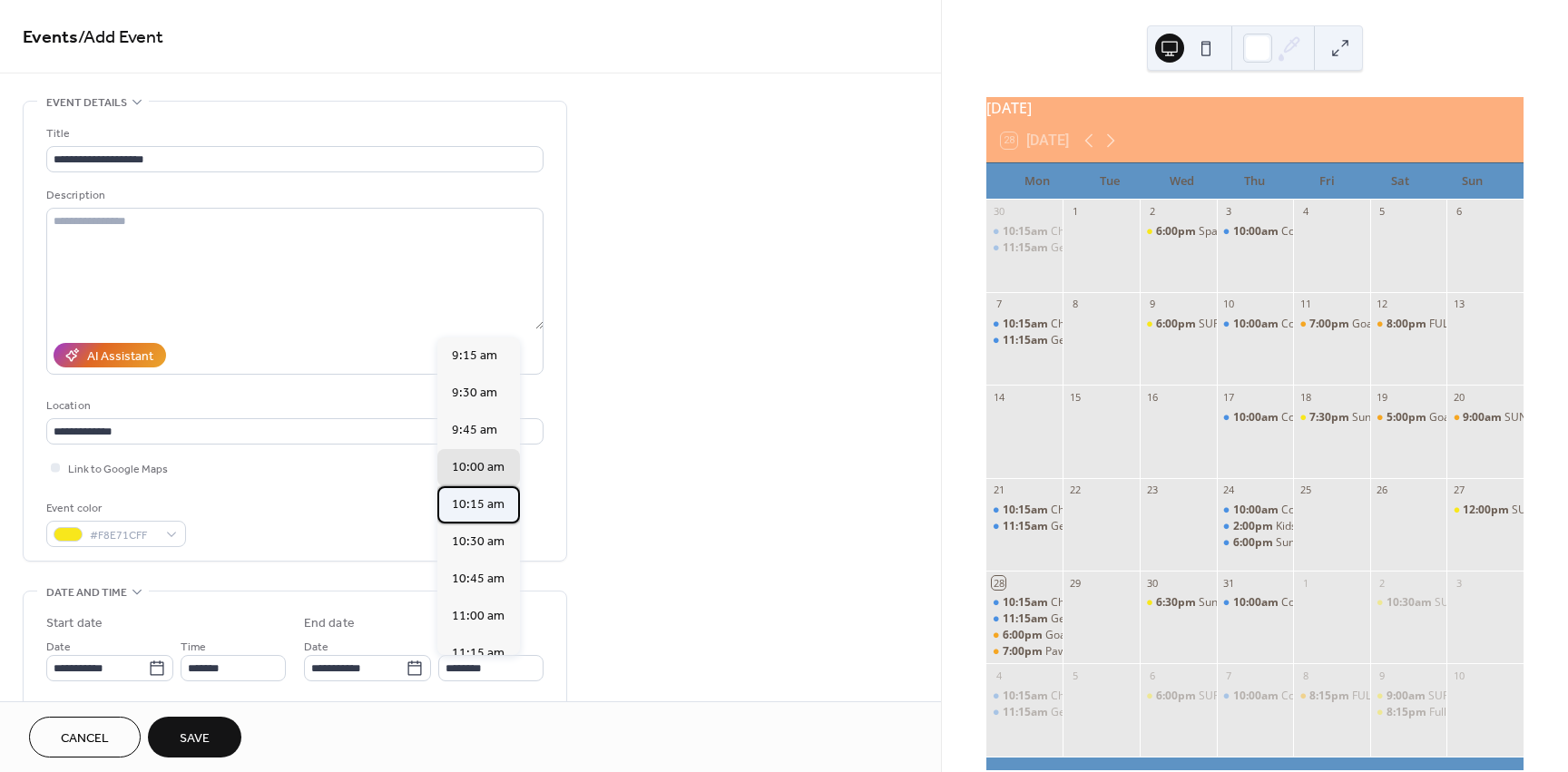 click on "10:15 am" at bounding box center [478, 504] 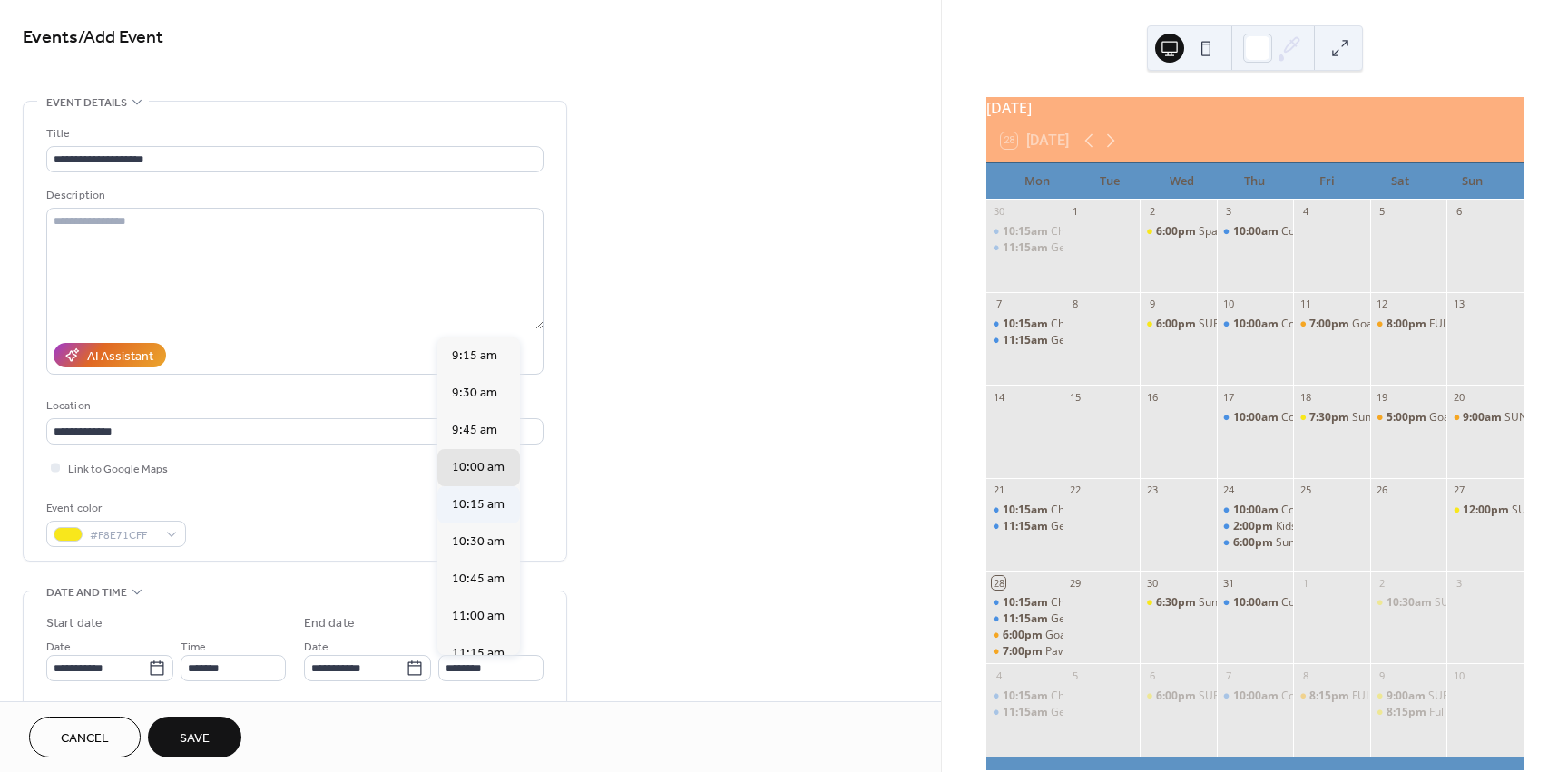 type on "********" 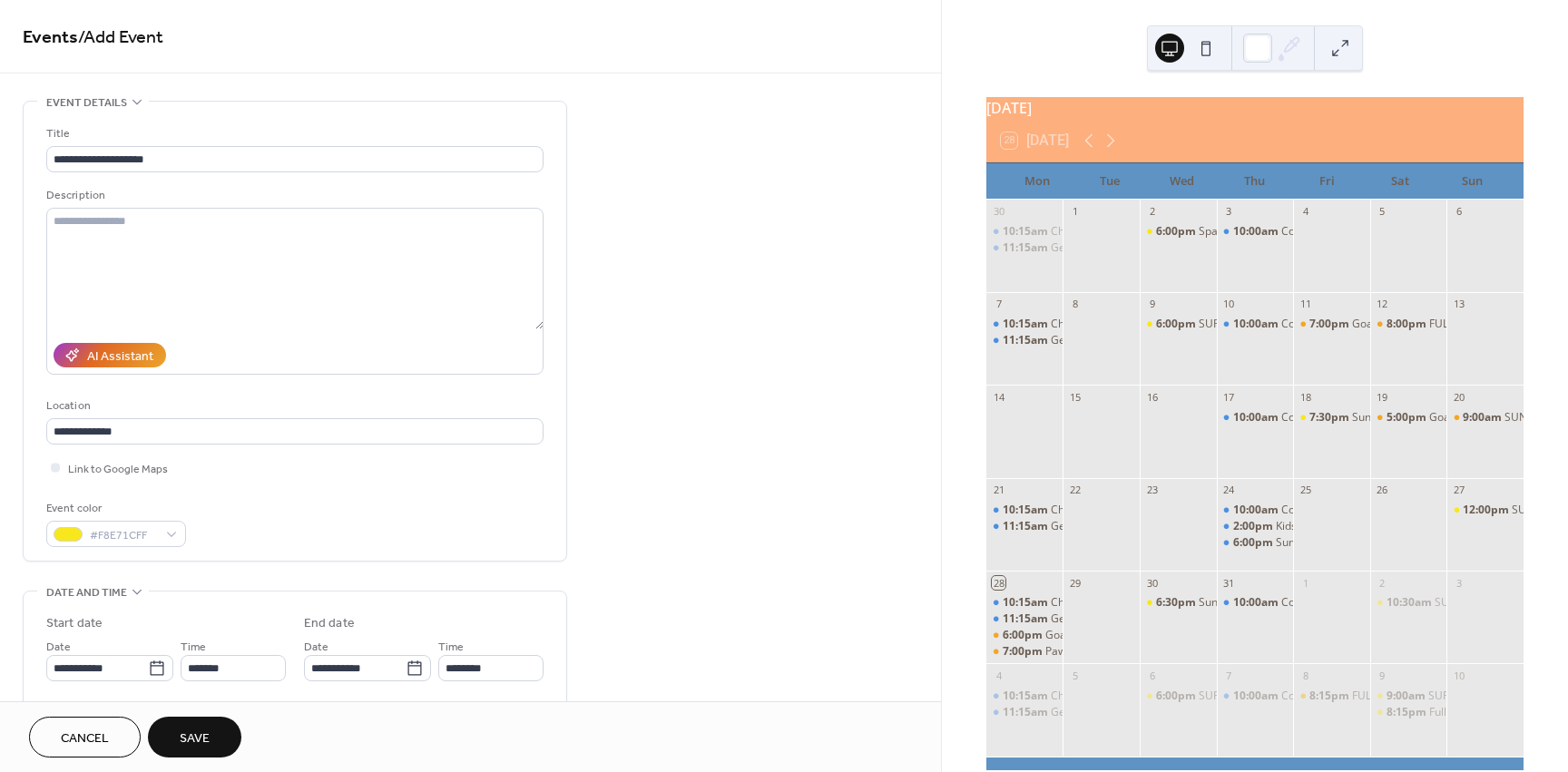 click on "Save" at bounding box center [194, 737] 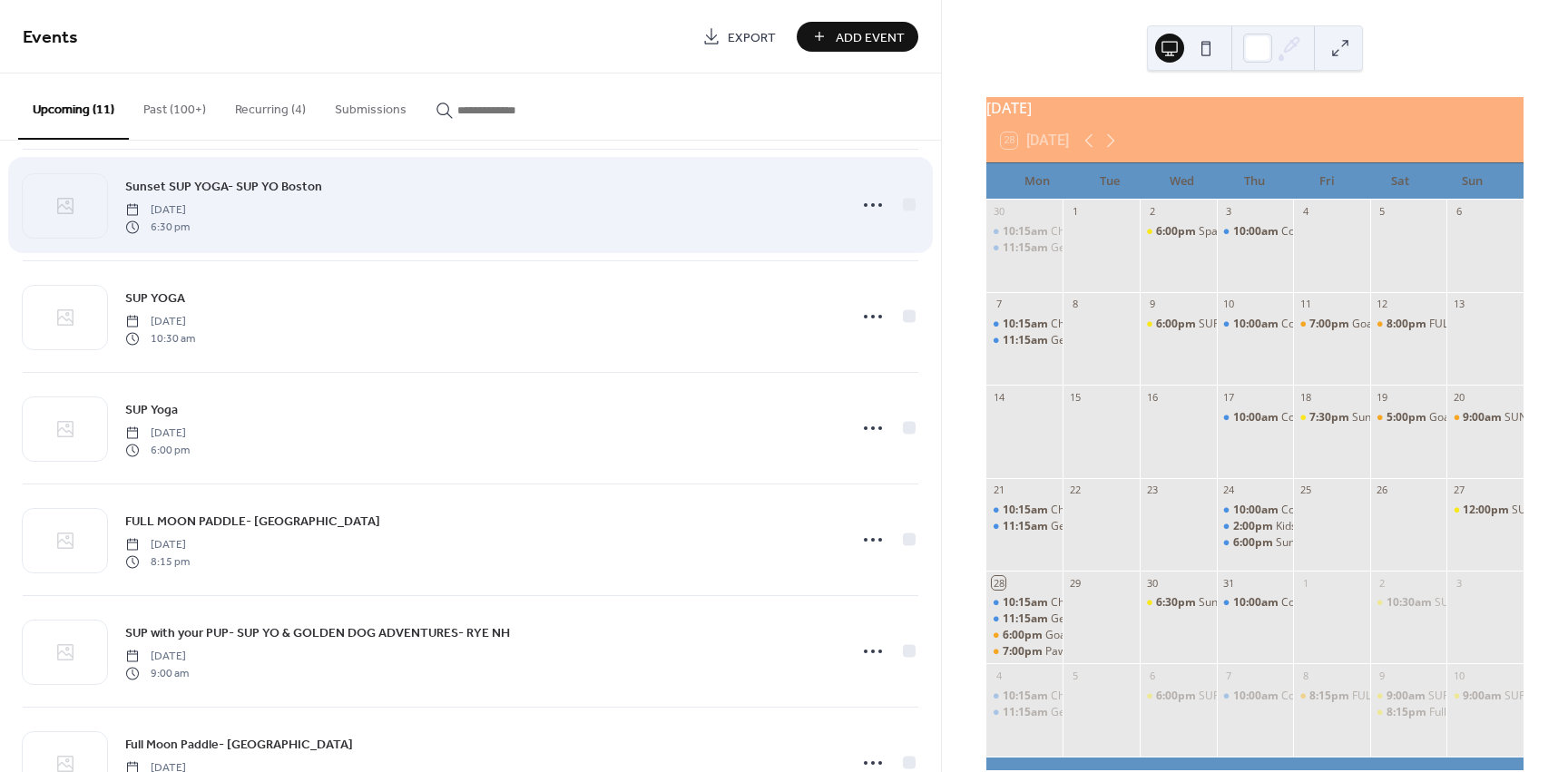 scroll, scrollTop: 363, scrollLeft: 0, axis: vertical 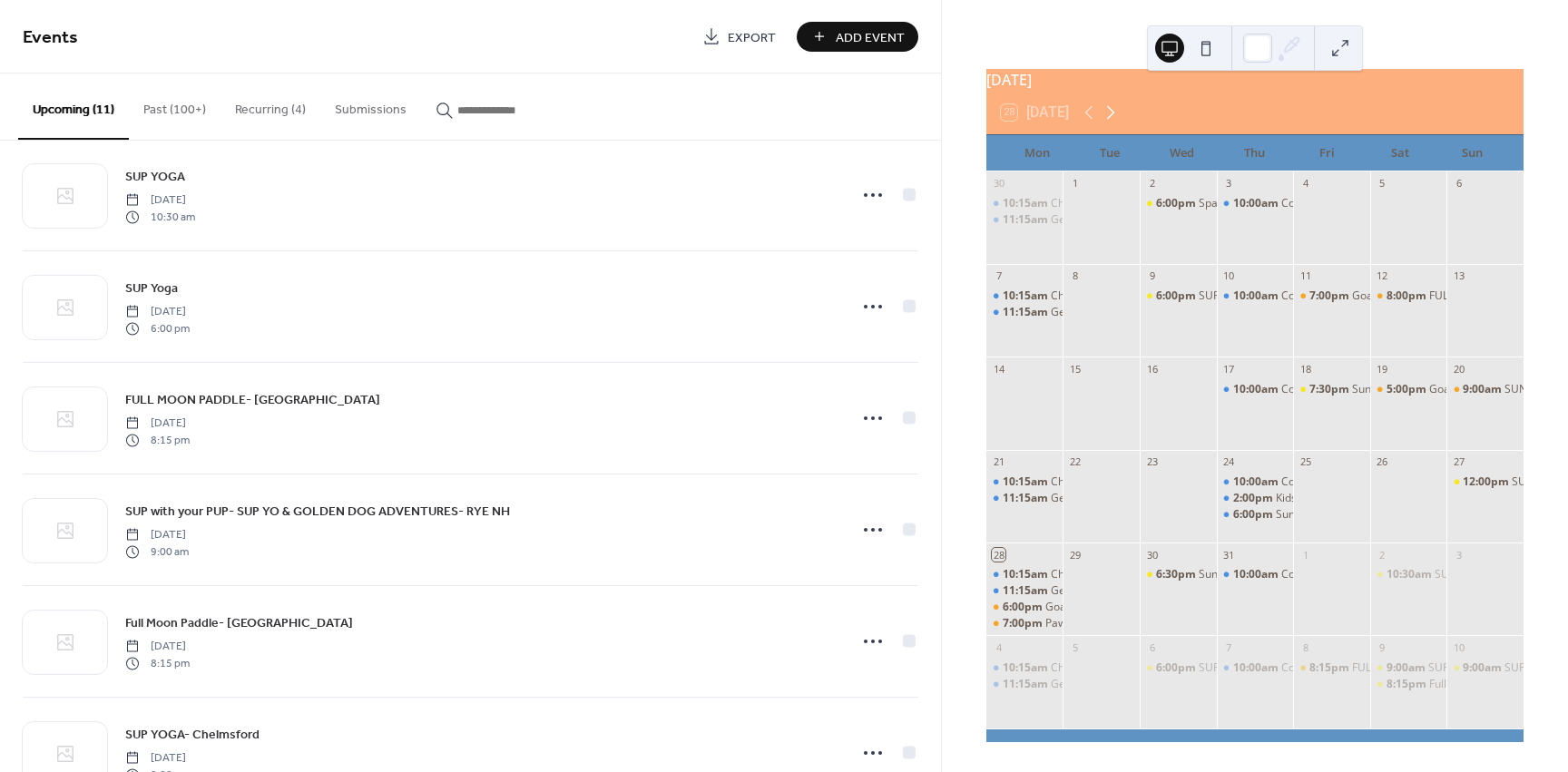 click 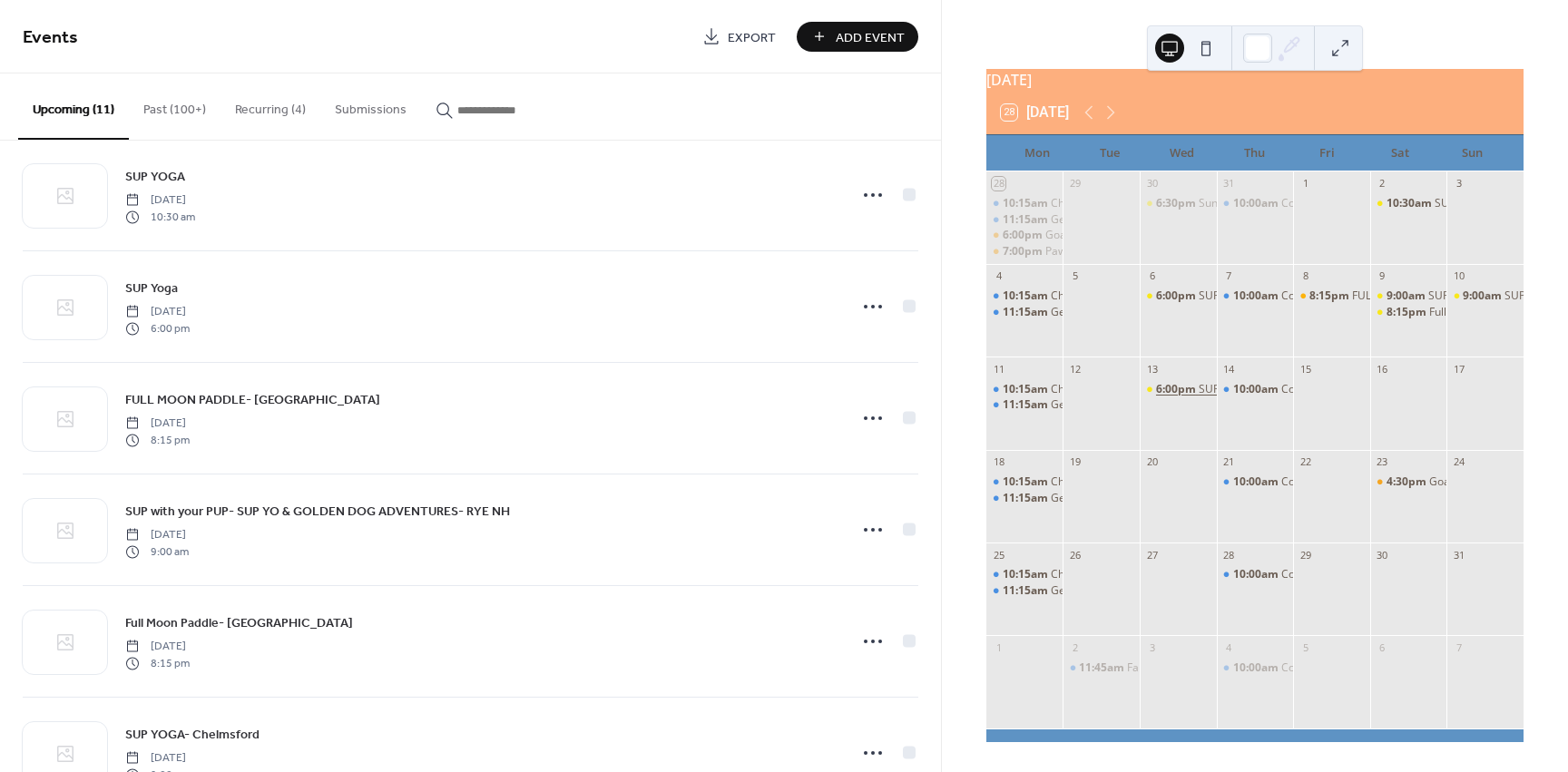 click on "6:00pm" at bounding box center (1177, 389) 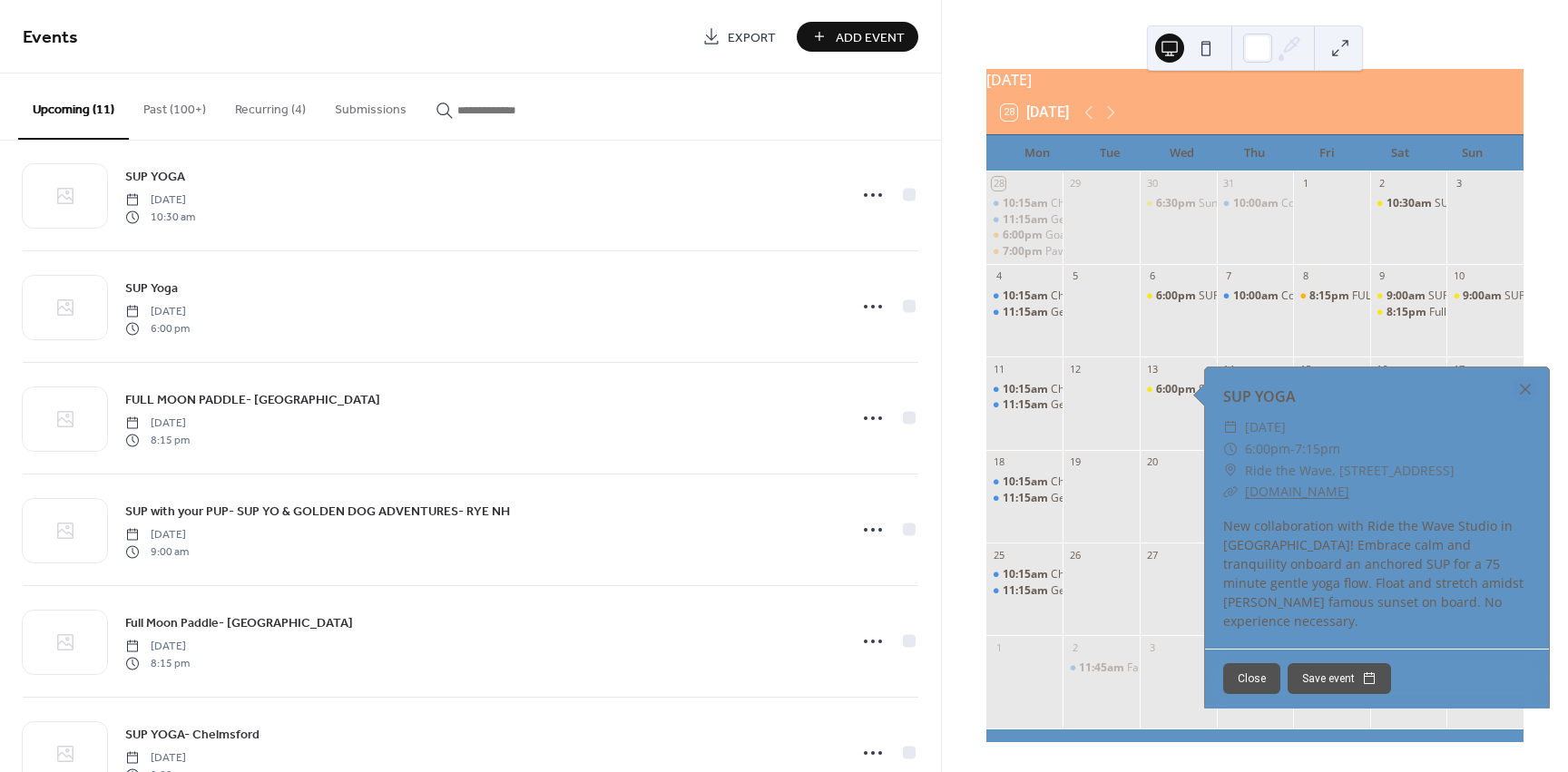 click on "New collaboration with Ride the Wave Studio in [GEOGRAPHIC_DATA]!  Embrace calm and tranquility onboard an anchored SUP for a 75 minute gentle yoga flow.  Float and stretch amidst [PERSON_NAME] famous sunset on board.  No experience necessary." at bounding box center [1377, 573] 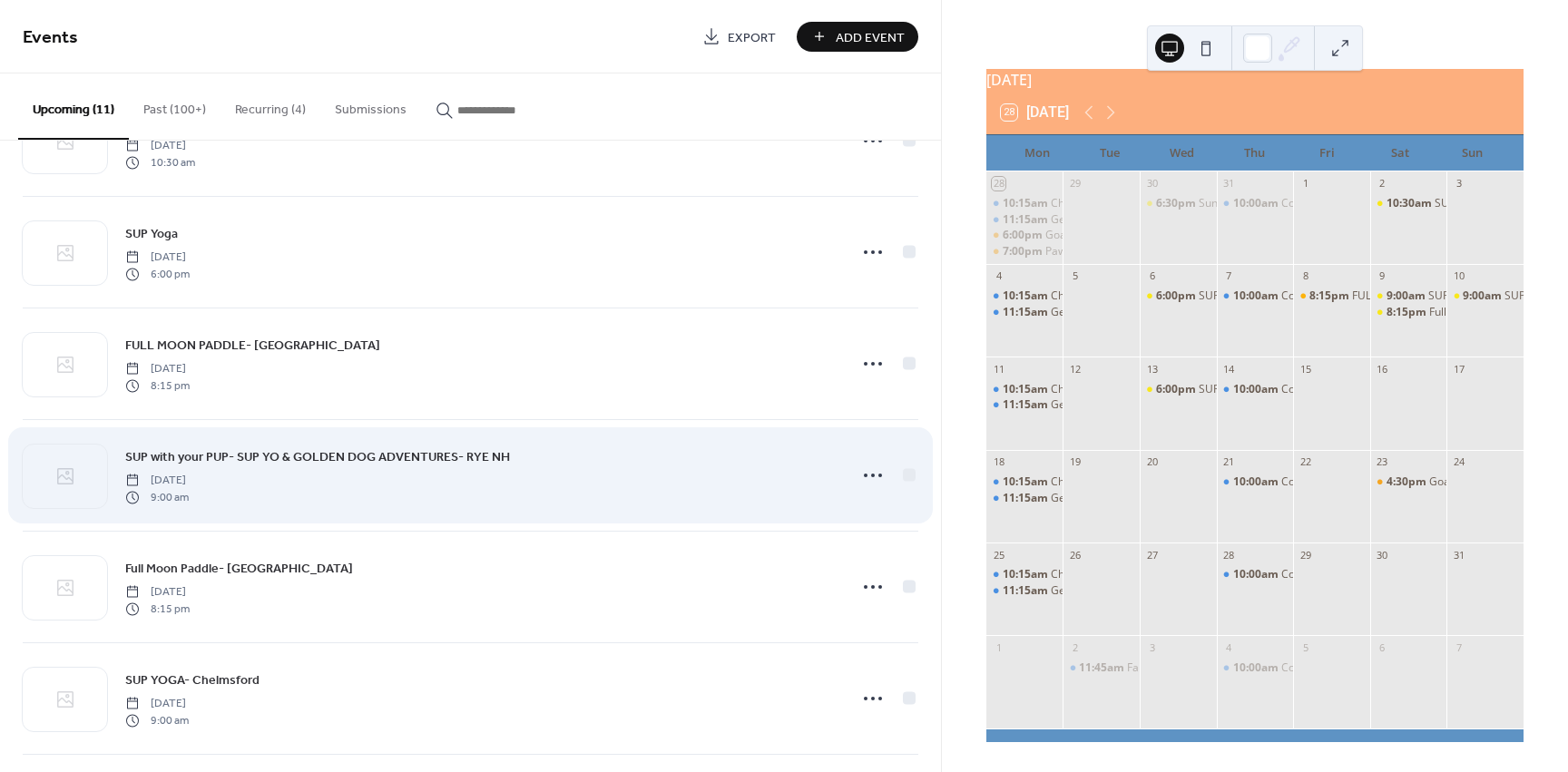 scroll, scrollTop: 650, scrollLeft: 0, axis: vertical 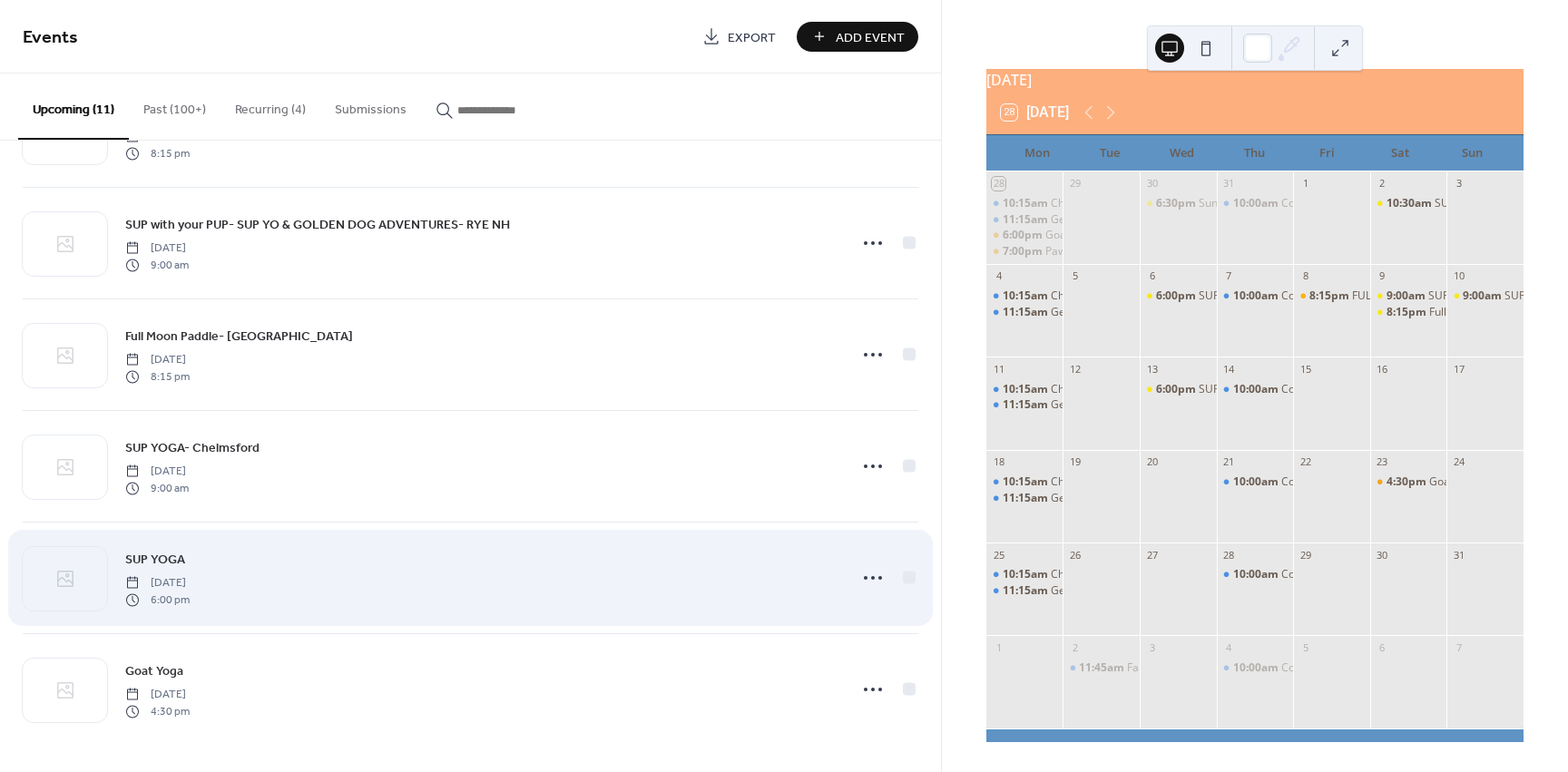 click on "[DATE]" at bounding box center (157, 583) 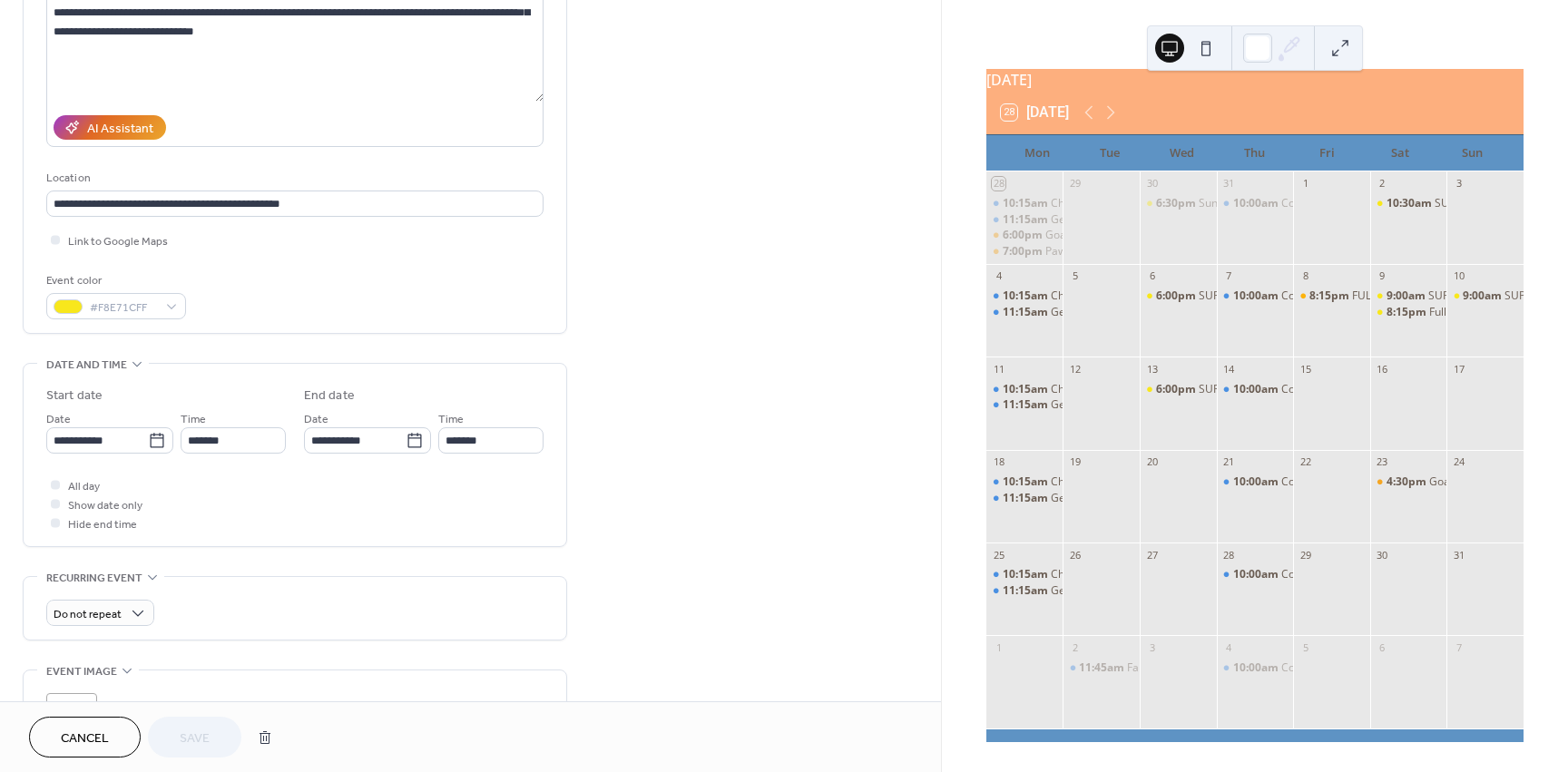 scroll, scrollTop: 272, scrollLeft: 0, axis: vertical 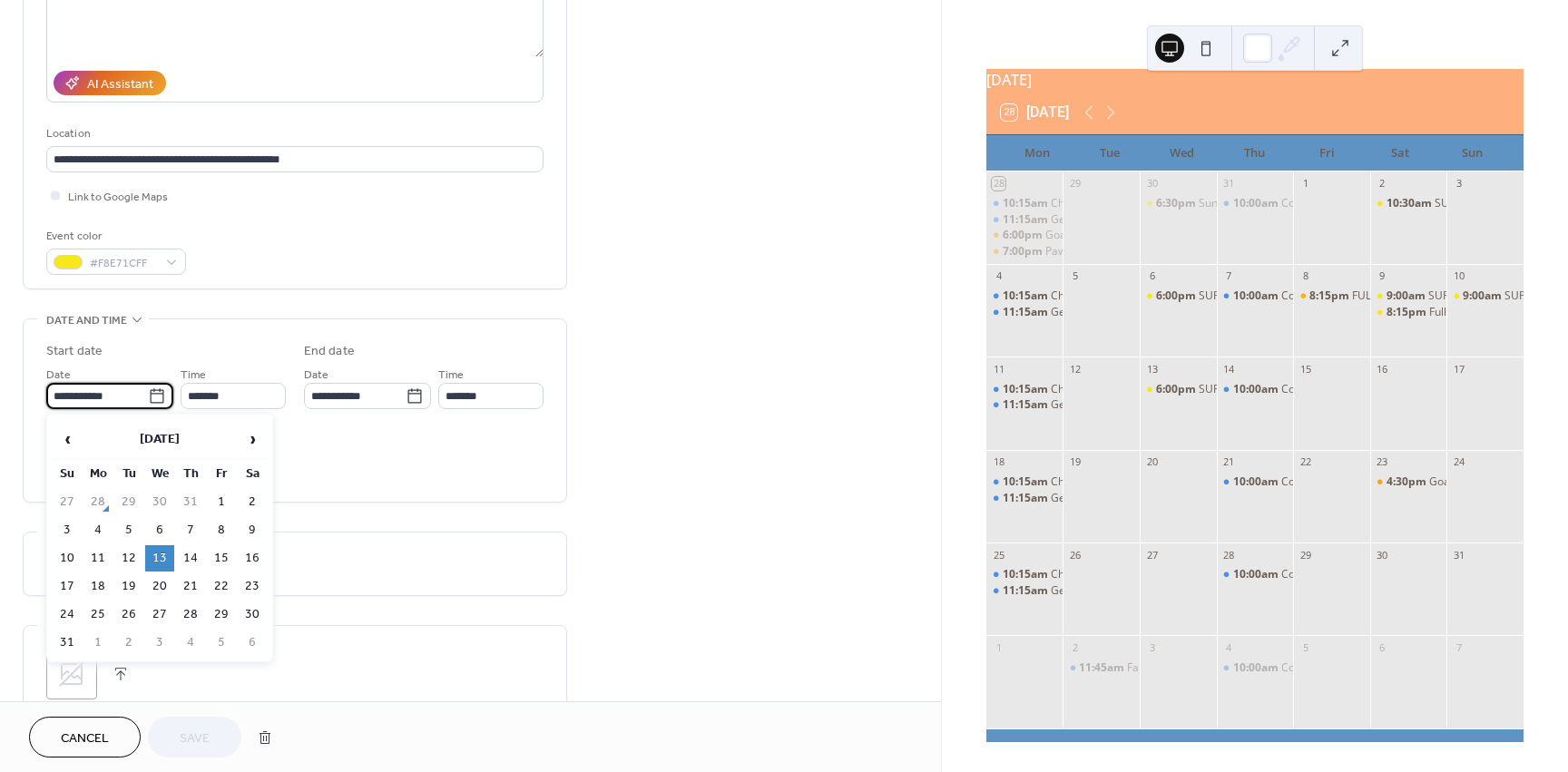 click on "**********" at bounding box center [97, 396] 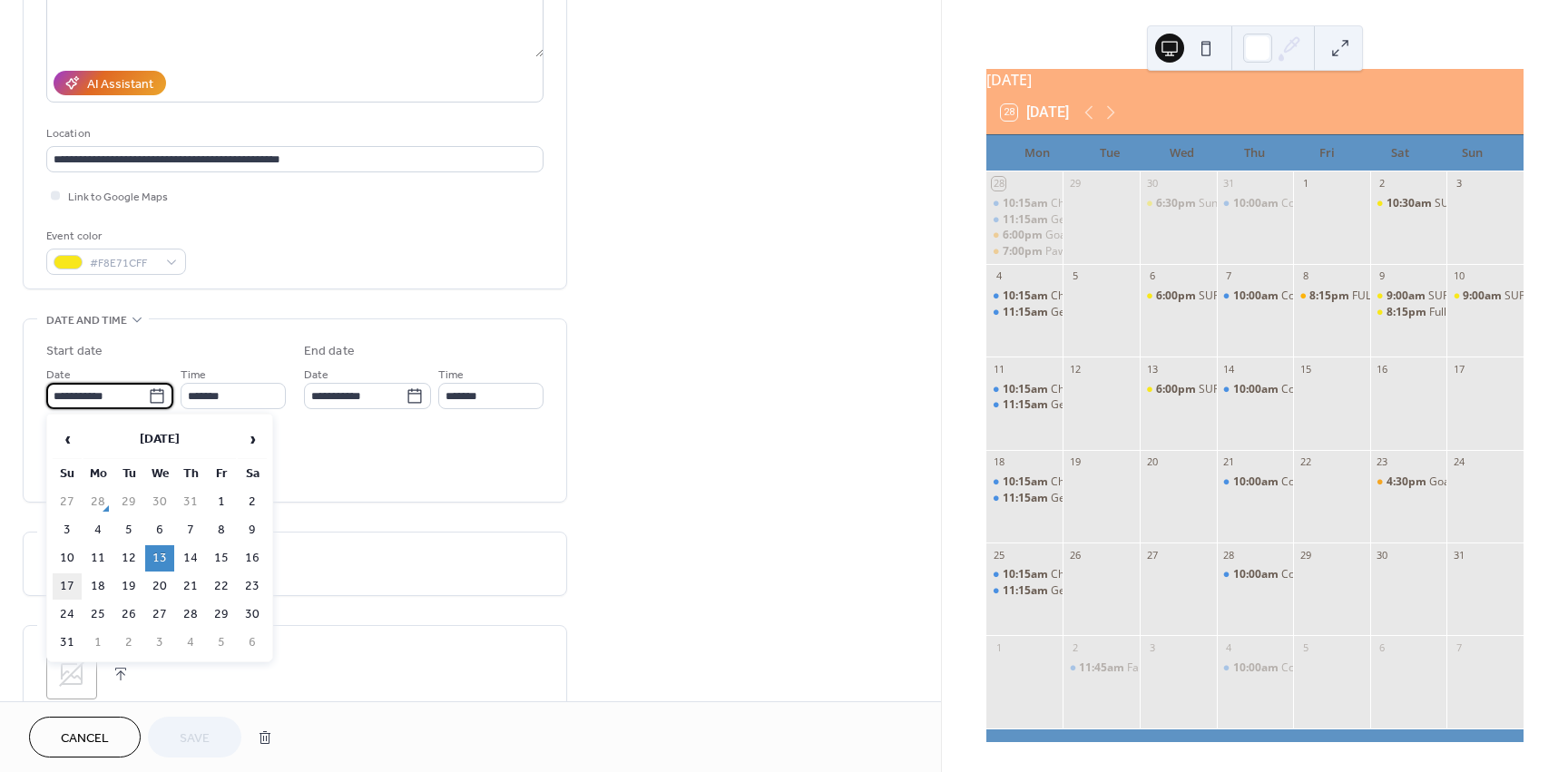 click on "17" at bounding box center [67, 586] 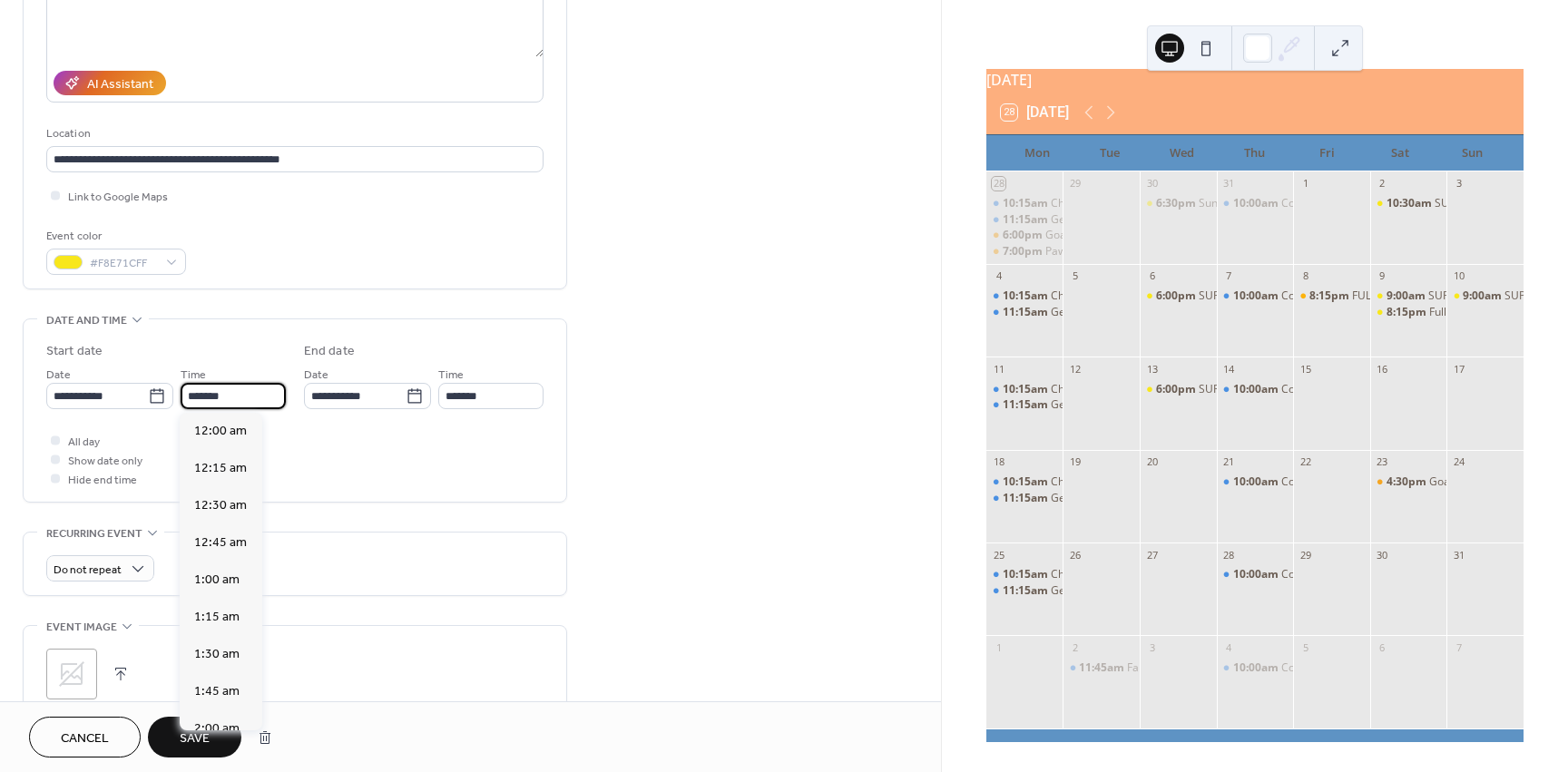 click on "*******" at bounding box center [233, 396] 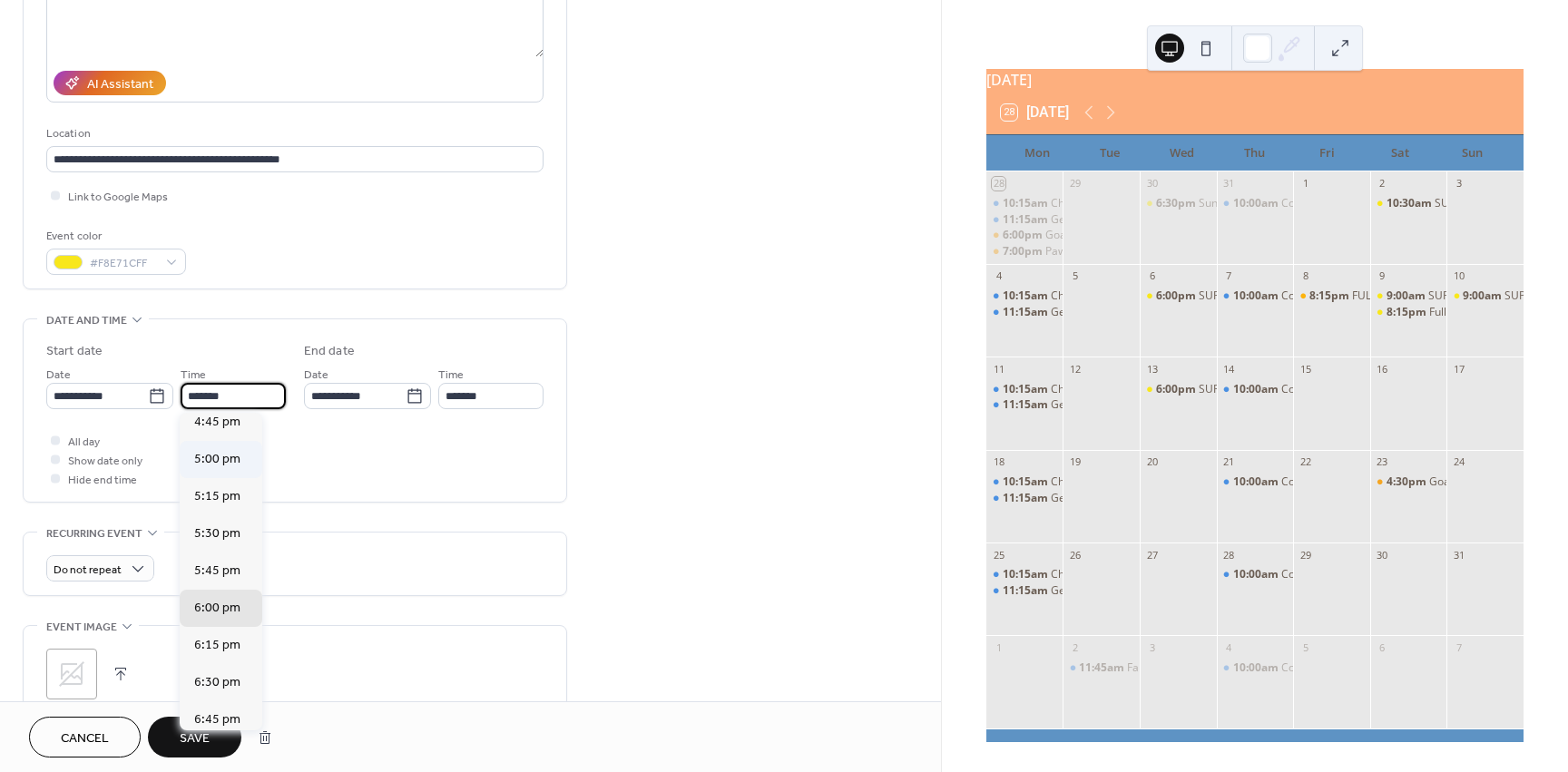 scroll, scrollTop: 2497, scrollLeft: 0, axis: vertical 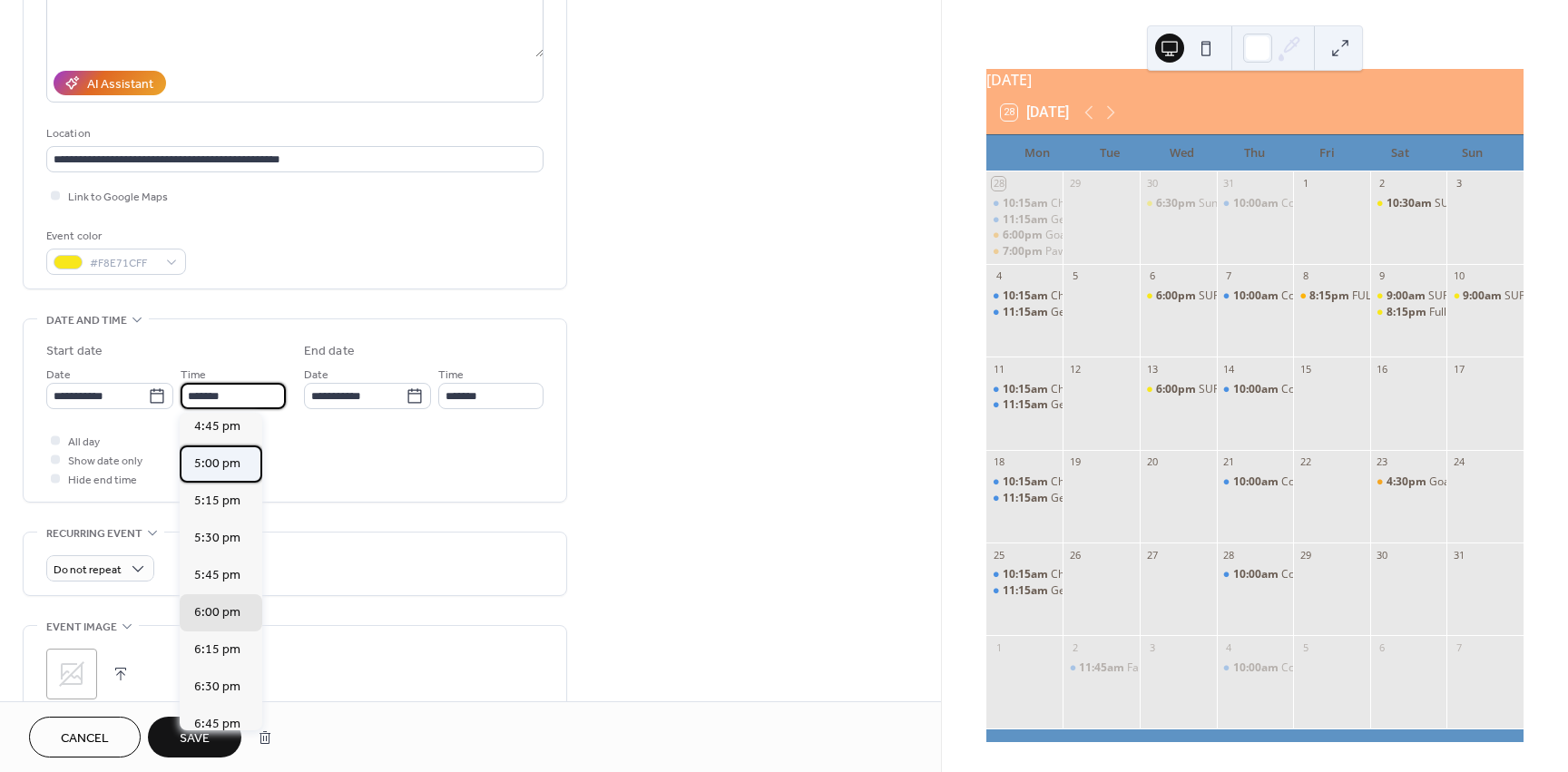 click on "5:00 pm" at bounding box center (217, 464) 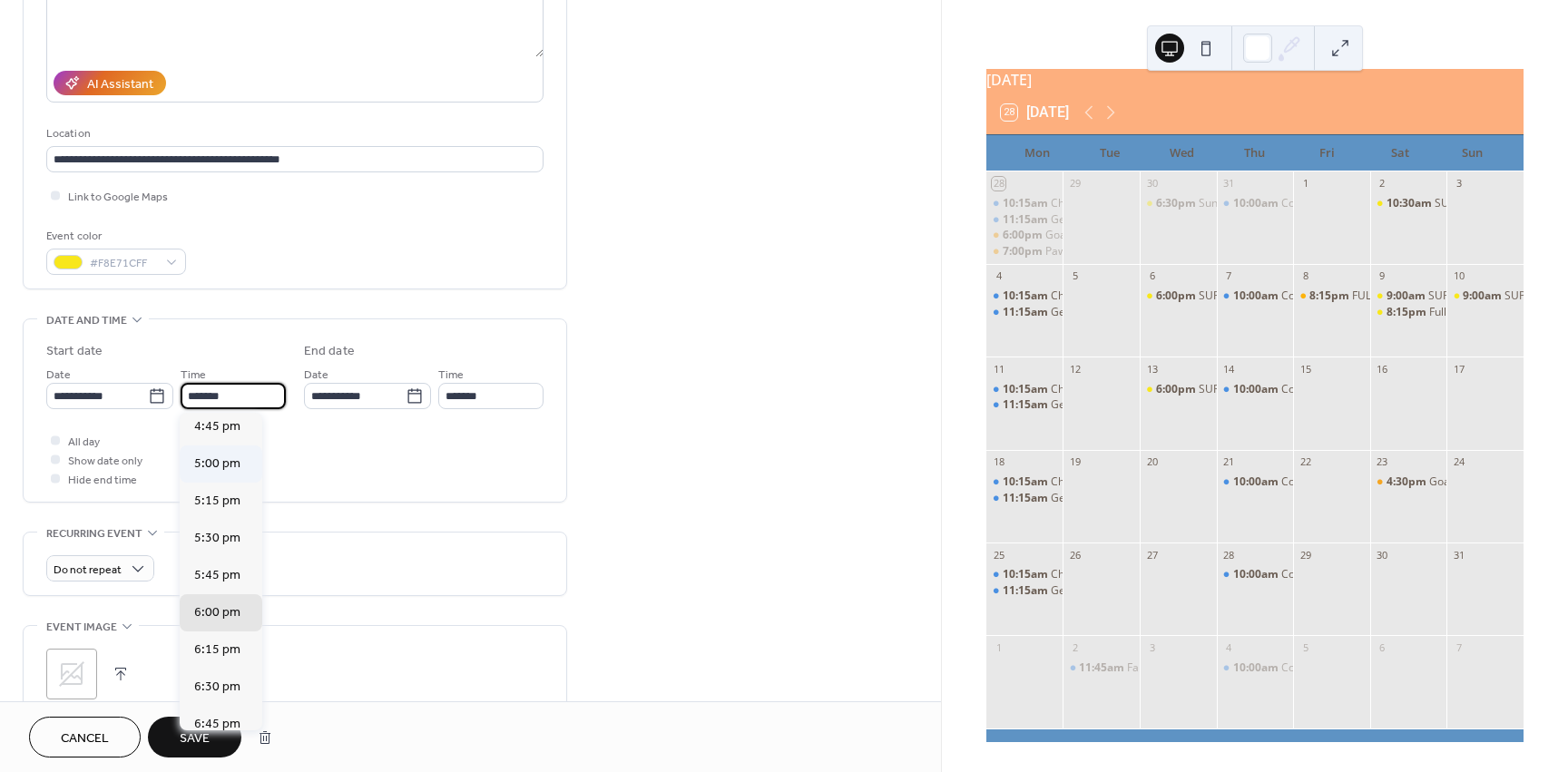 type on "*******" 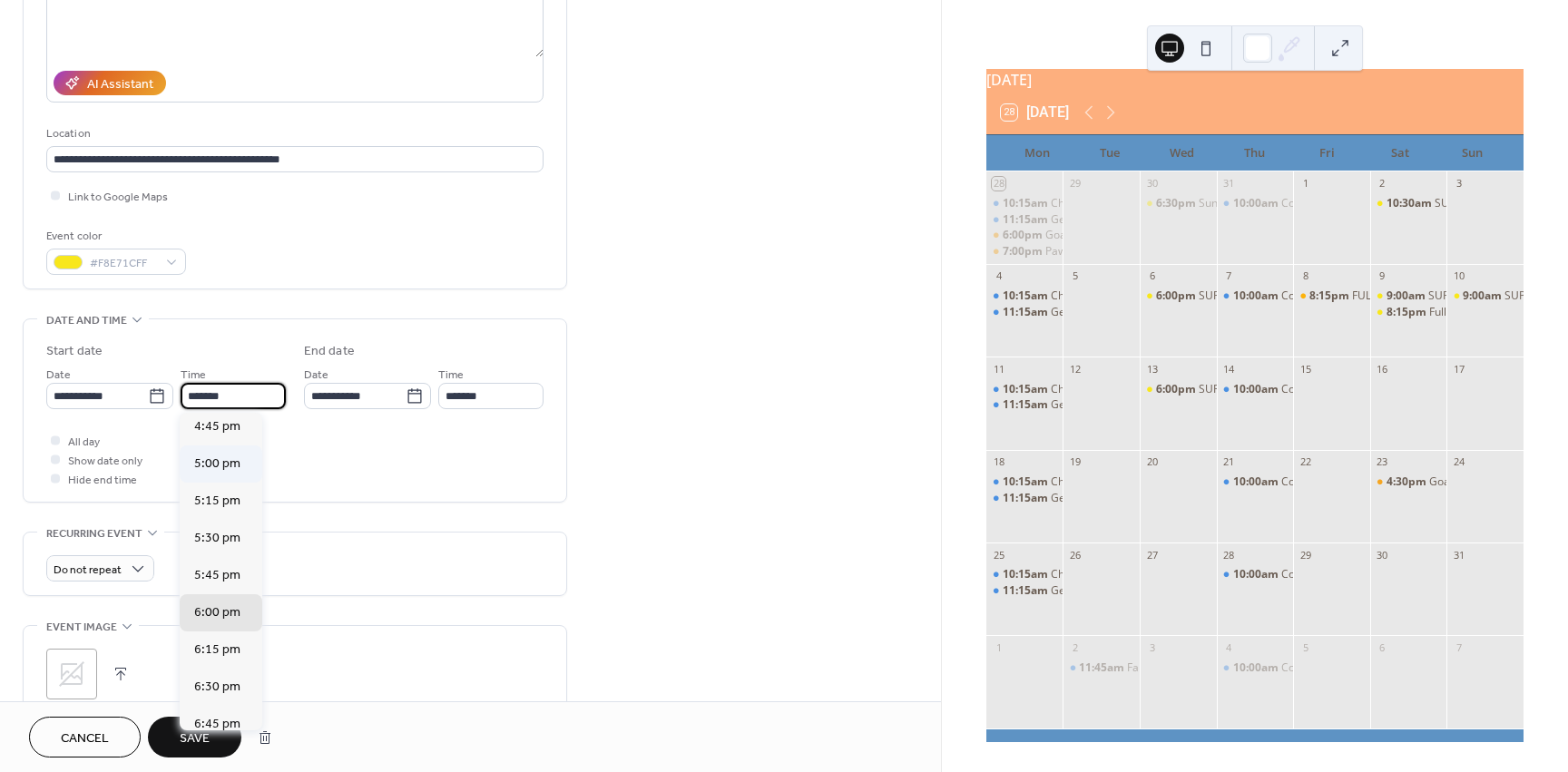 type on "*******" 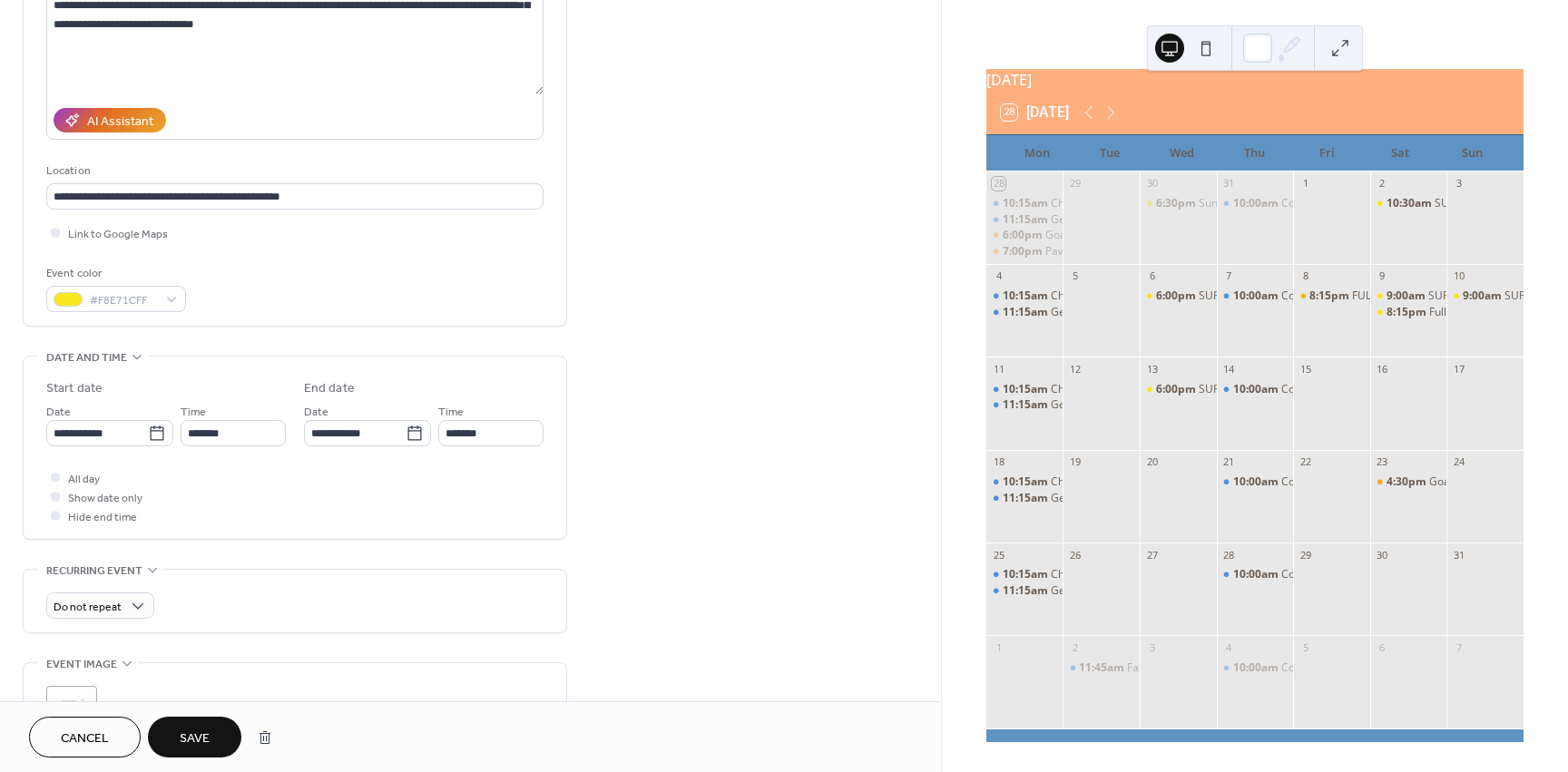 scroll, scrollTop: 181, scrollLeft: 0, axis: vertical 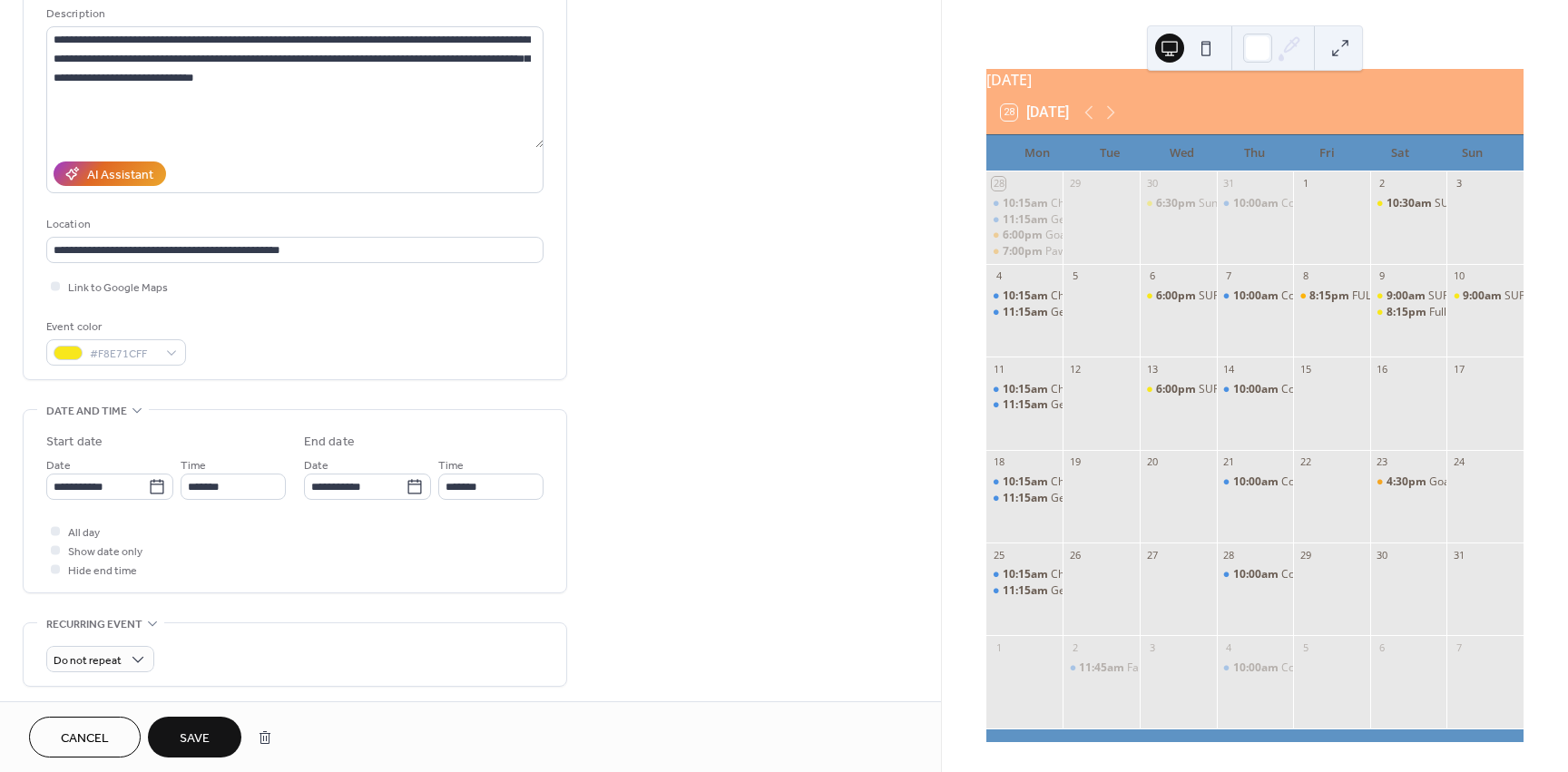 click on "Save" at bounding box center (194, 738) 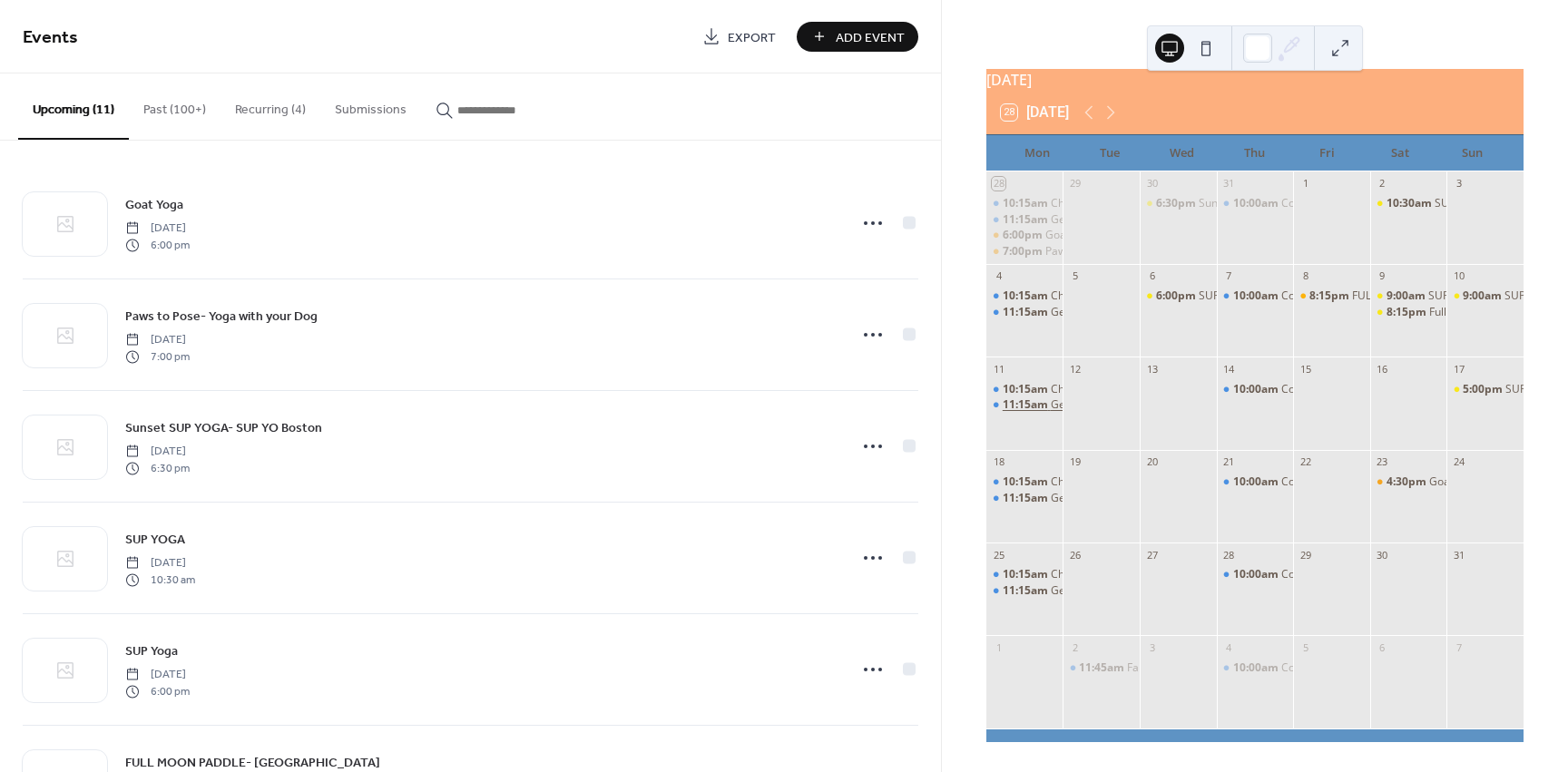 click on "11:15am" at bounding box center [1026, 405] 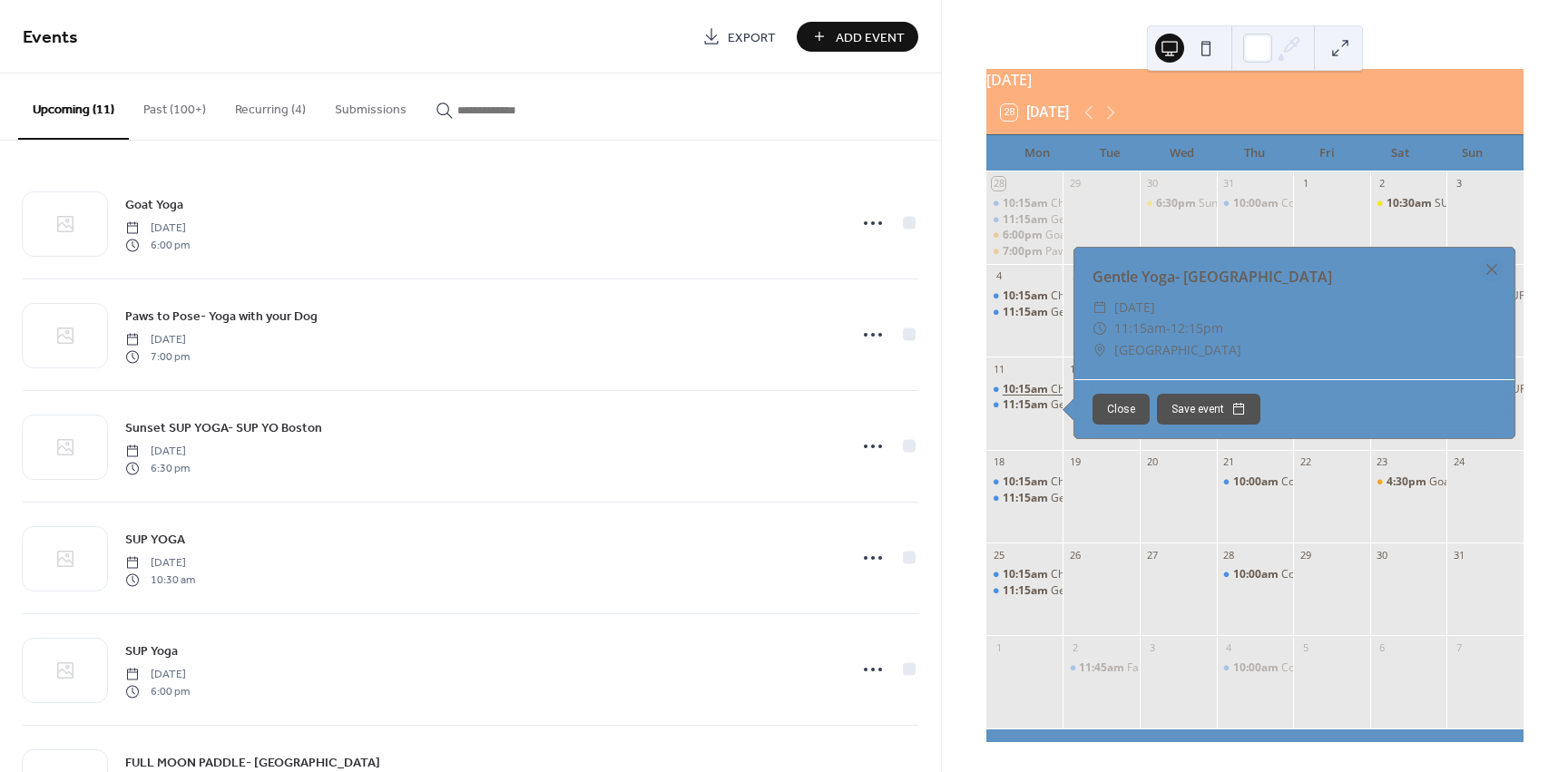 click on "10:15am" at bounding box center (1026, 389) 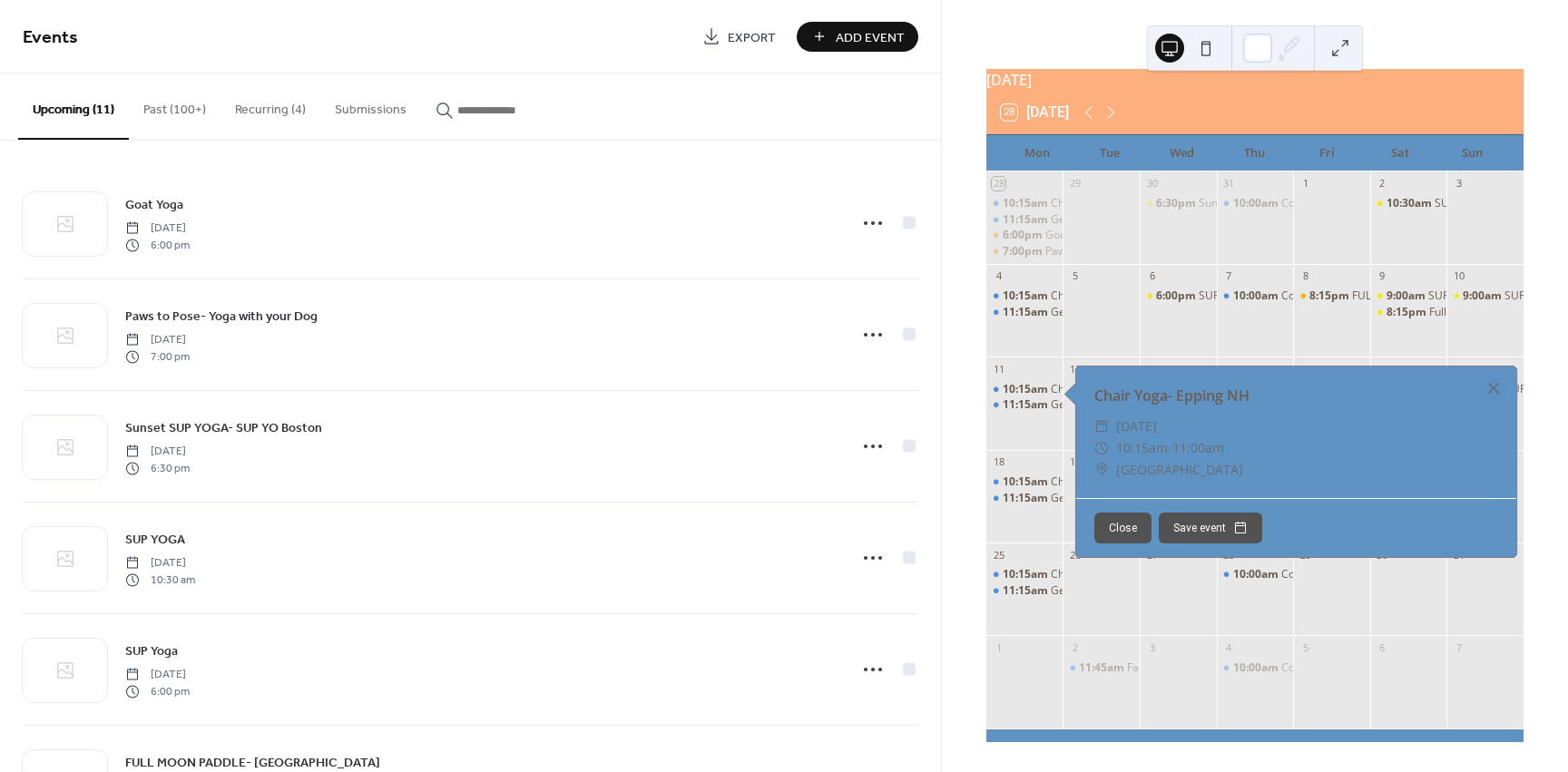 click on "Recurring (4)" at bounding box center (270, 105) 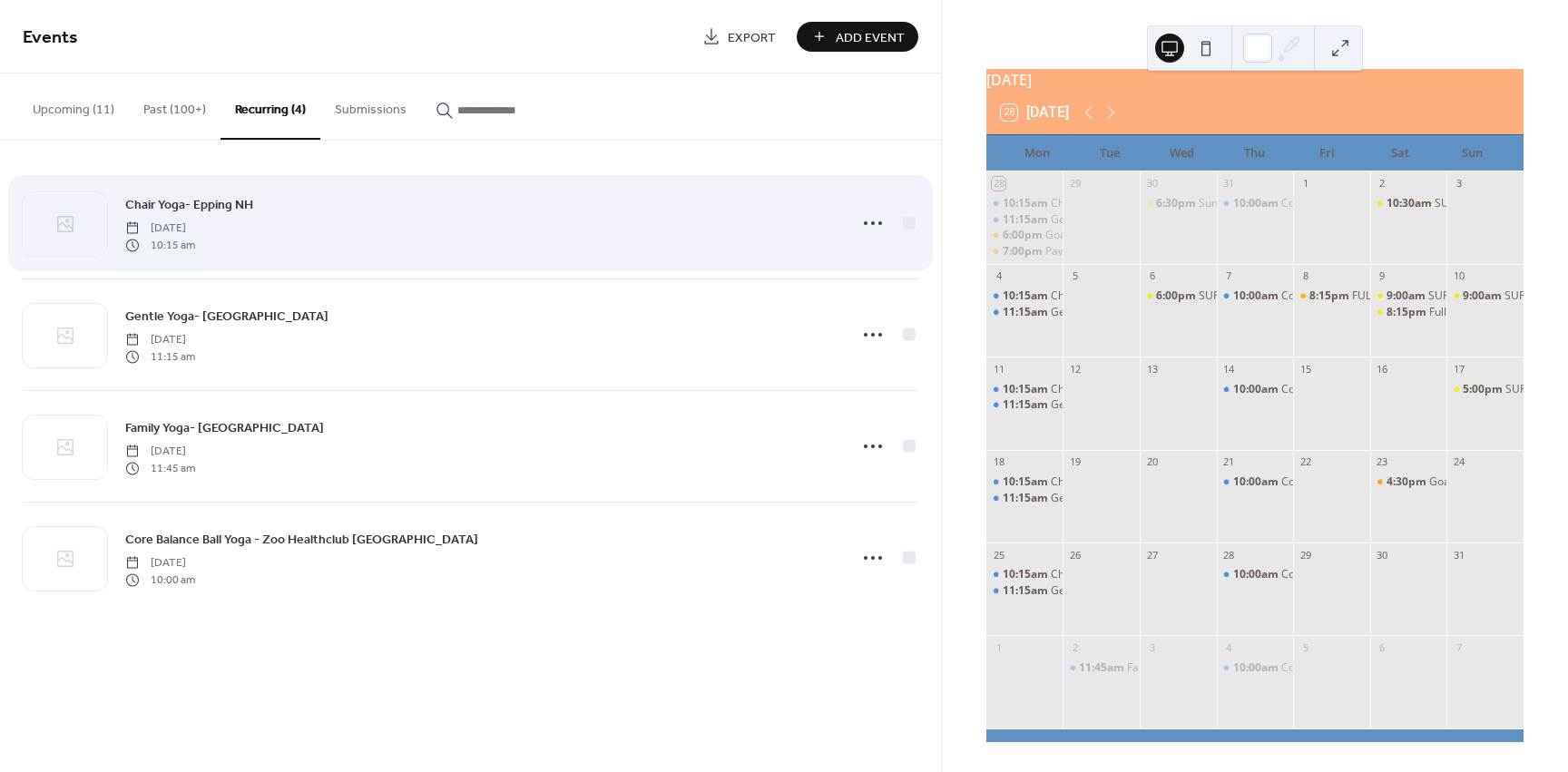 click on "Chair Yoga- Epping NH" at bounding box center (189, 205) 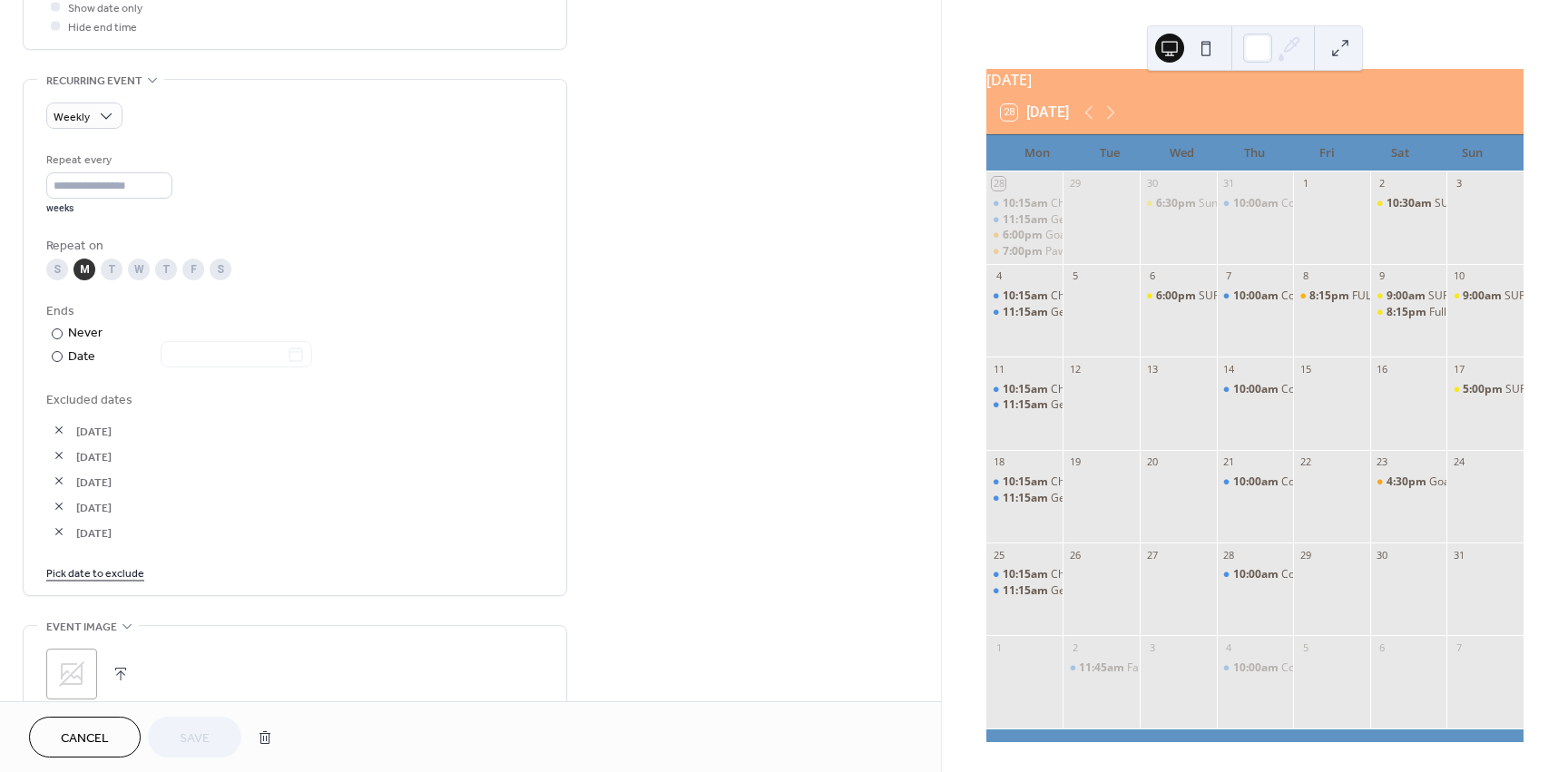 scroll, scrollTop: 726, scrollLeft: 0, axis: vertical 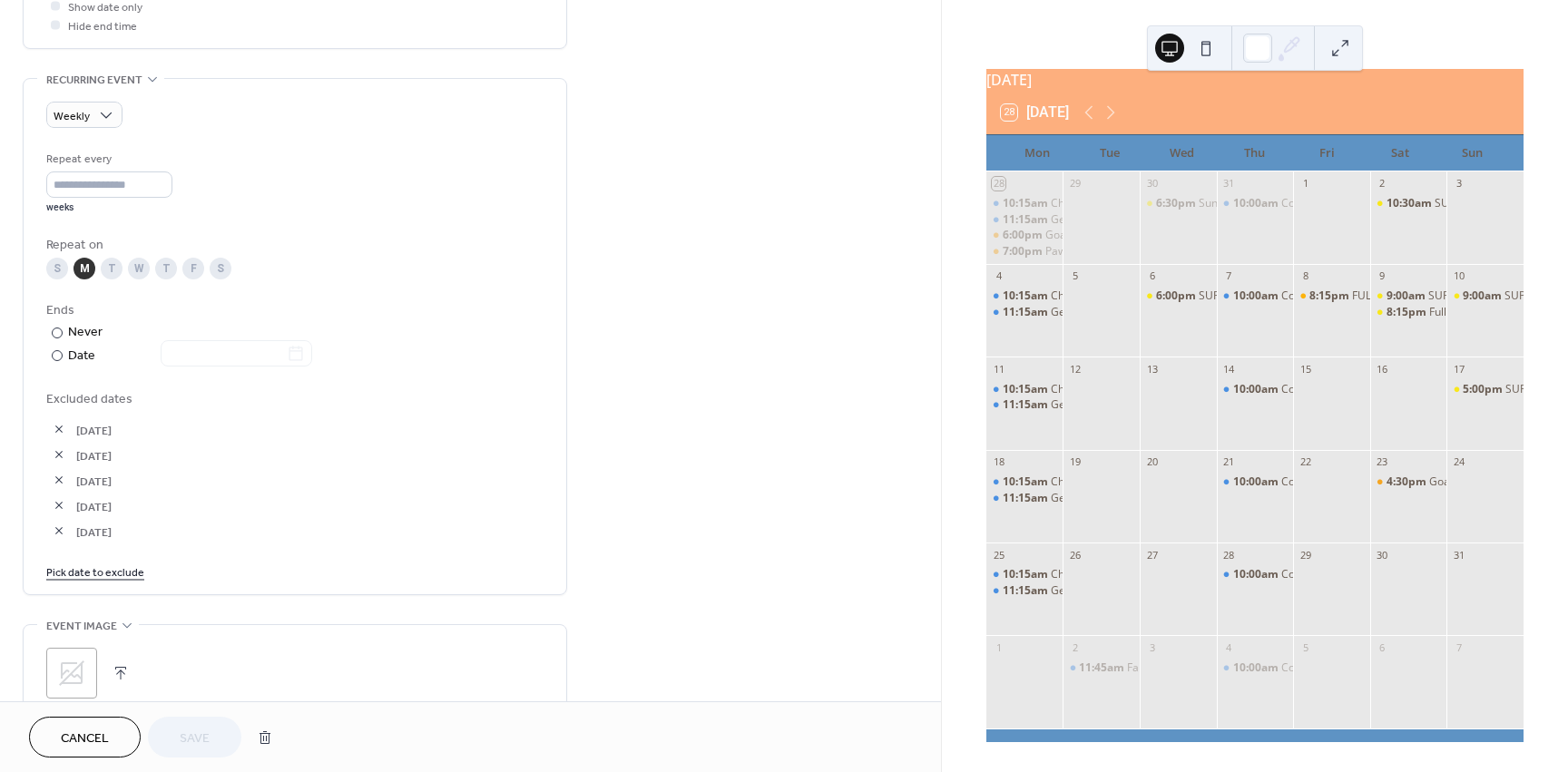 click on "Pick date to exclude" at bounding box center (95, 571) 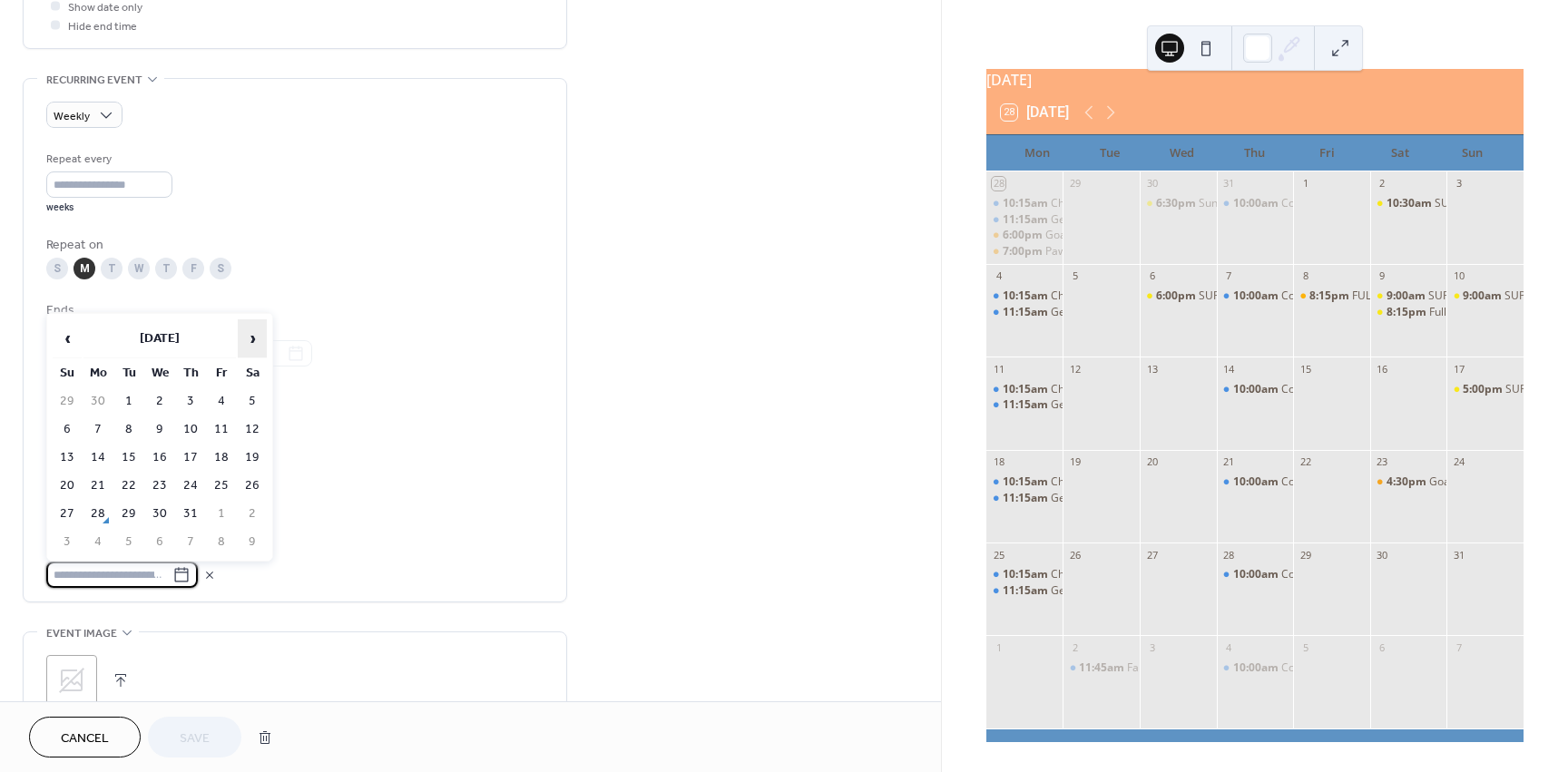 click on "›" at bounding box center [252, 338] 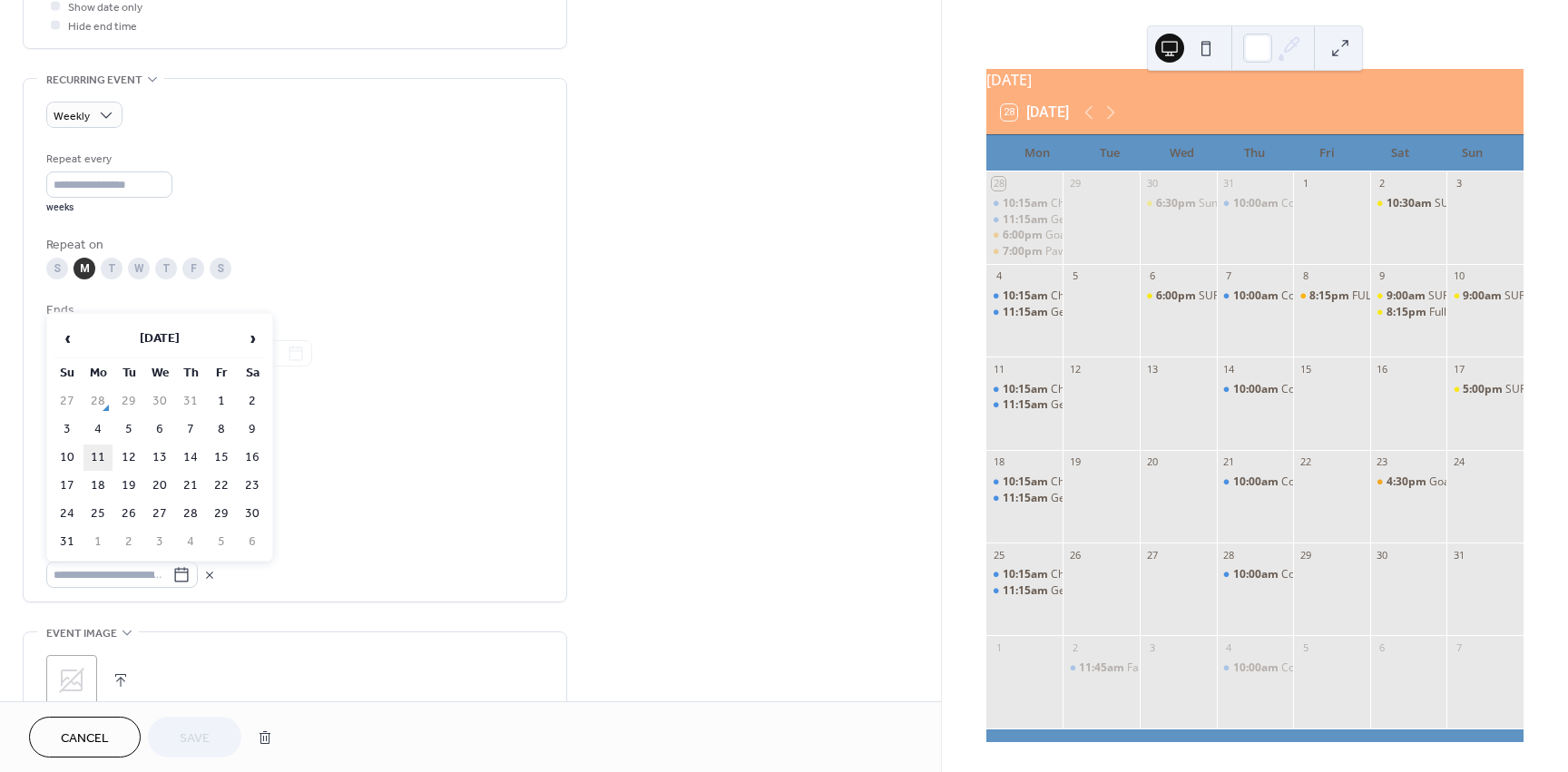 click on "11" at bounding box center (98, 457) 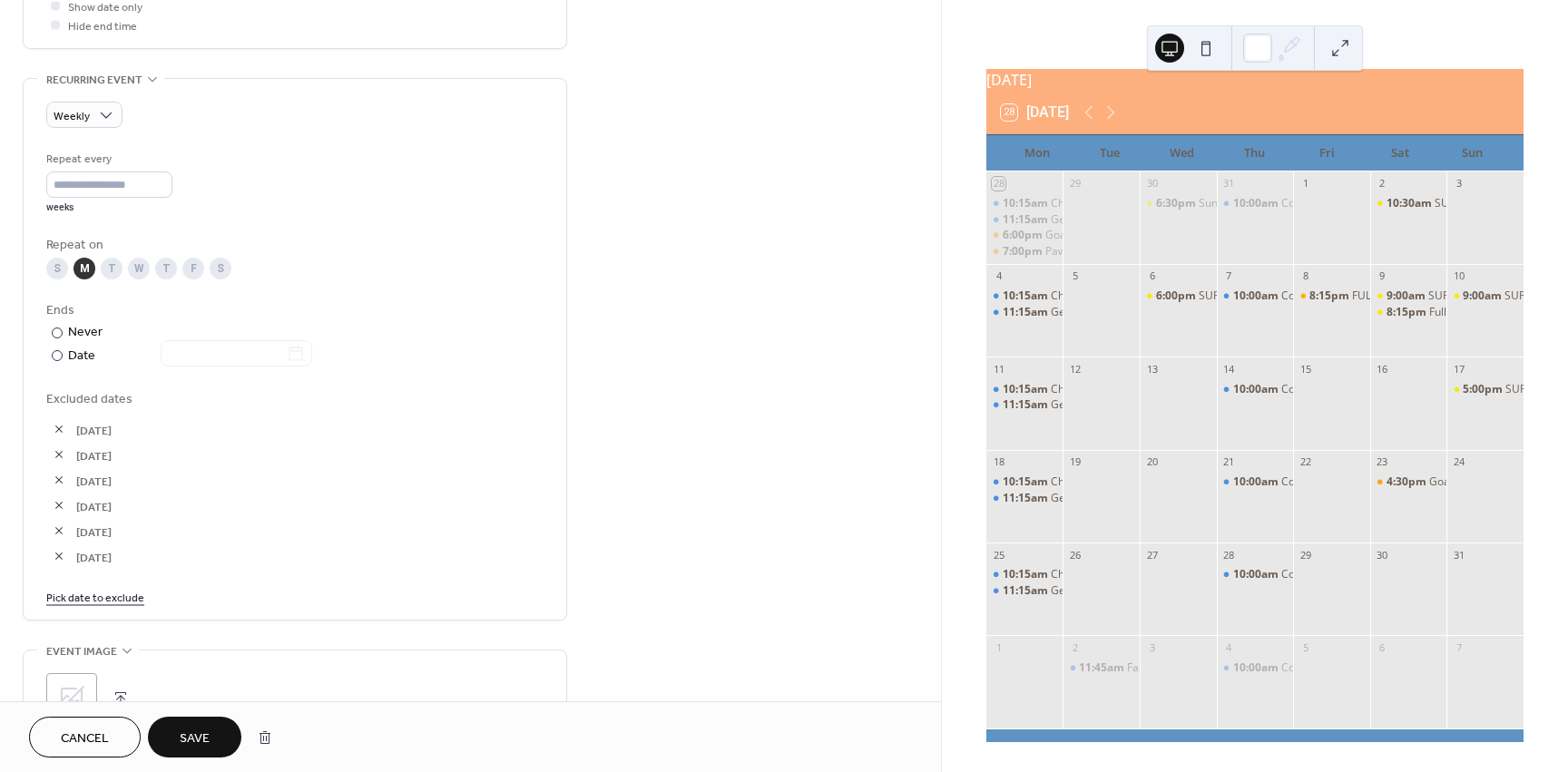 click on "Save" at bounding box center [194, 738] 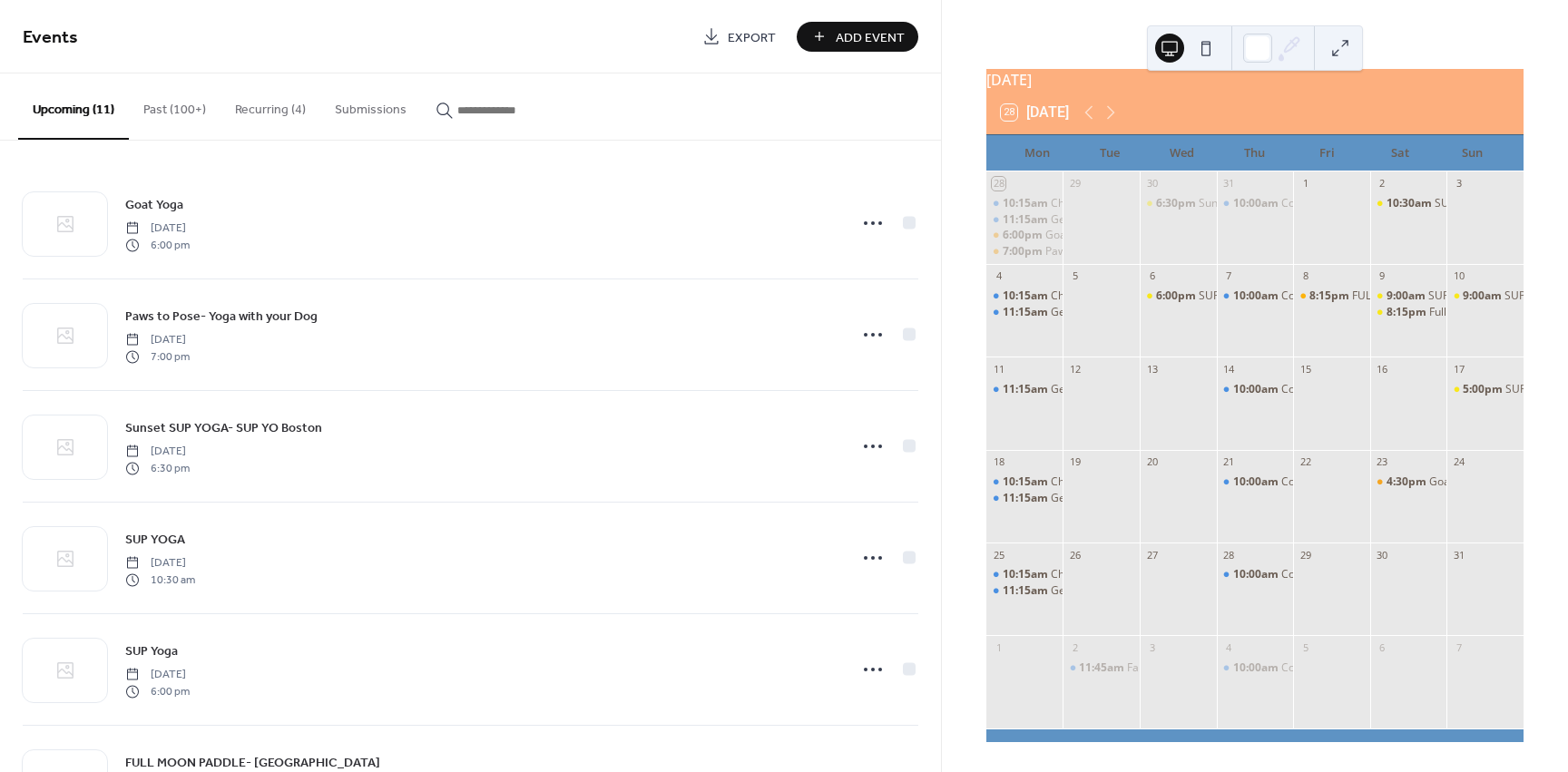 click on "Recurring (4)" at bounding box center [270, 105] 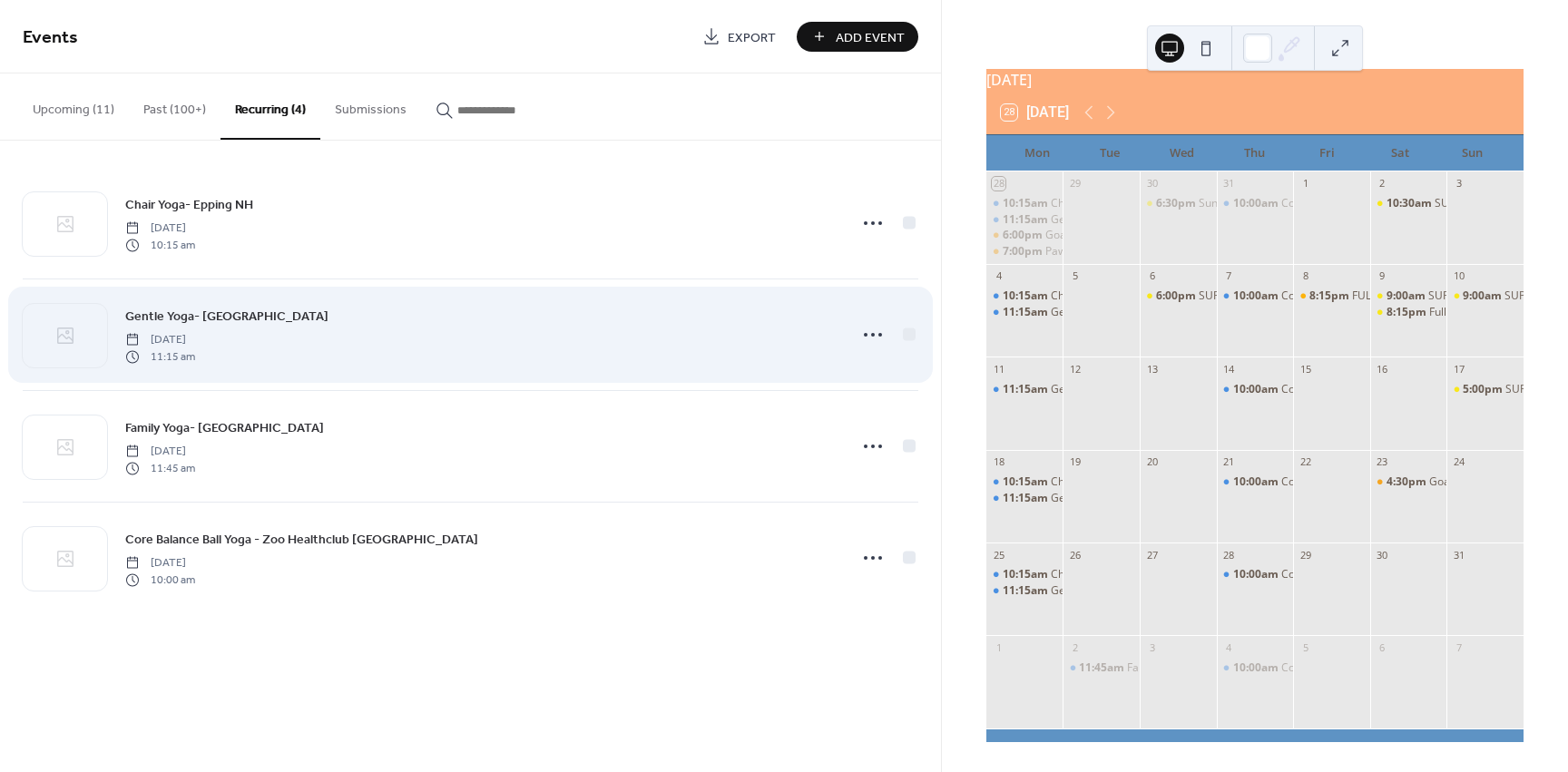 click on "Gentle Yoga- [GEOGRAPHIC_DATA]" at bounding box center [227, 317] 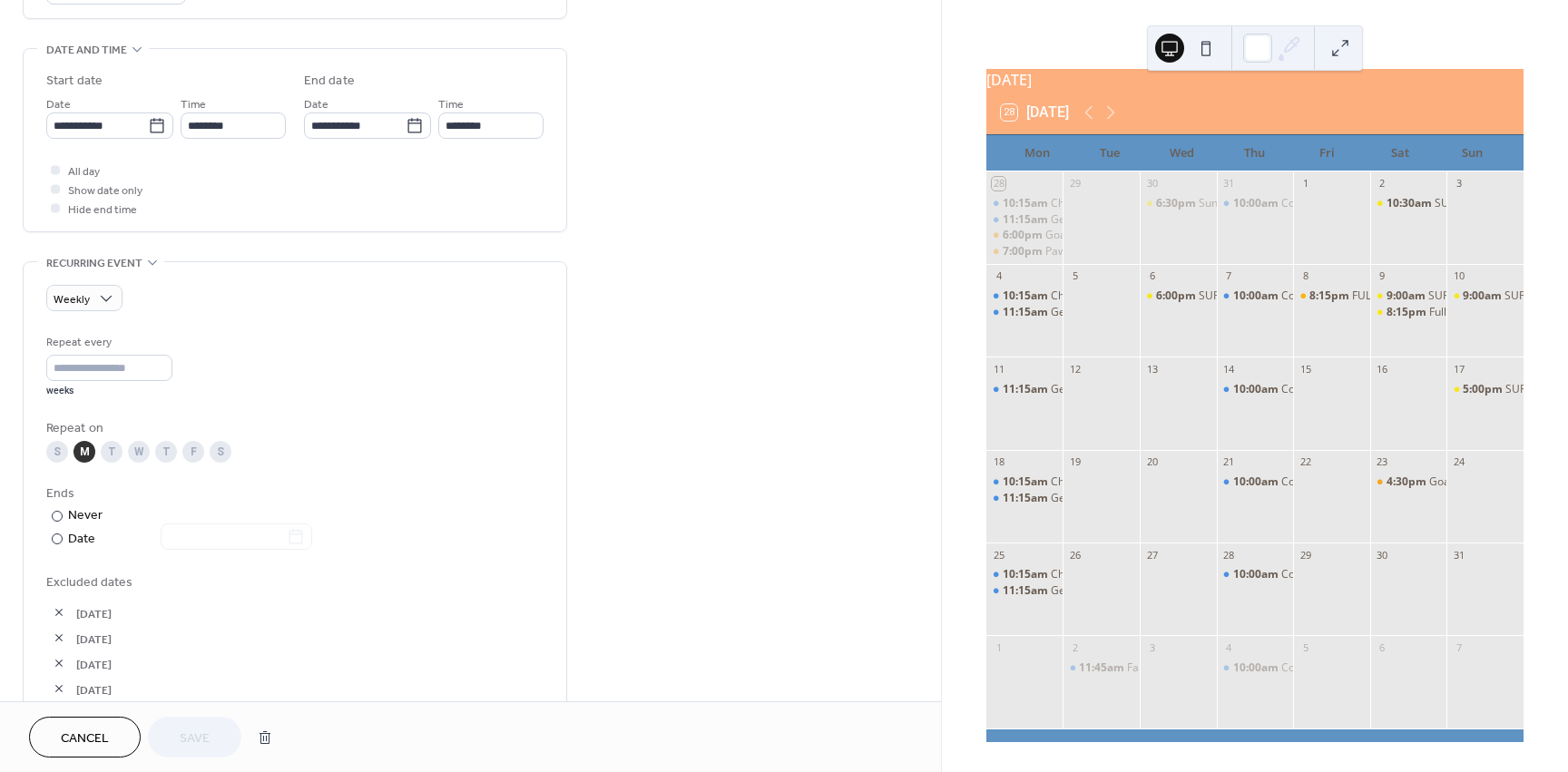 scroll, scrollTop: 726, scrollLeft: 0, axis: vertical 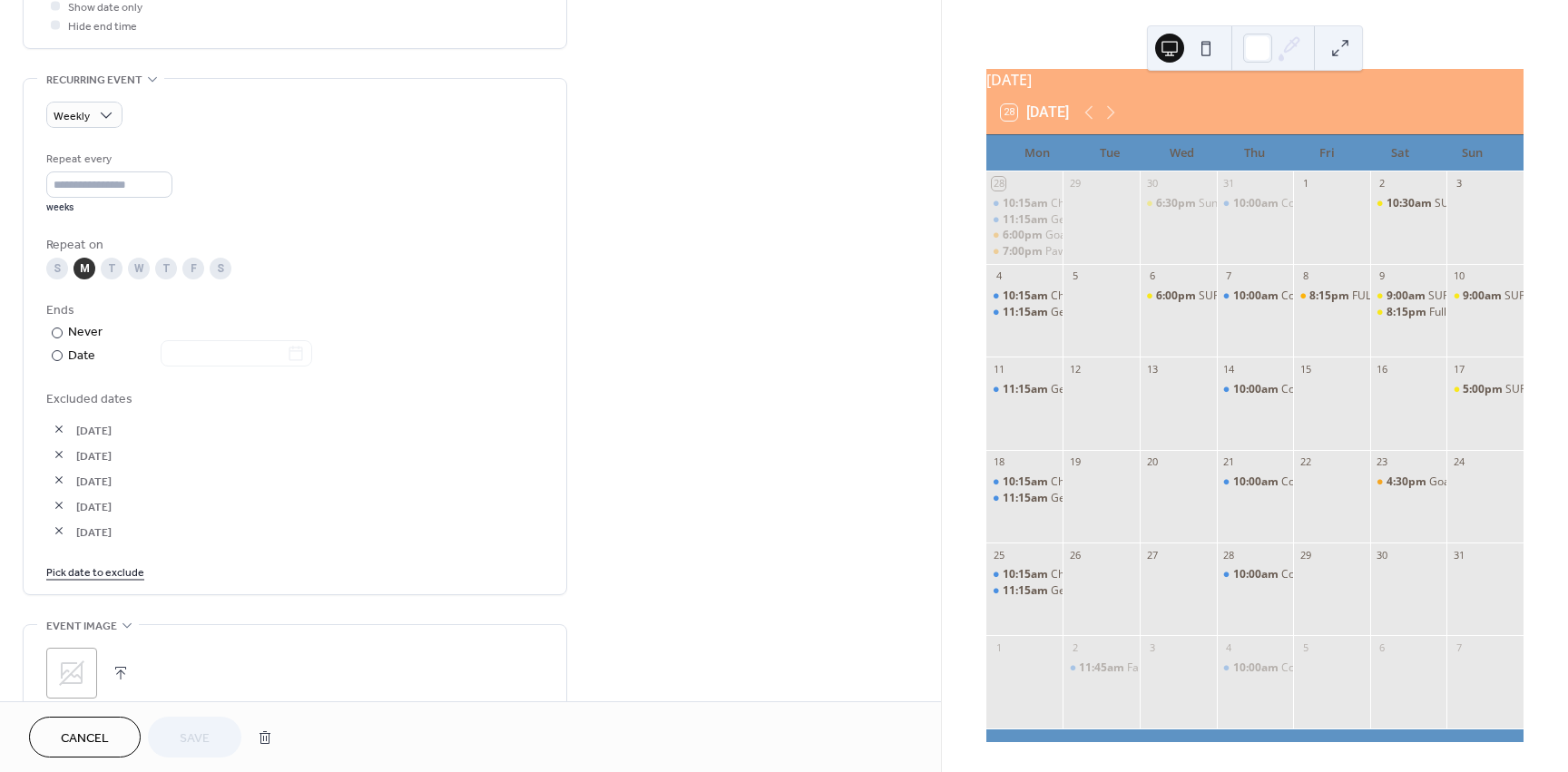 click on "Pick date to exclude" at bounding box center (95, 571) 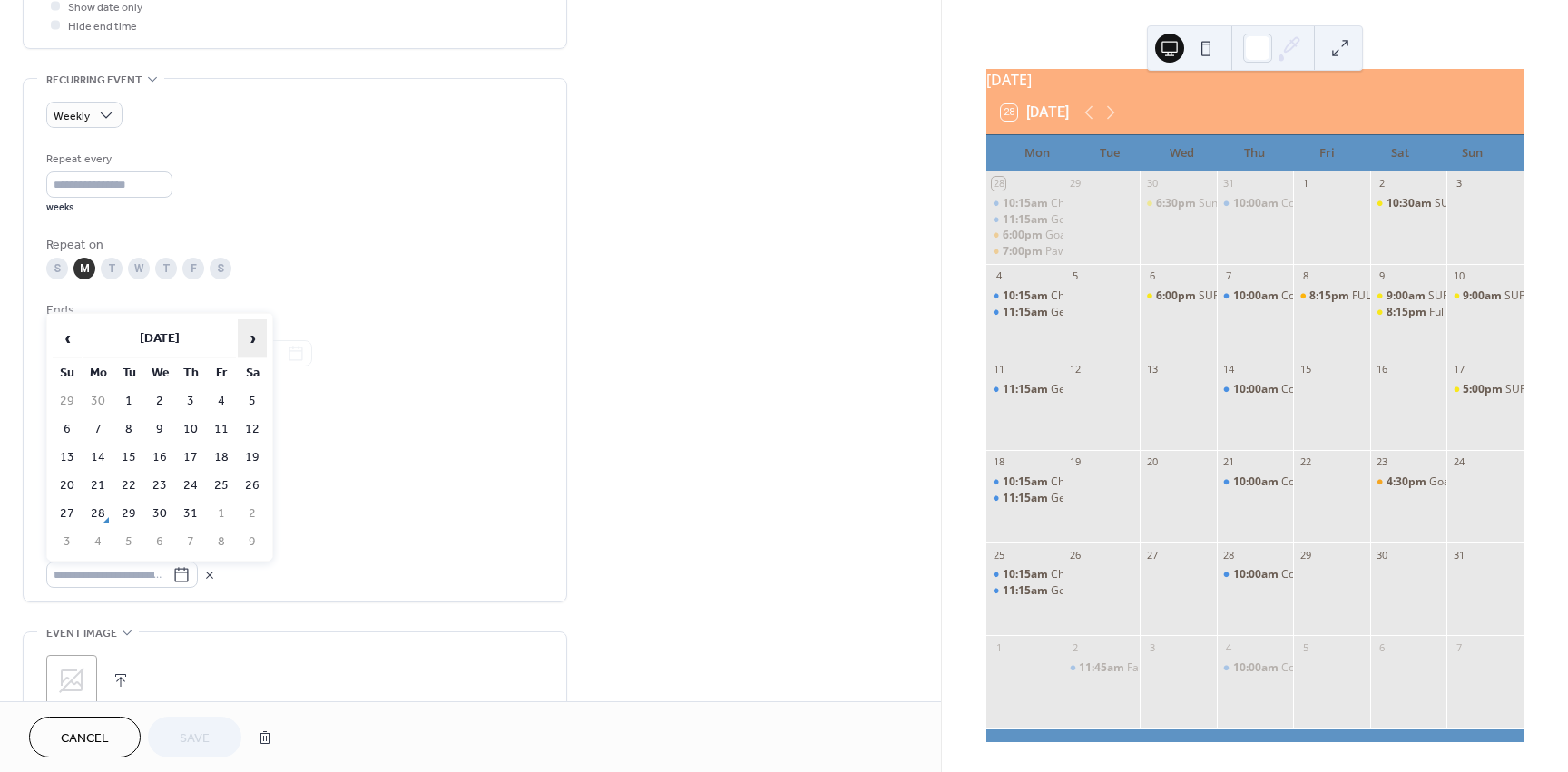 click on "›" at bounding box center [252, 338] 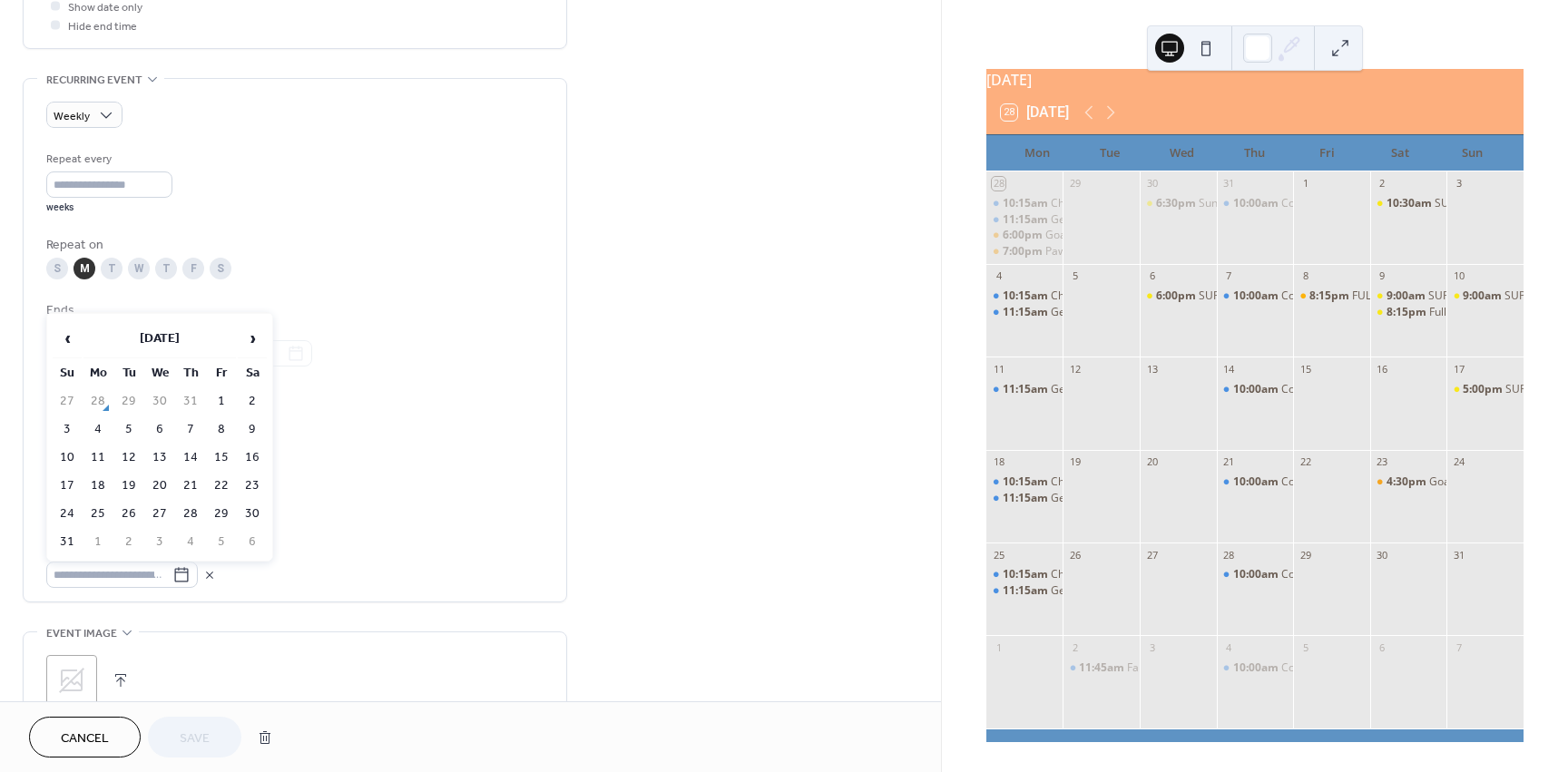 click on "11" at bounding box center [98, 457] 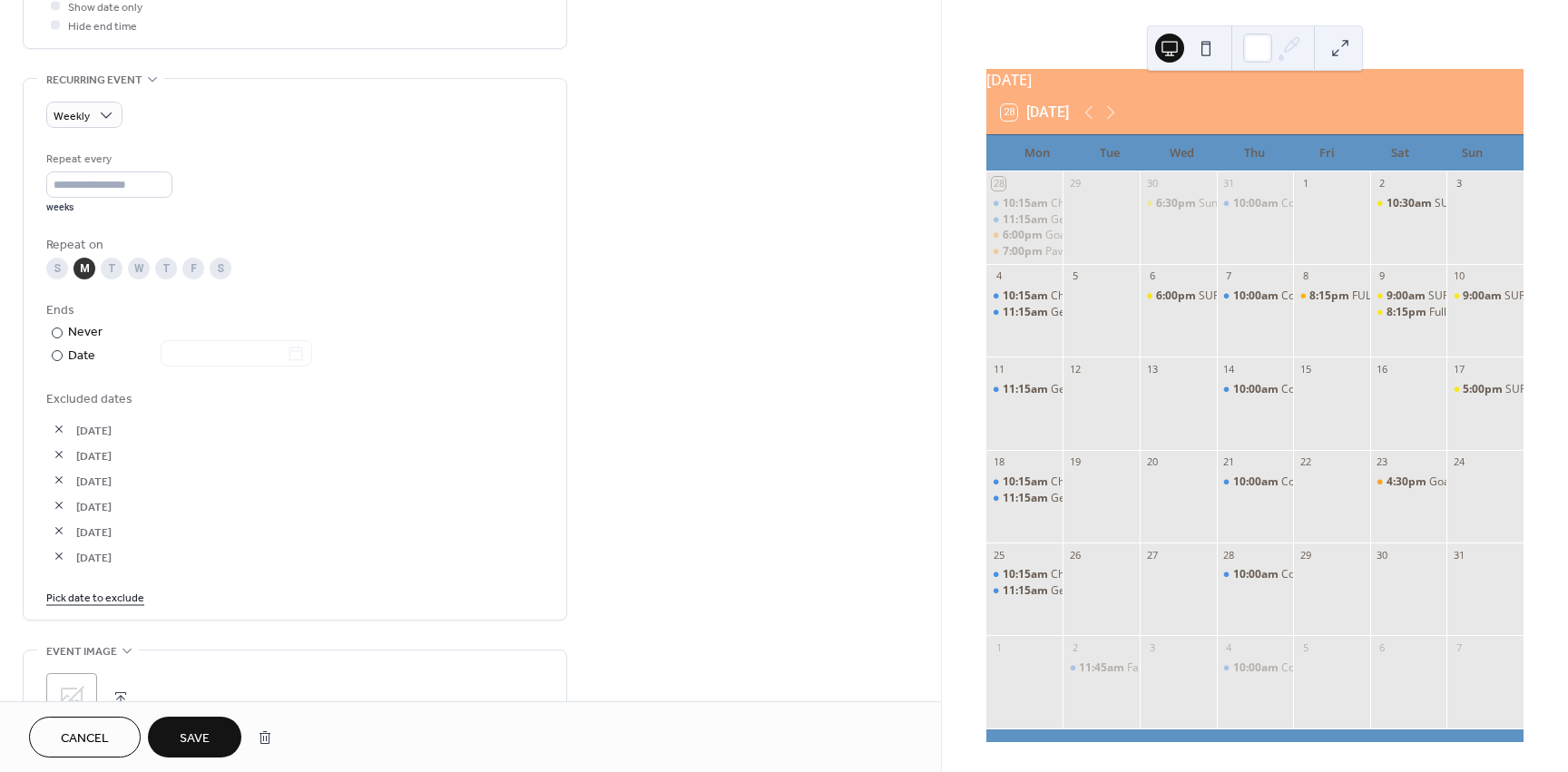 click on "Save" at bounding box center [194, 737] 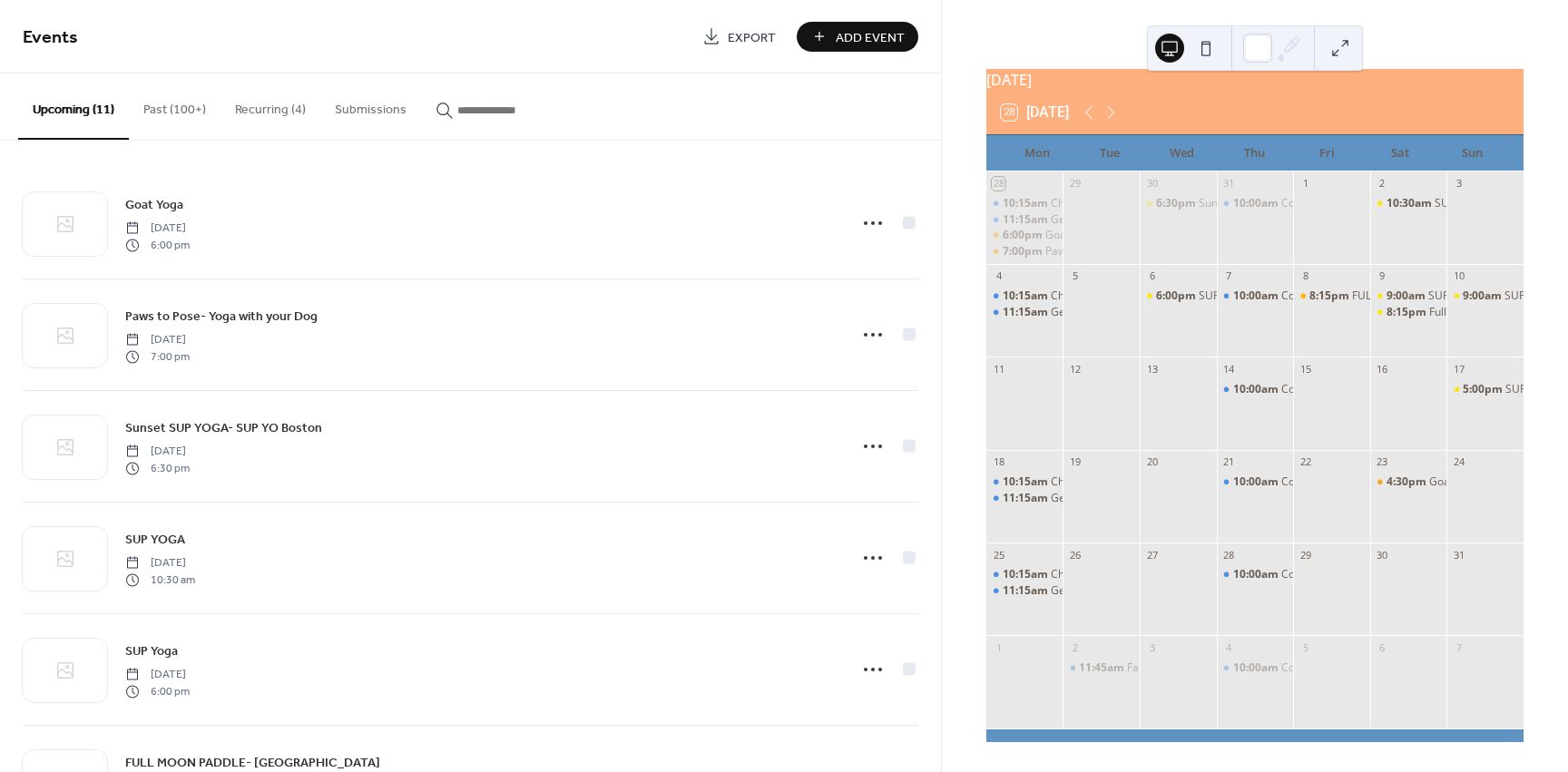 click on "Recurring (4)" at bounding box center (270, 105) 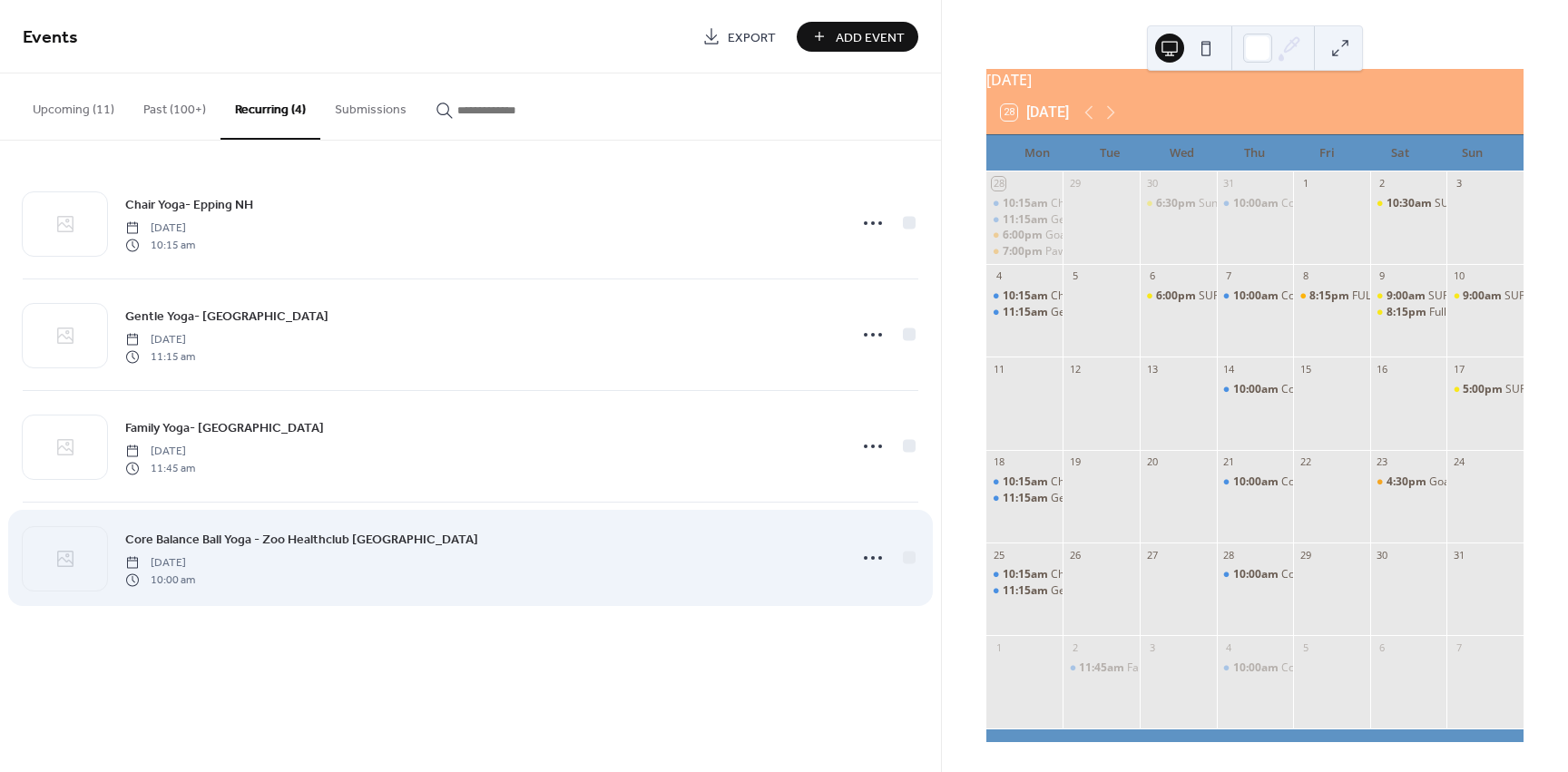 click on "Core Balance Ball Yoga - Zoo Healthclub [GEOGRAPHIC_DATA]" at bounding box center (301, 540) 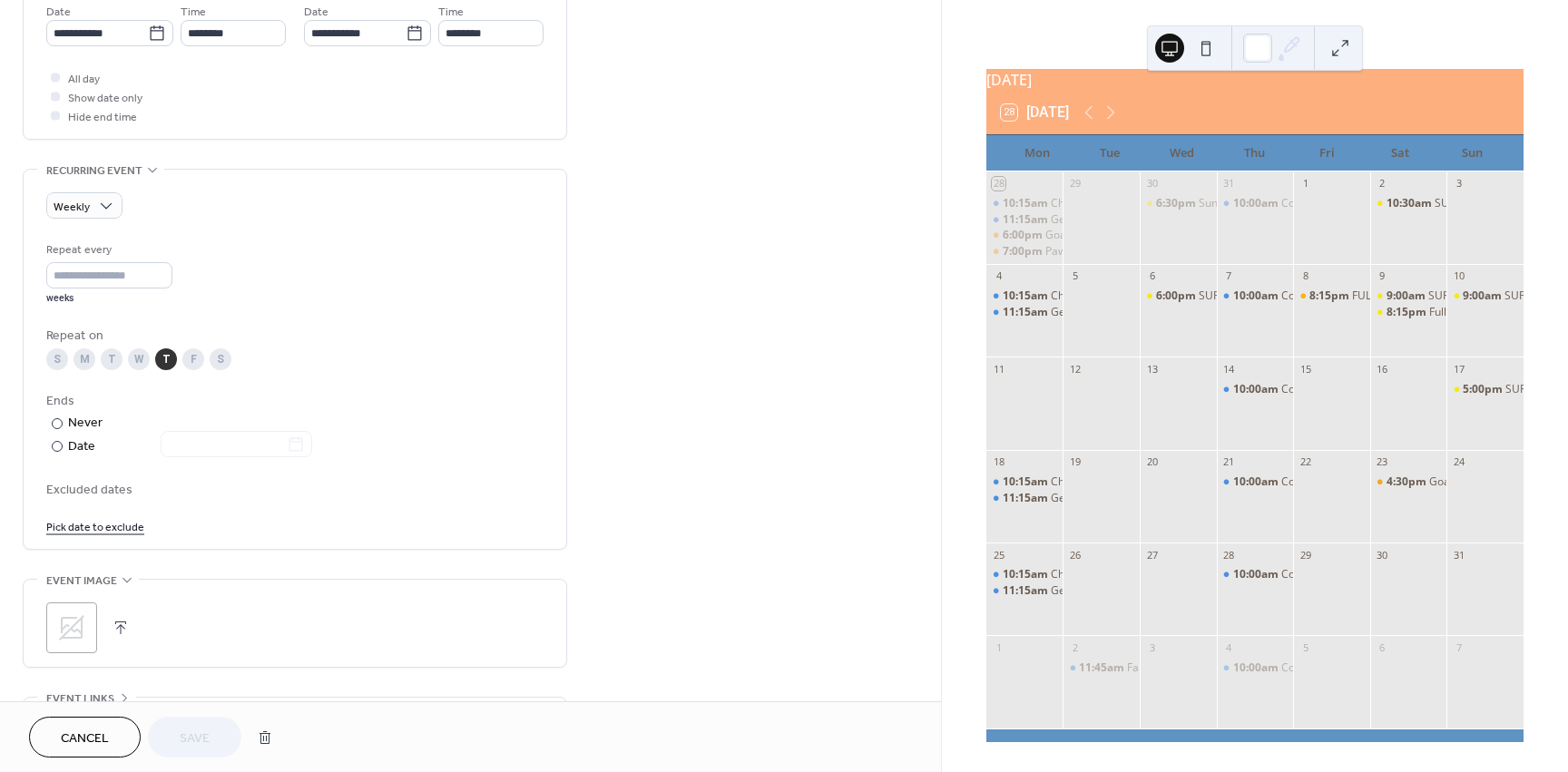 scroll, scrollTop: 640, scrollLeft: 0, axis: vertical 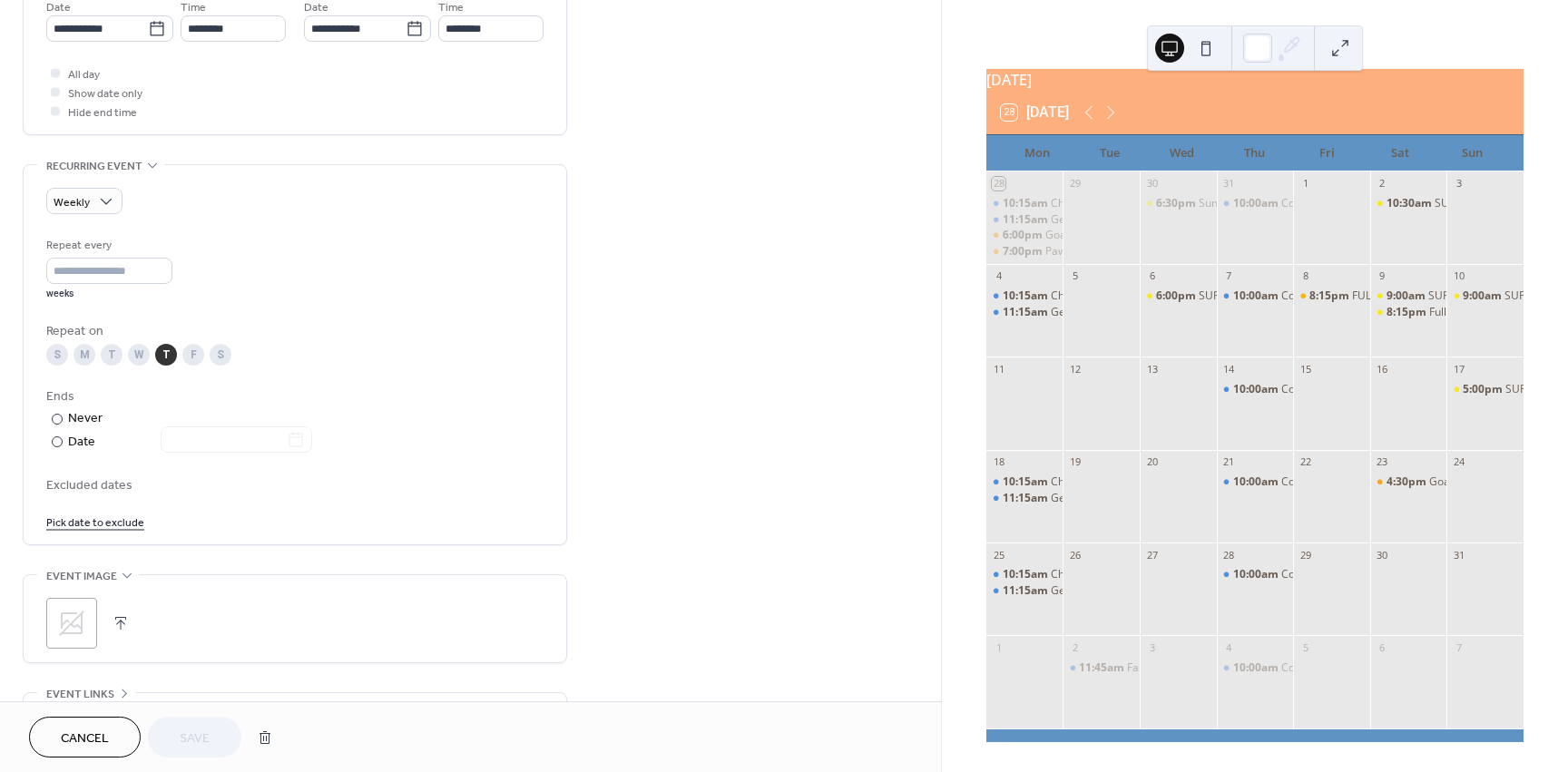 click on "Pick date to exclude" at bounding box center (95, 521) 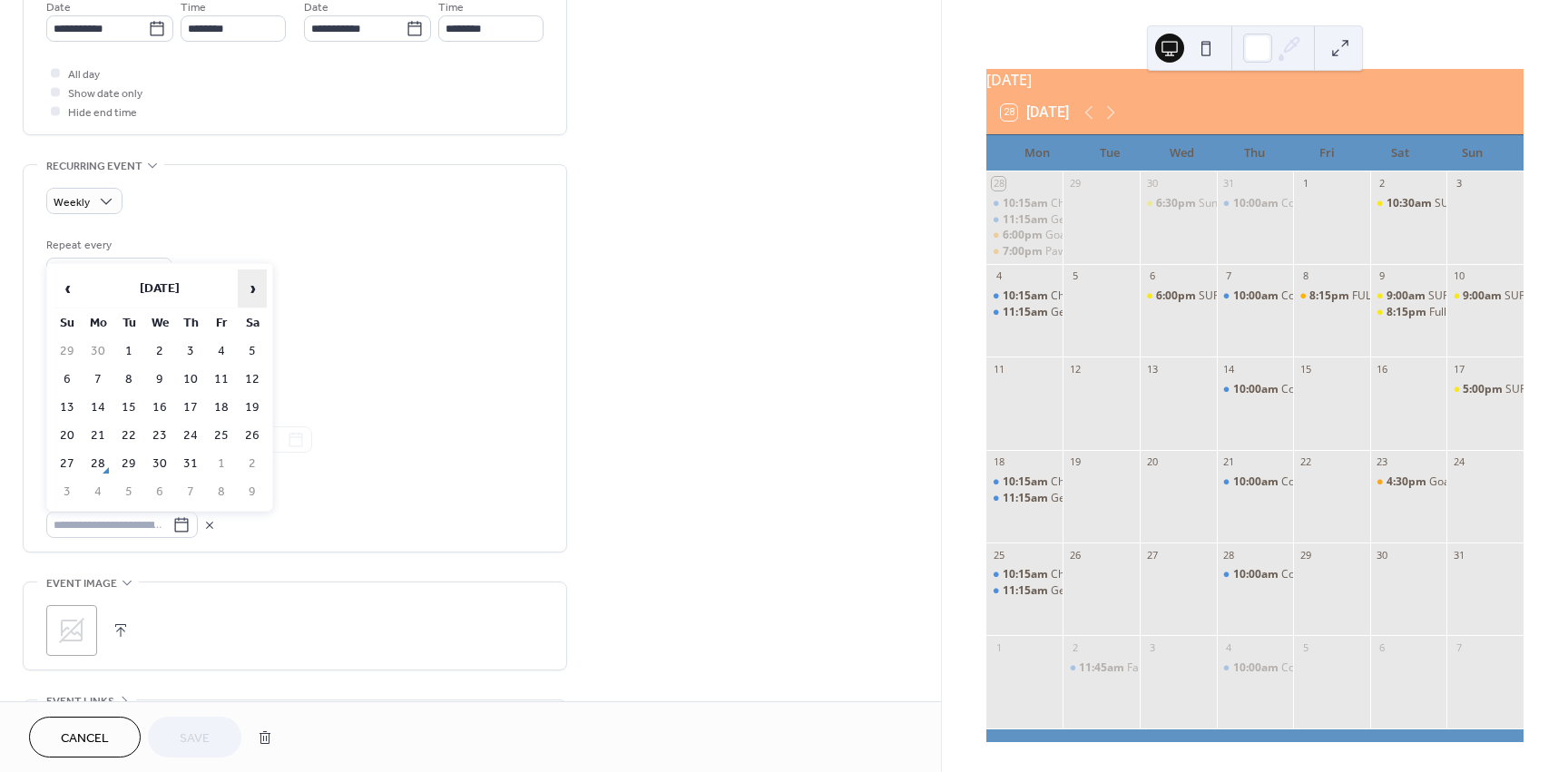 click on "›" at bounding box center (252, 288) 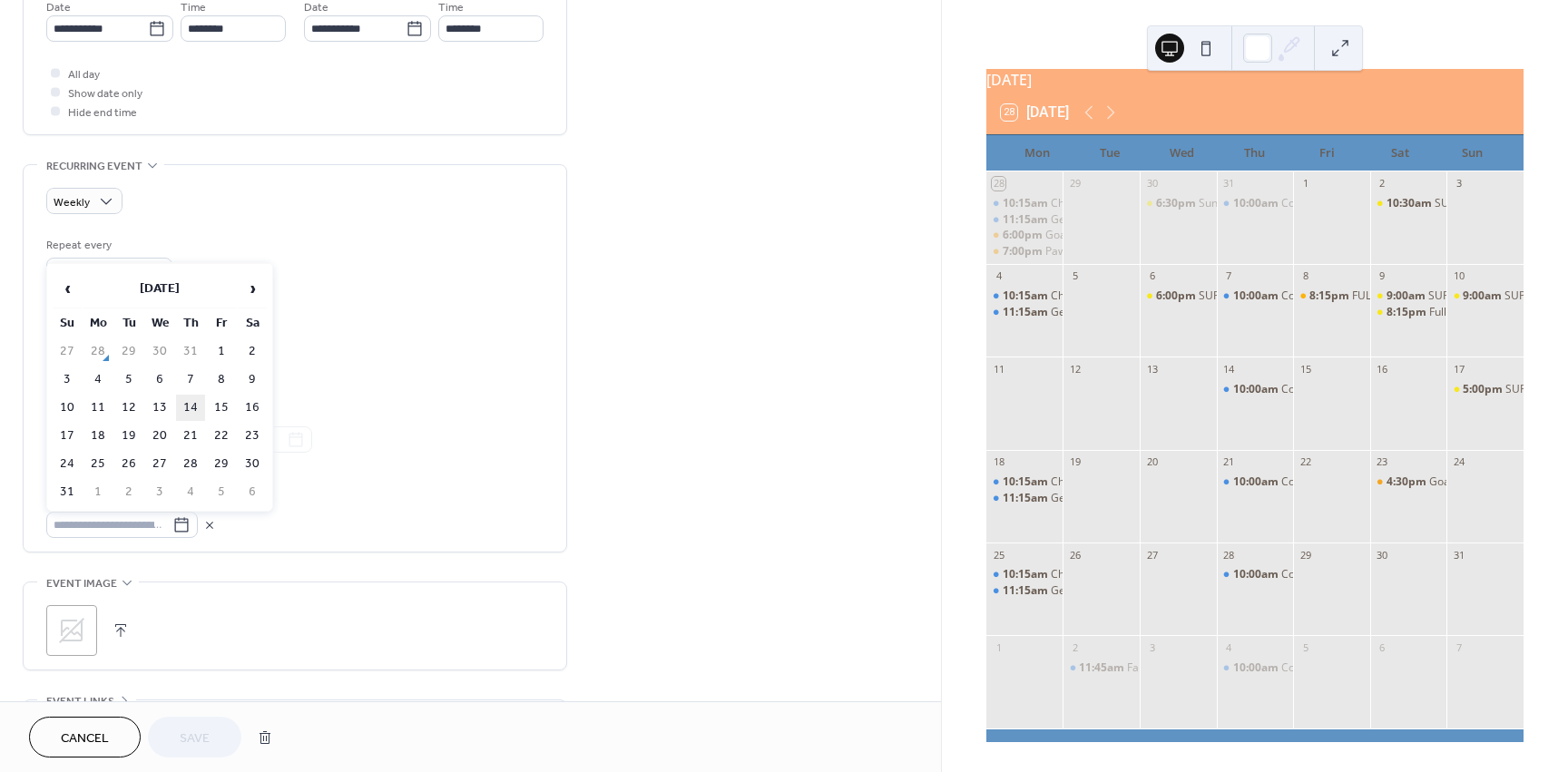 click on "14" at bounding box center (191, 407) 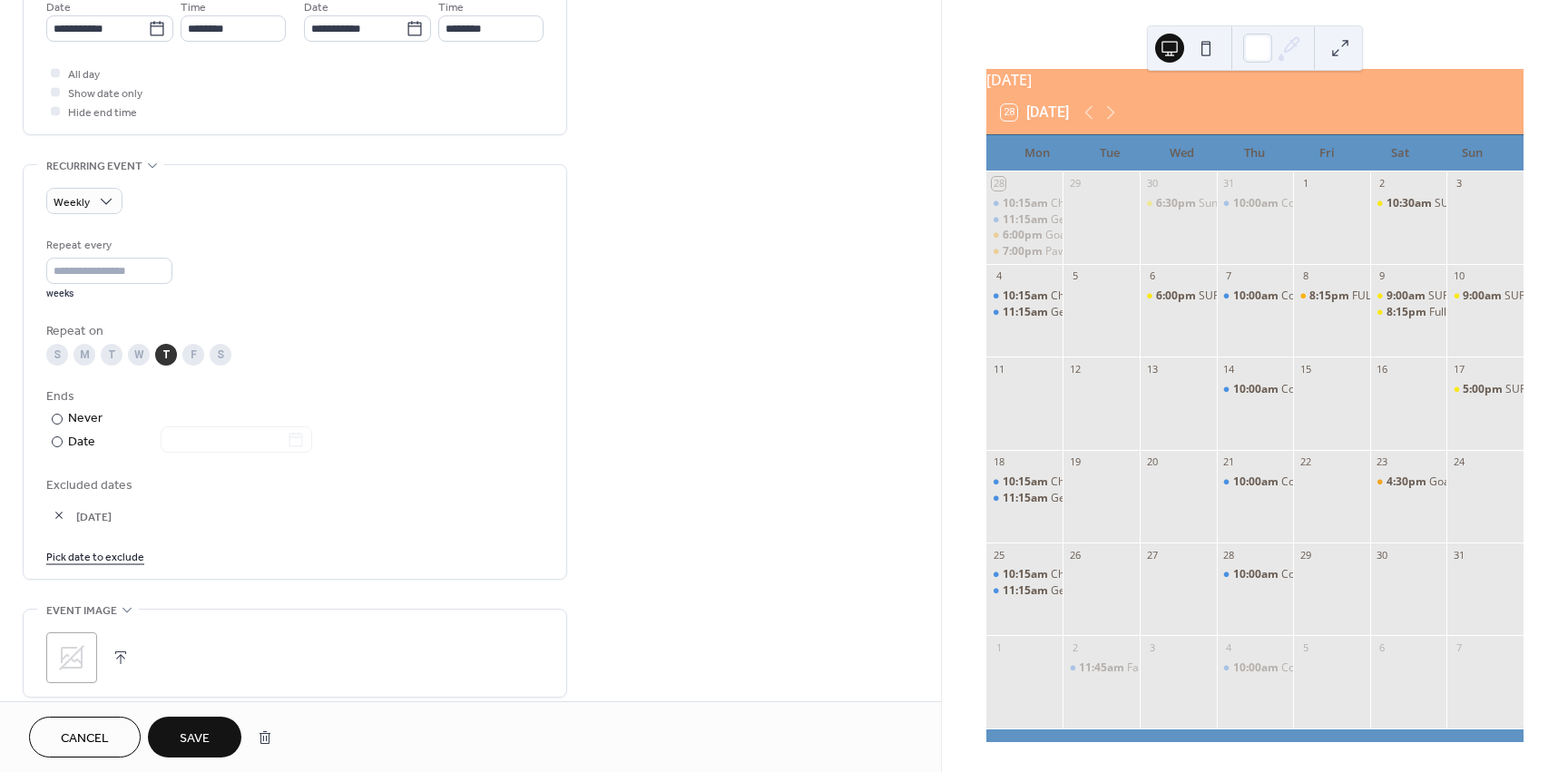click on "Save" at bounding box center (194, 738) 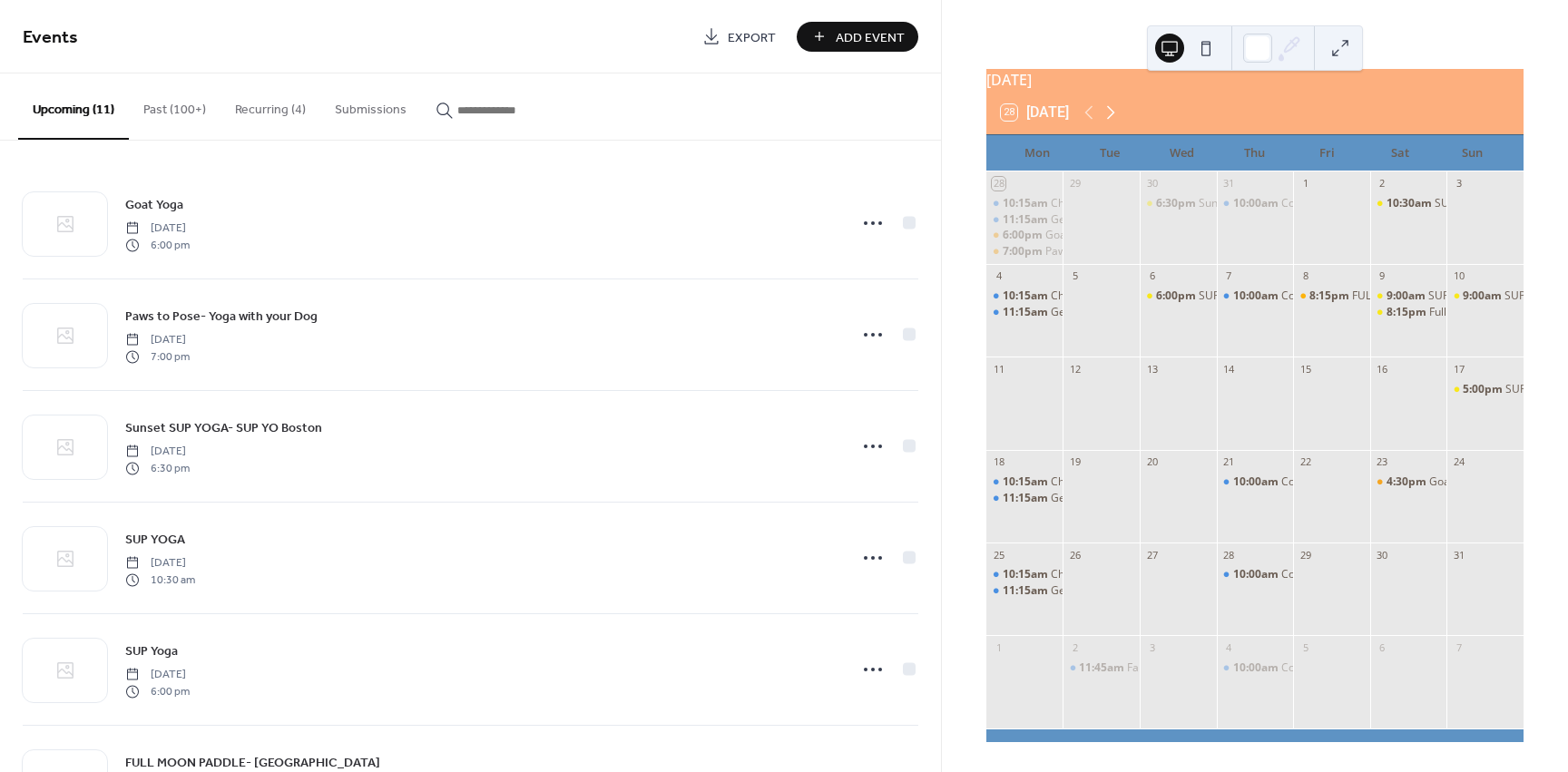 click 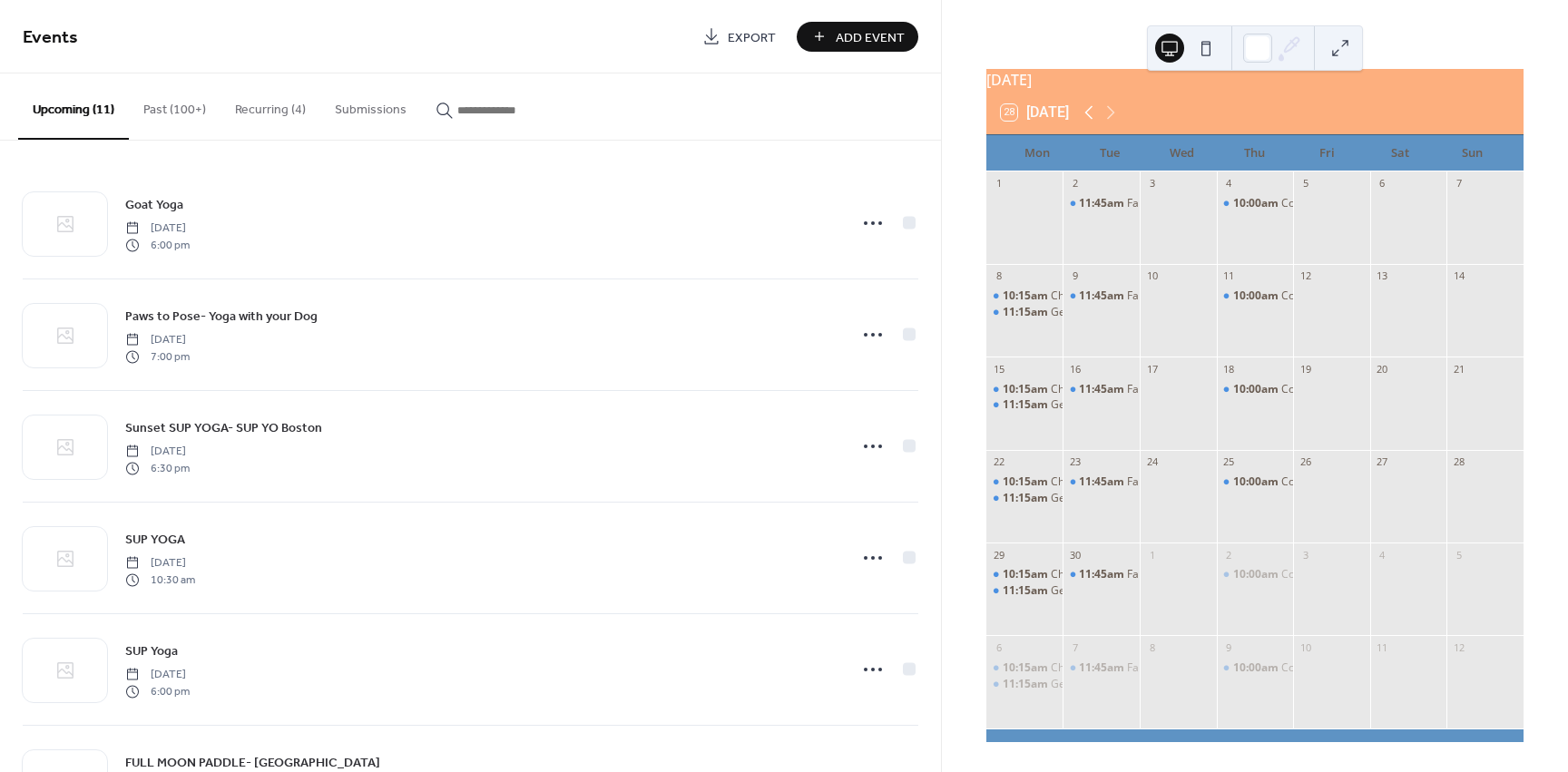 click 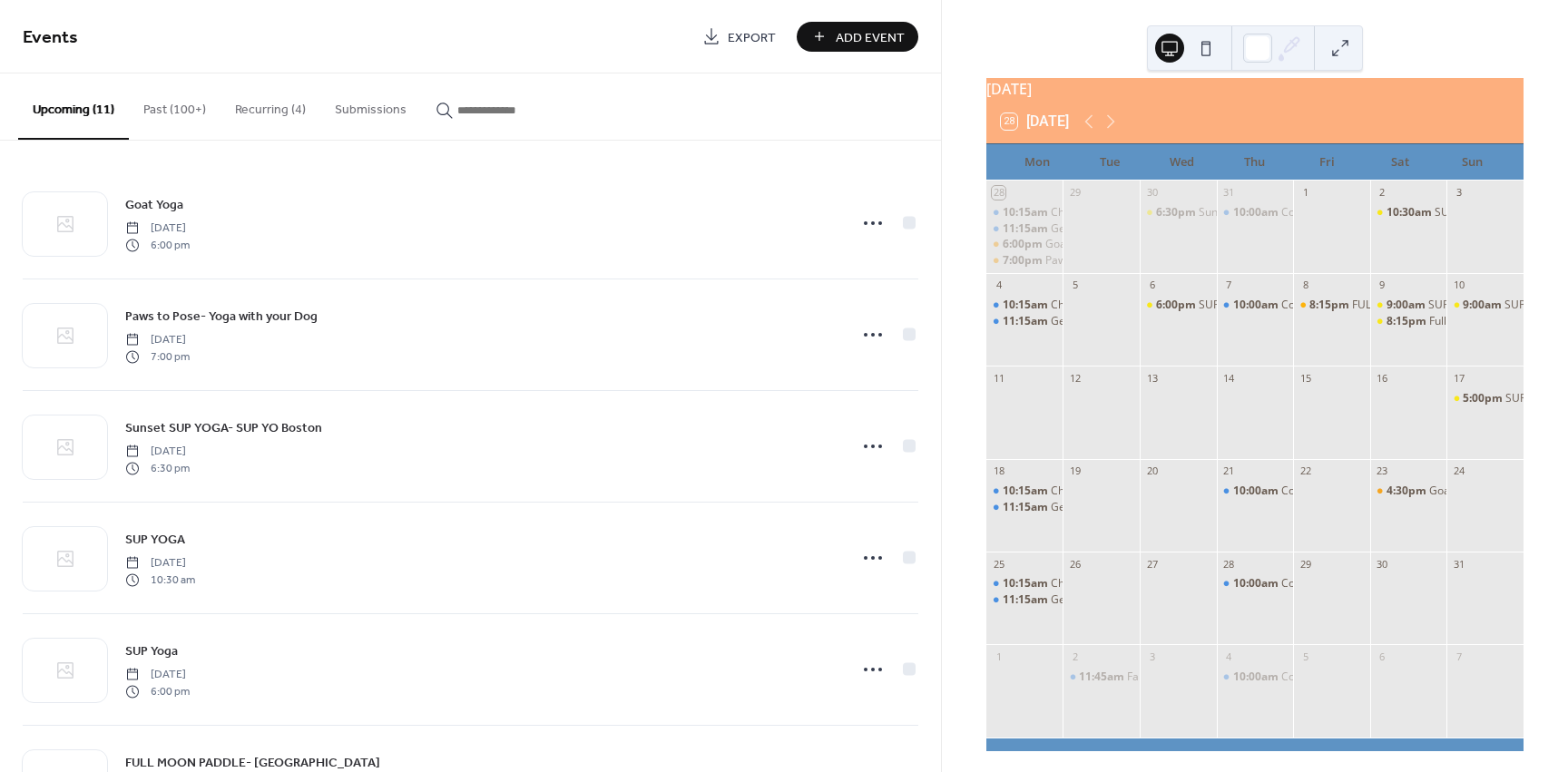 scroll, scrollTop: 0, scrollLeft: 0, axis: both 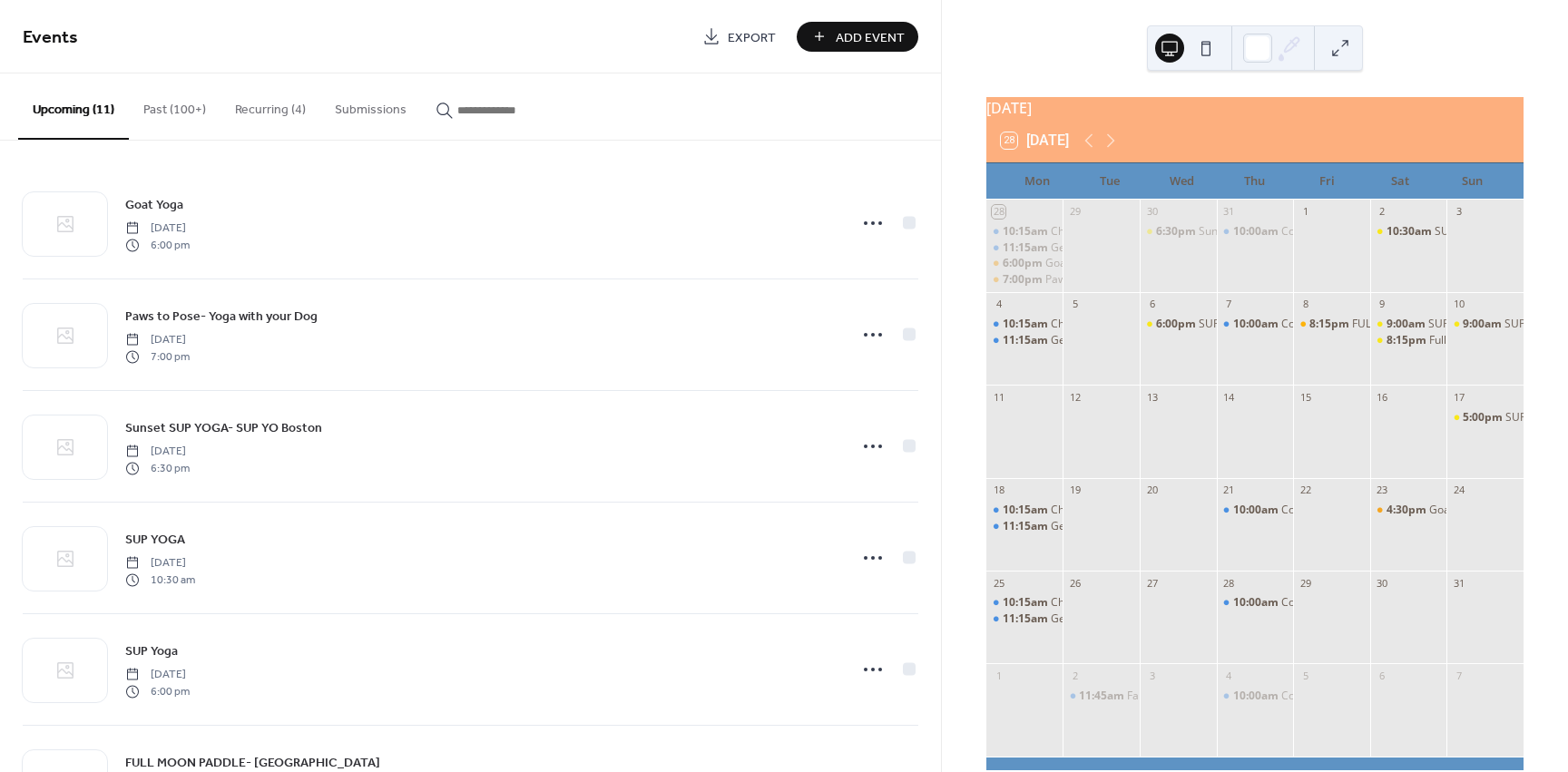 click on "Past (100+)" at bounding box center (174, 105) 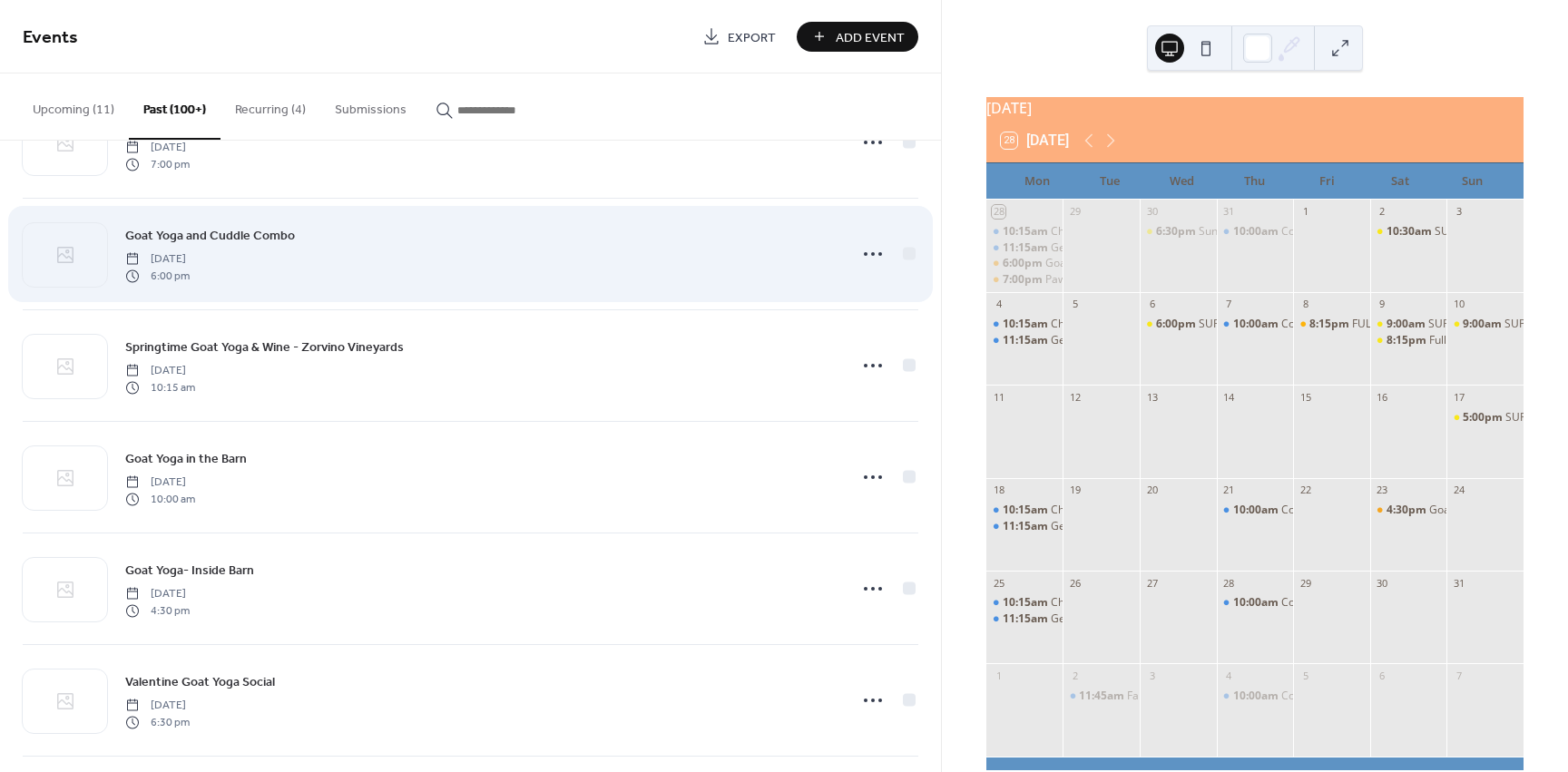 scroll, scrollTop: 2177, scrollLeft: 0, axis: vertical 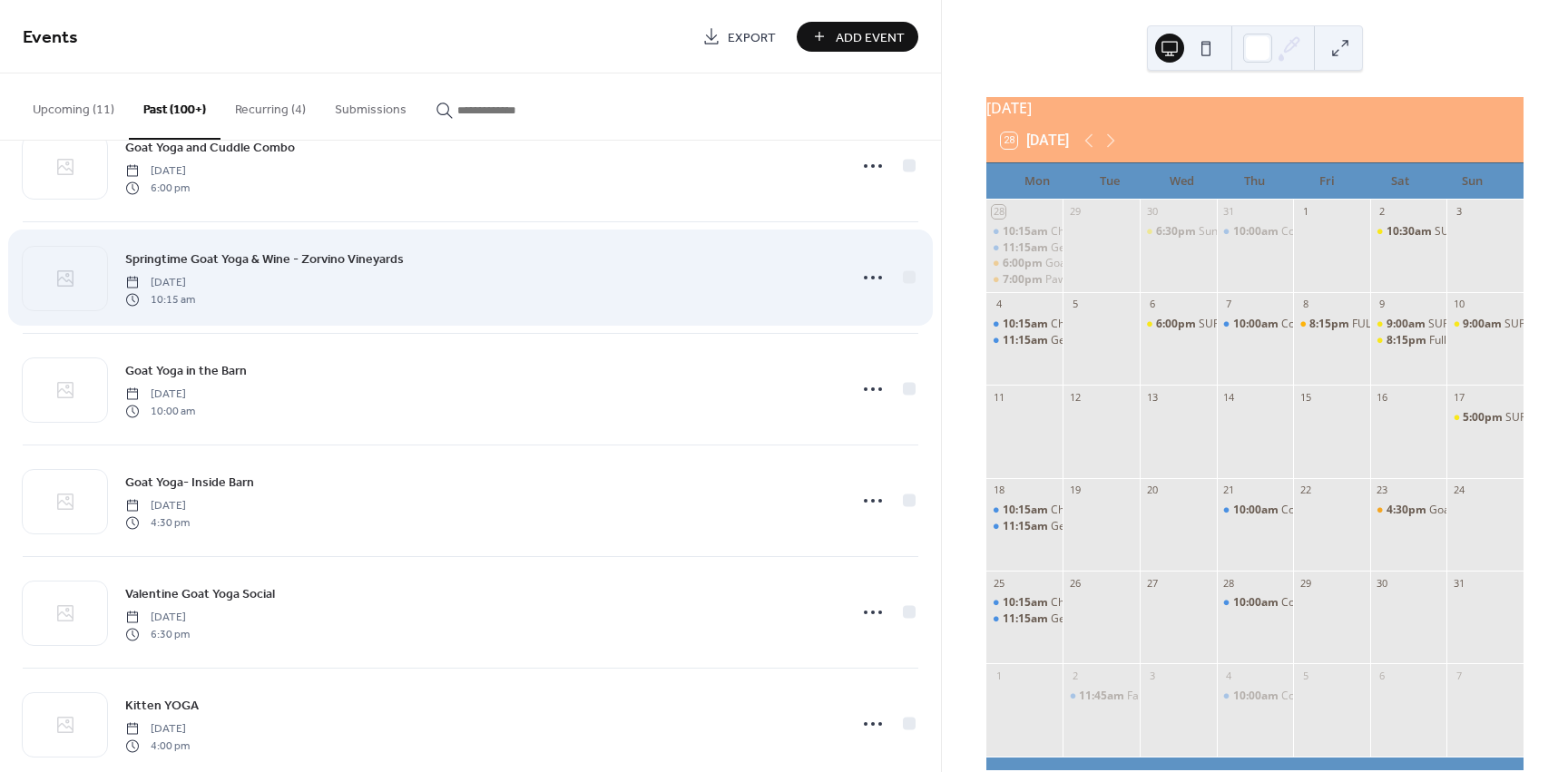 click on "Springtime Goat Yoga & Wine - Zorvino Vineyards" at bounding box center (264, 259) 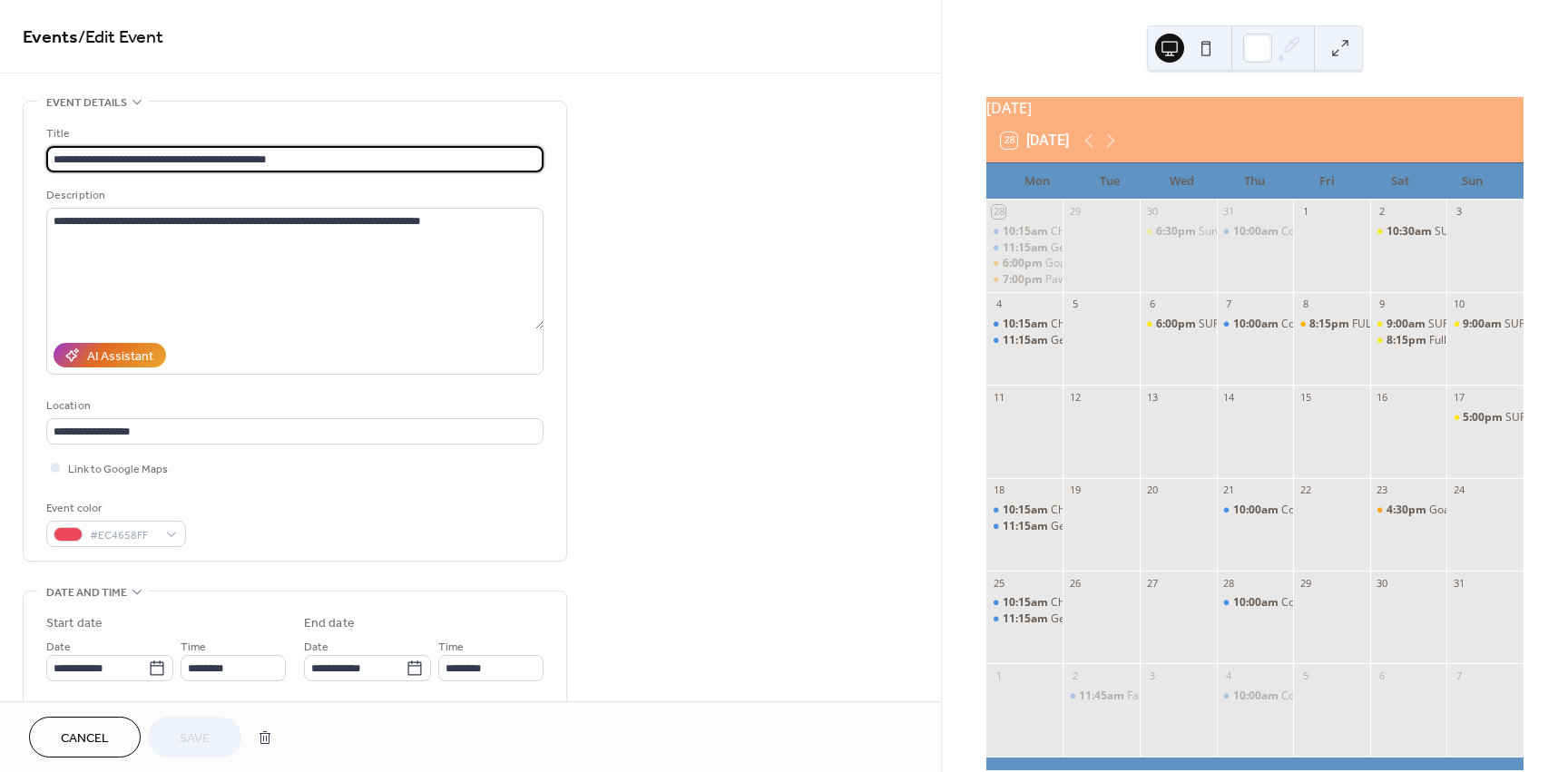 drag, startPoint x: 106, startPoint y: 159, endPoint x: 63, endPoint y: 162, distance: 43.104524 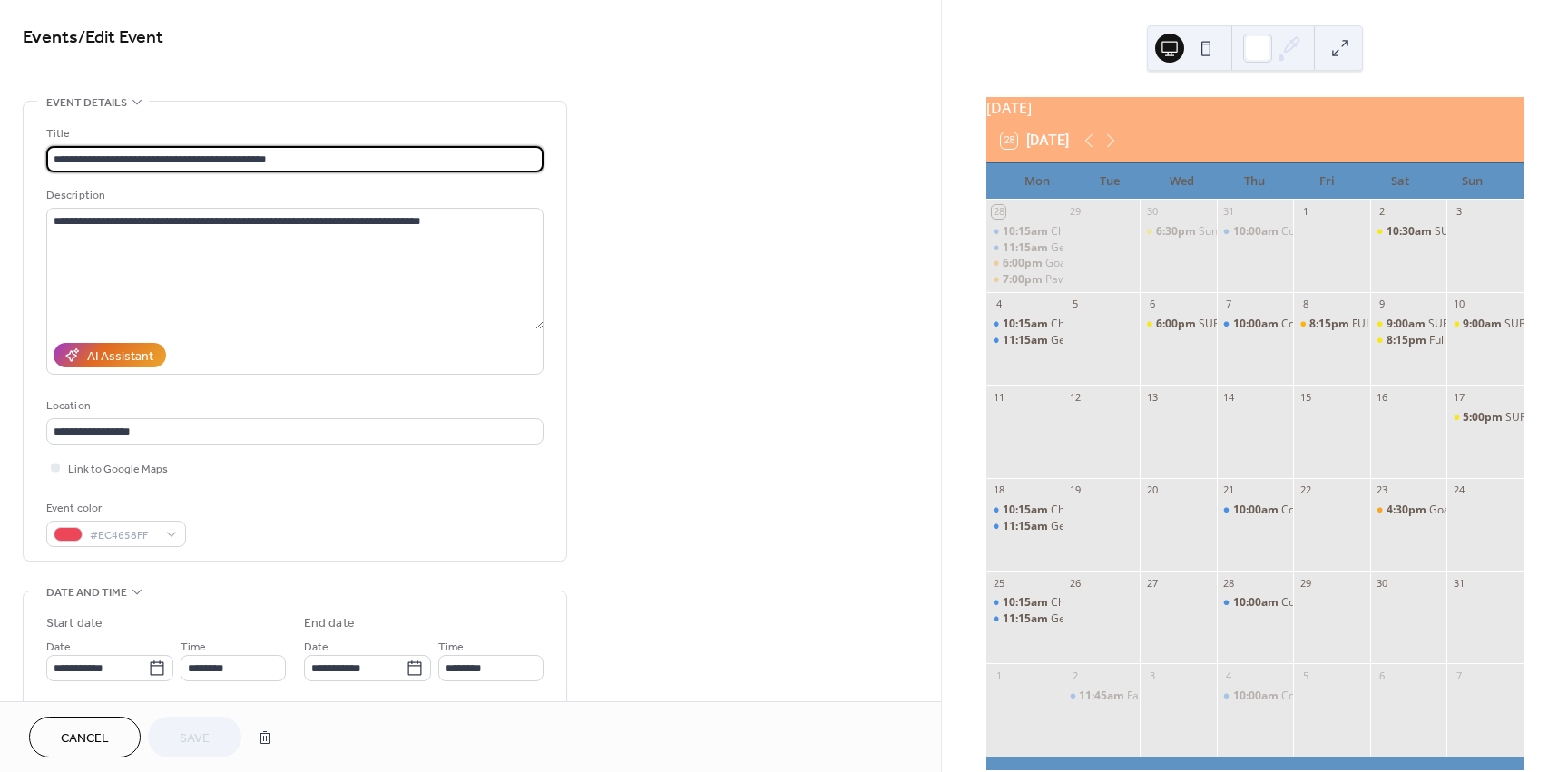 click on "**********" at bounding box center (295, 159) 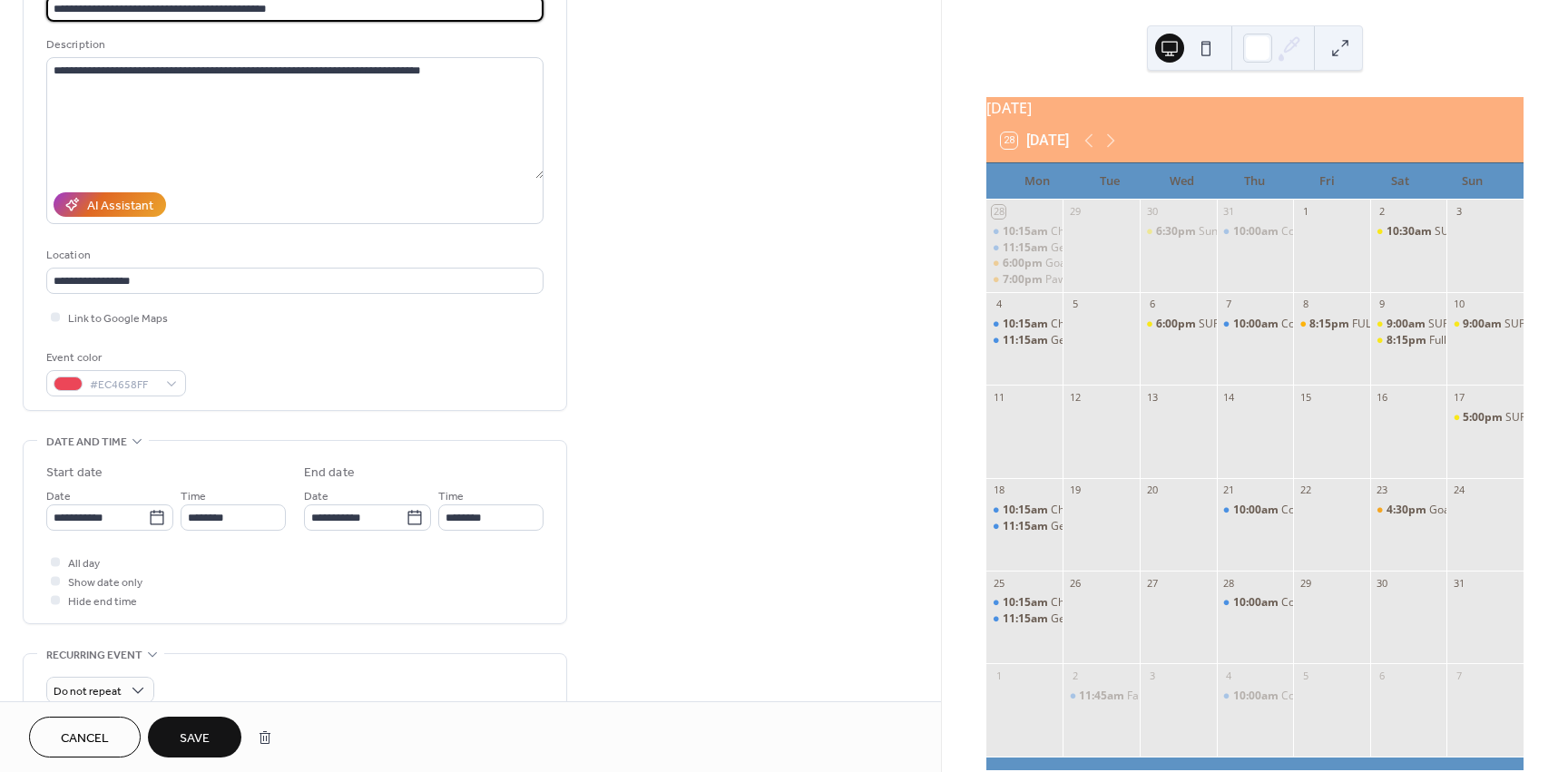 scroll, scrollTop: 142, scrollLeft: 0, axis: vertical 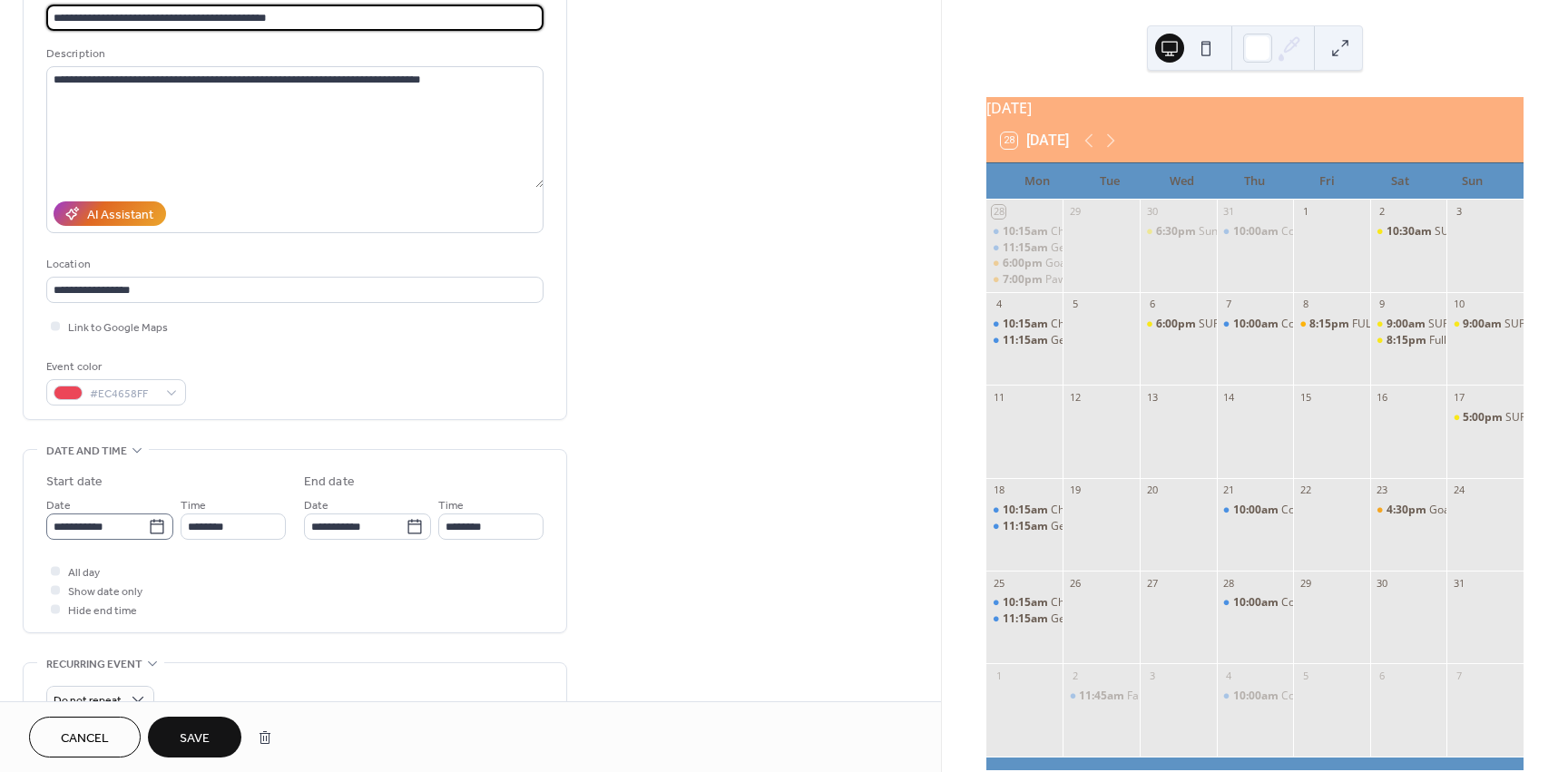 type on "**********" 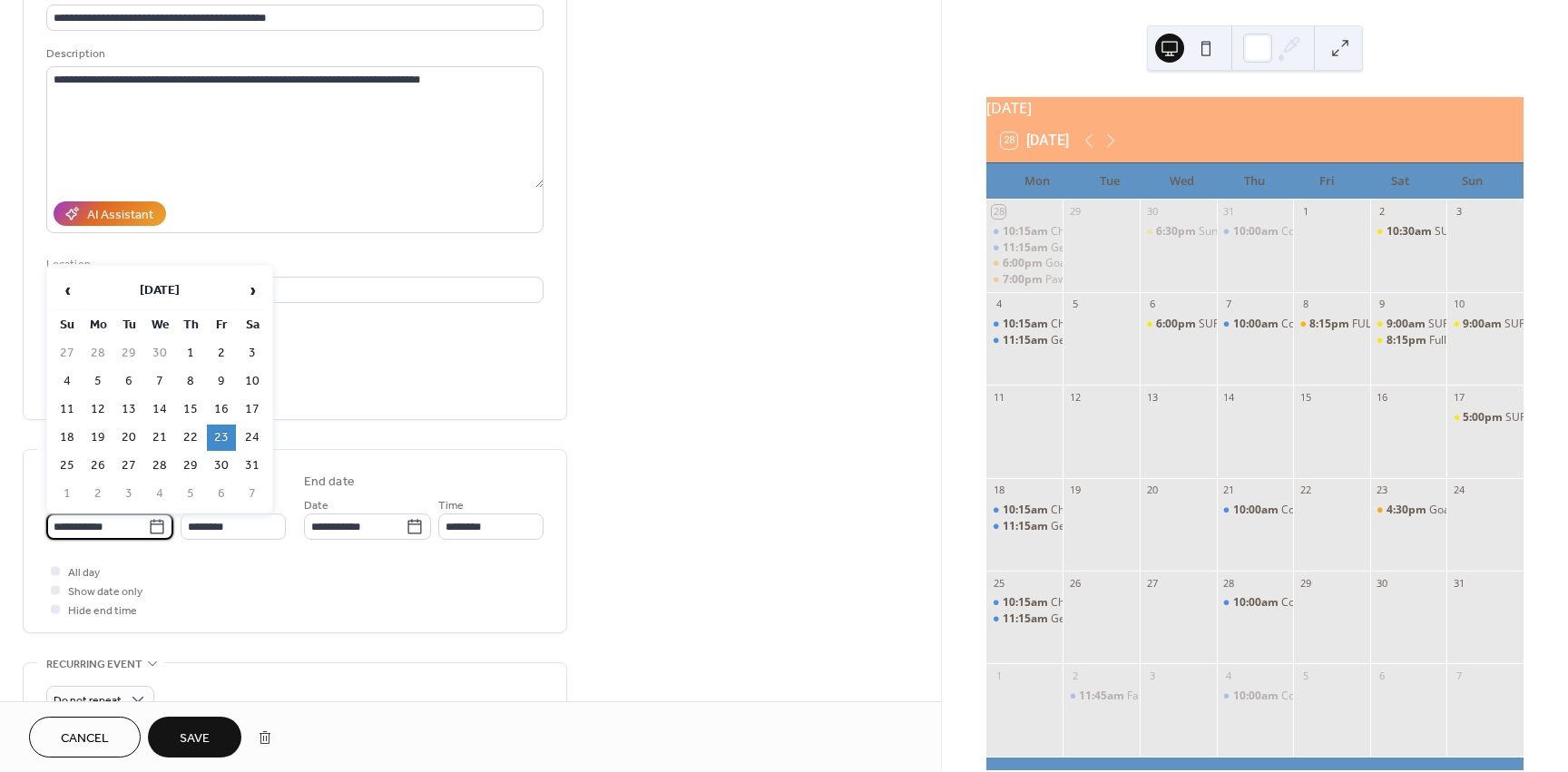 click on "**********" at bounding box center (97, 526) 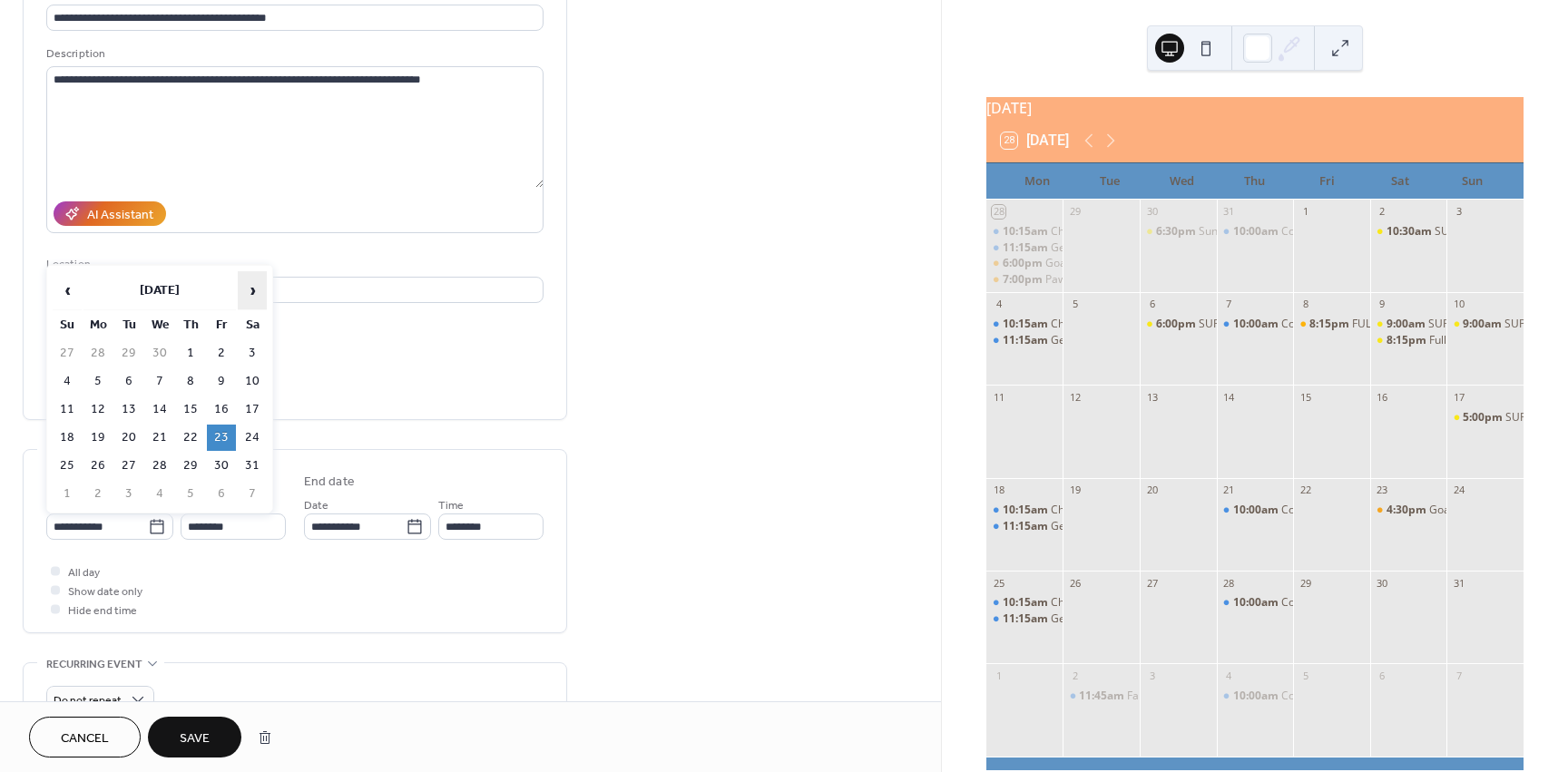 click on "›" at bounding box center [252, 290] 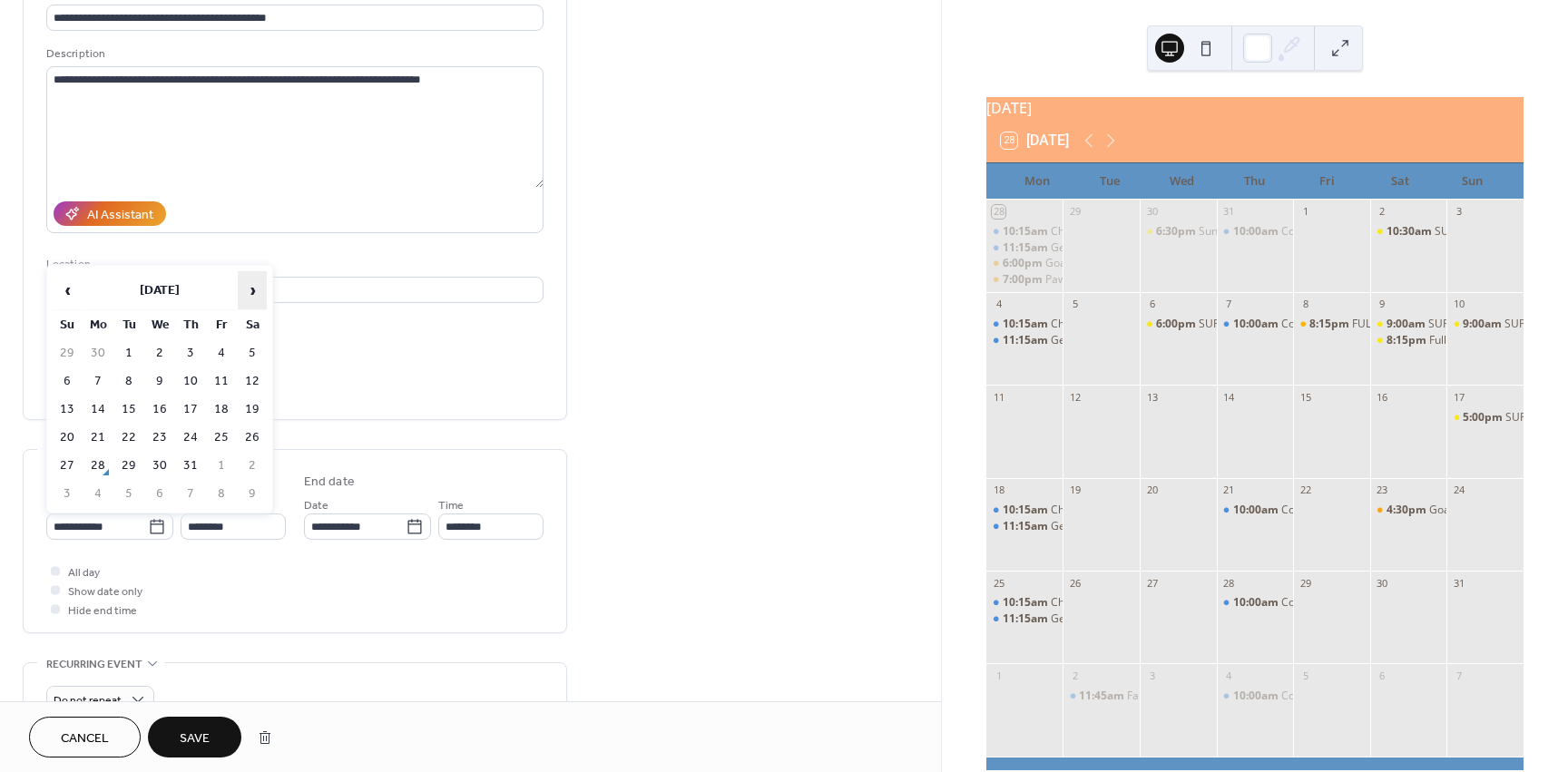 click on "›" at bounding box center [252, 290] 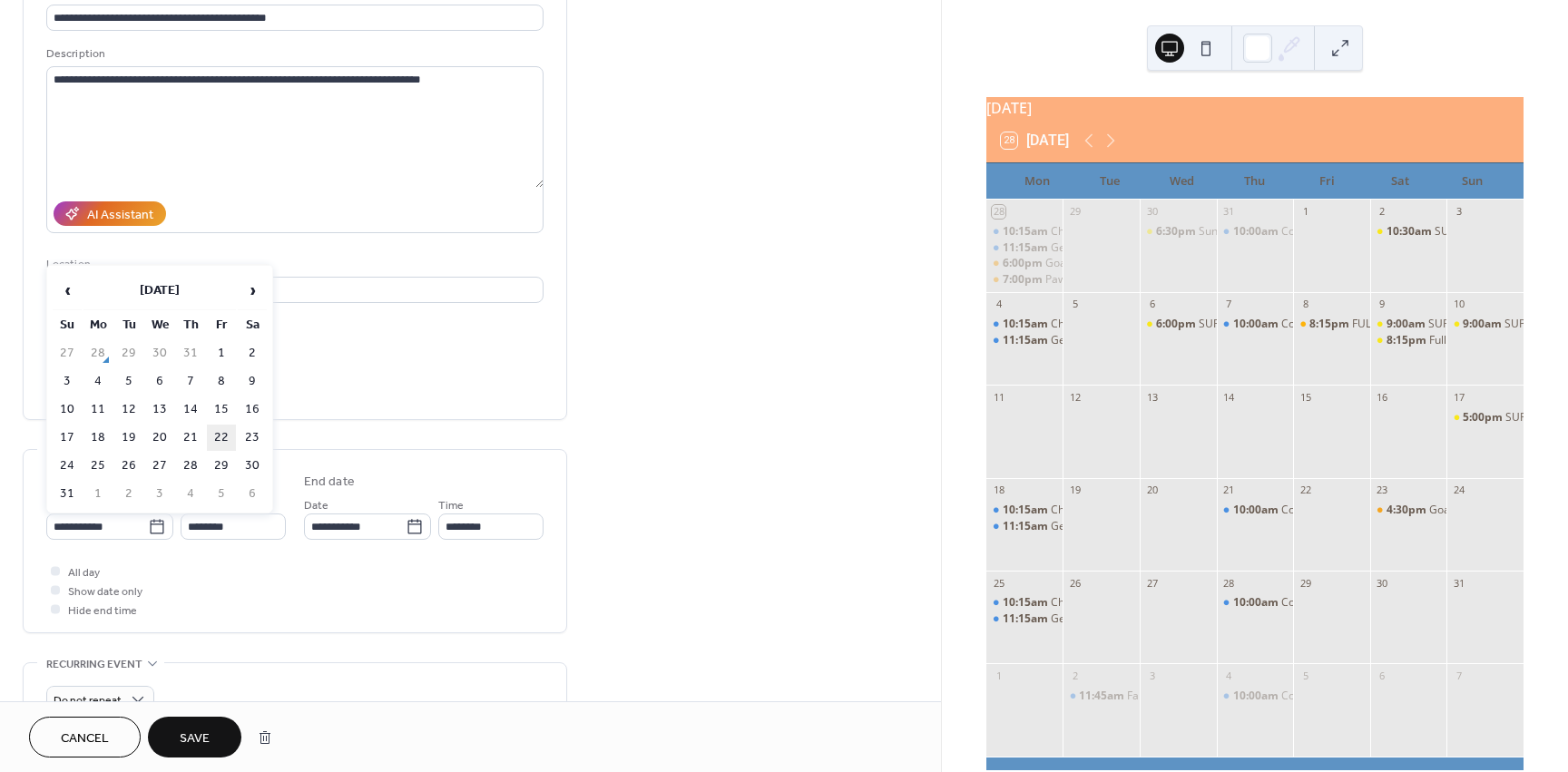 click on "22" at bounding box center (221, 437) 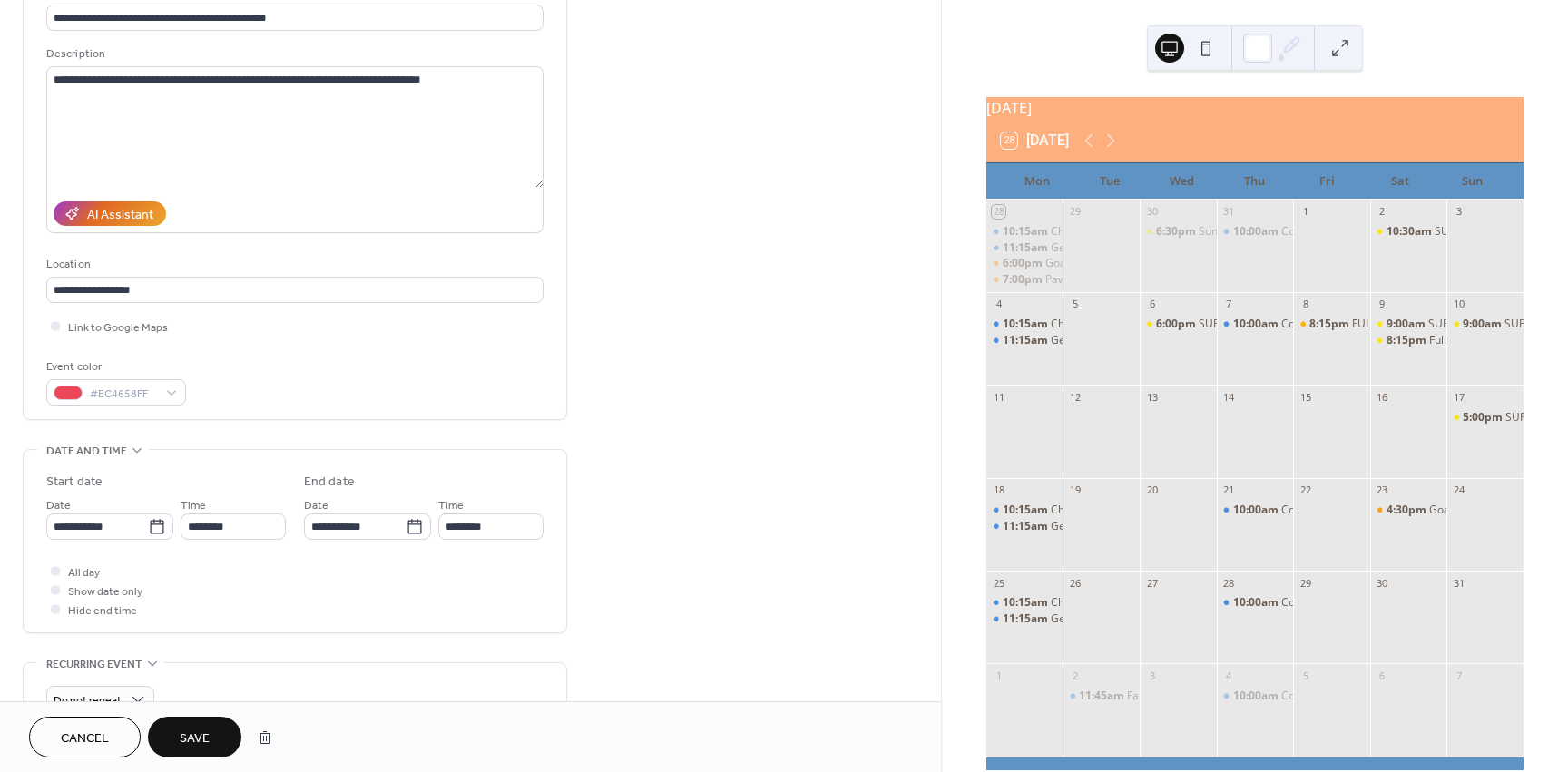 click on "Save" at bounding box center [194, 737] 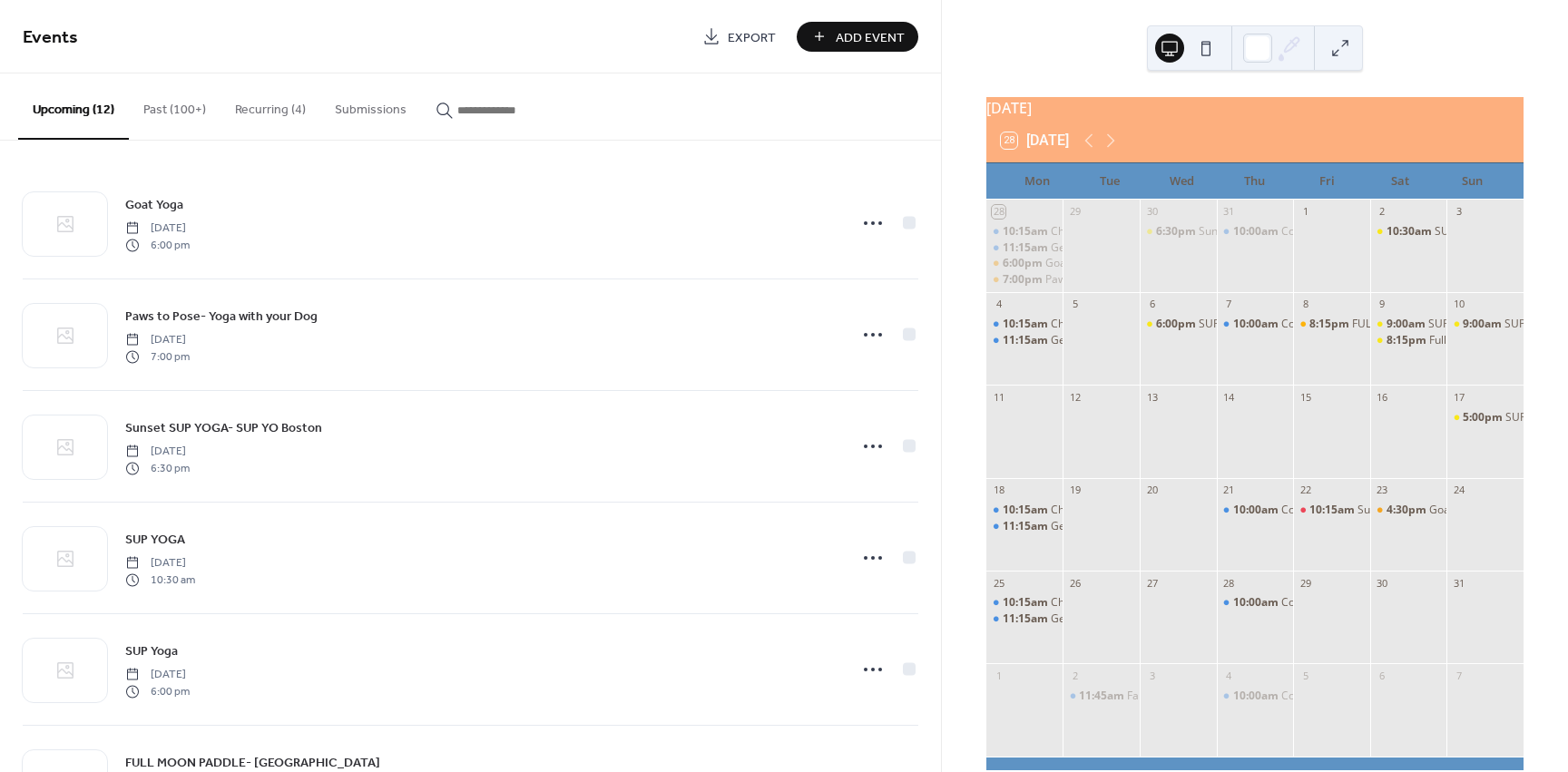 click on "Add Event" at bounding box center (870, 37) 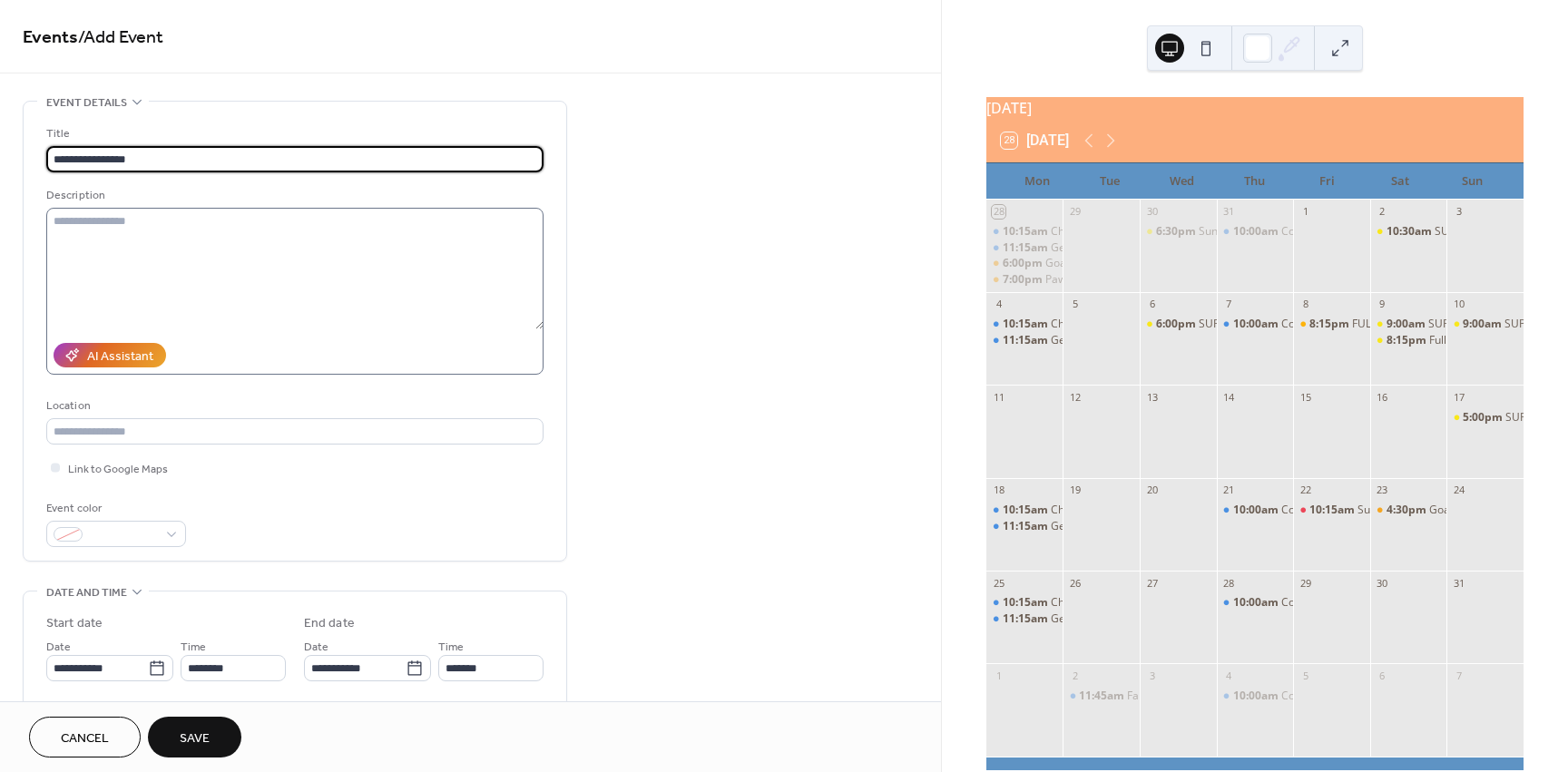type on "**********" 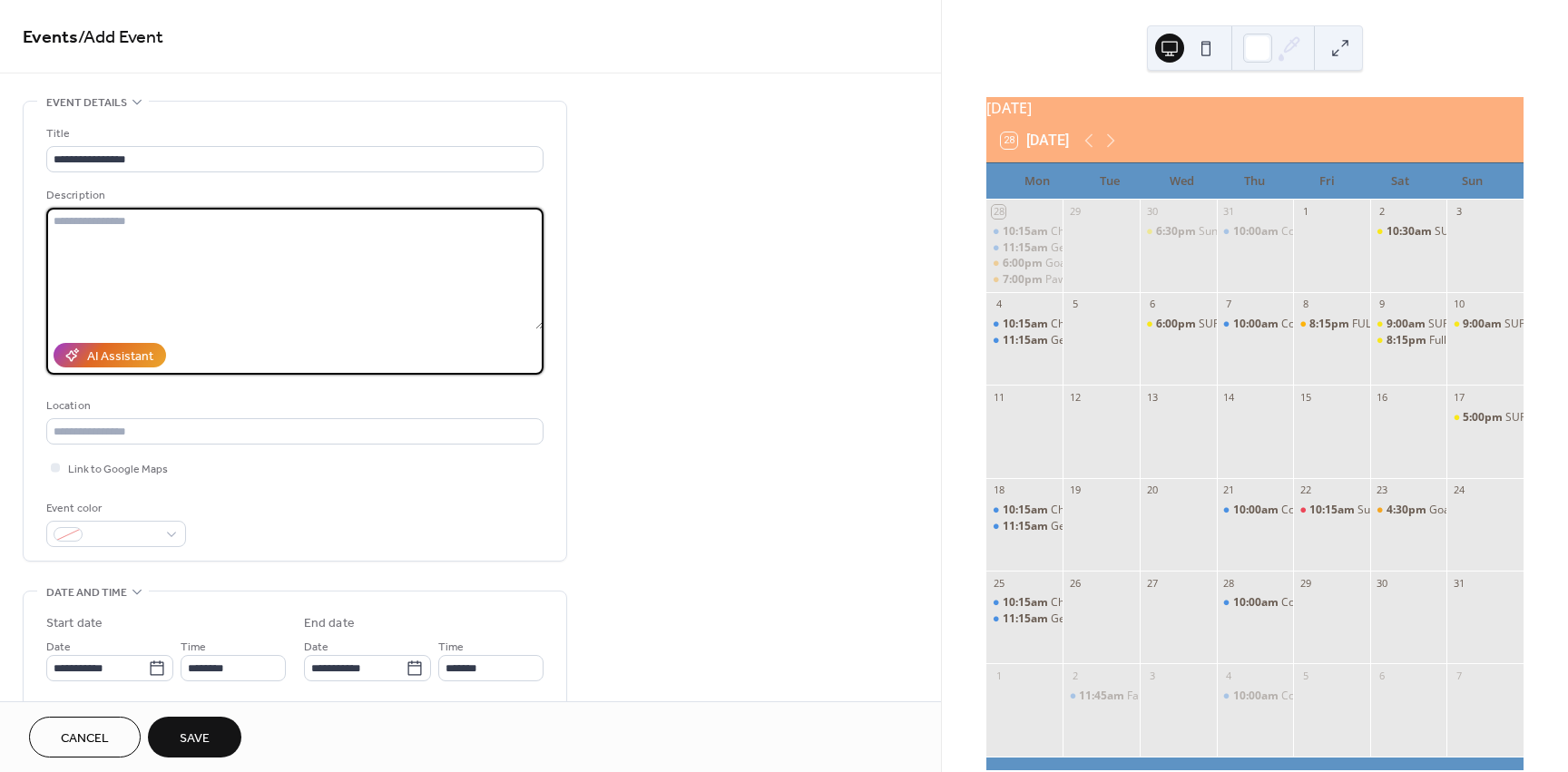 click at bounding box center [295, 269] 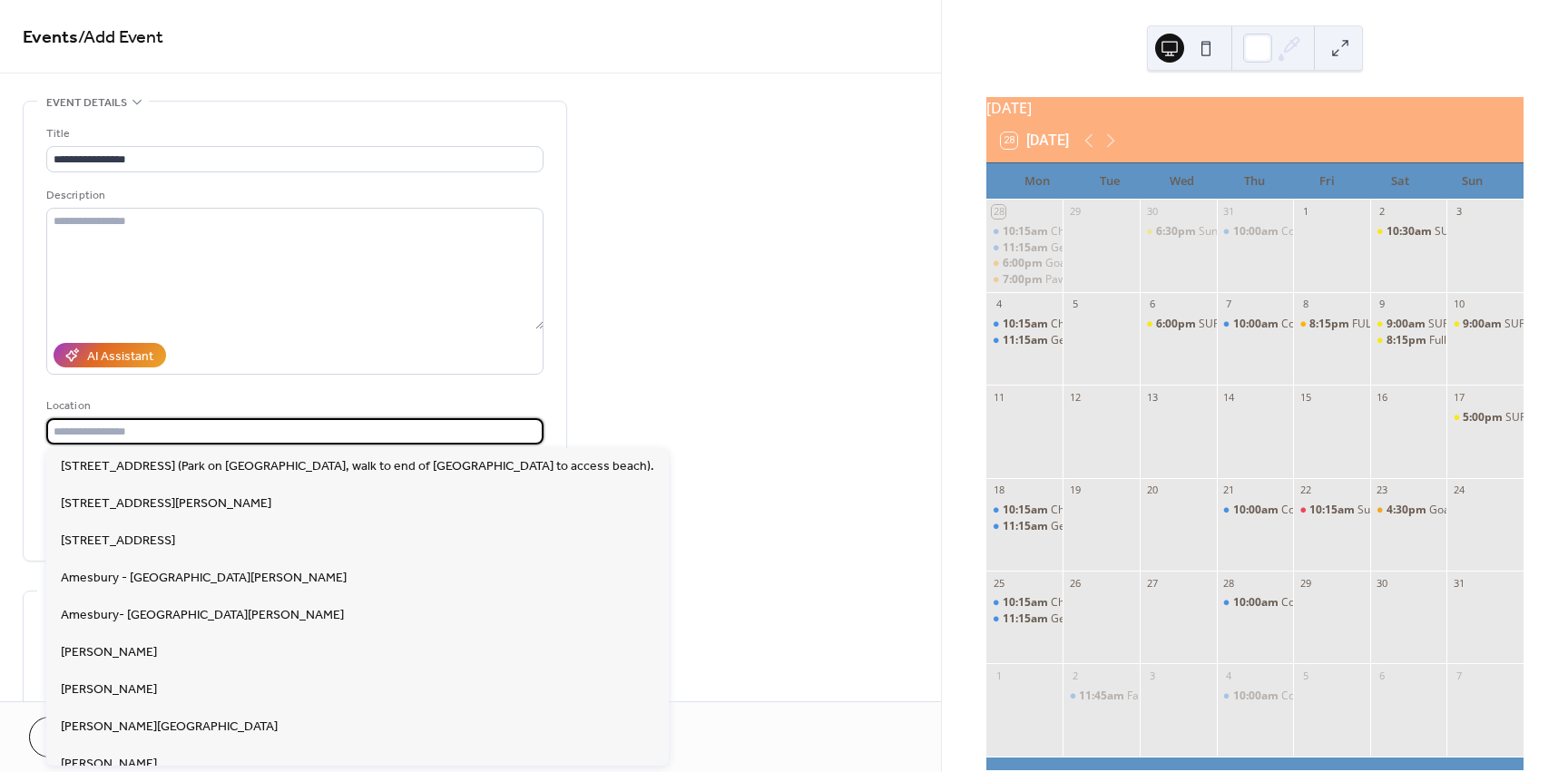 click at bounding box center [295, 431] 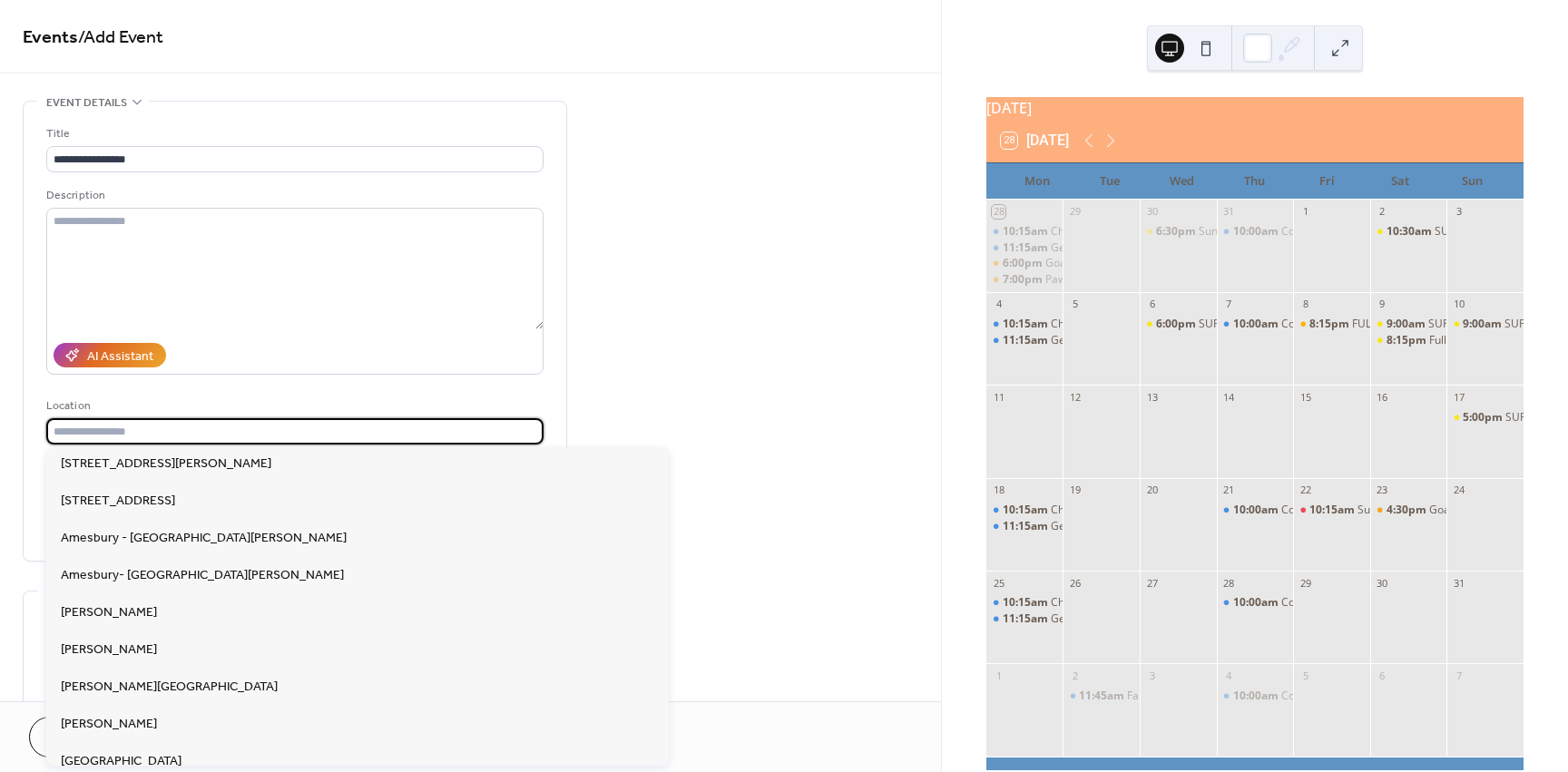 scroll, scrollTop: 272, scrollLeft: 0, axis: vertical 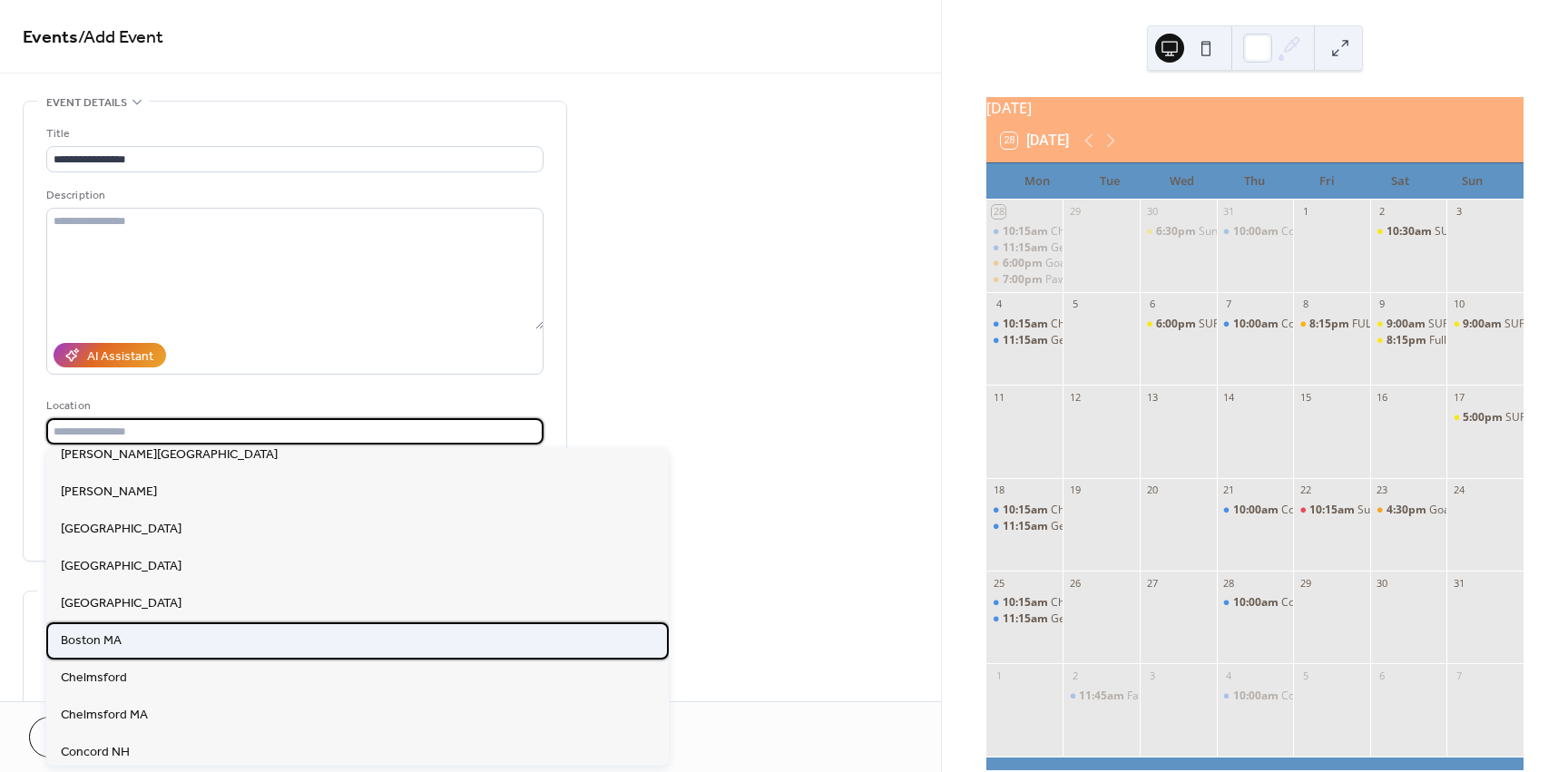 click on "Boston MA" at bounding box center [91, 640] 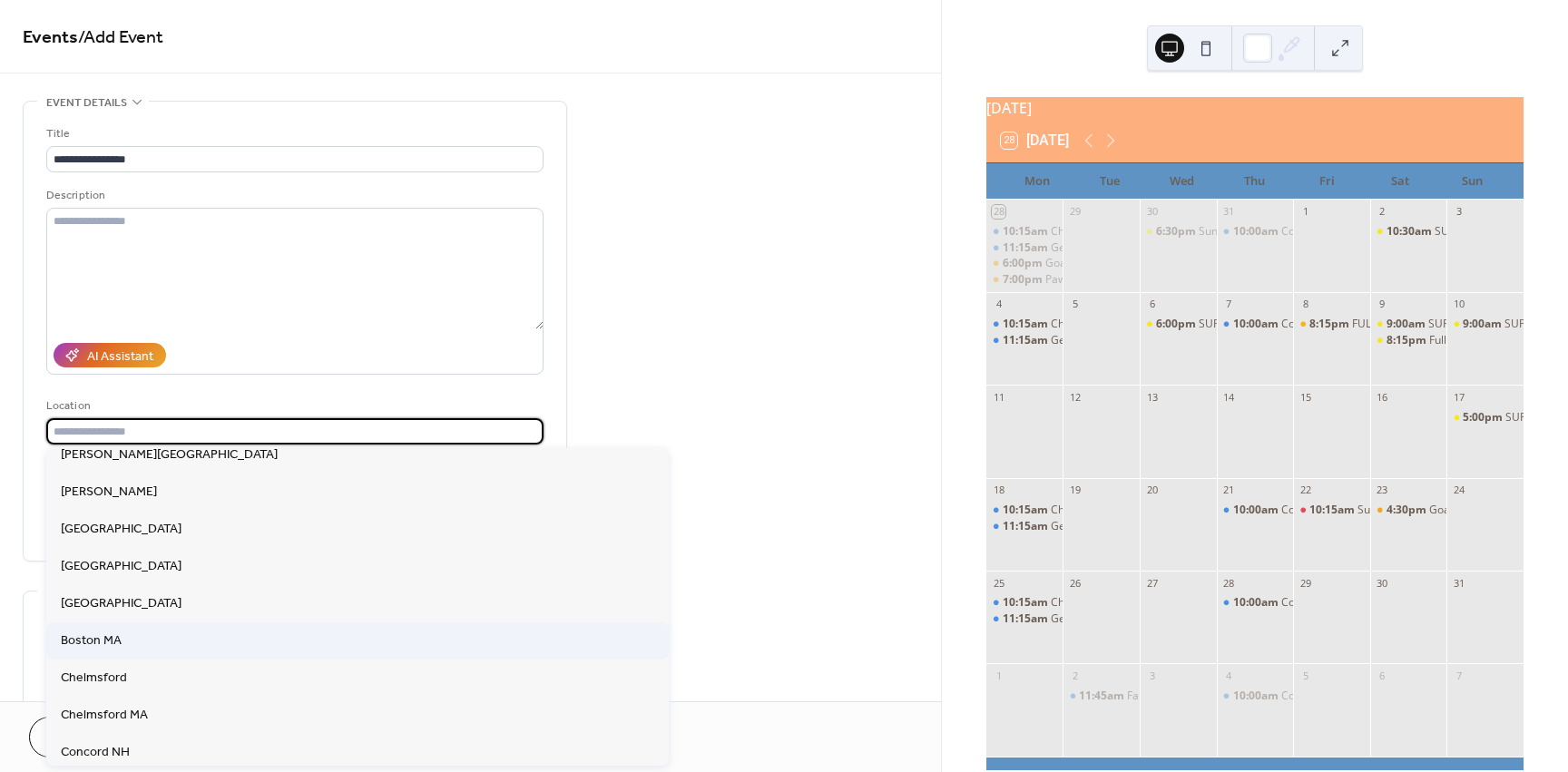 type on "*********" 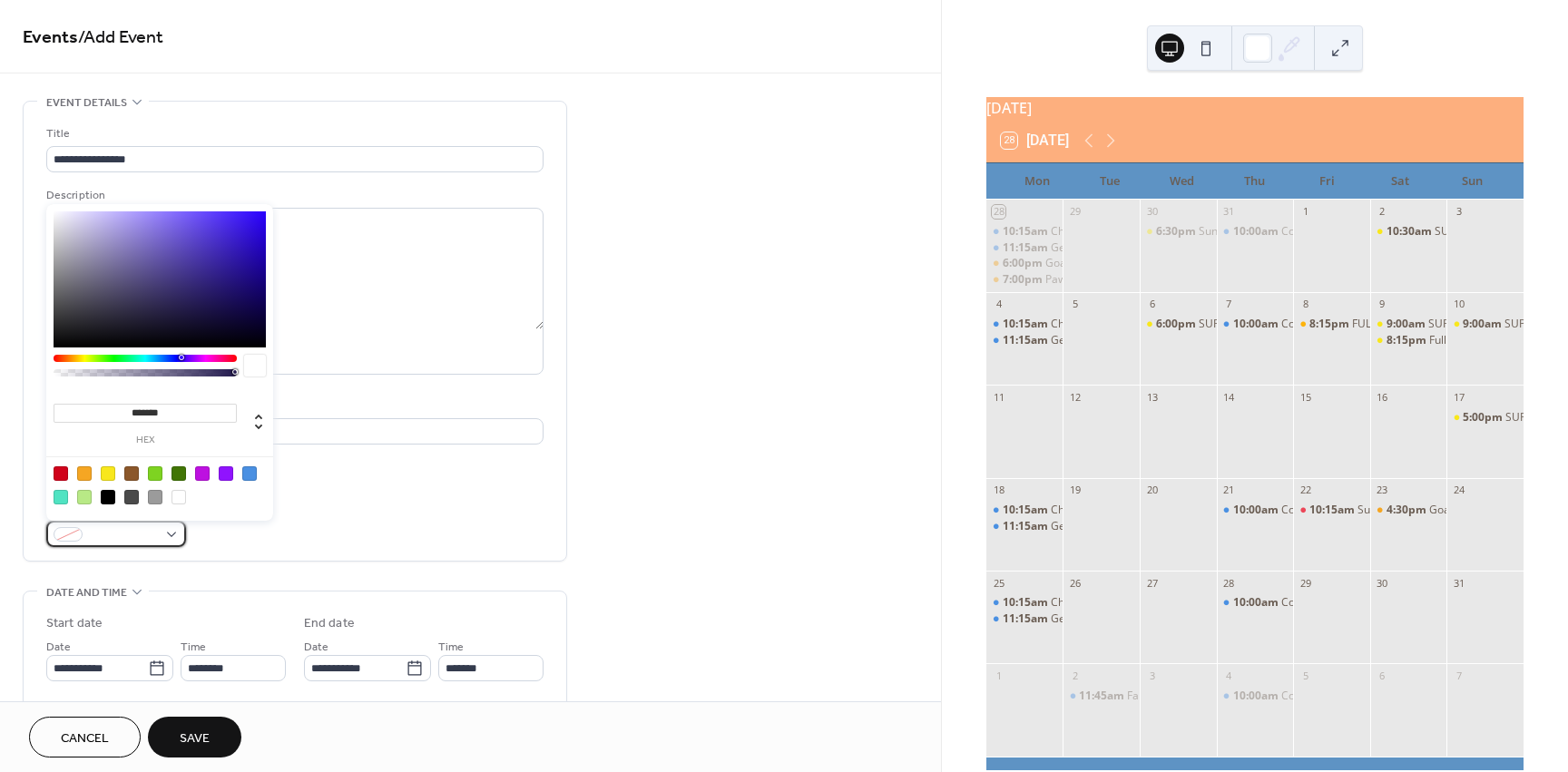 click at bounding box center [123, 535] 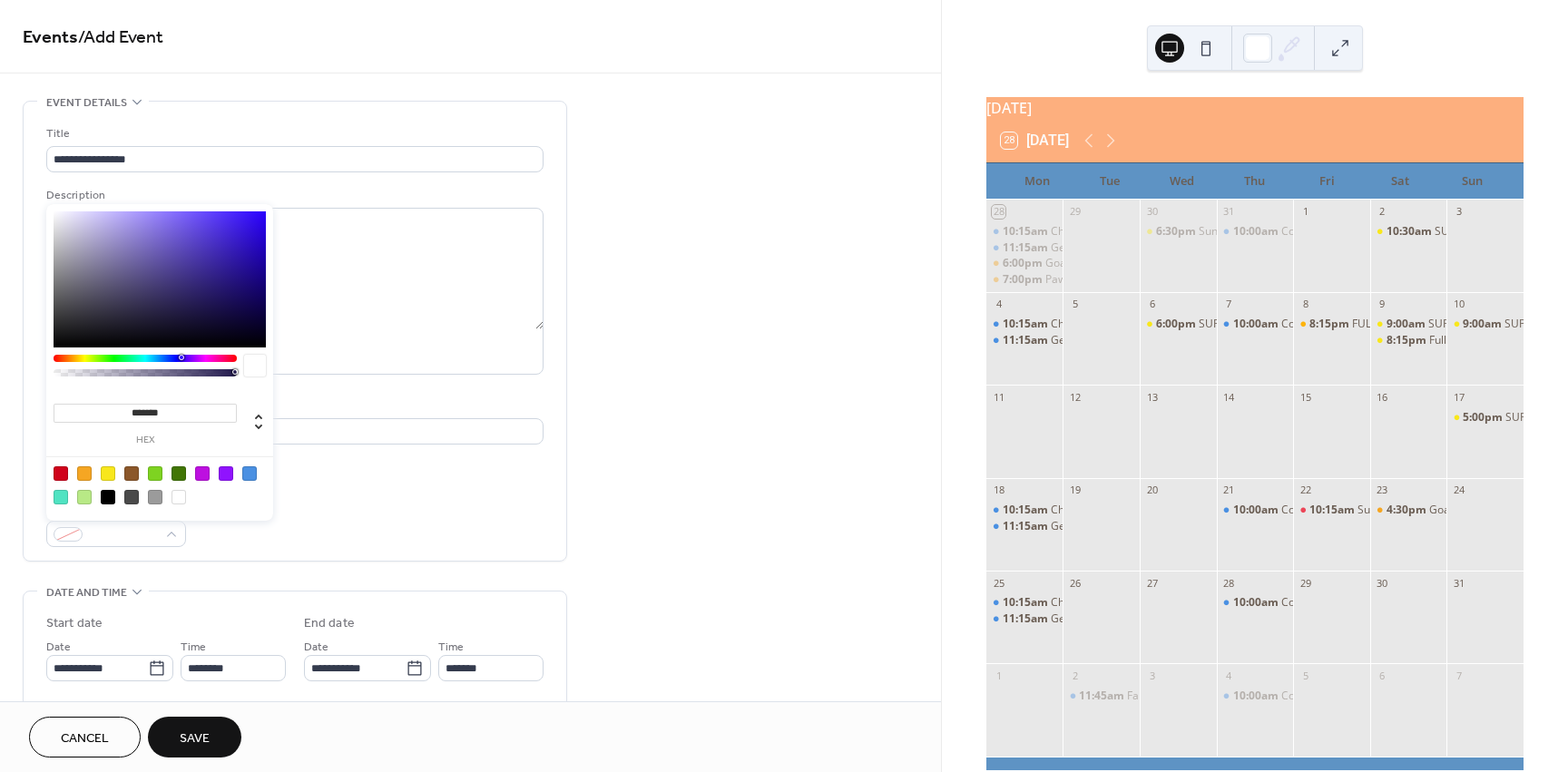 click at bounding box center [108, 474] 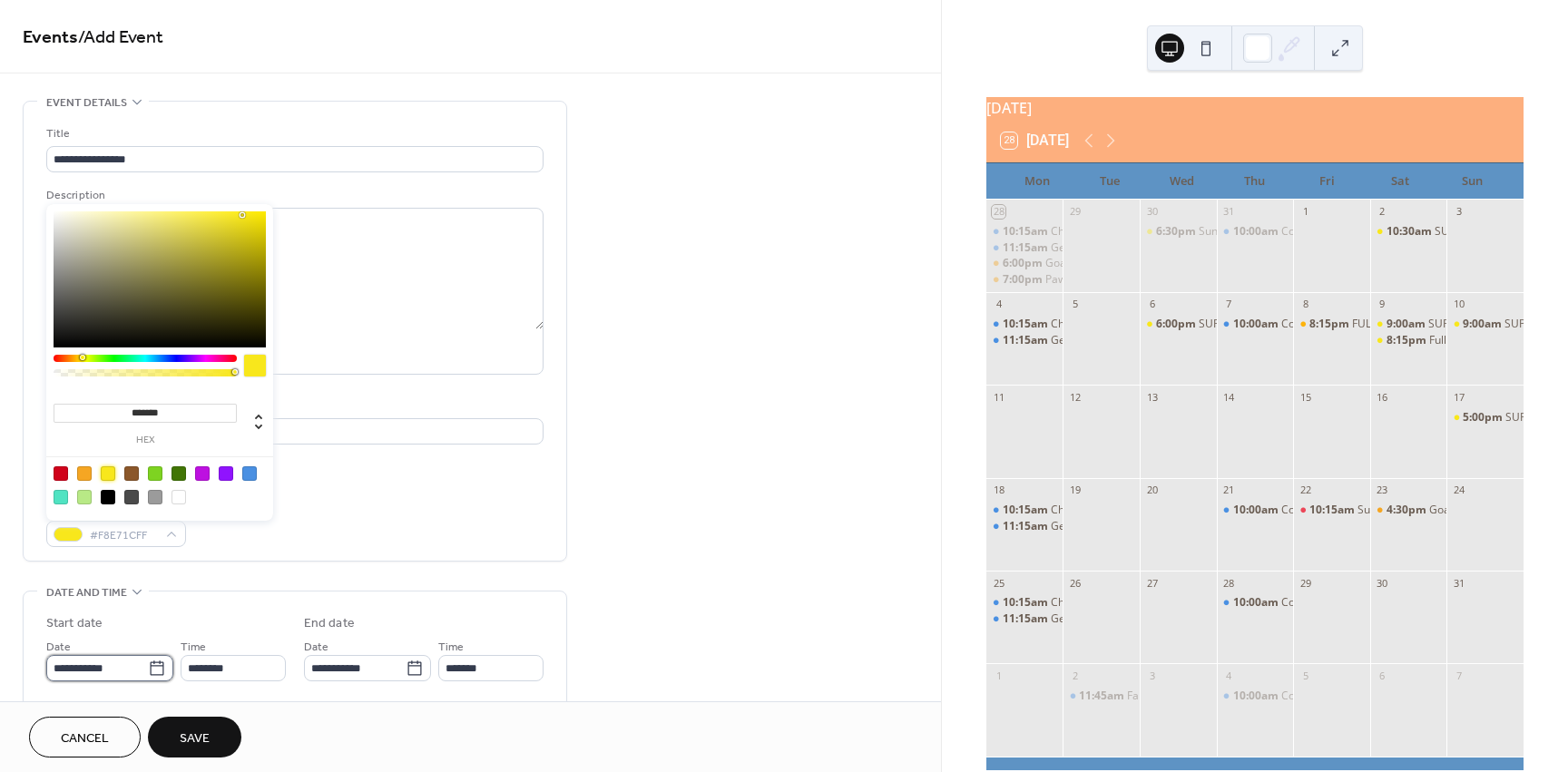 click on "**********" at bounding box center [97, 668] 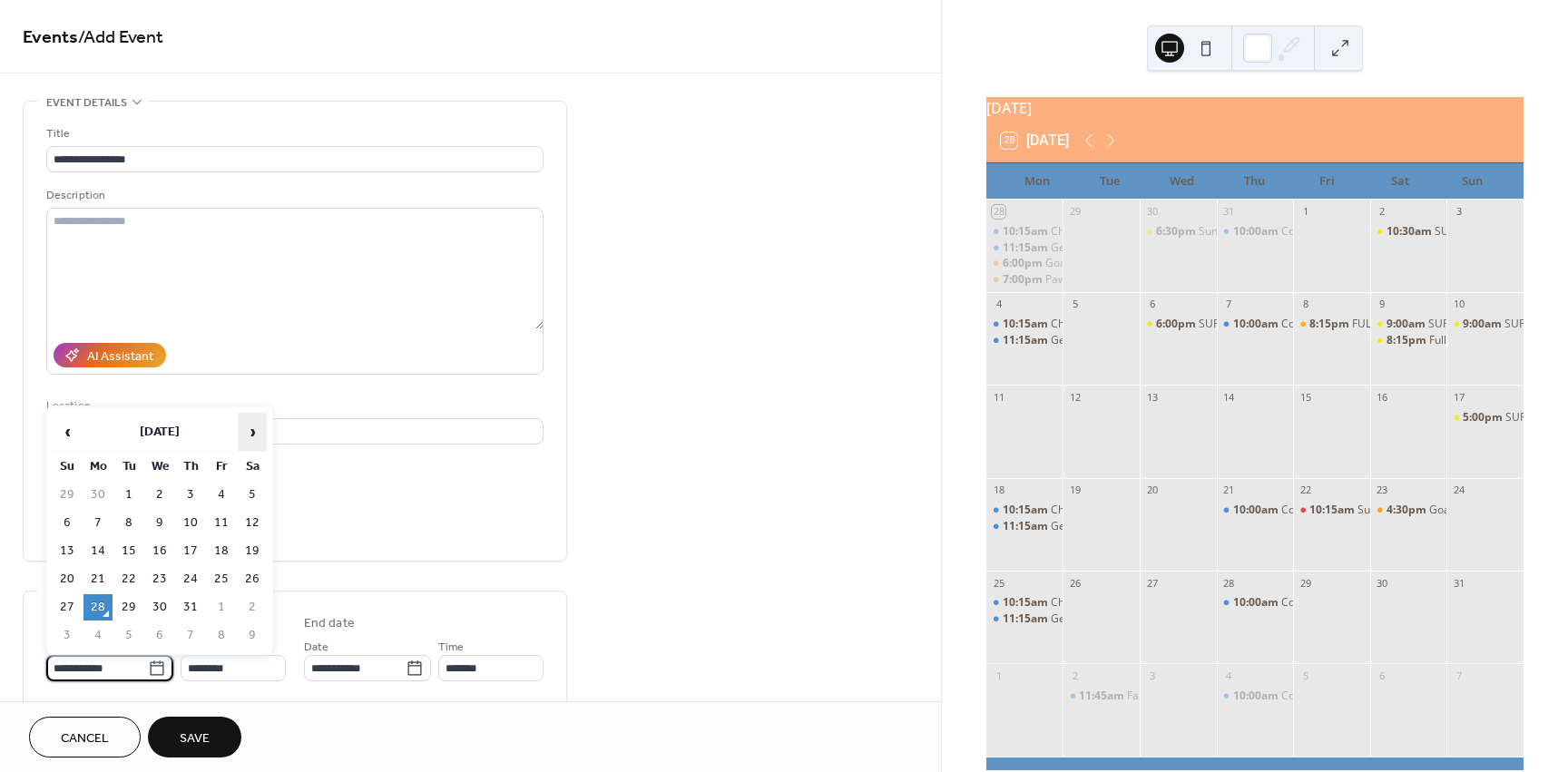click on "›" at bounding box center [252, 432] 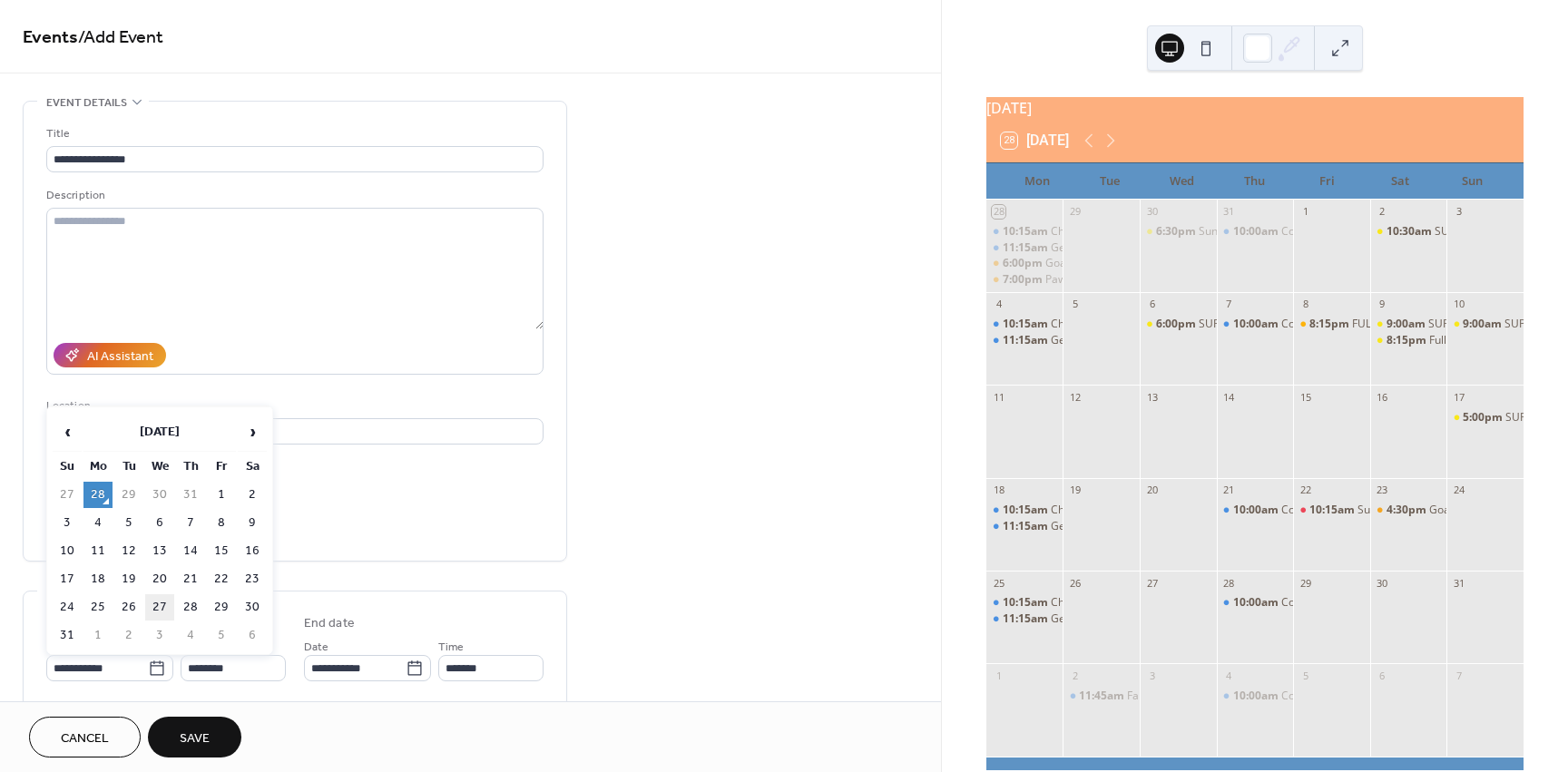 click on "27" at bounding box center [160, 607] 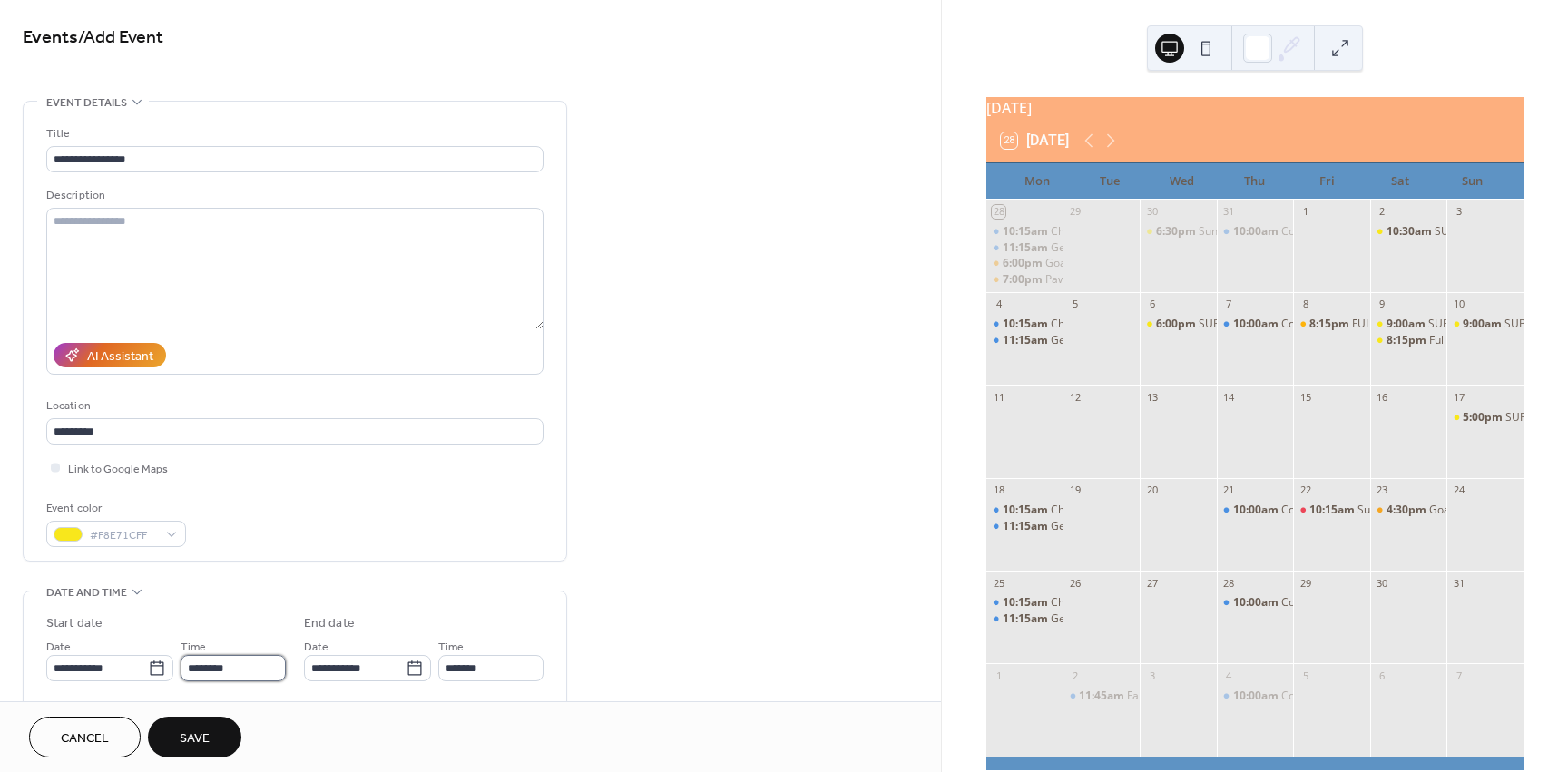 click on "********" at bounding box center [233, 668] 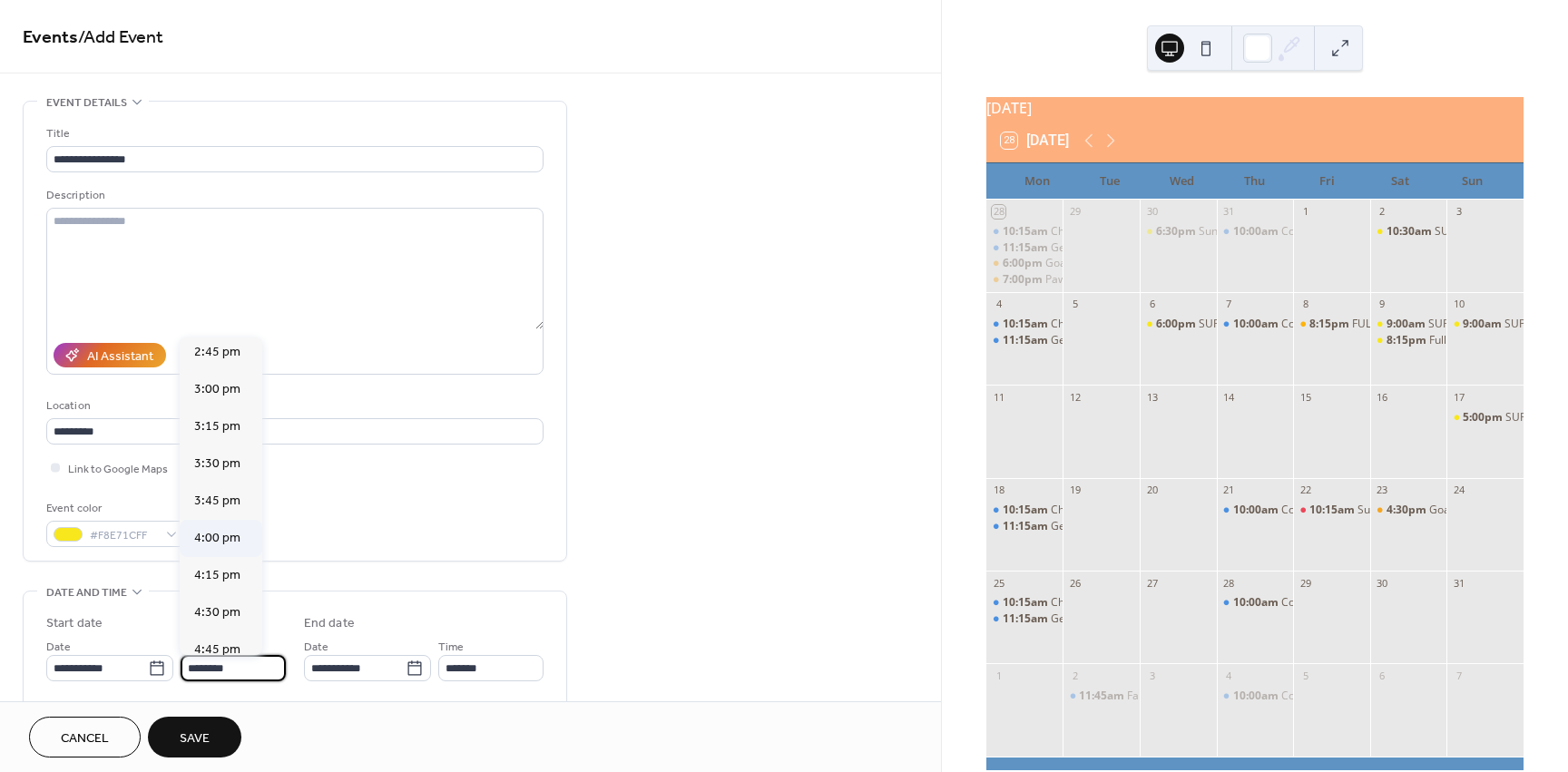 scroll, scrollTop: 2511, scrollLeft: 0, axis: vertical 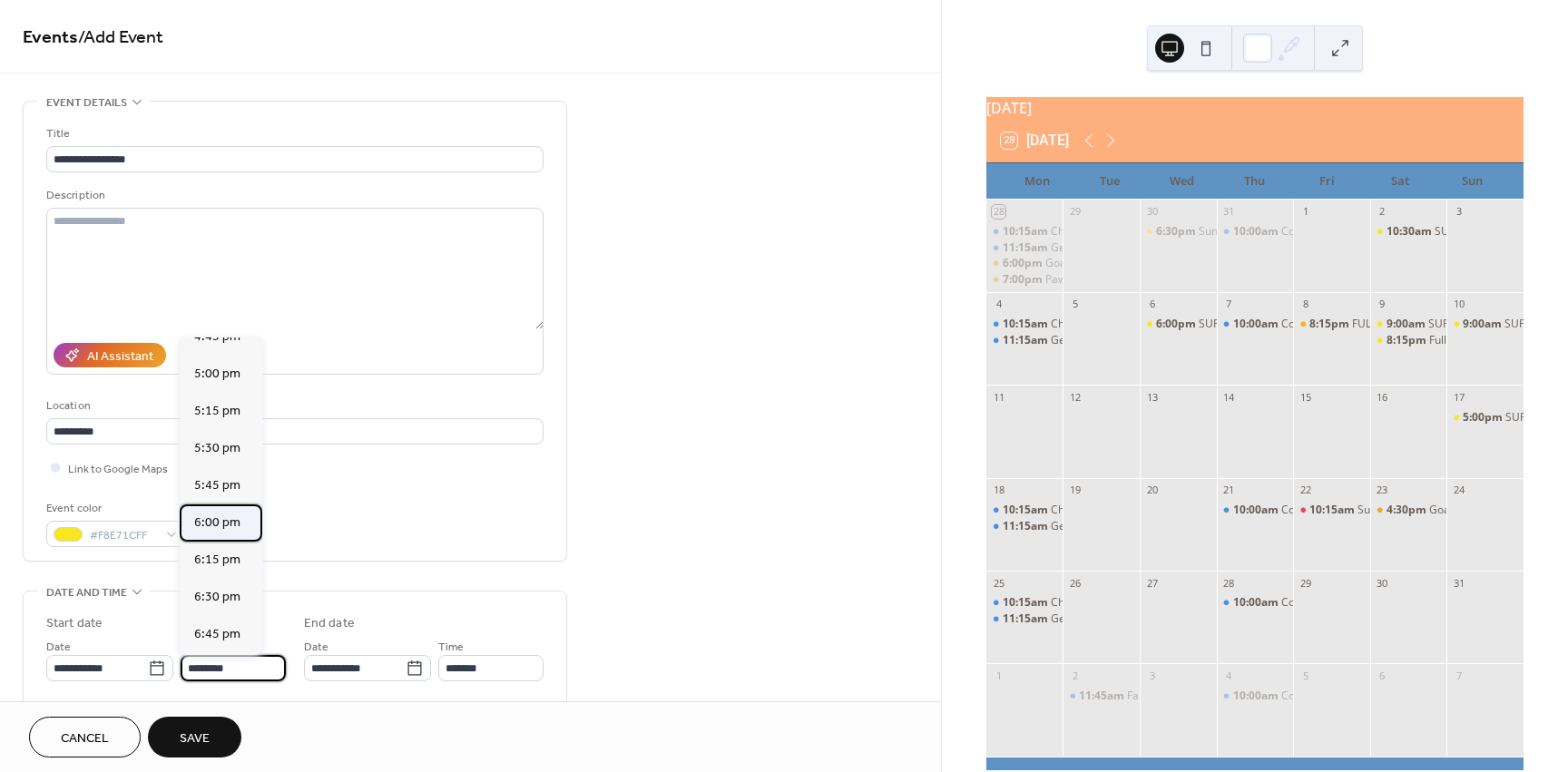 click on "6:00 pm" at bounding box center [217, 523] 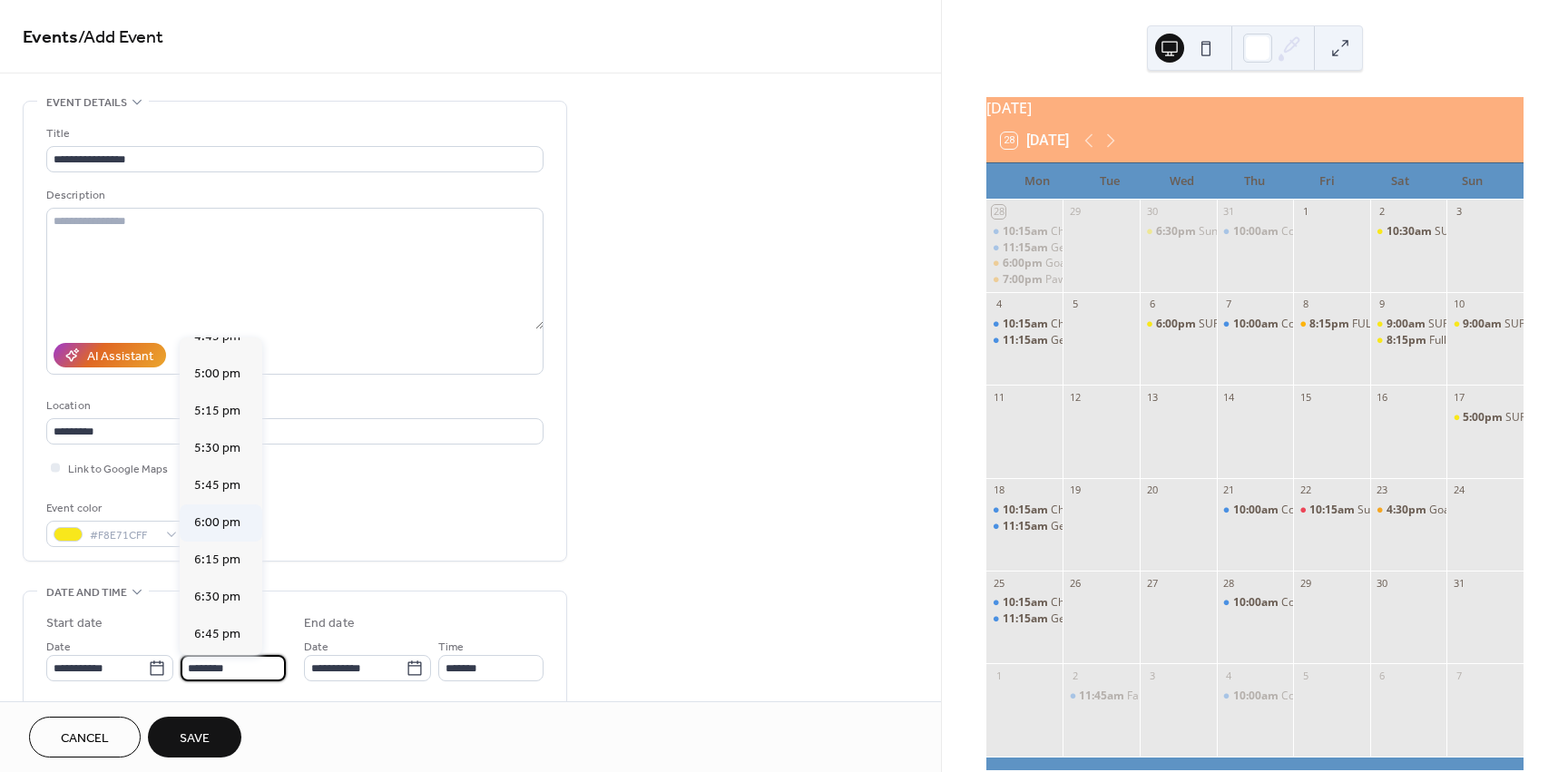 type on "*******" 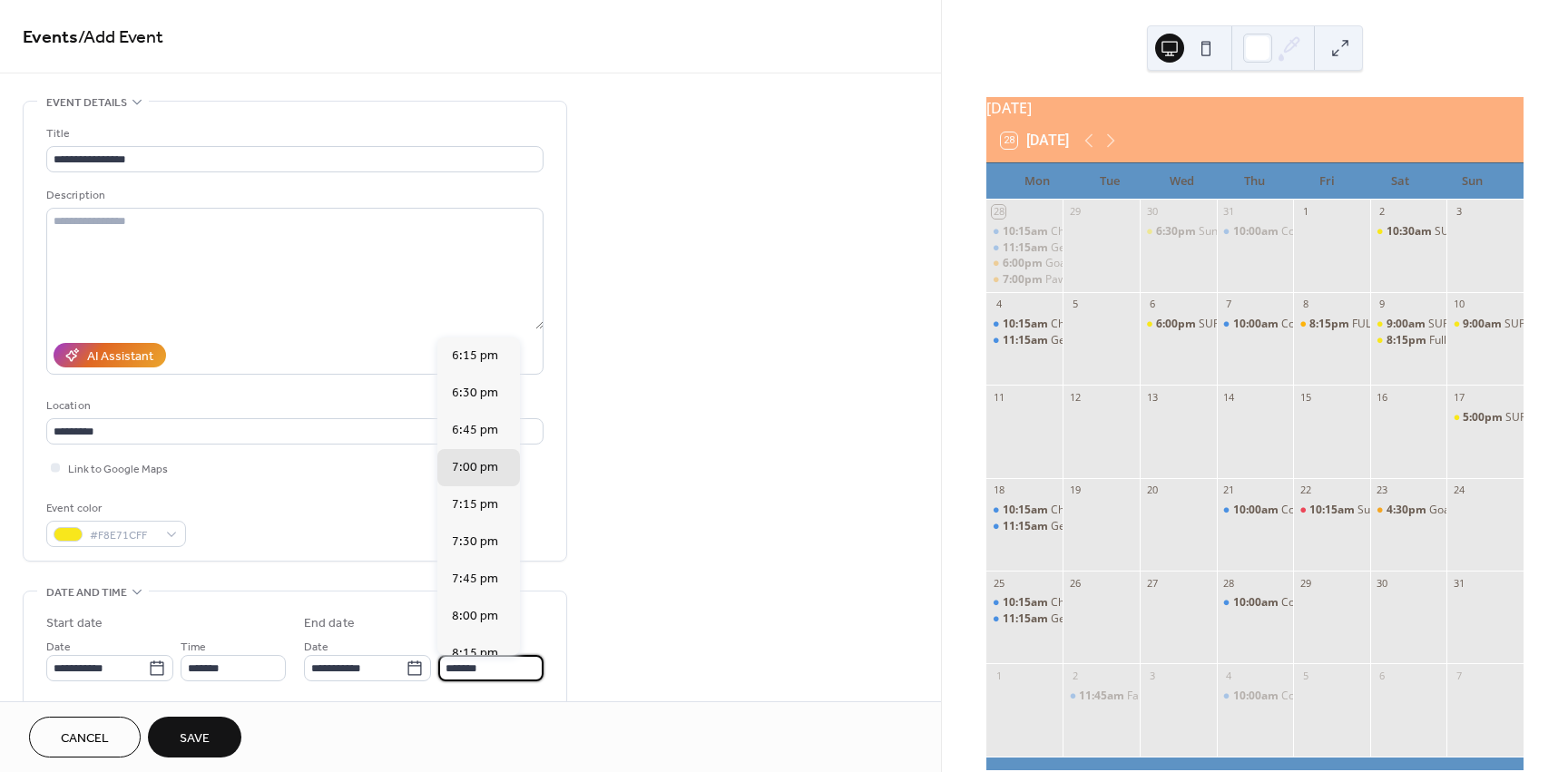 click on "*******" at bounding box center [491, 668] 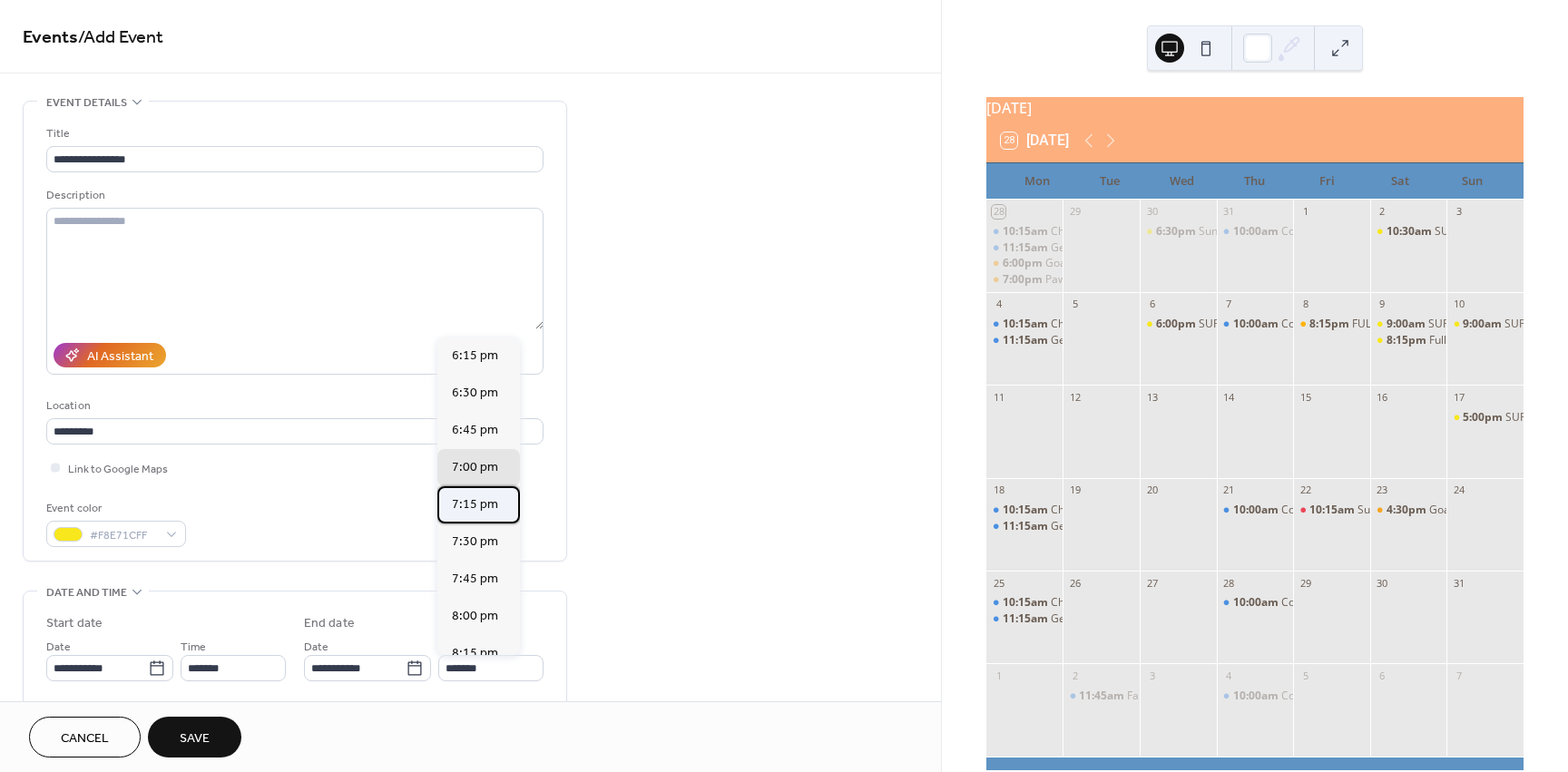 click on "7:15 pm" at bounding box center (475, 504) 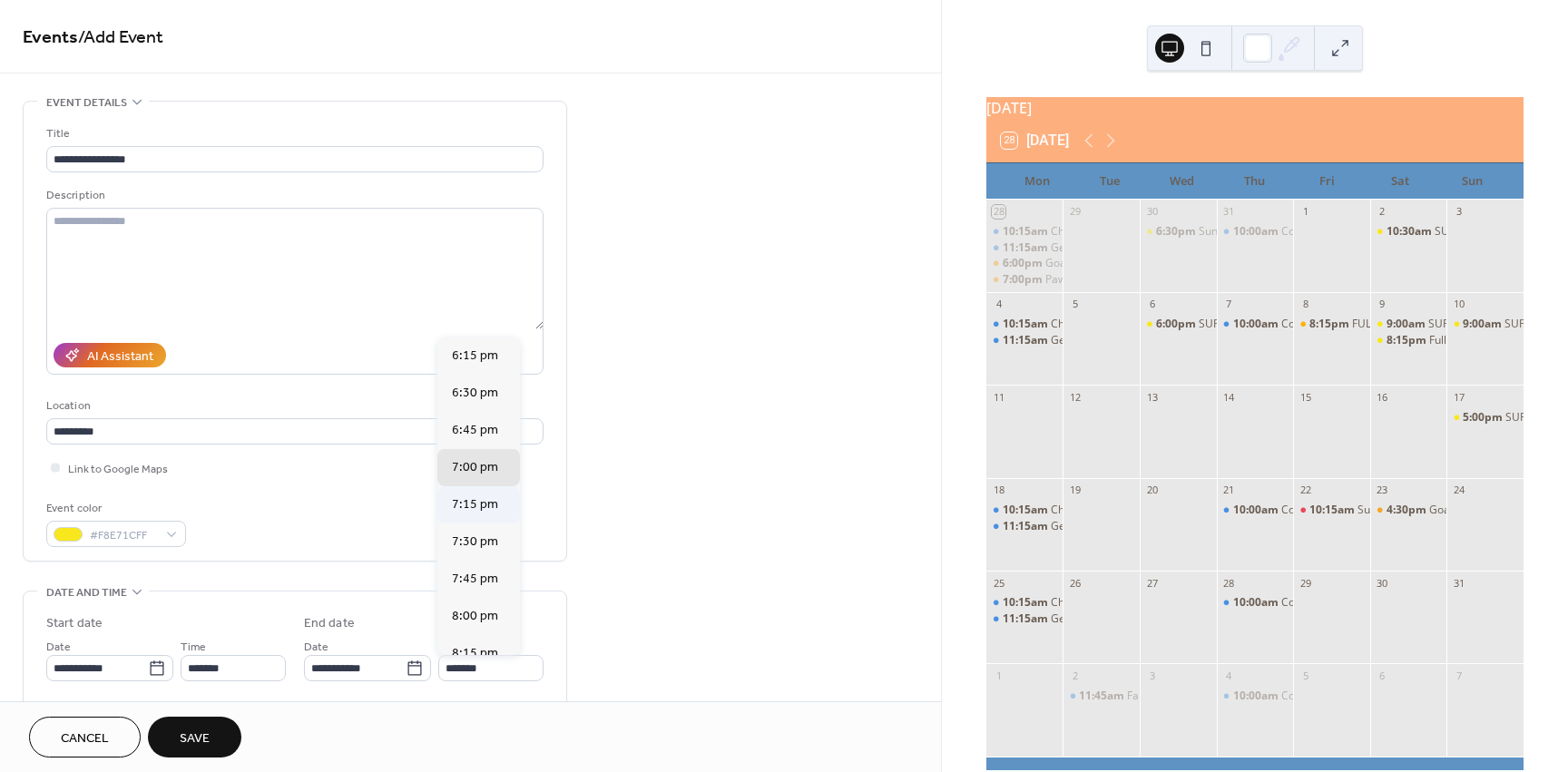 type on "*******" 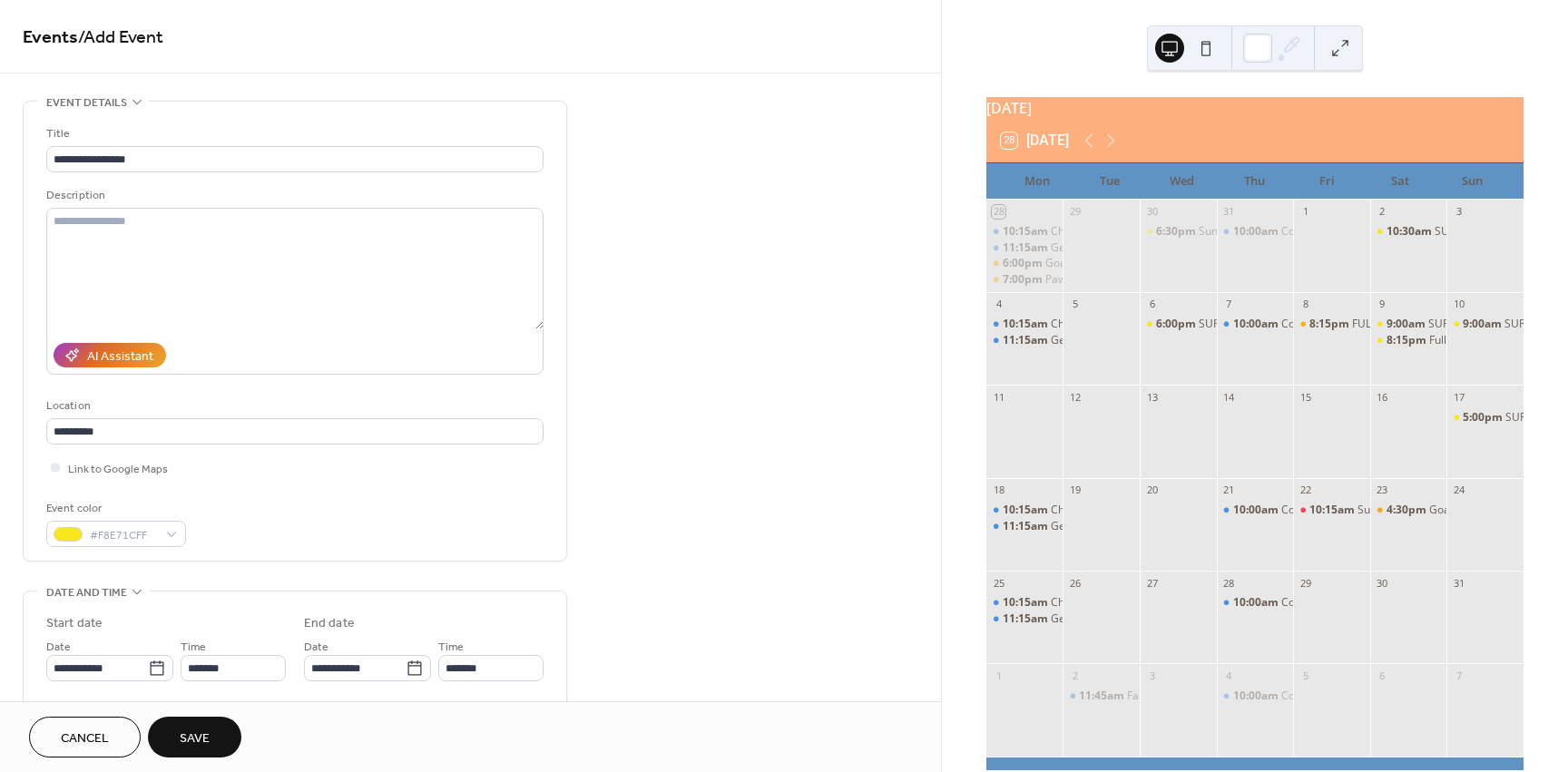 click on "Save" at bounding box center (194, 738) 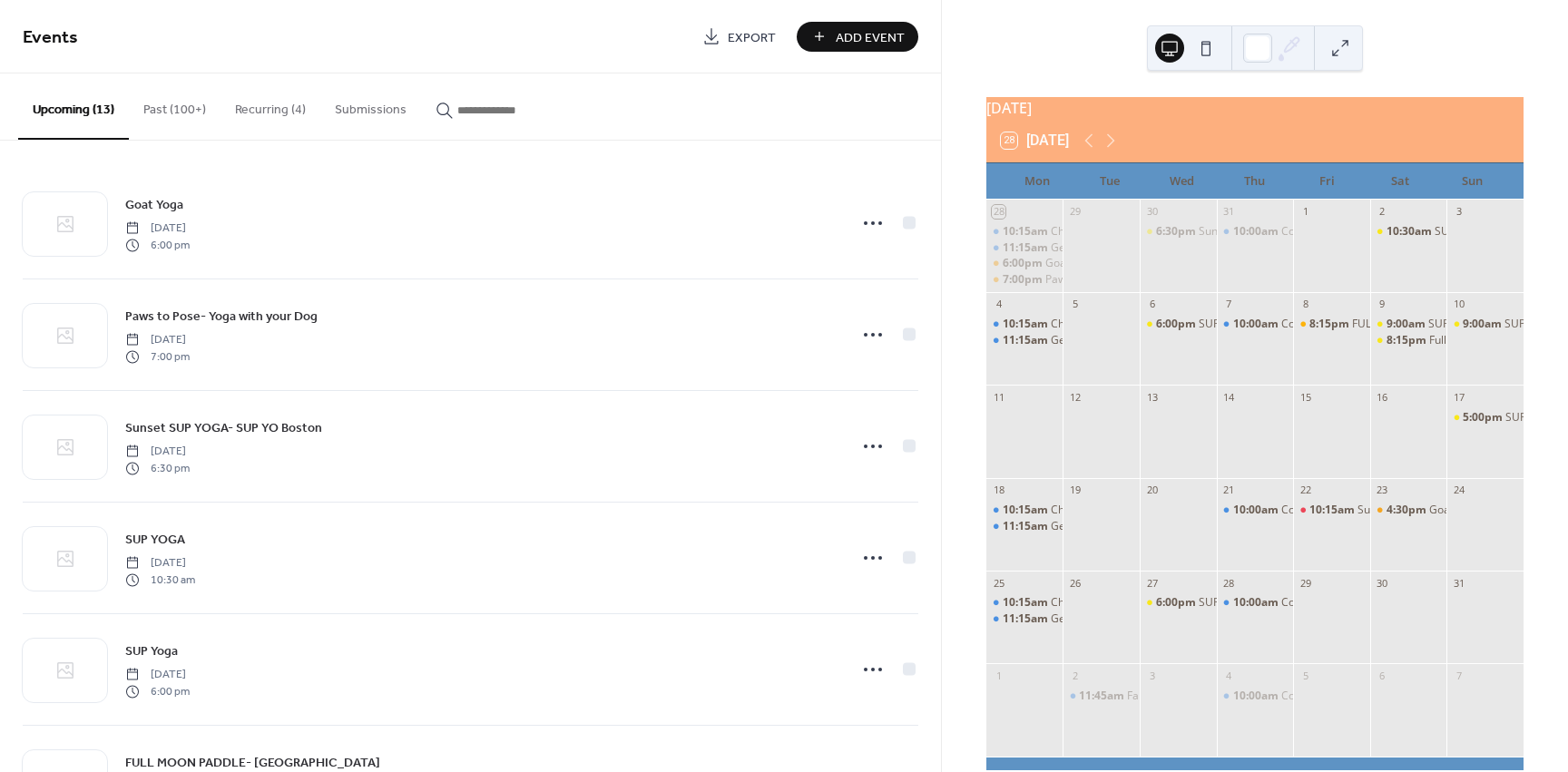 click on "Add Event" at bounding box center (870, 37) 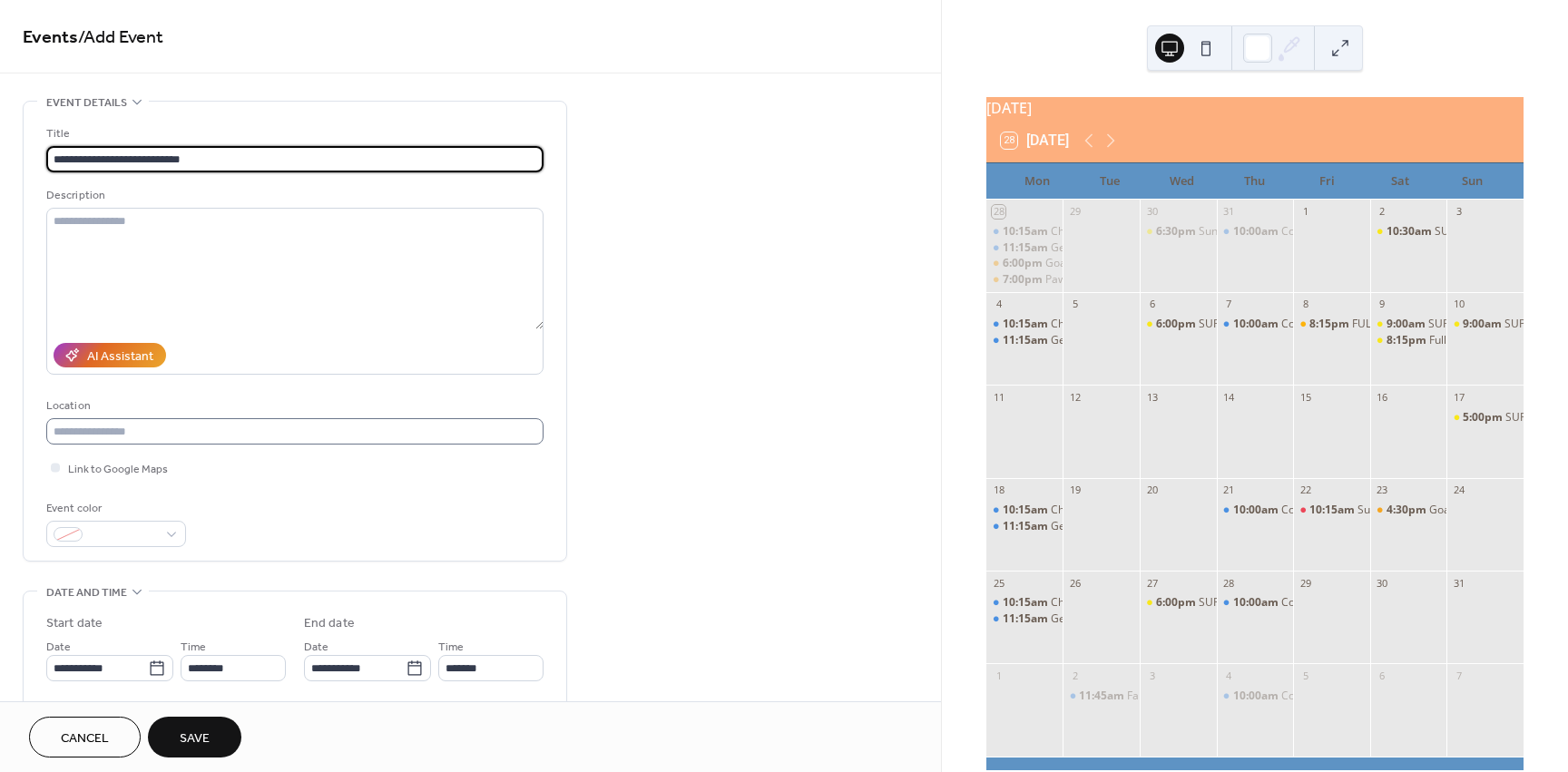 type on "**********" 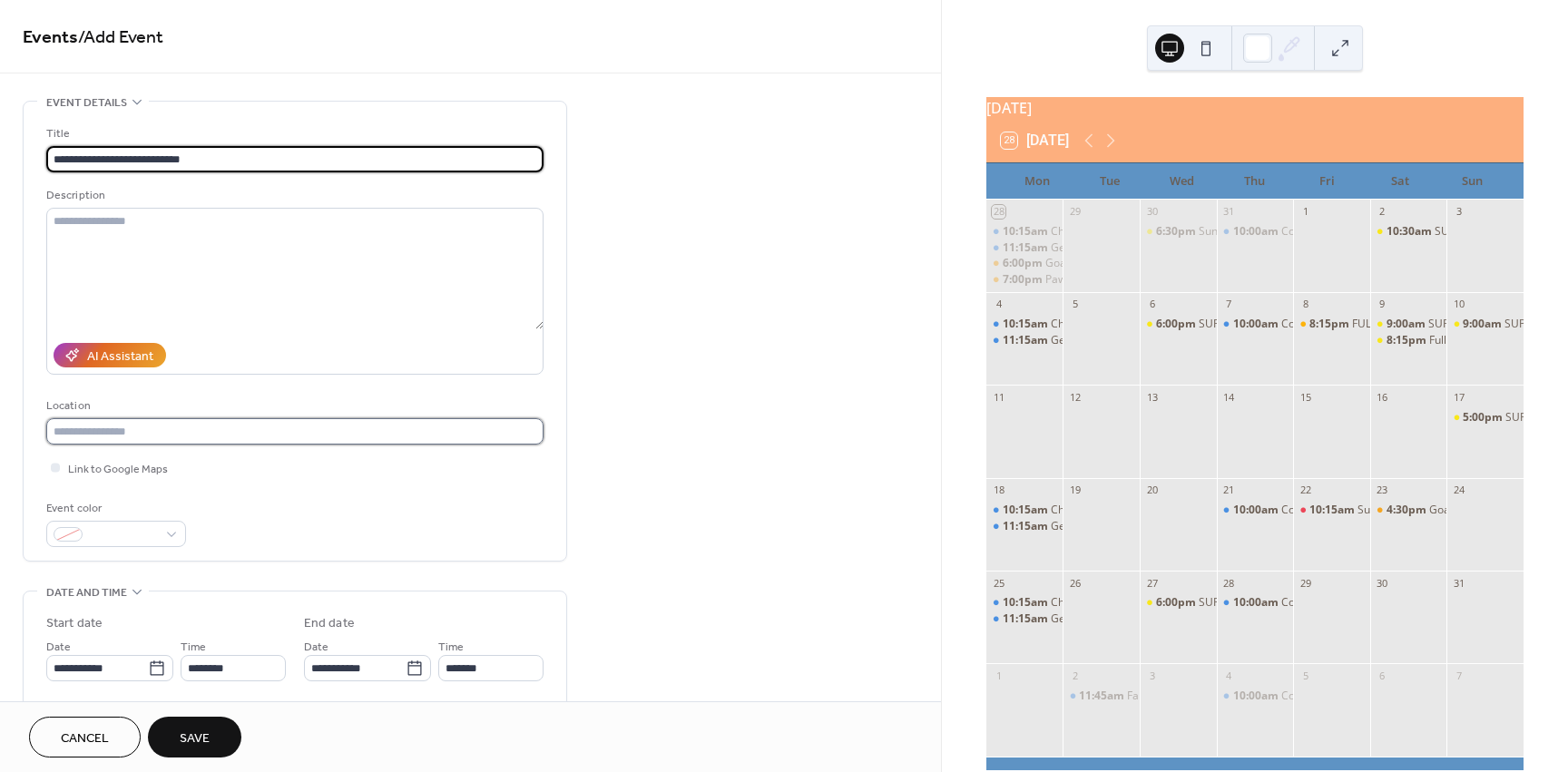 click at bounding box center [295, 431] 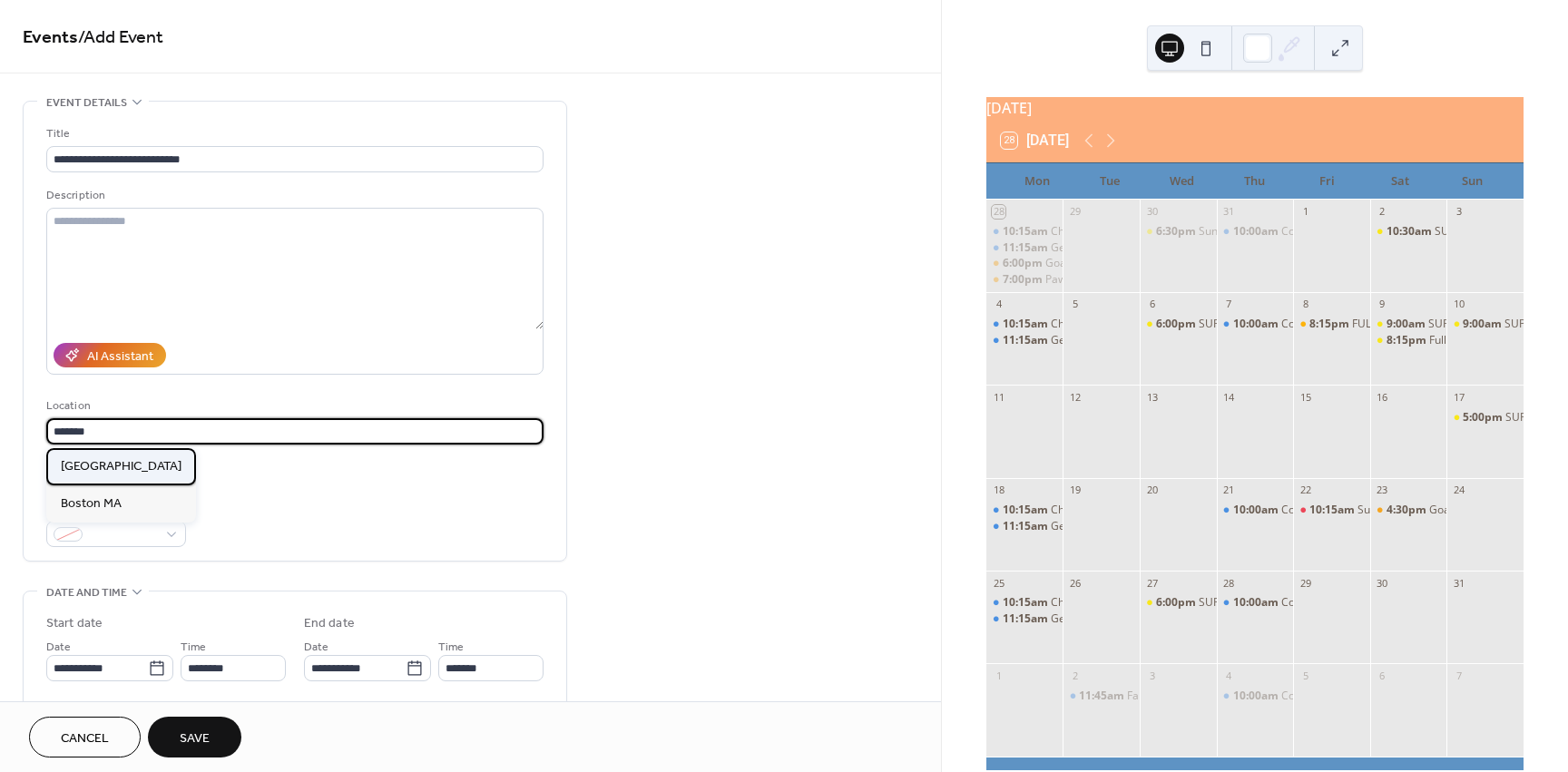 click on "[GEOGRAPHIC_DATA]" at bounding box center (121, 466) 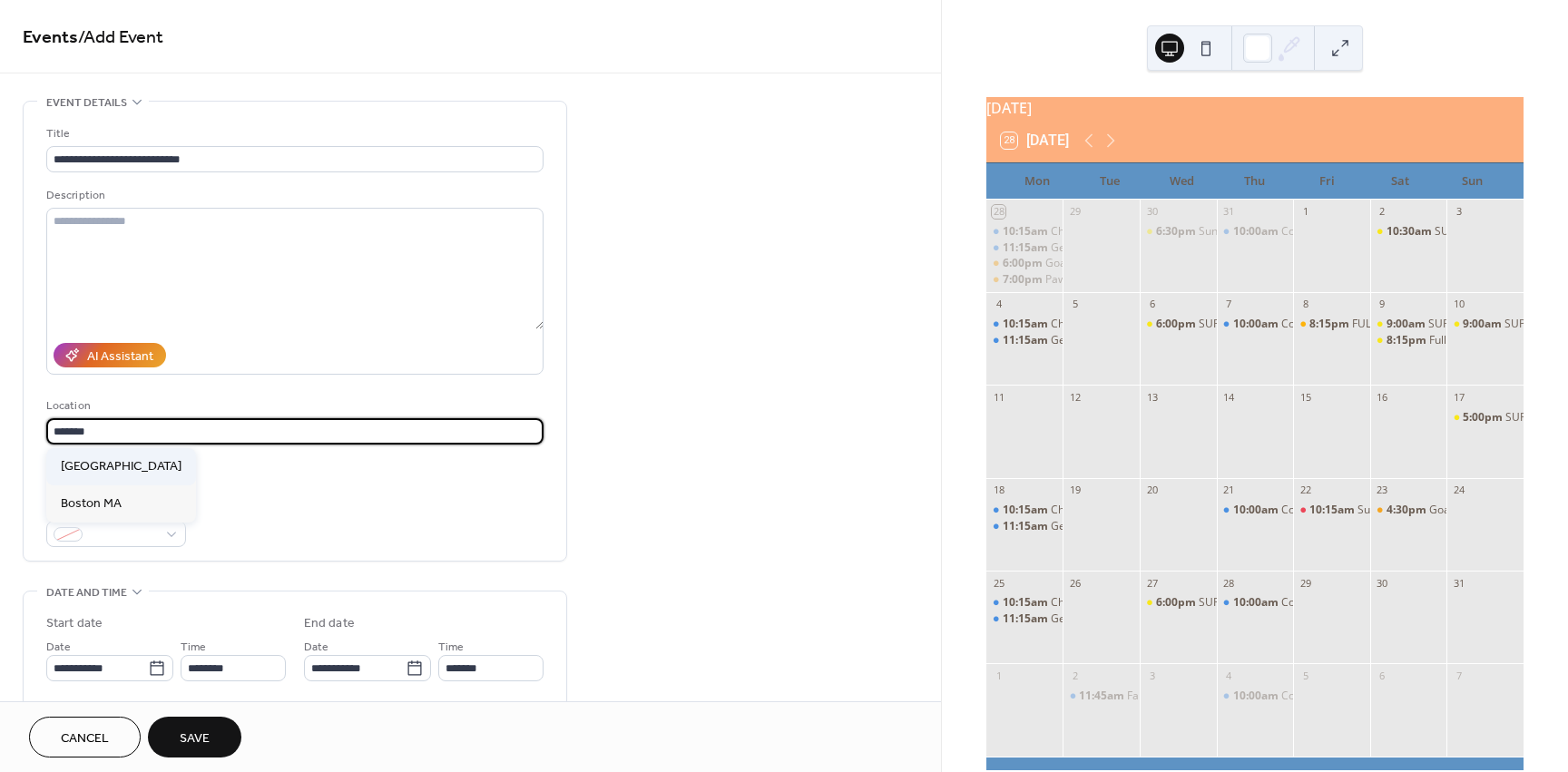 type on "**********" 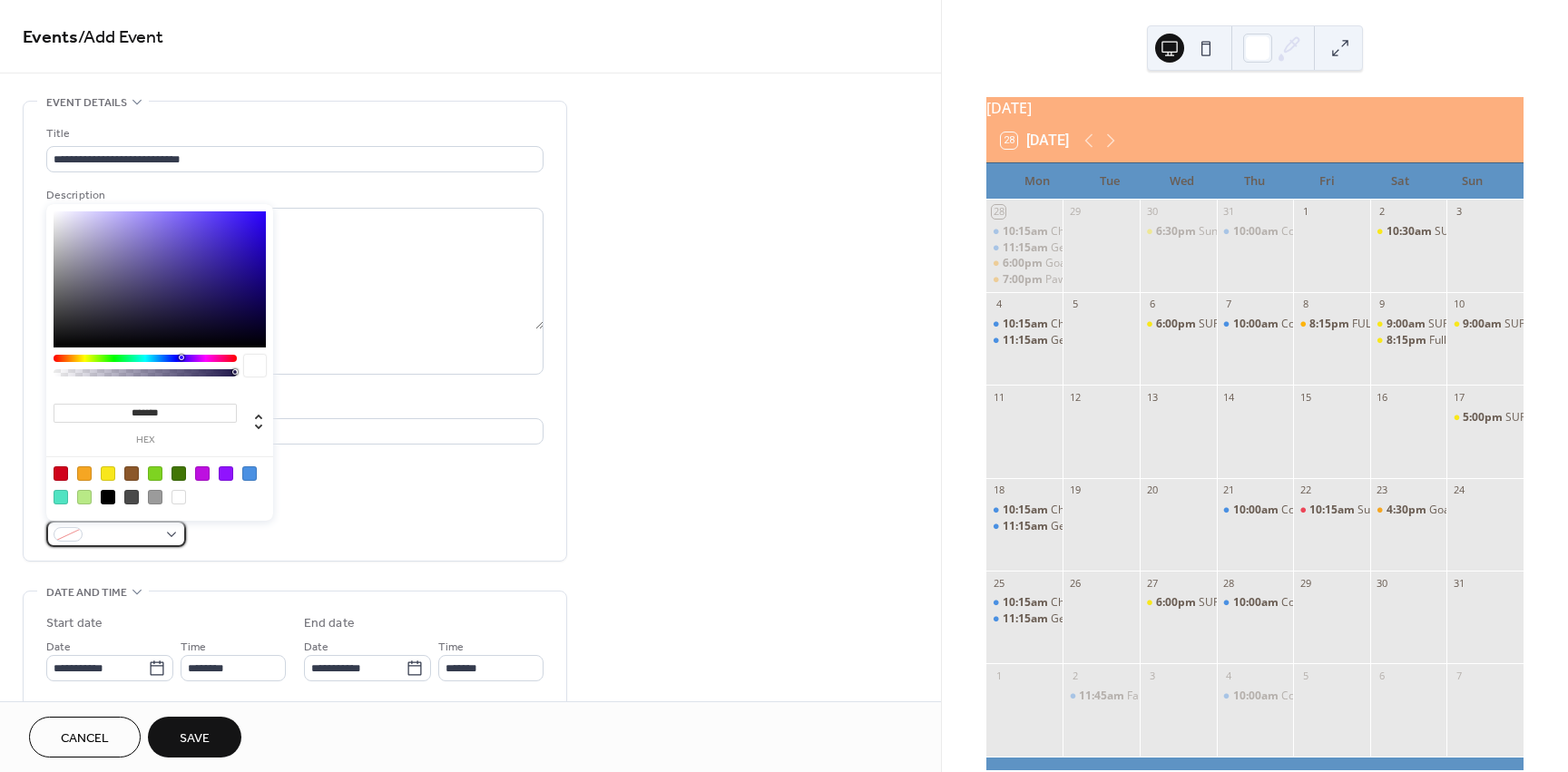 click at bounding box center (123, 535) 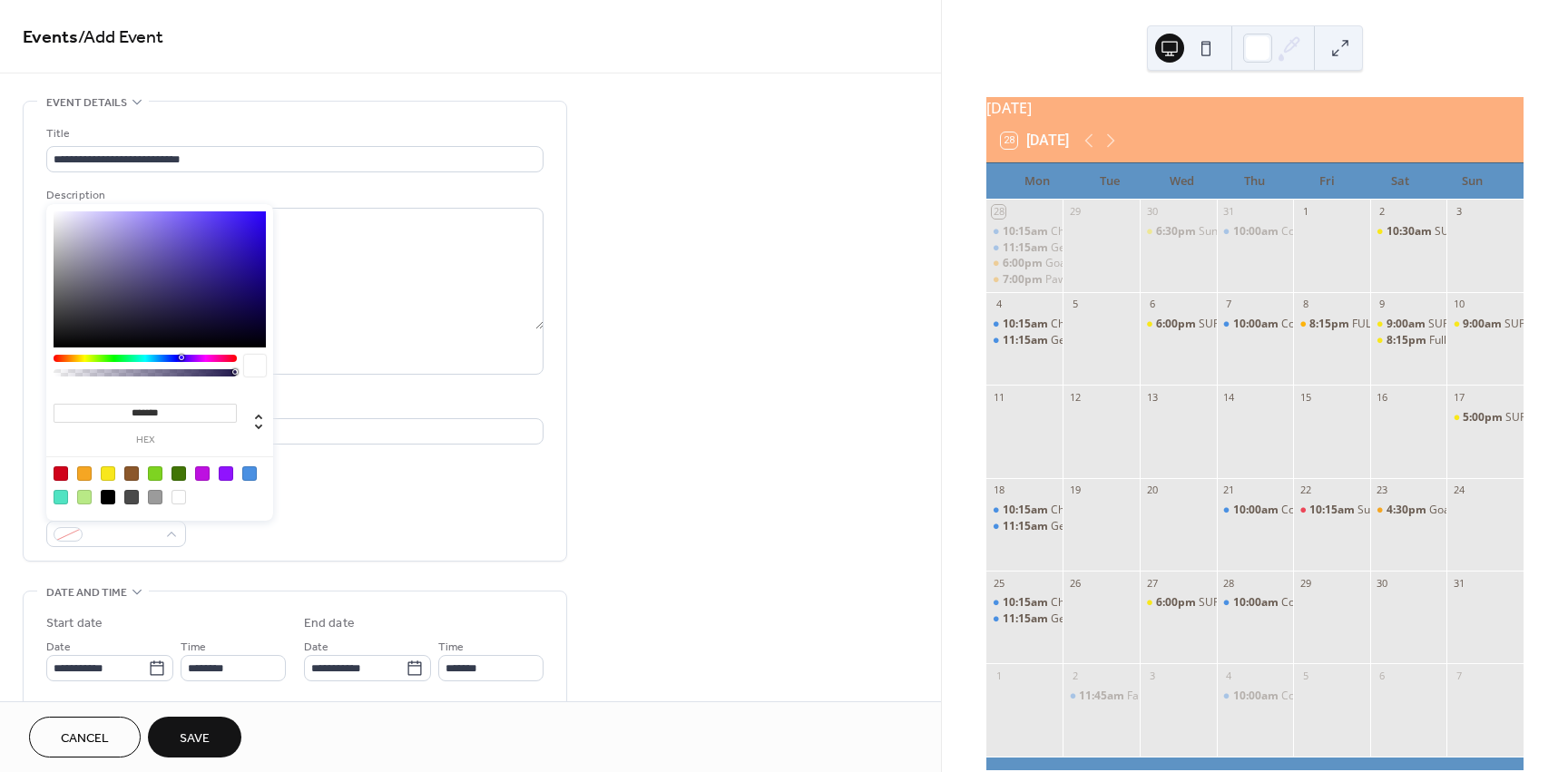 click at bounding box center [108, 474] 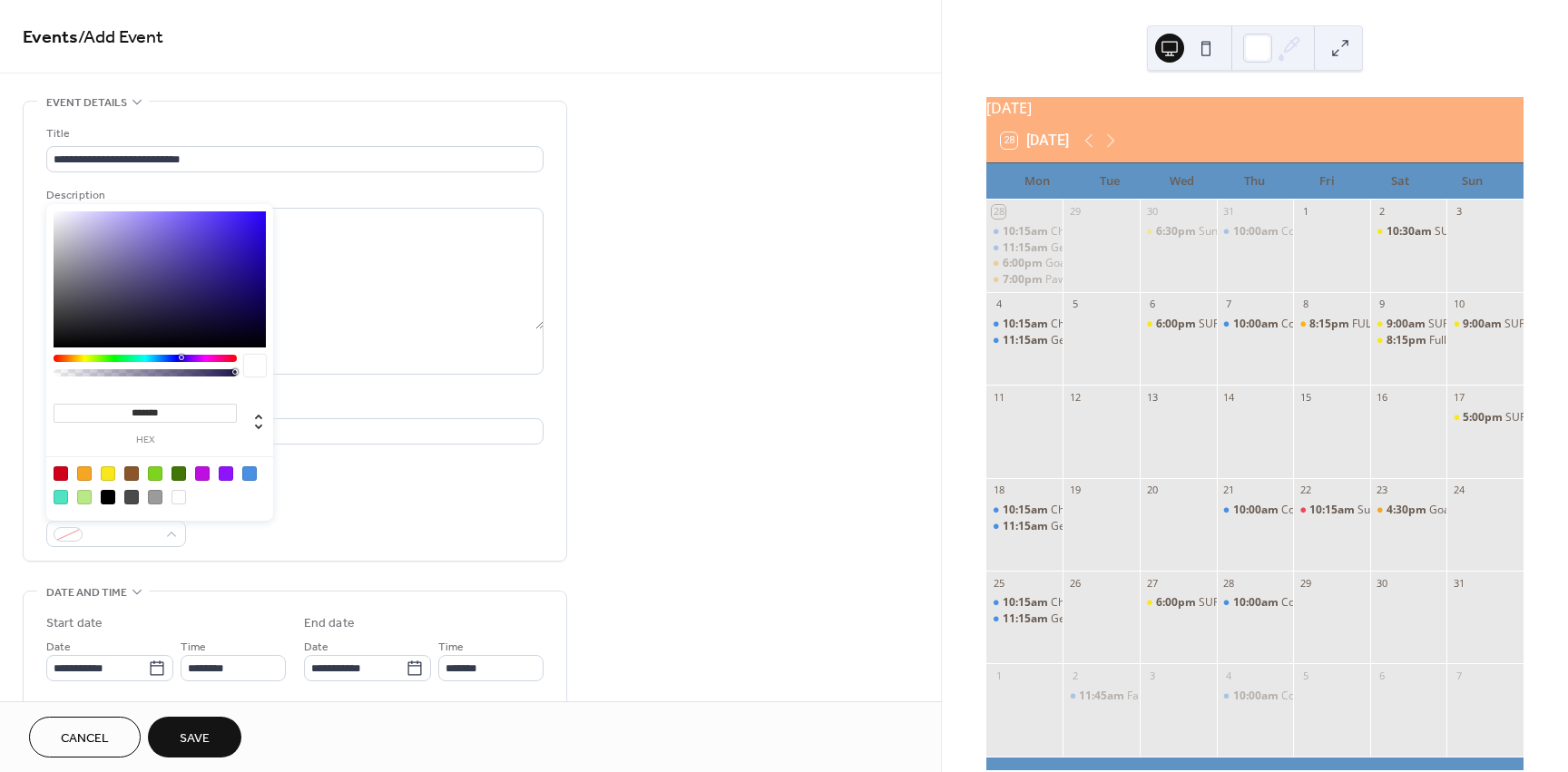type on "*******" 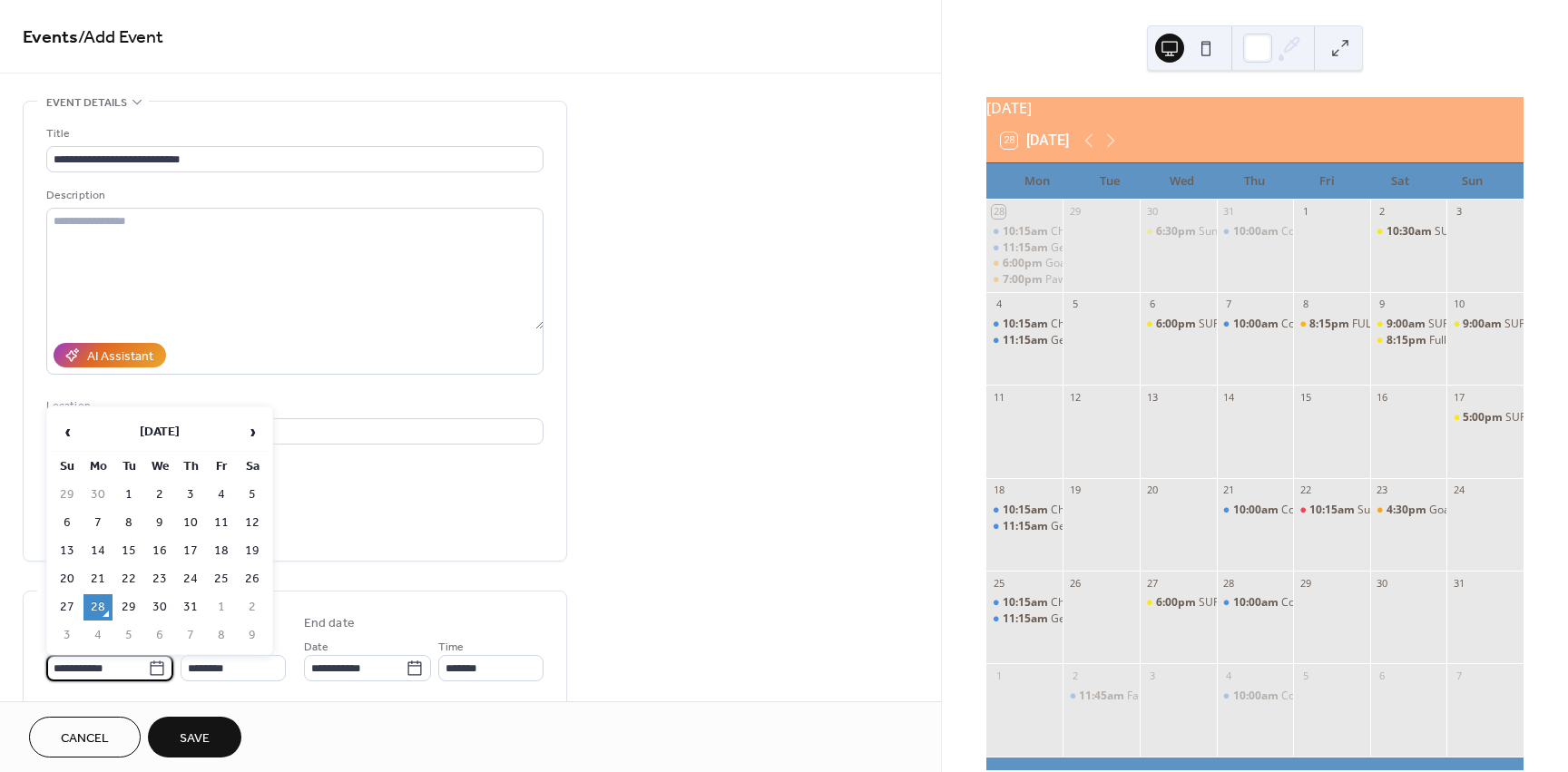 click on "**********" at bounding box center (97, 668) 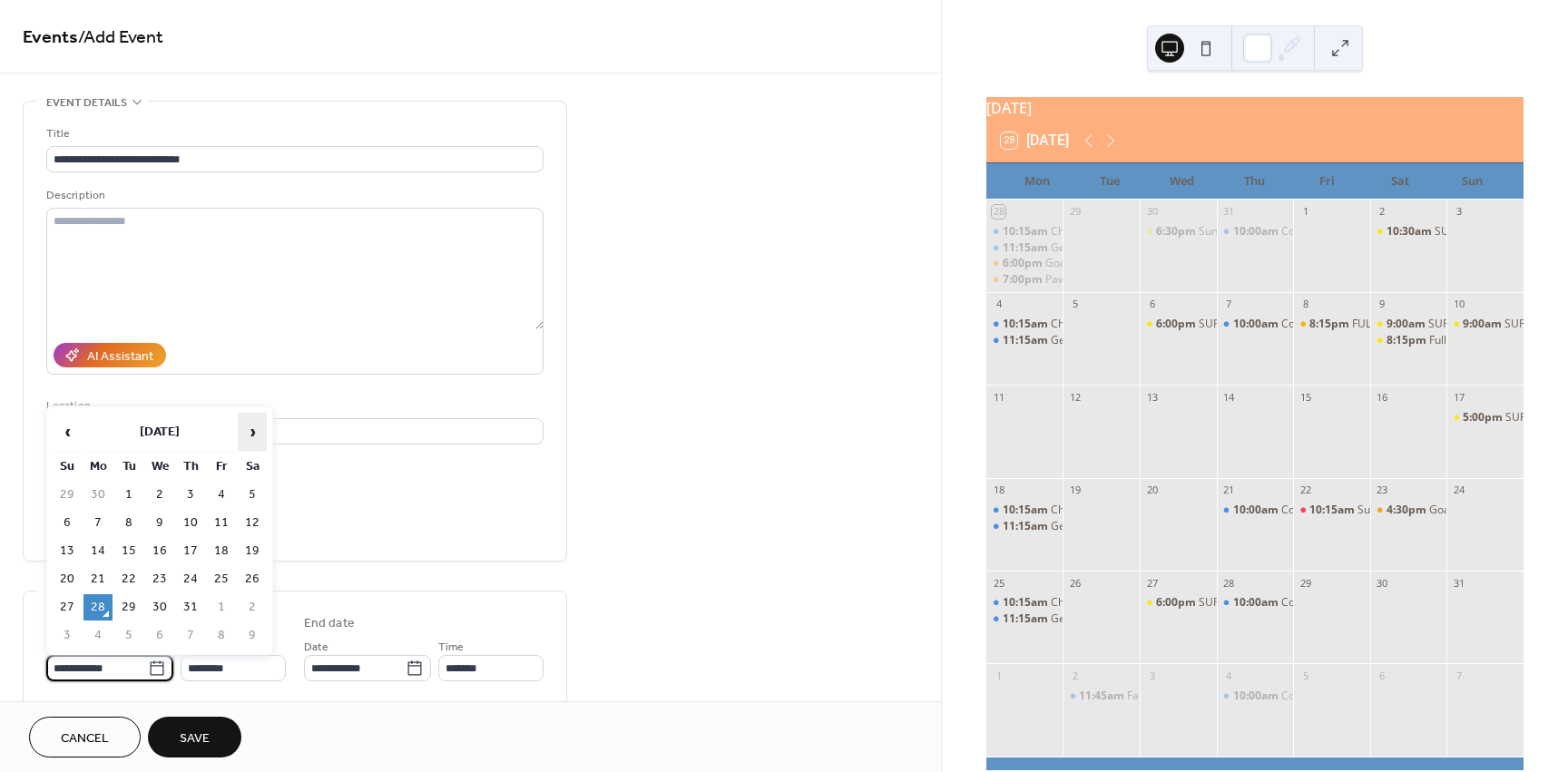 click on "›" at bounding box center [252, 432] 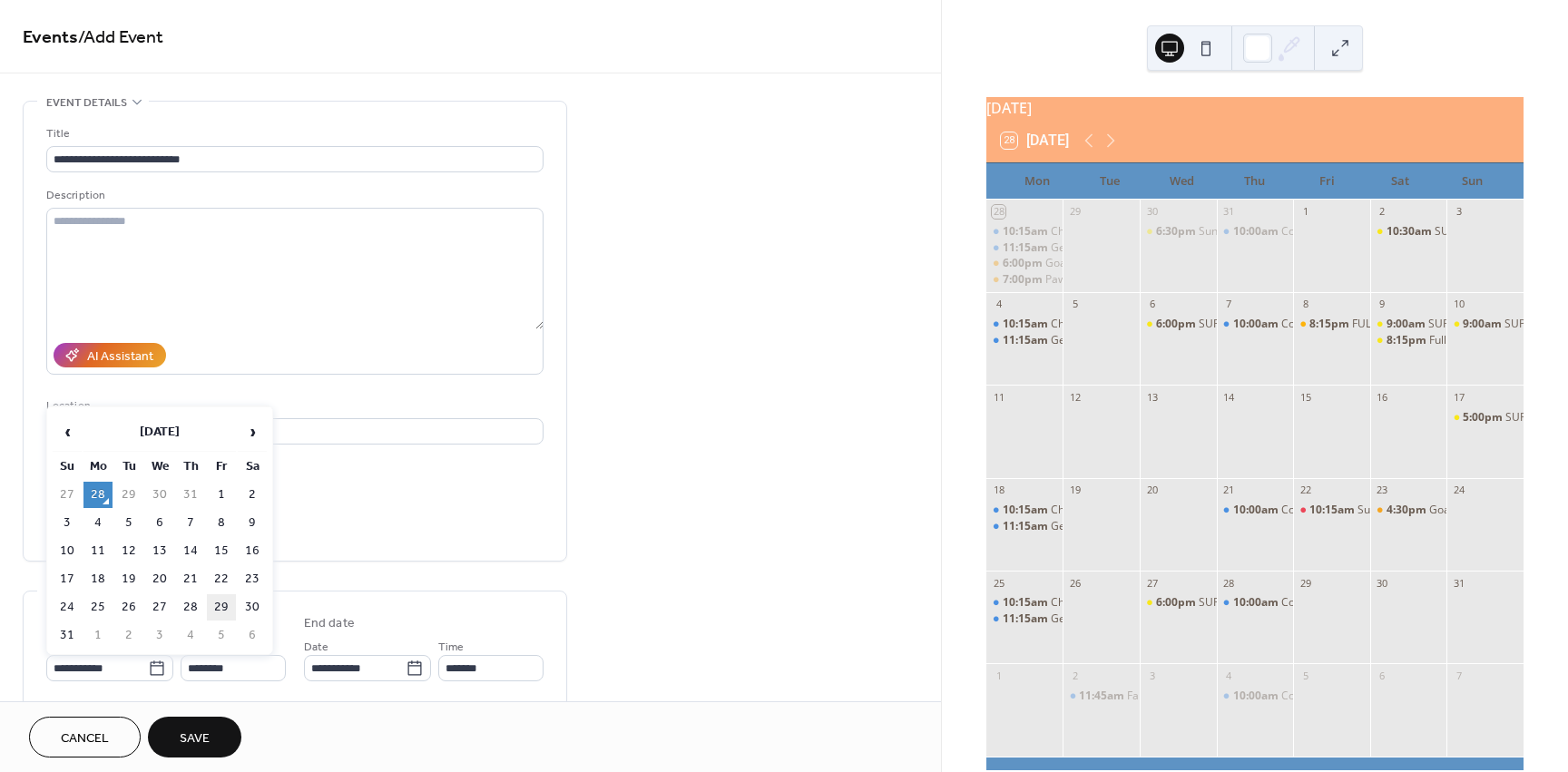 click on "29" at bounding box center (221, 607) 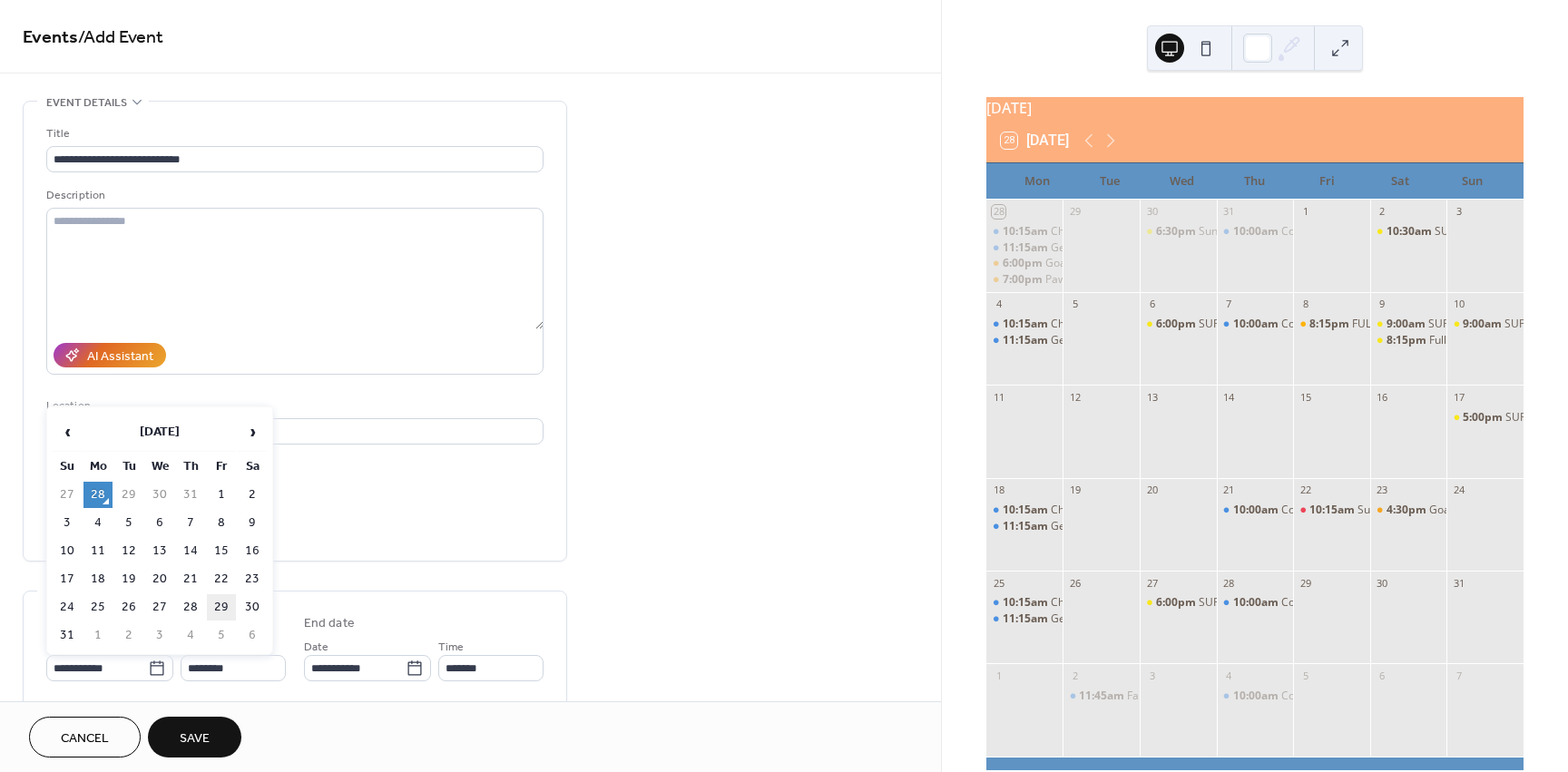 type on "**********" 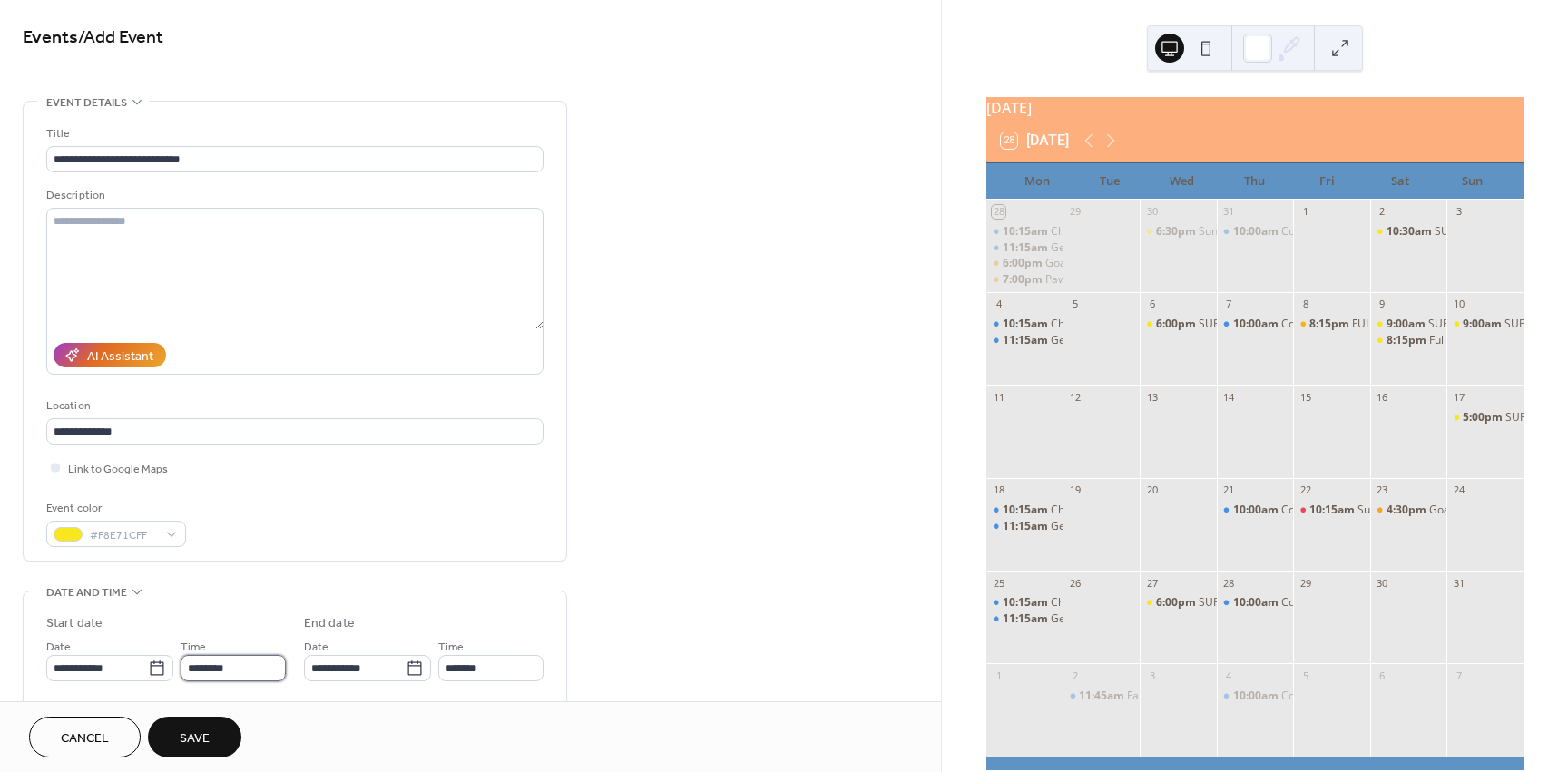 click on "********" at bounding box center [233, 668] 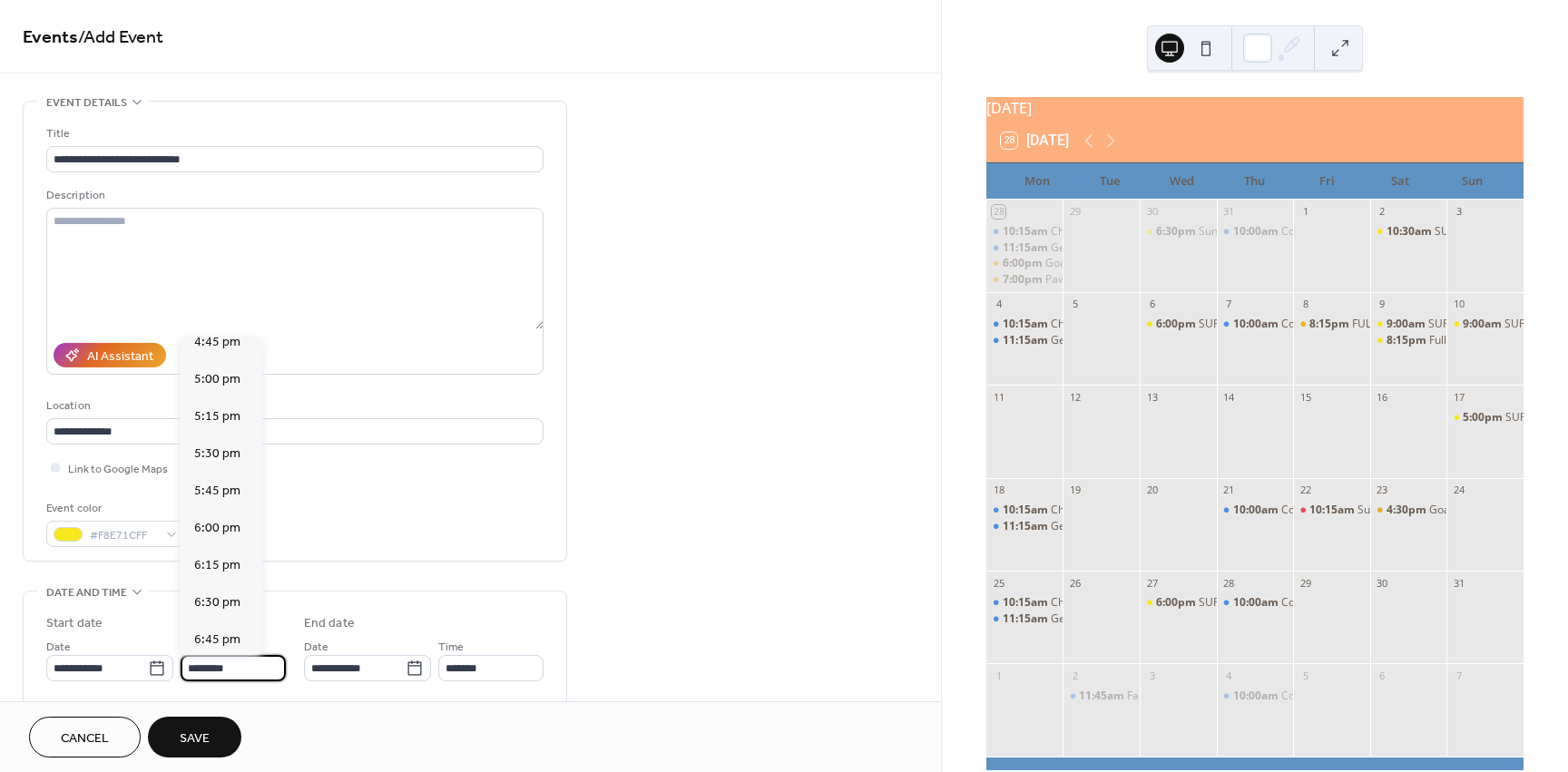 scroll, scrollTop: 2511, scrollLeft: 0, axis: vertical 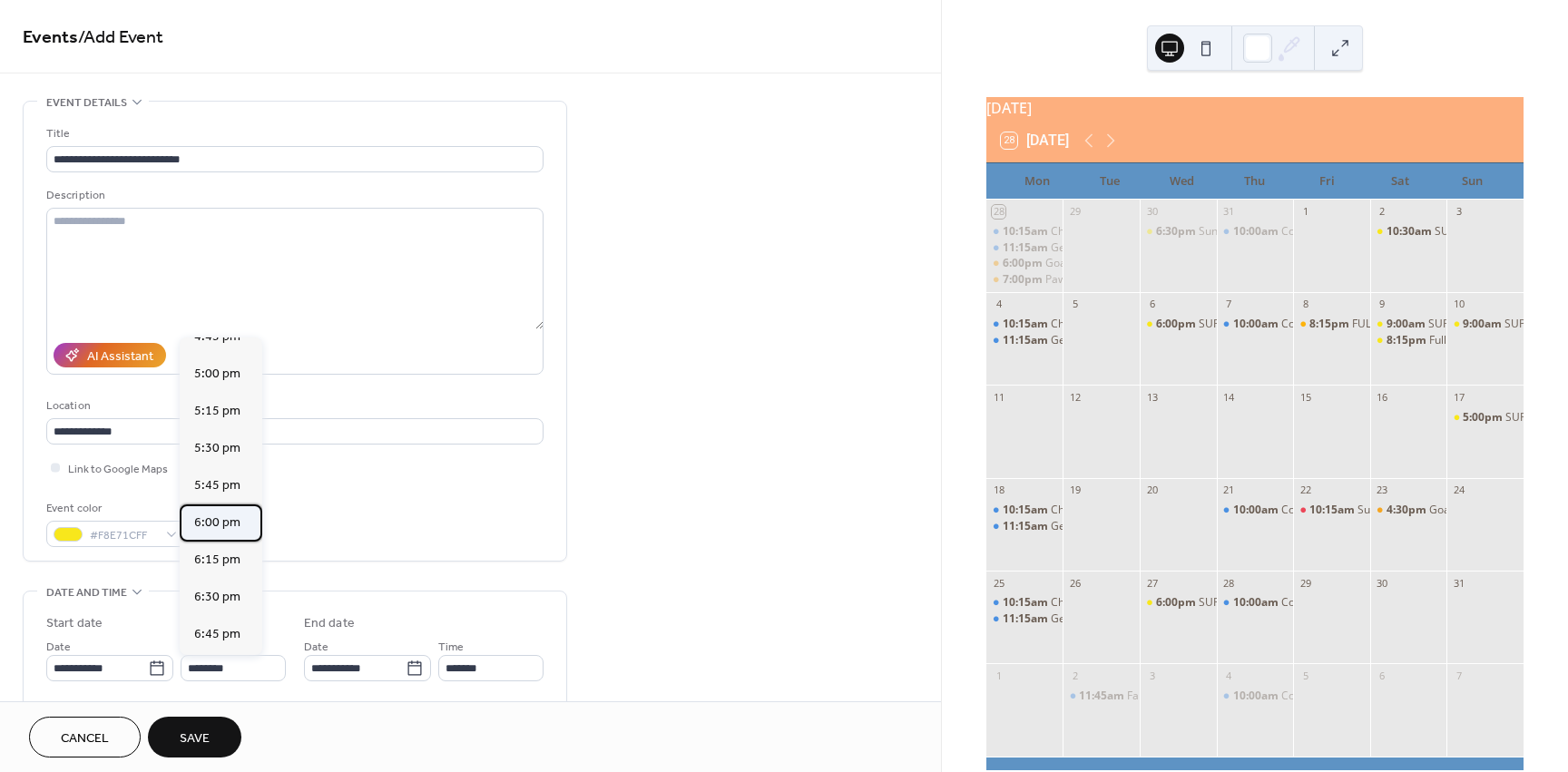 click on "6:00 pm" at bounding box center [217, 523] 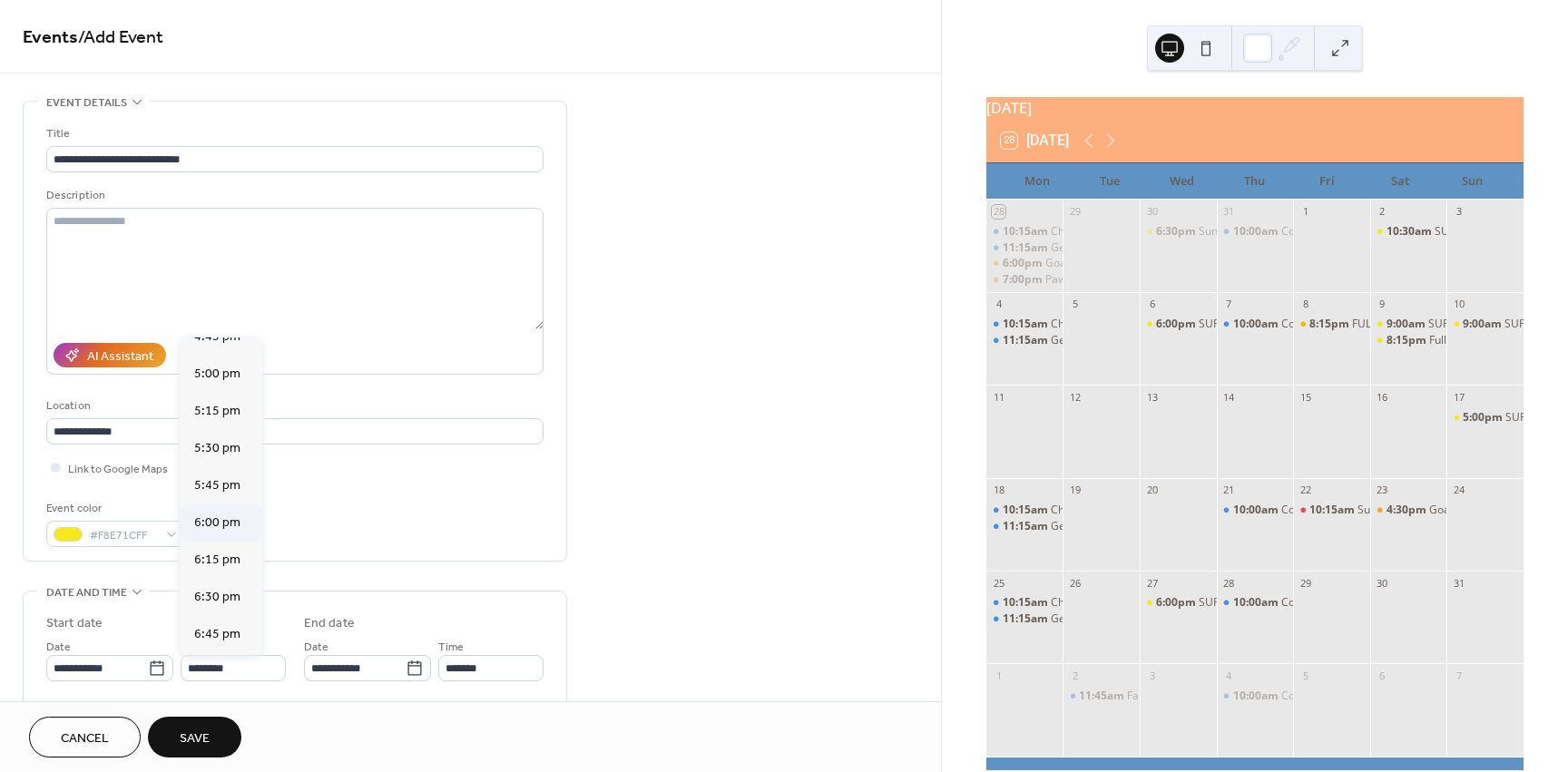 type on "*******" 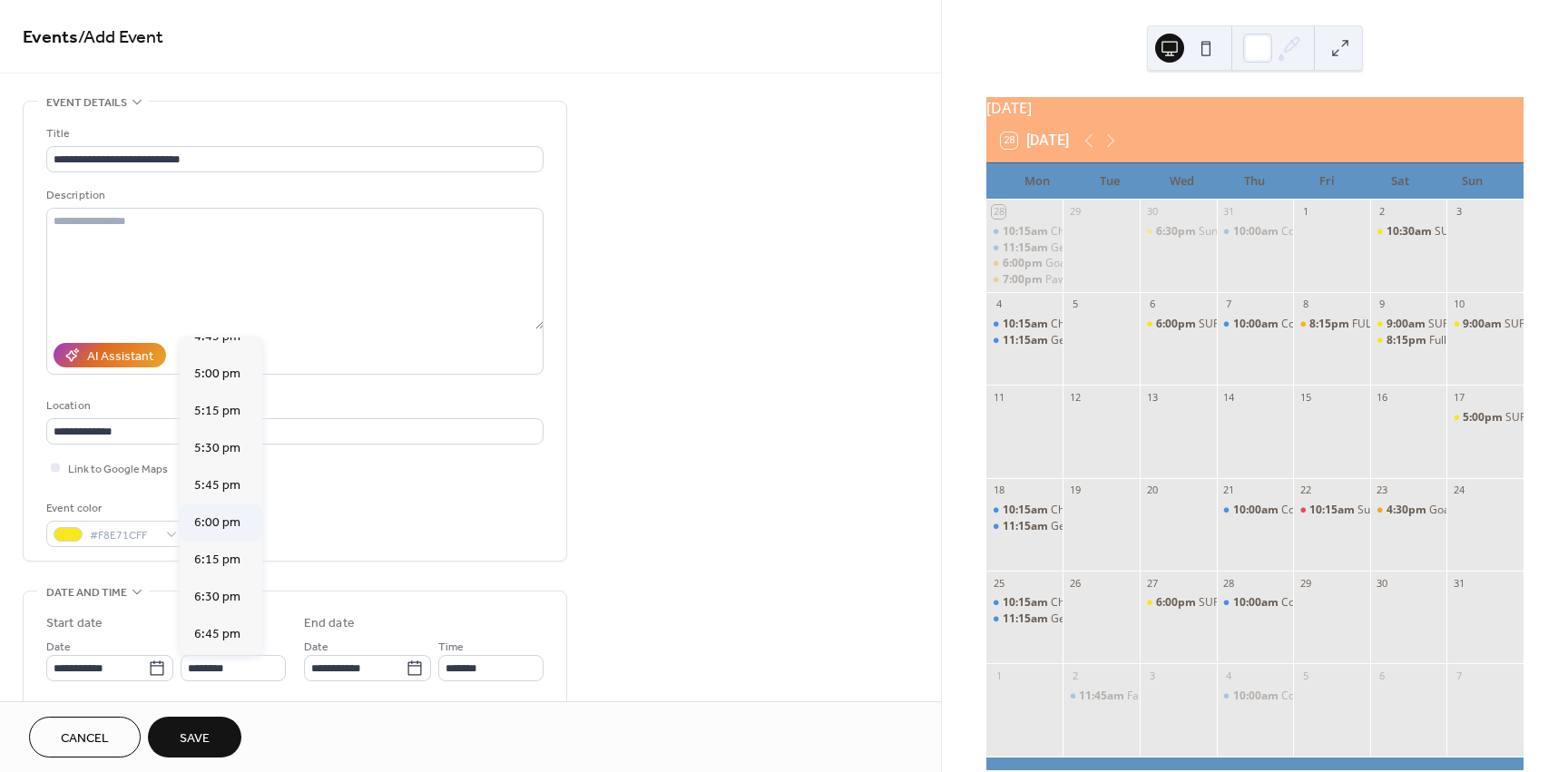 type on "*******" 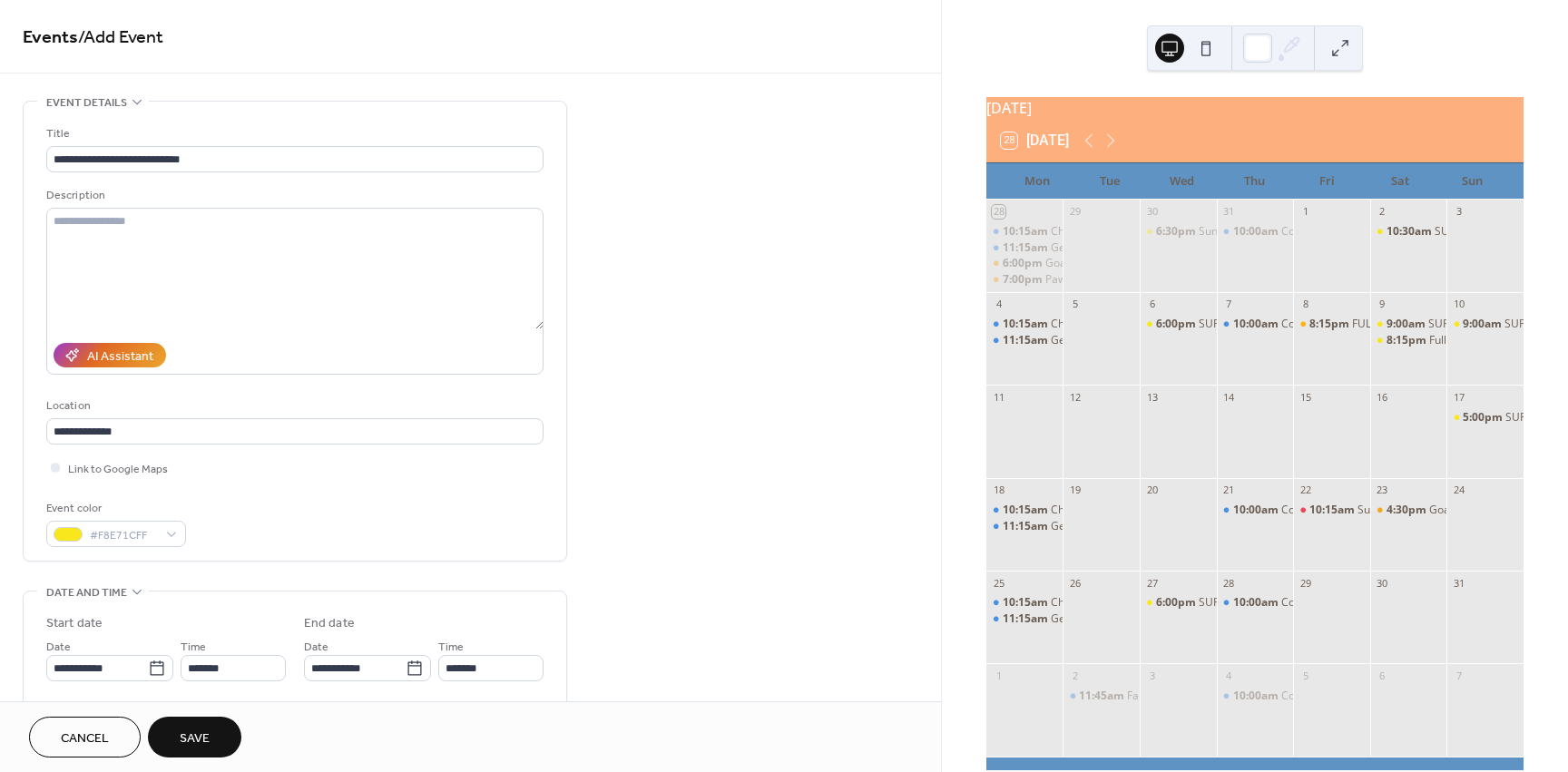 click on "Save" at bounding box center [194, 737] 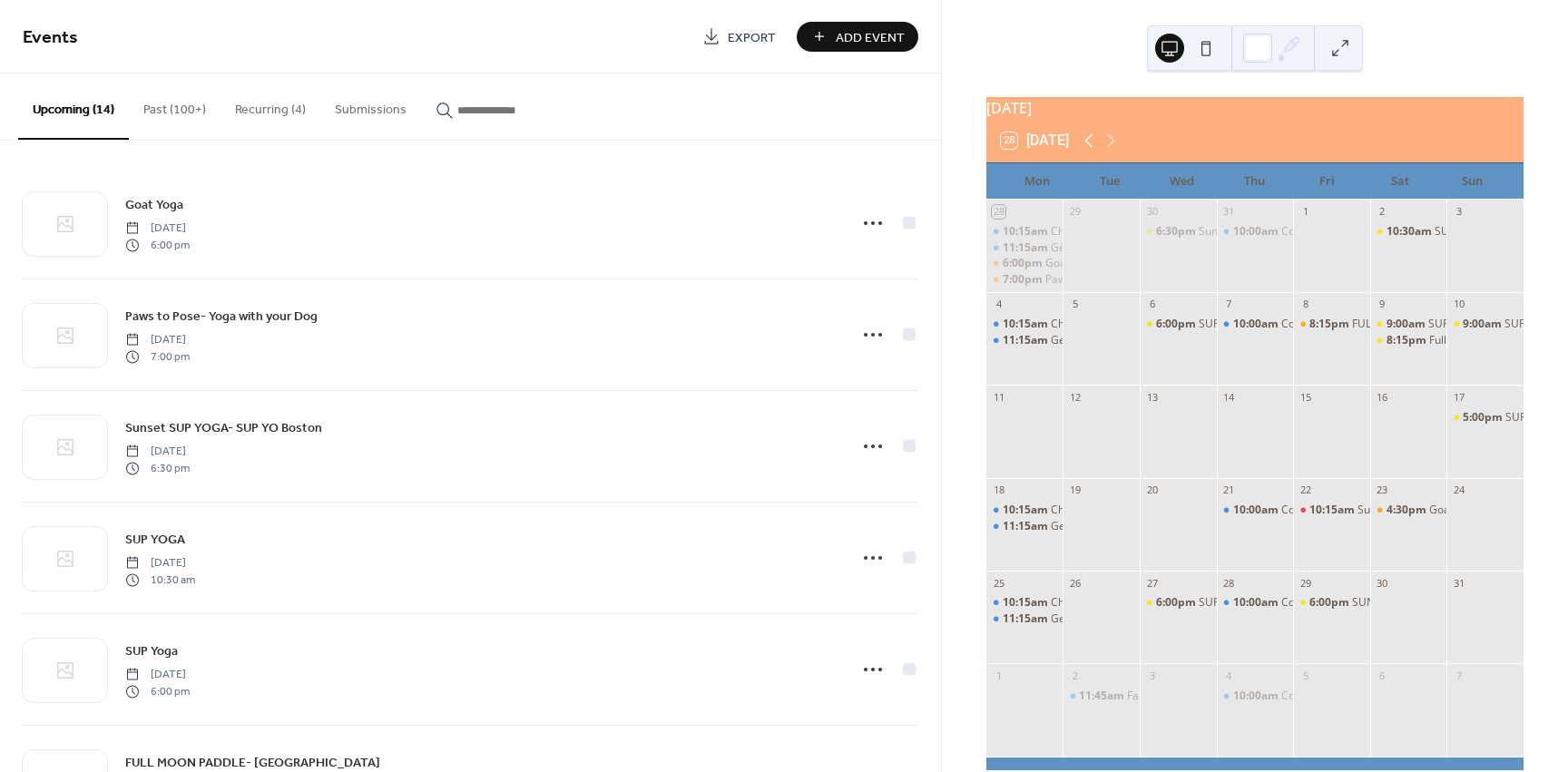 click 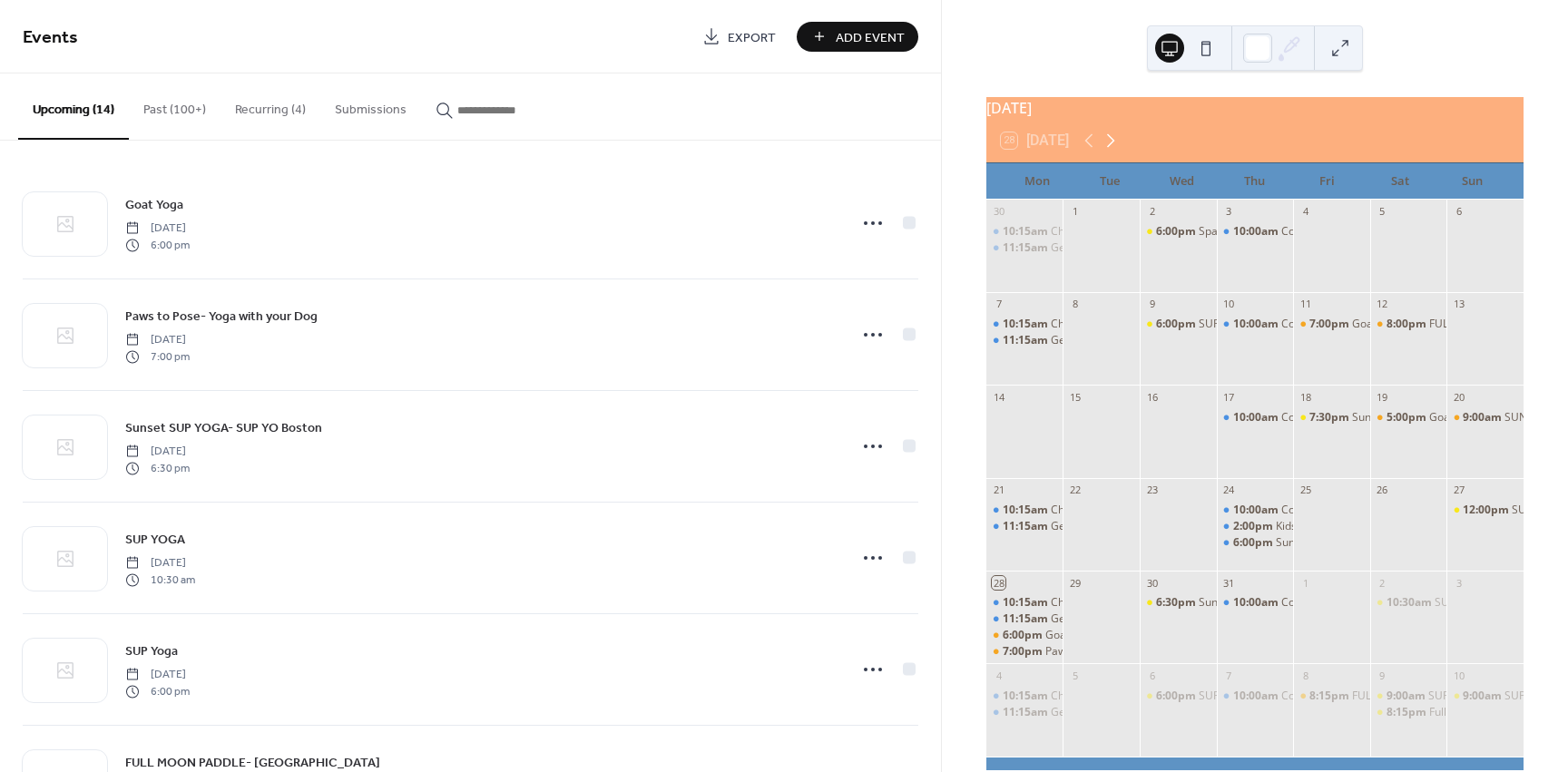 click 